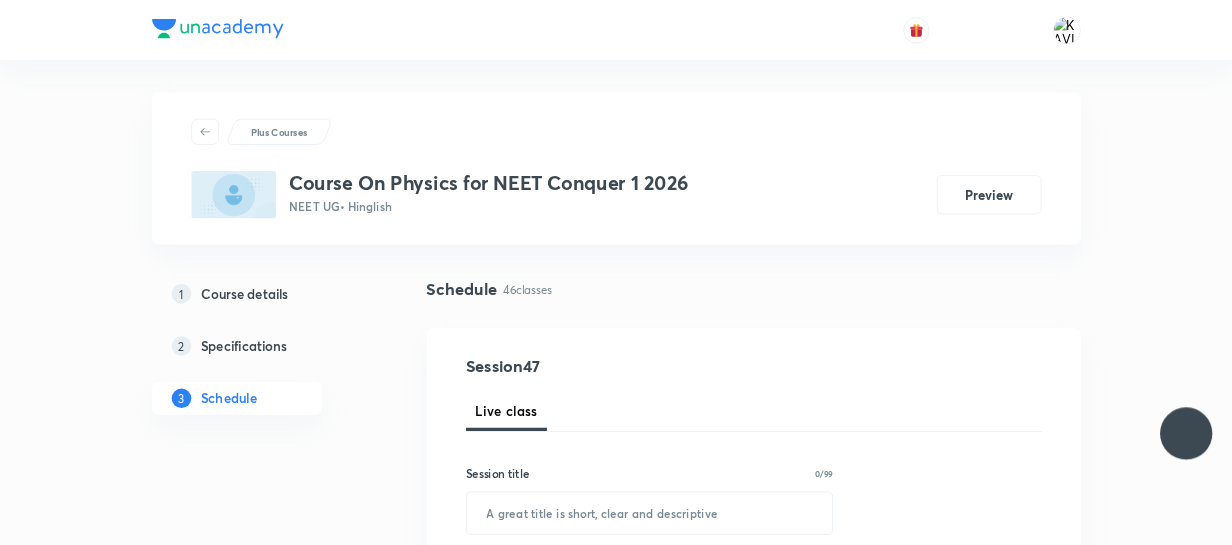 scroll, scrollTop: 0, scrollLeft: 0, axis: both 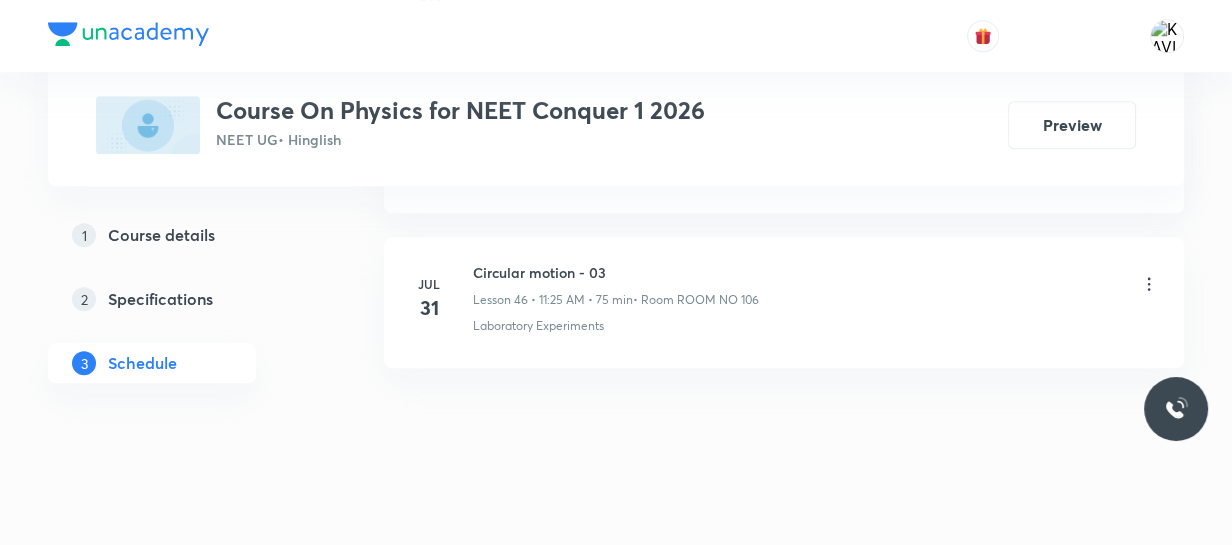 click on "Circular motion - 03" at bounding box center [616, 272] 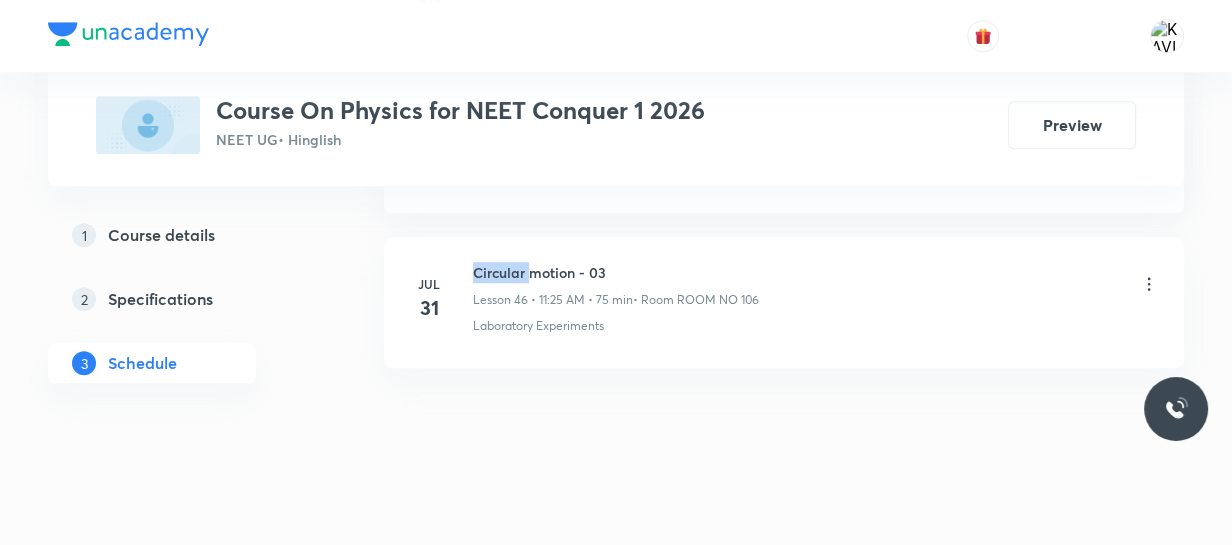 click on "Circular motion - 03" at bounding box center [616, 272] 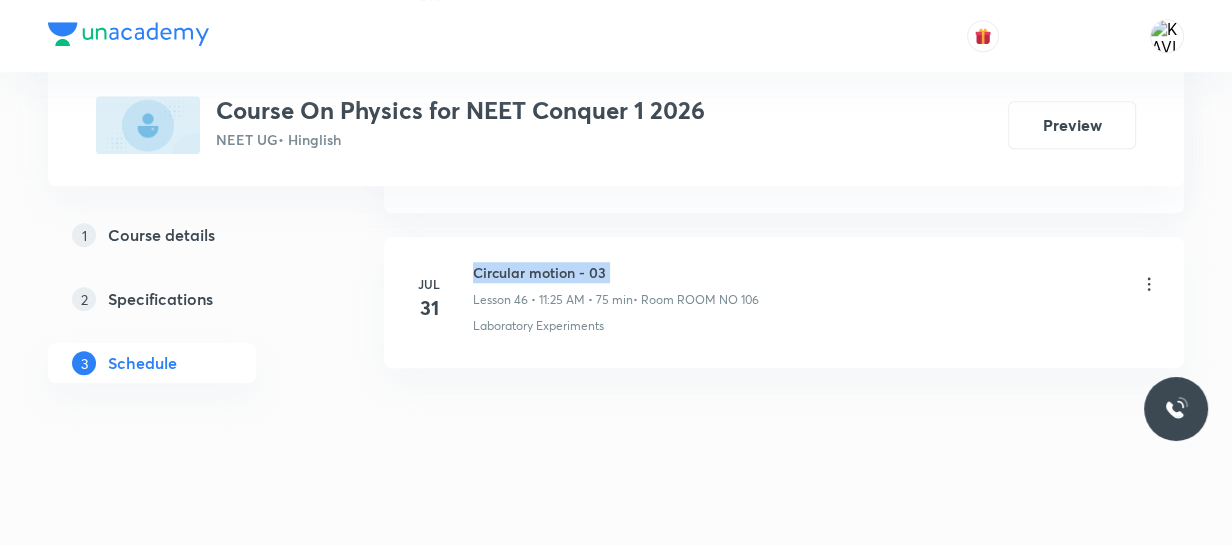 click on "Circular motion - 03" at bounding box center [616, 272] 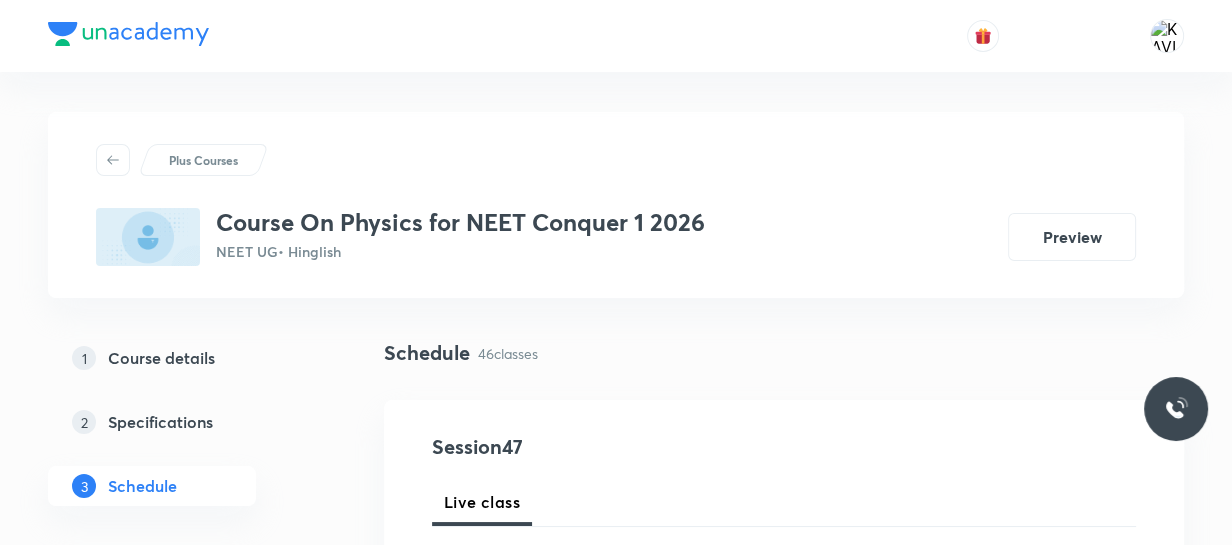 scroll, scrollTop: 264, scrollLeft: 0, axis: vertical 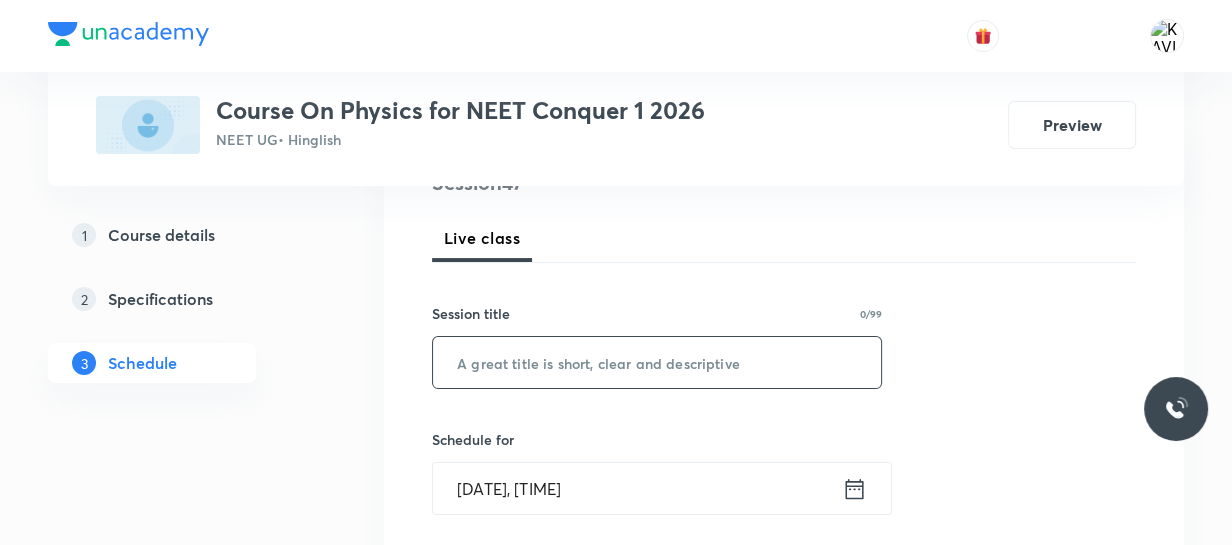 click at bounding box center [657, 362] 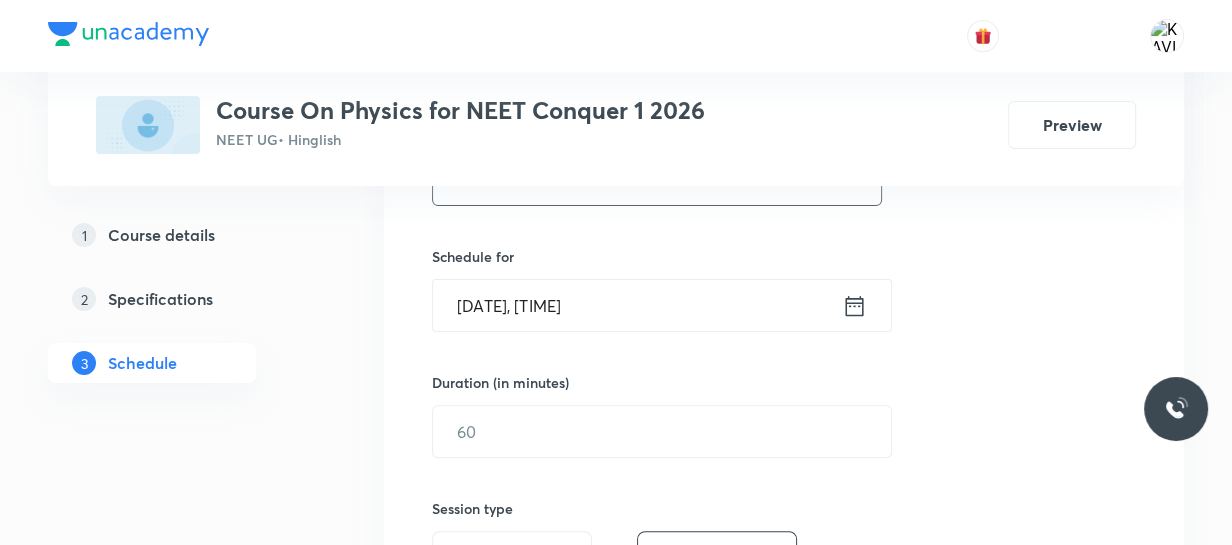 scroll, scrollTop: 448, scrollLeft: 0, axis: vertical 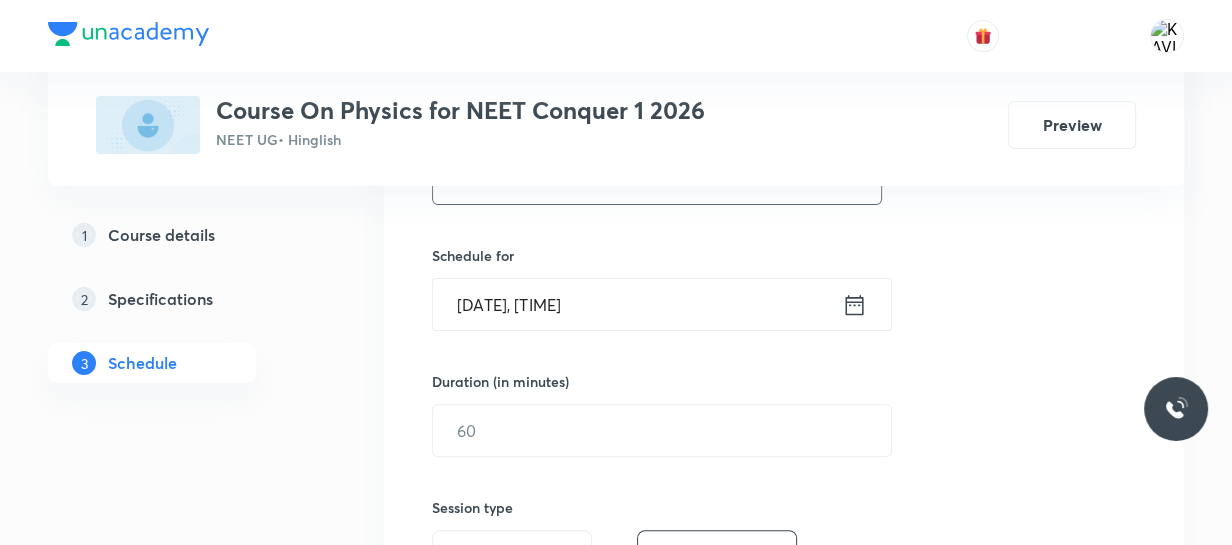 type on "Circular motion - 04" 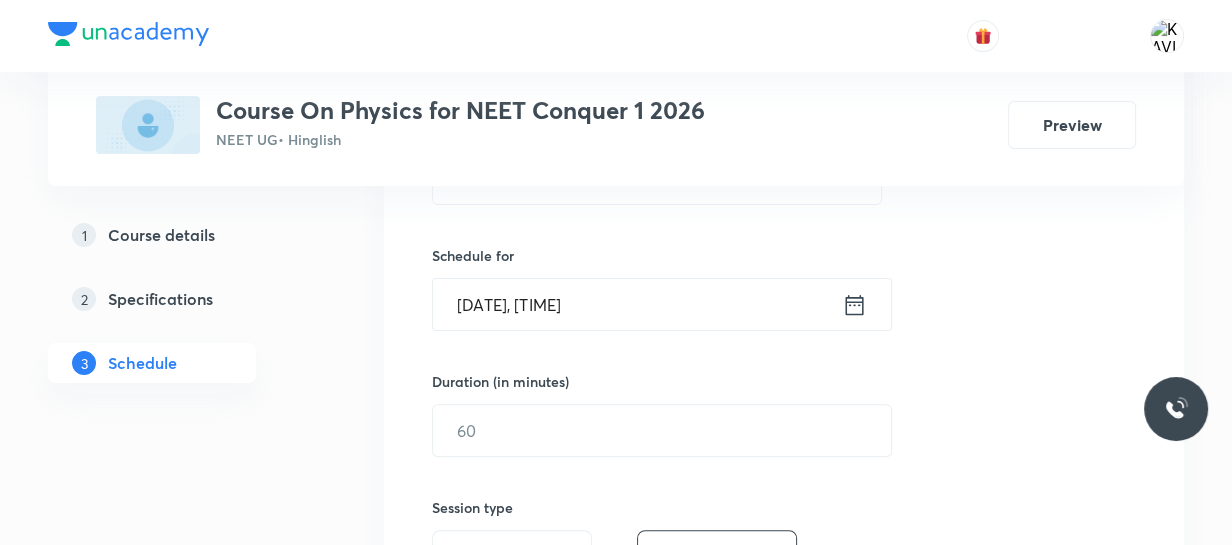 click 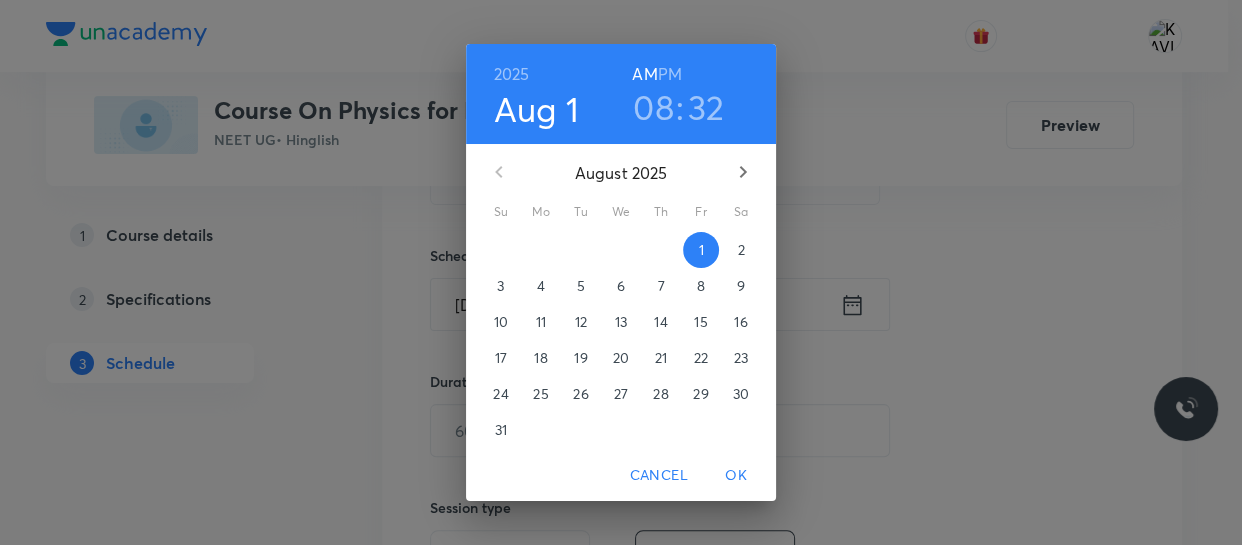 click on "2025 Aug 1 08 : 32 AM PM" at bounding box center (621, 94) 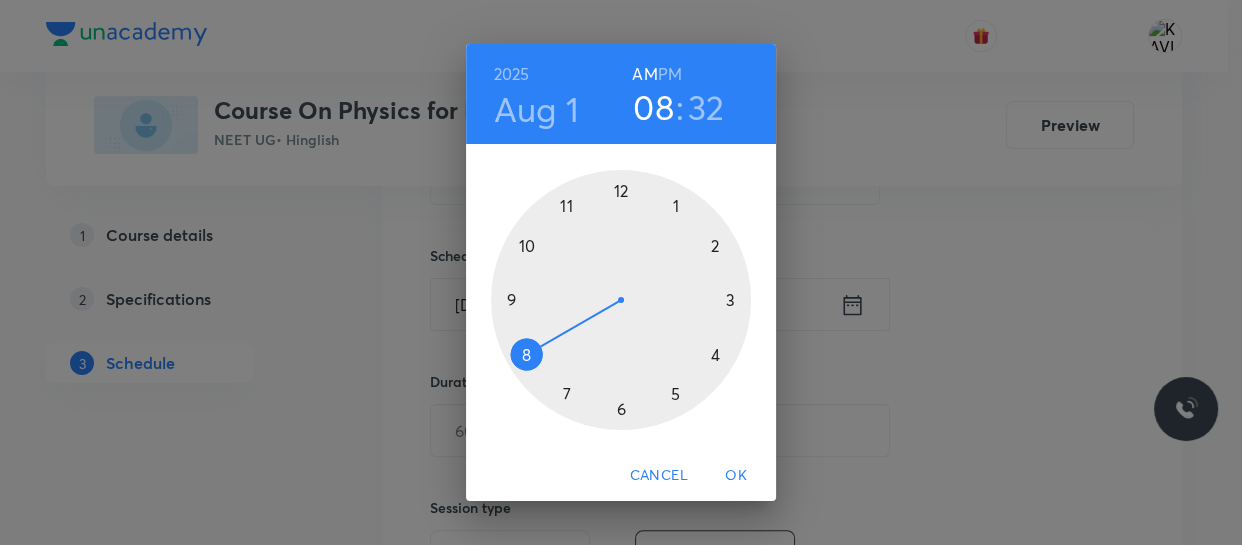 click at bounding box center [621, 300] 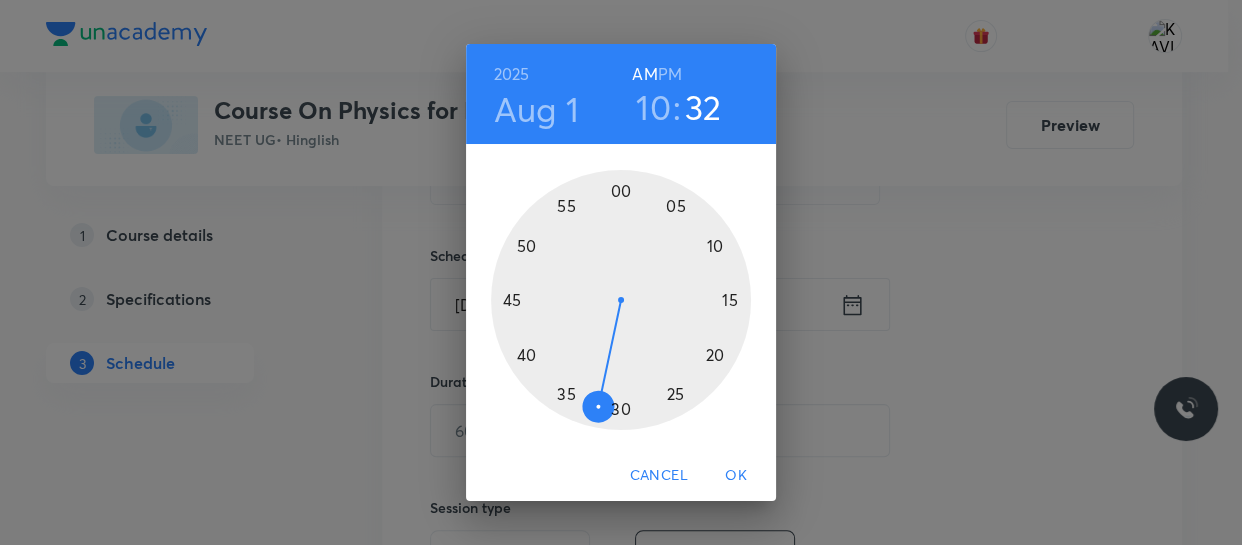 click at bounding box center [621, 300] 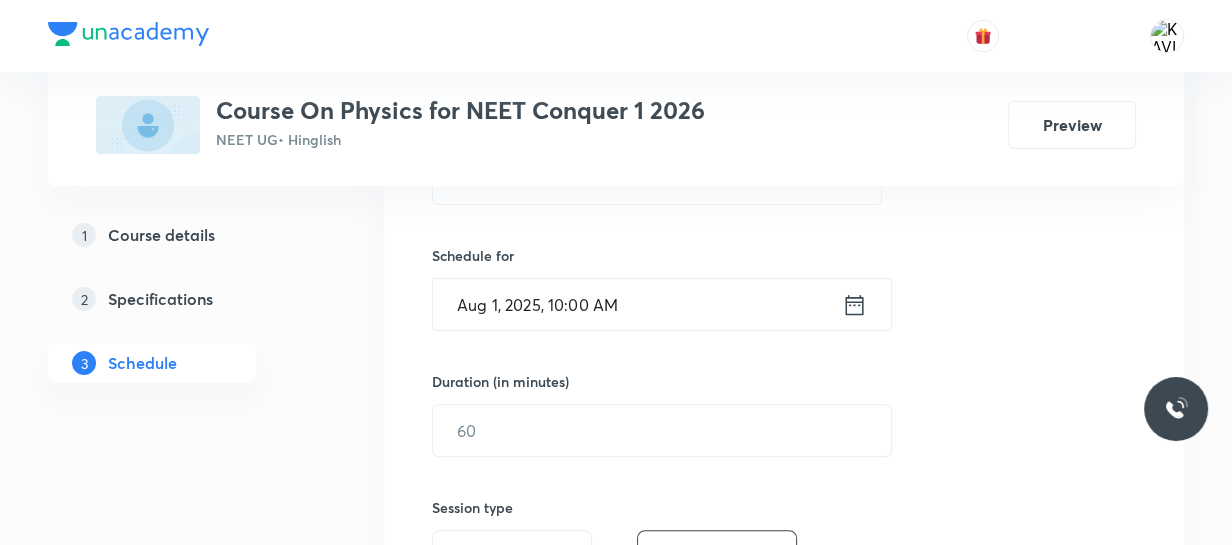 scroll, scrollTop: 648, scrollLeft: 0, axis: vertical 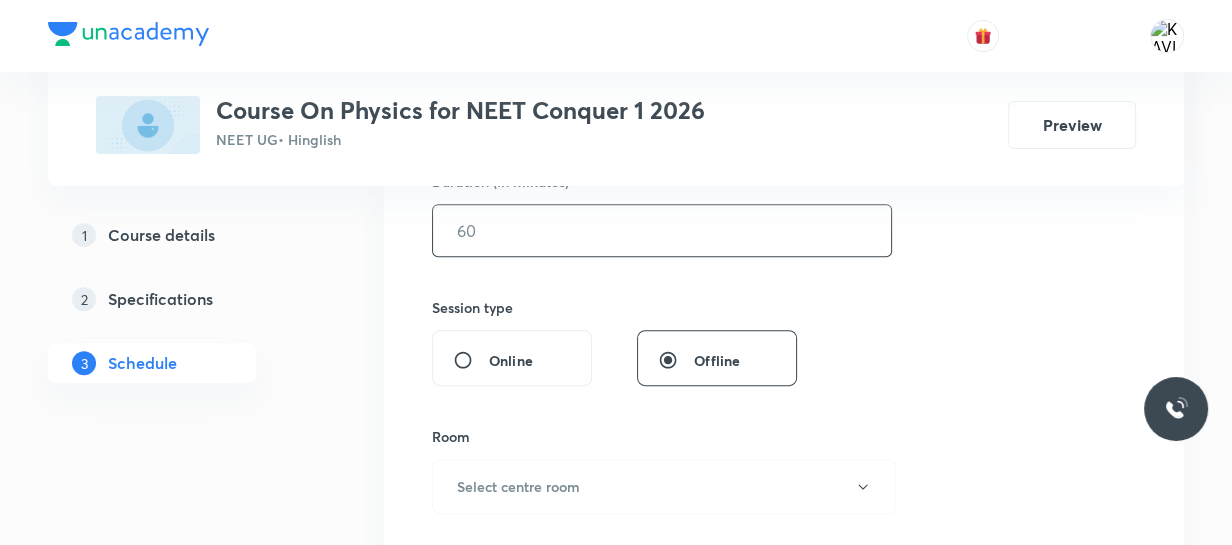 click at bounding box center [662, 230] 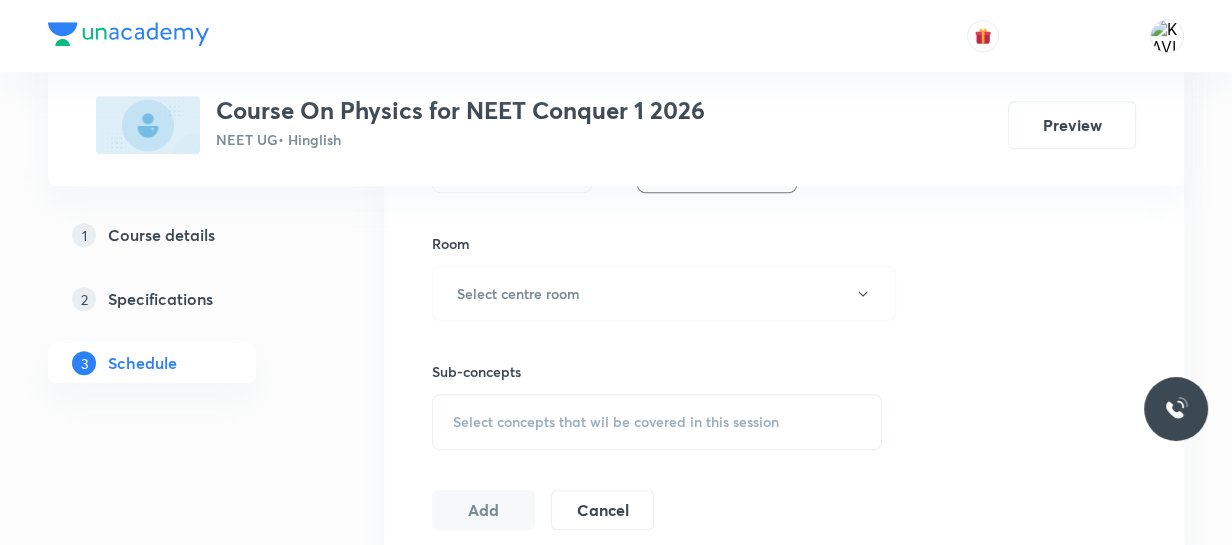 scroll, scrollTop: 845, scrollLeft: 0, axis: vertical 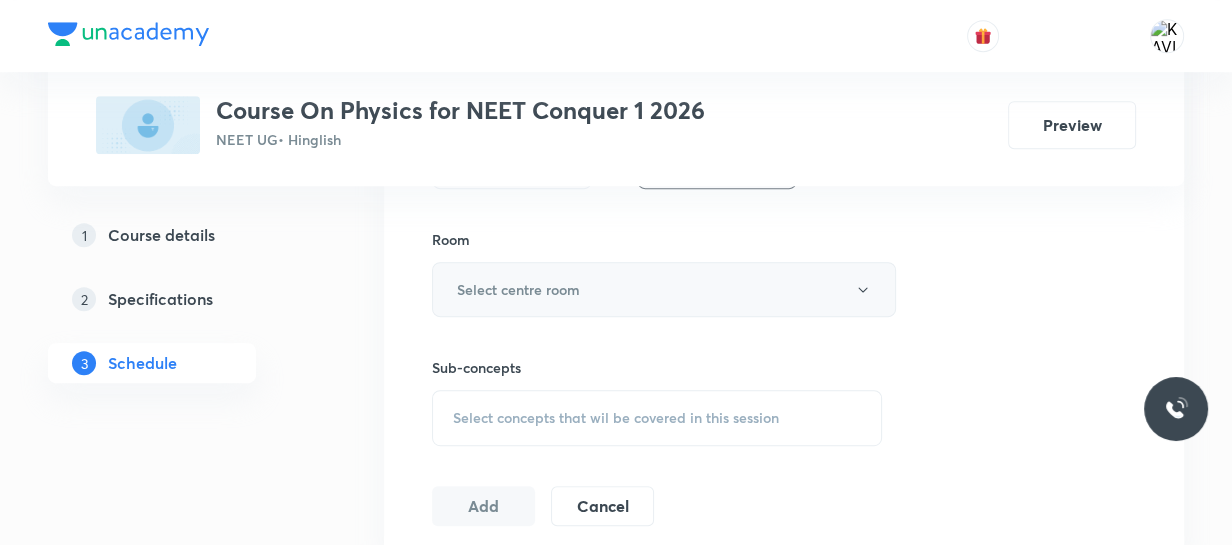 type on "75" 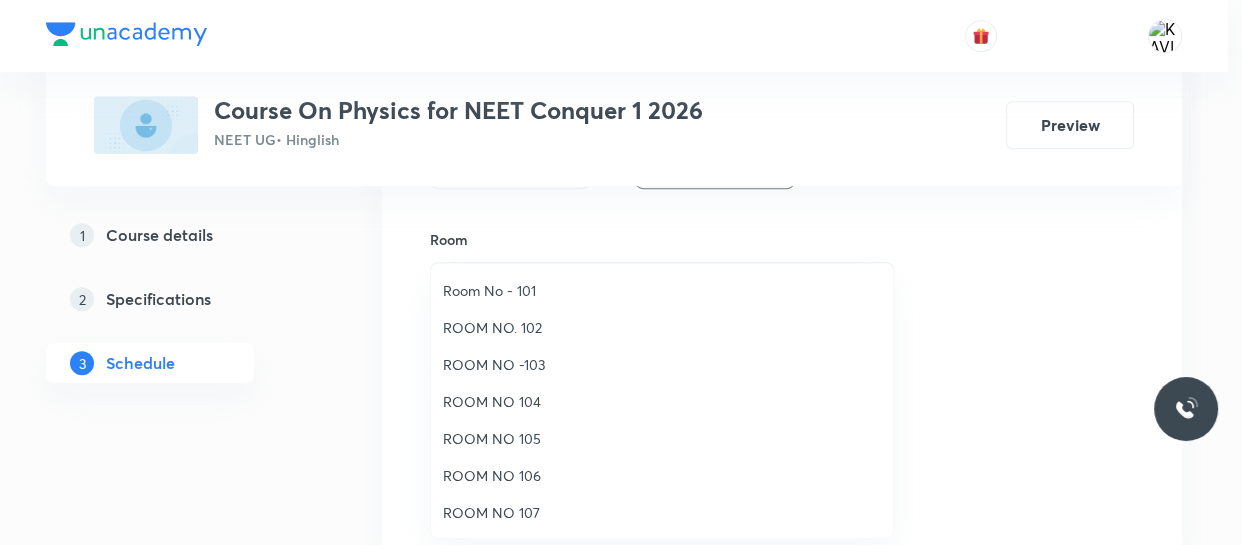 click on "ROOM NO 106" at bounding box center [662, 475] 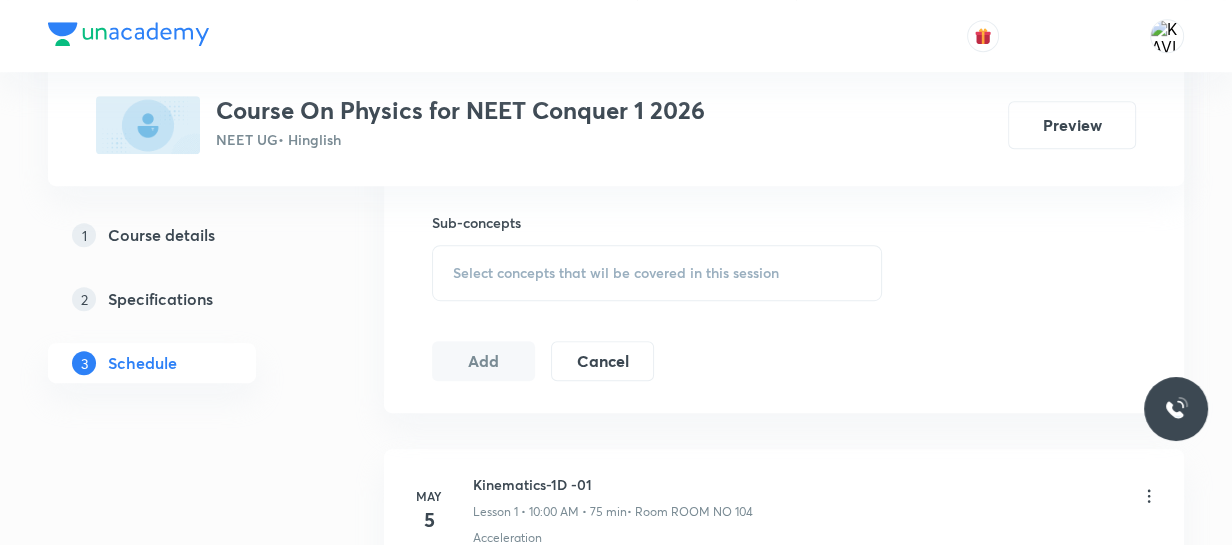 scroll, scrollTop: 991, scrollLeft: 0, axis: vertical 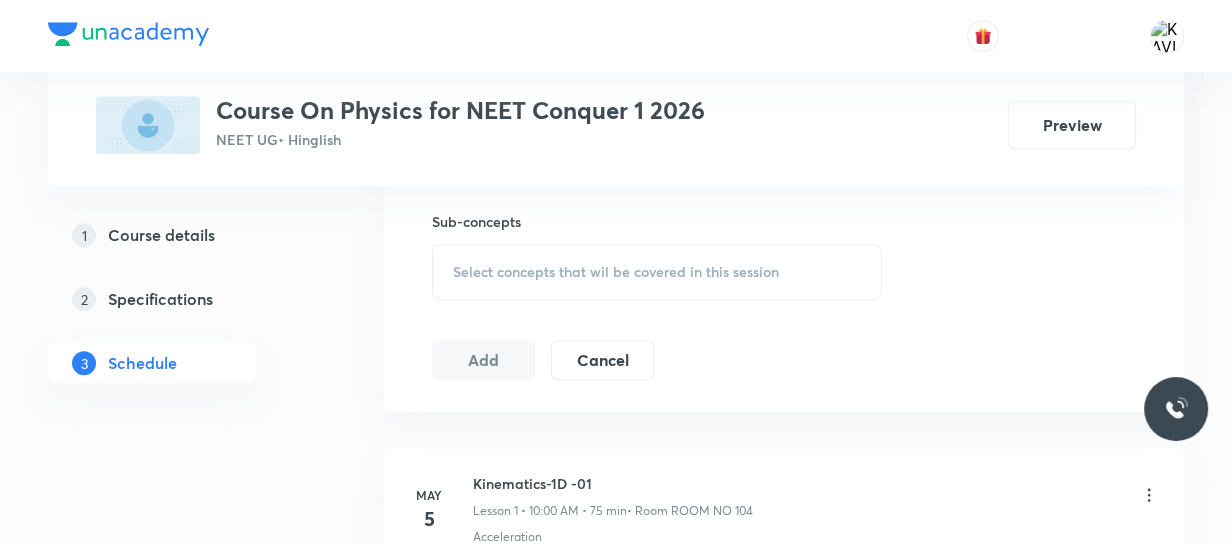 click on "Select concepts that wil be covered in this session" at bounding box center [657, 272] 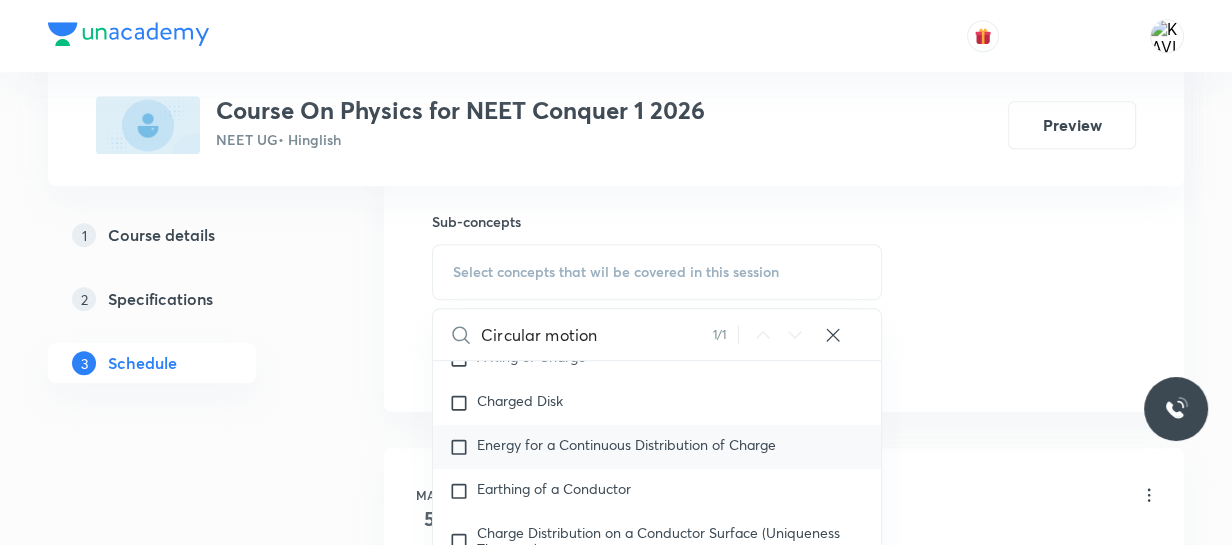 scroll, scrollTop: 15613, scrollLeft: 0, axis: vertical 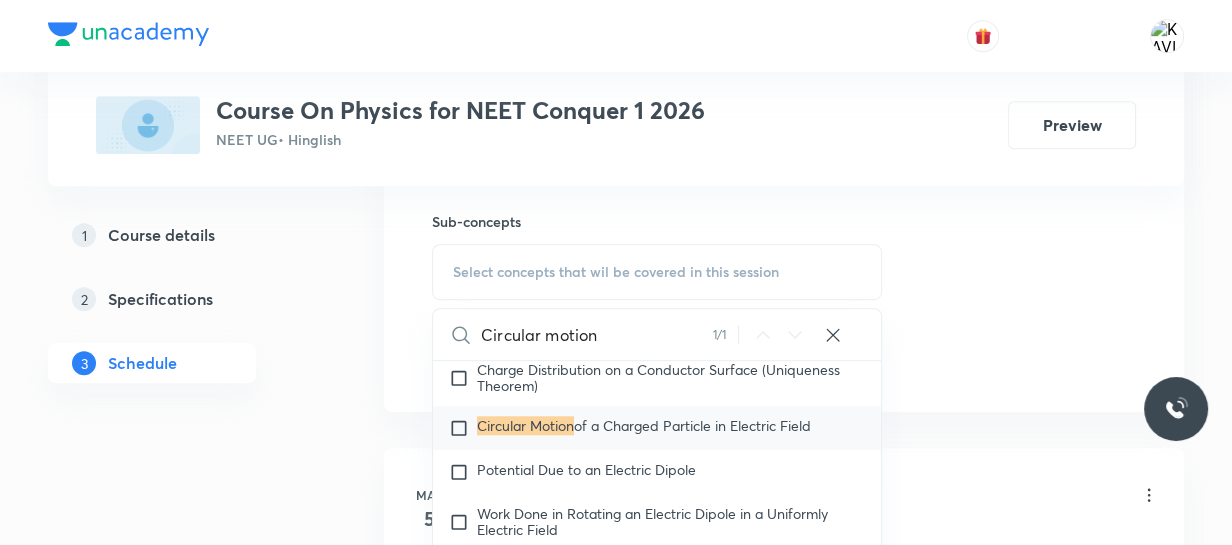 type on "Circular motion" 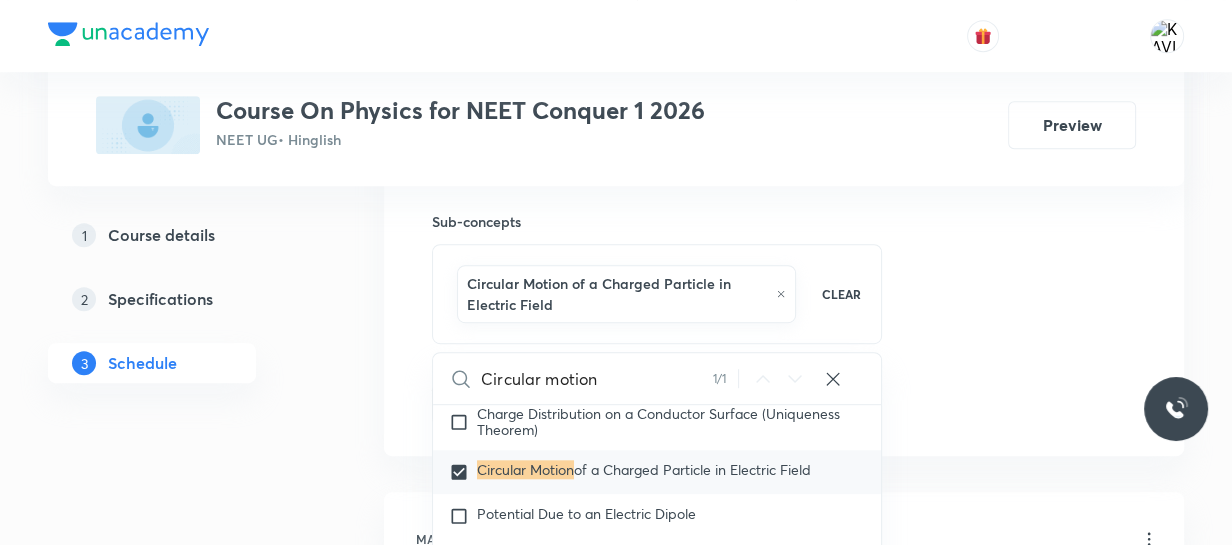 click on "Session  47 Live class Session title 20/99 Circular motion - 04 ​ Schedule for Aug 1, 2025, 10:00 AM ​ Duration (in minutes) 75 ​   Session type Online Offline Room ROOM NO 106 Sub-concepts Circular Motion of a Charged Particle in Electric Field  CLEAR Circular motion 1 / 1 ​ Physics - Full Syllabus Mock Questions Physics - Full Syllabus Mock Questions Physics Previous Year Question Physics Previous Year Question Covered previously Units & Dimensions Physical quantity Covered previously Applications of Dimensional Analysis Significant Figures Covered previously Units of Physical Quantities Covered previously System of Units Covered previously Dimensions of Some Mathematical Functions Covered previously Unit and Dimension Covered previously Product of Two Vectors Covered previously Subtraction of Vectors Covered previously Cross Product Covered previously Least Count Analysis Errors of Measurement Covered previously Vernier Callipers Screw Gauge Covered previously Zero Error Covered previously Error" at bounding box center (784, -68) 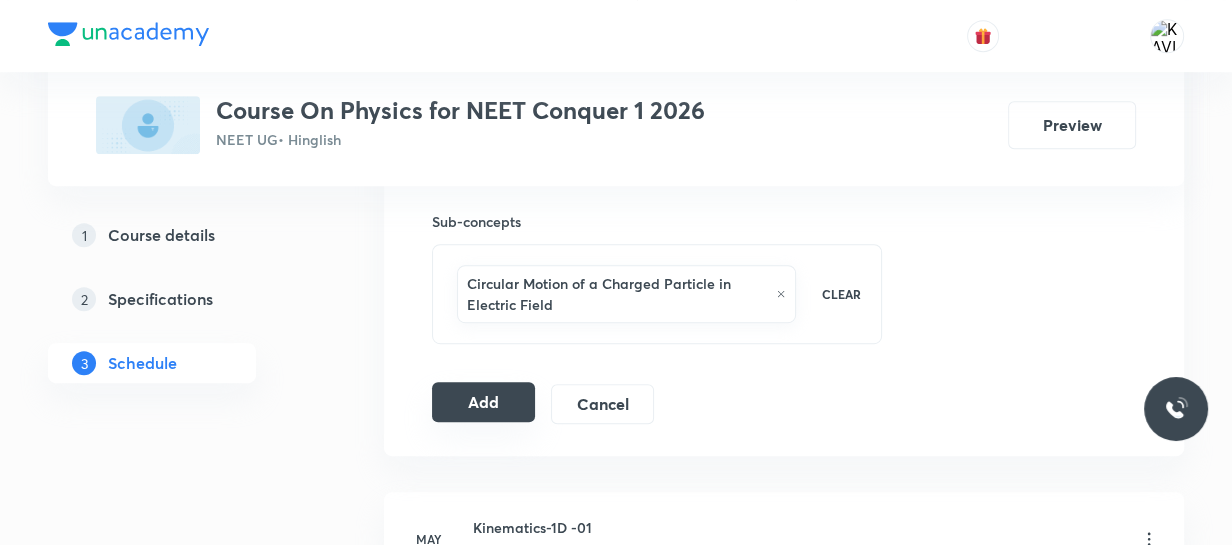 click on "Add" at bounding box center [483, 402] 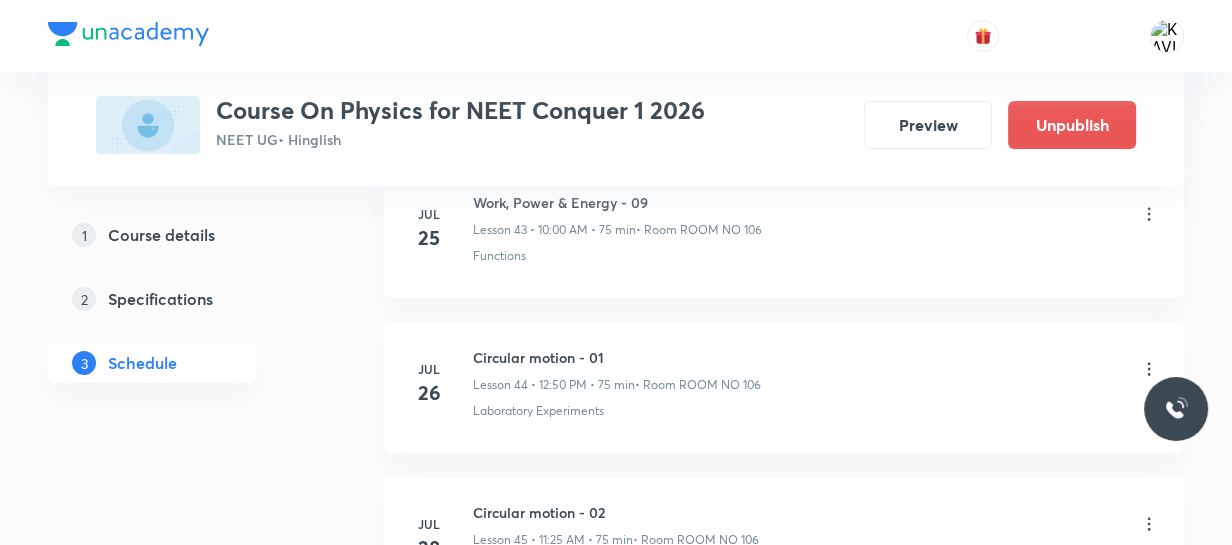 scroll, scrollTop: 7413, scrollLeft: 0, axis: vertical 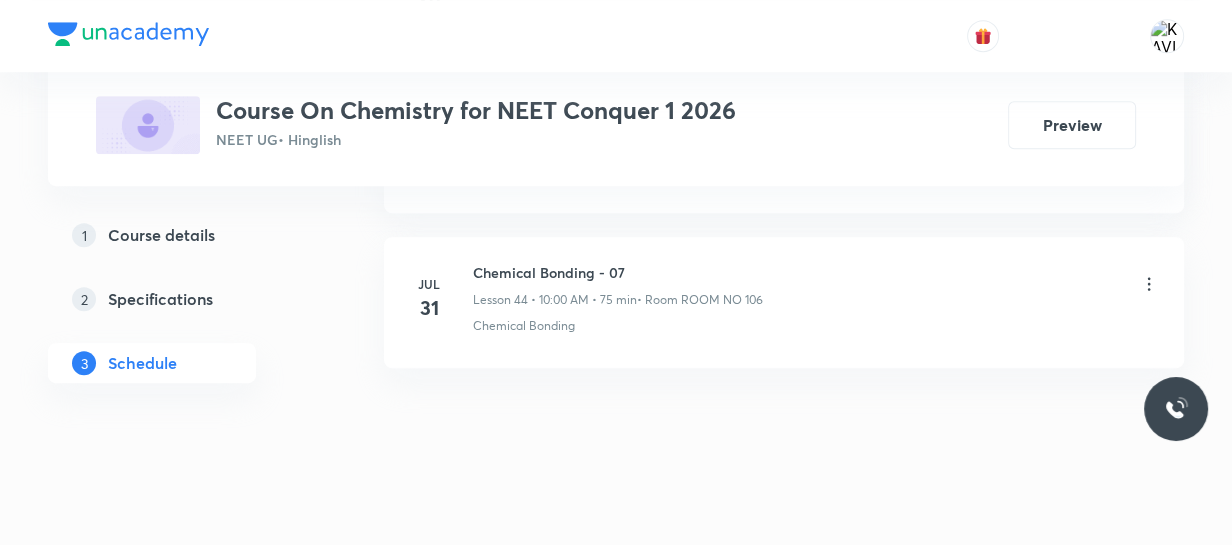 click on "Chemical Bonding - 07" at bounding box center [618, 272] 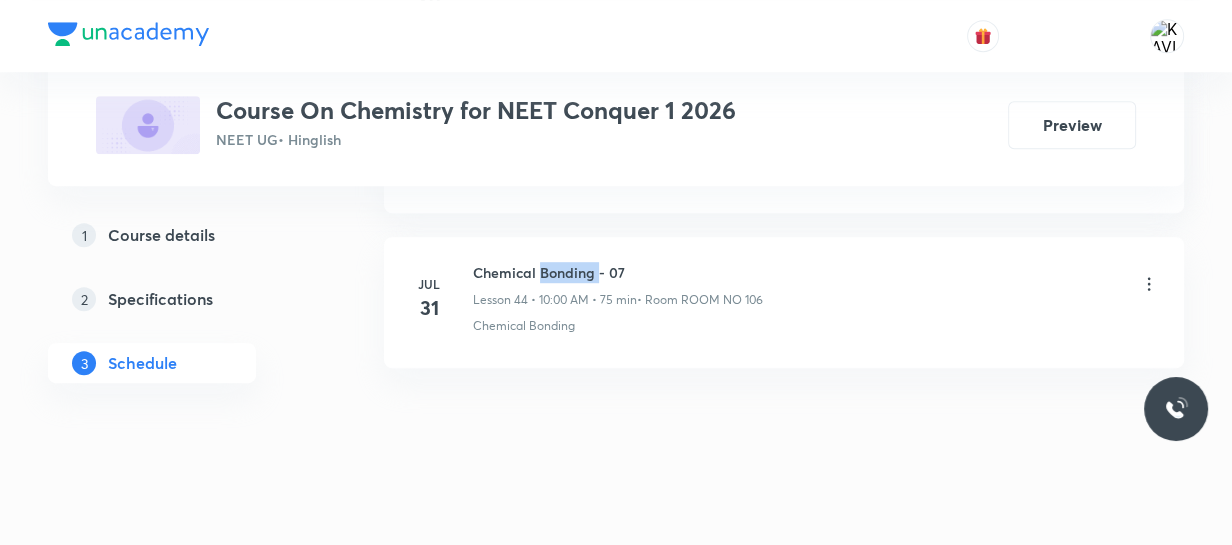 click on "Chemical Bonding - 07" at bounding box center (618, 272) 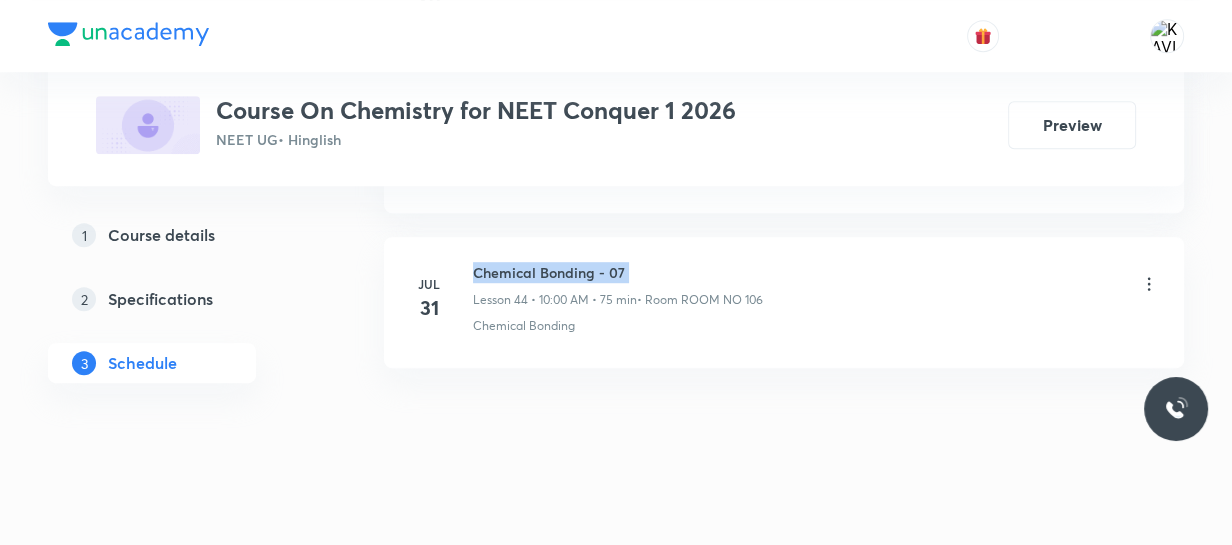 click on "Chemical Bonding - 07" at bounding box center (618, 272) 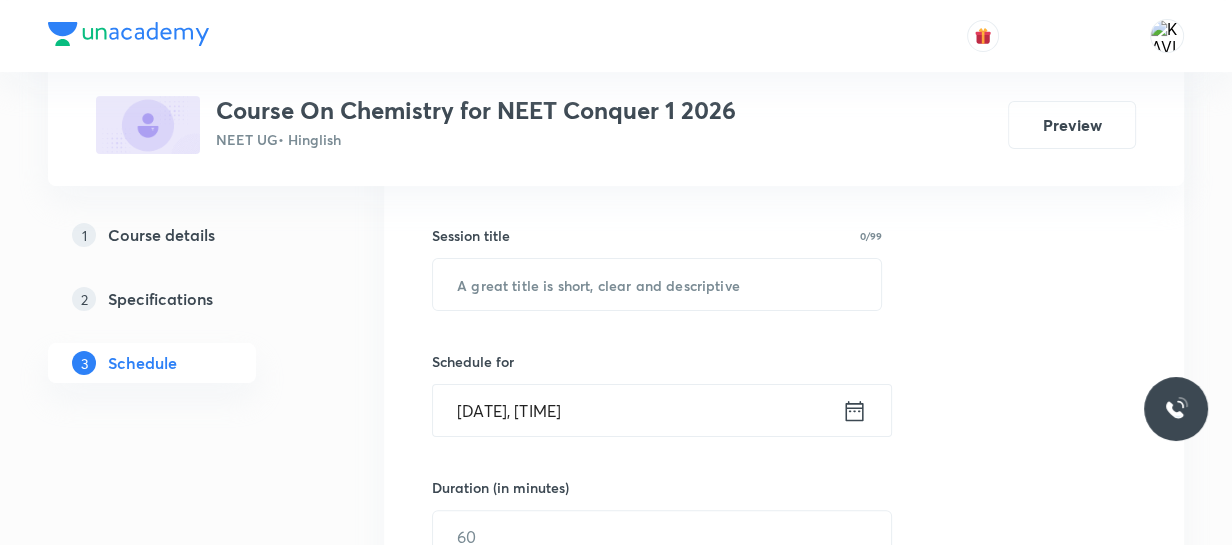 scroll, scrollTop: 340, scrollLeft: 0, axis: vertical 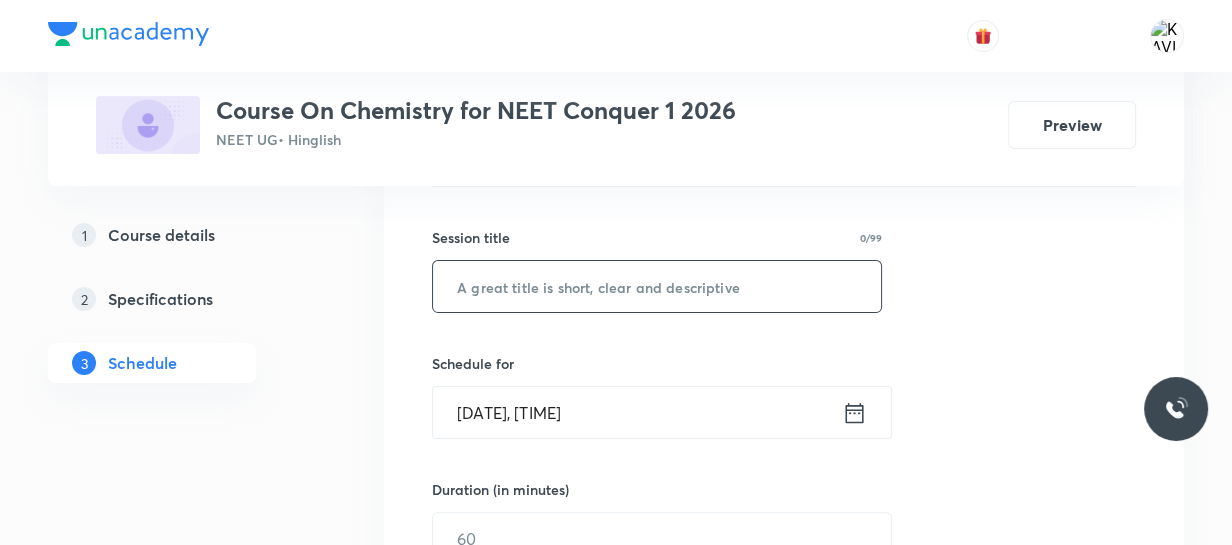 click at bounding box center [657, 286] 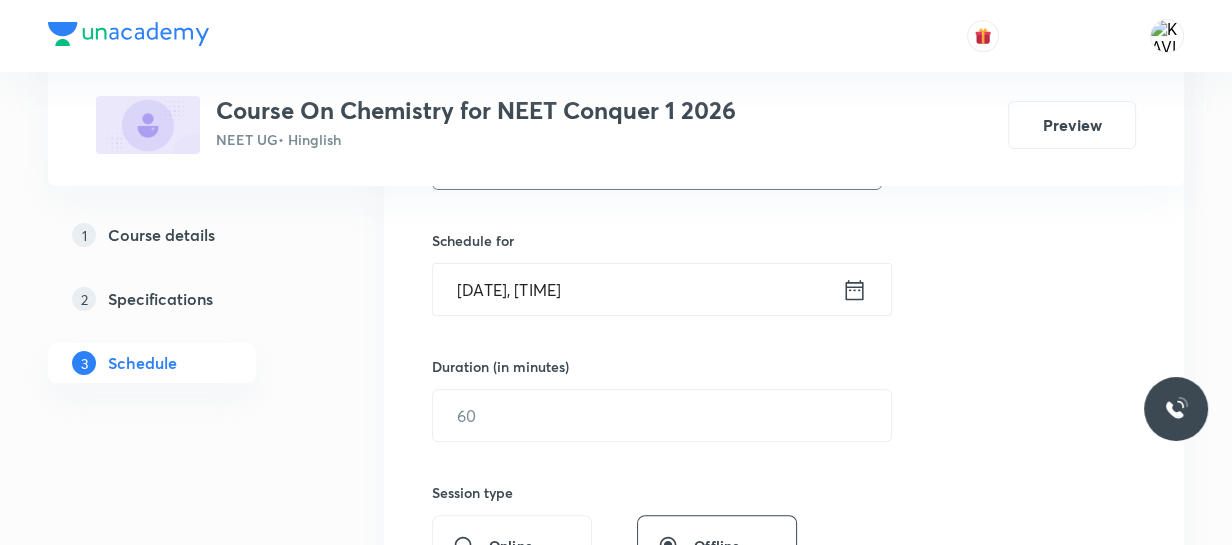 scroll, scrollTop: 465, scrollLeft: 0, axis: vertical 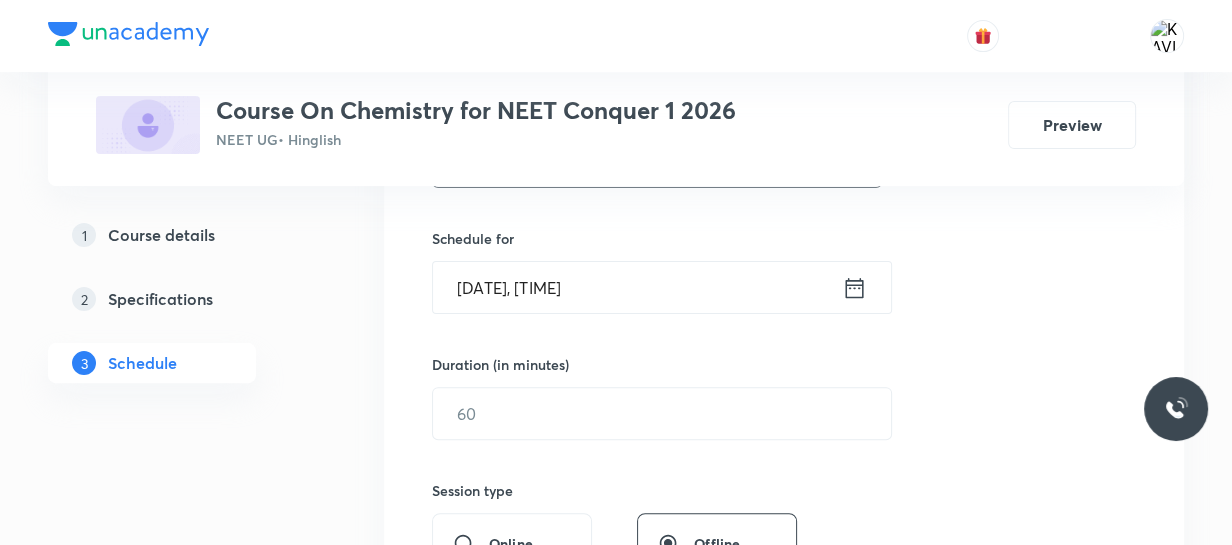 type on "Chemical Bonding - 08" 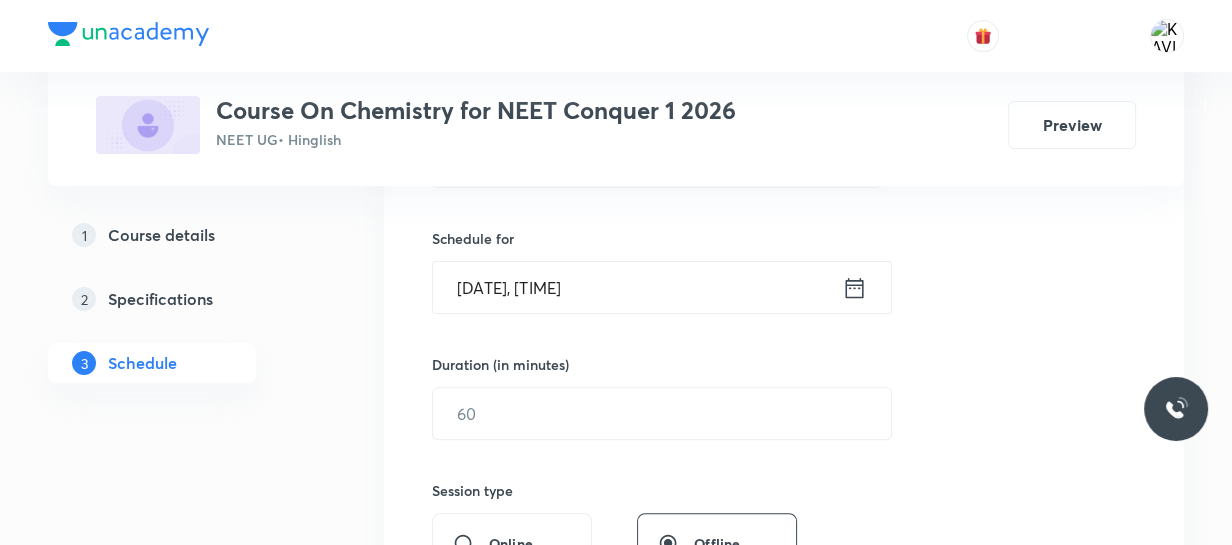 click 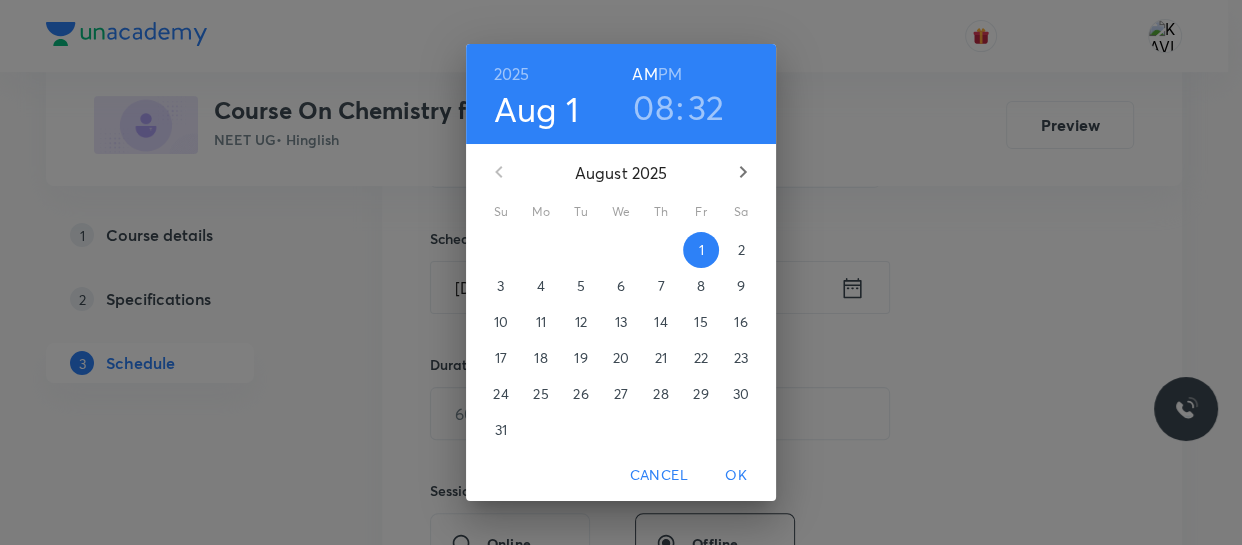 click on "08" at bounding box center (653, 107) 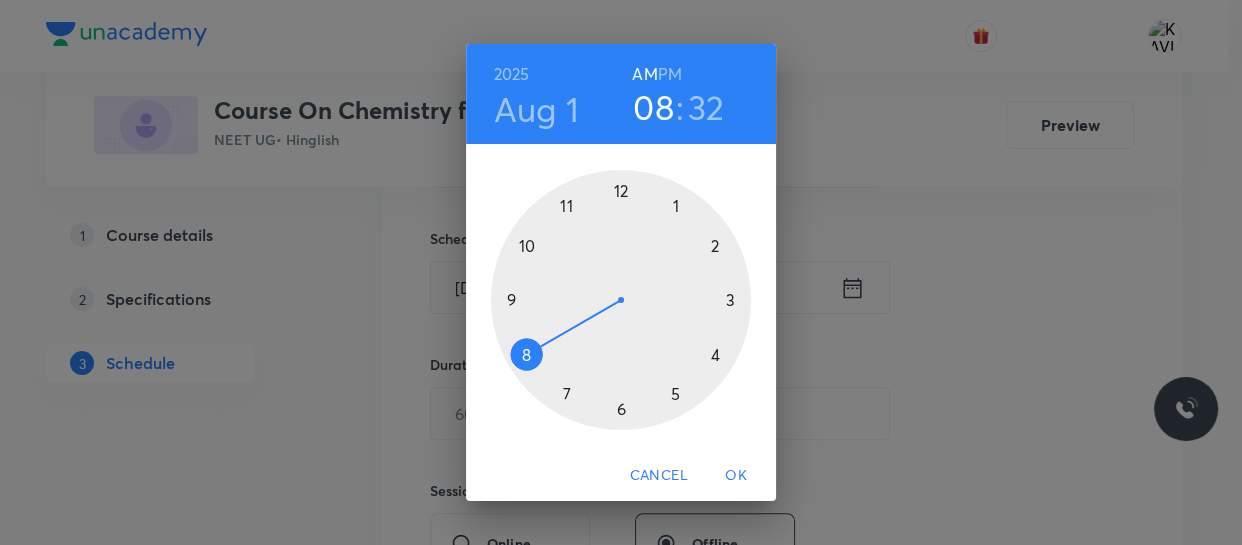click at bounding box center [621, 300] 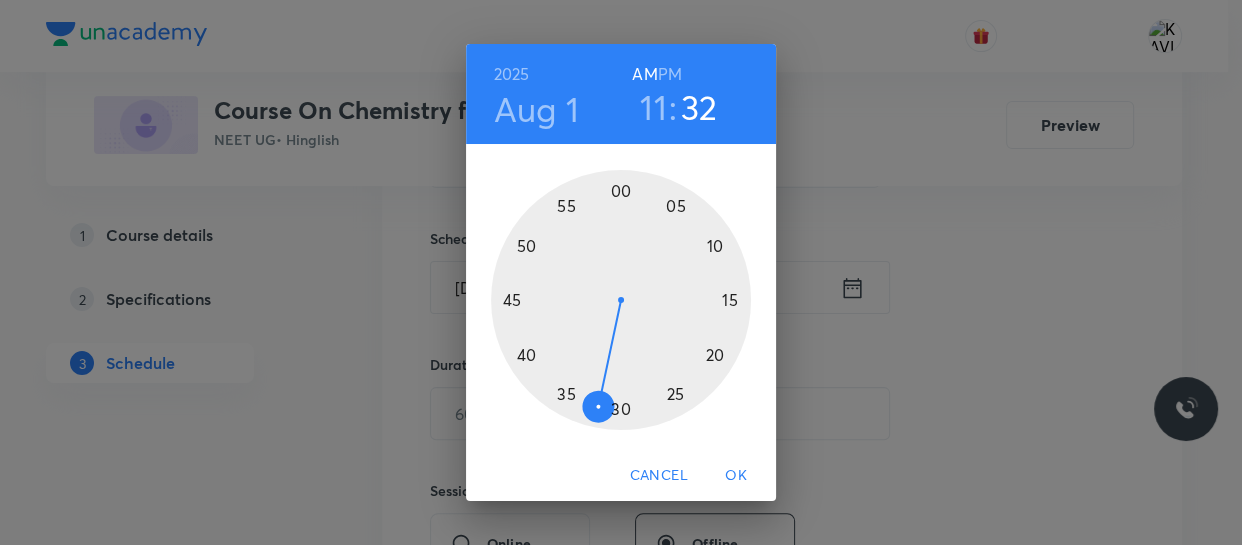 click at bounding box center (621, 300) 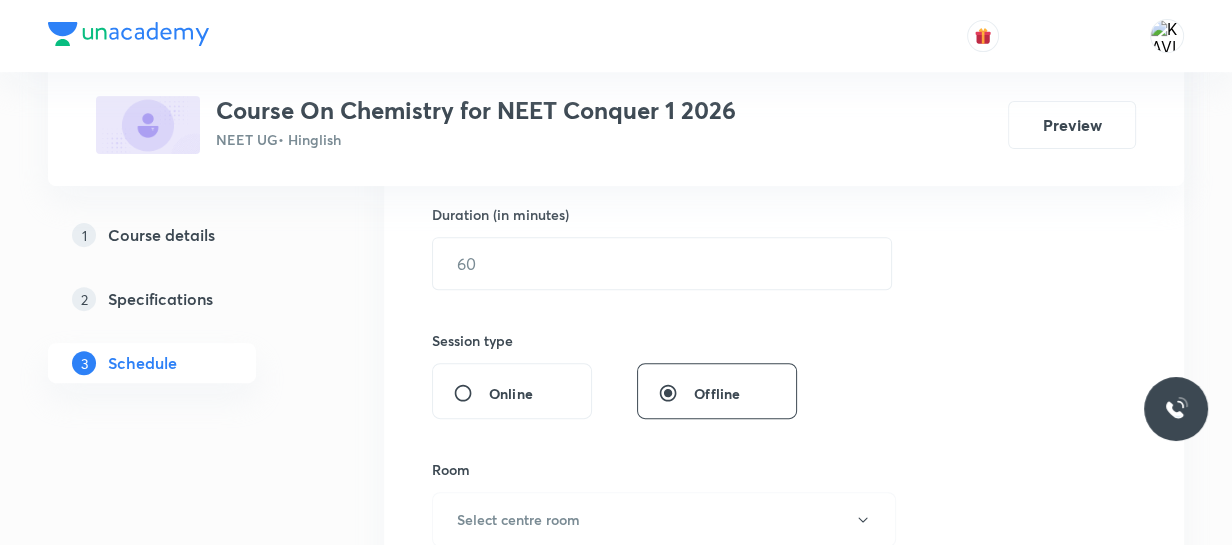scroll, scrollTop: 616, scrollLeft: 0, axis: vertical 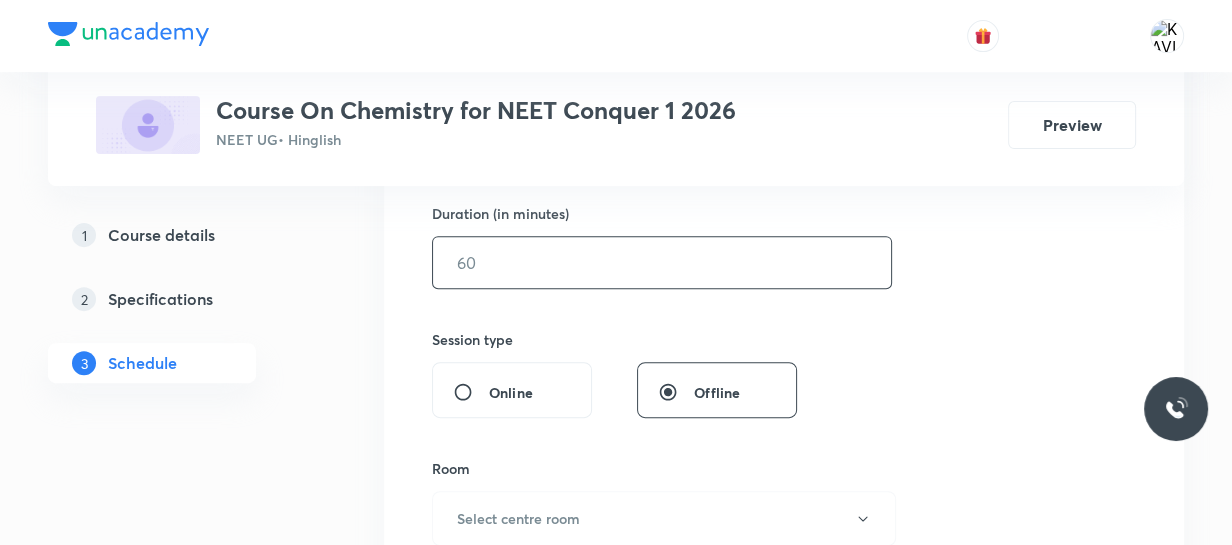 click at bounding box center (662, 262) 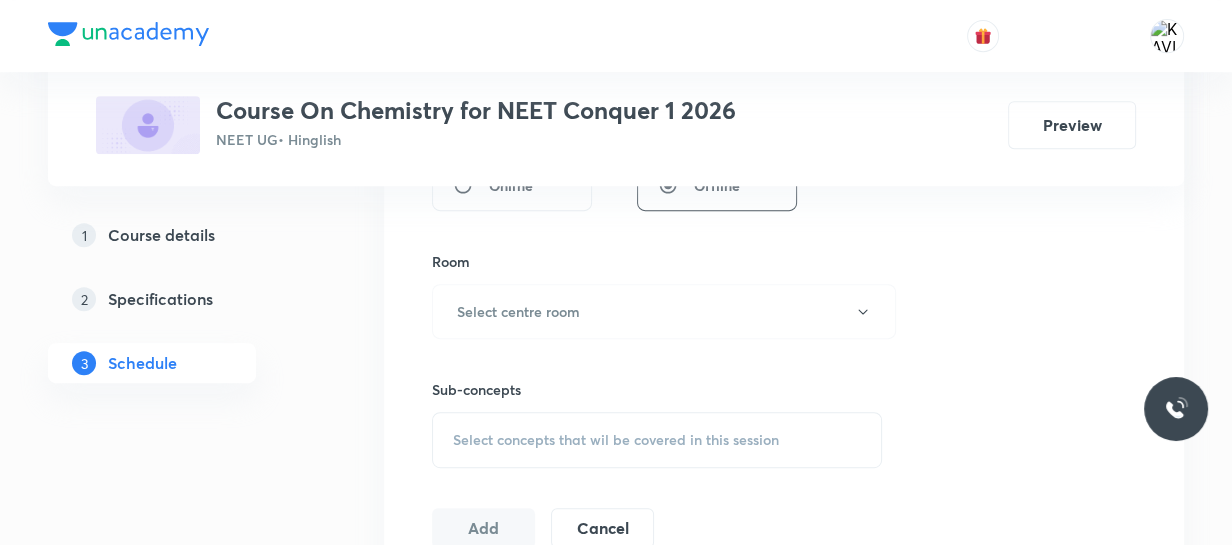 scroll, scrollTop: 824, scrollLeft: 0, axis: vertical 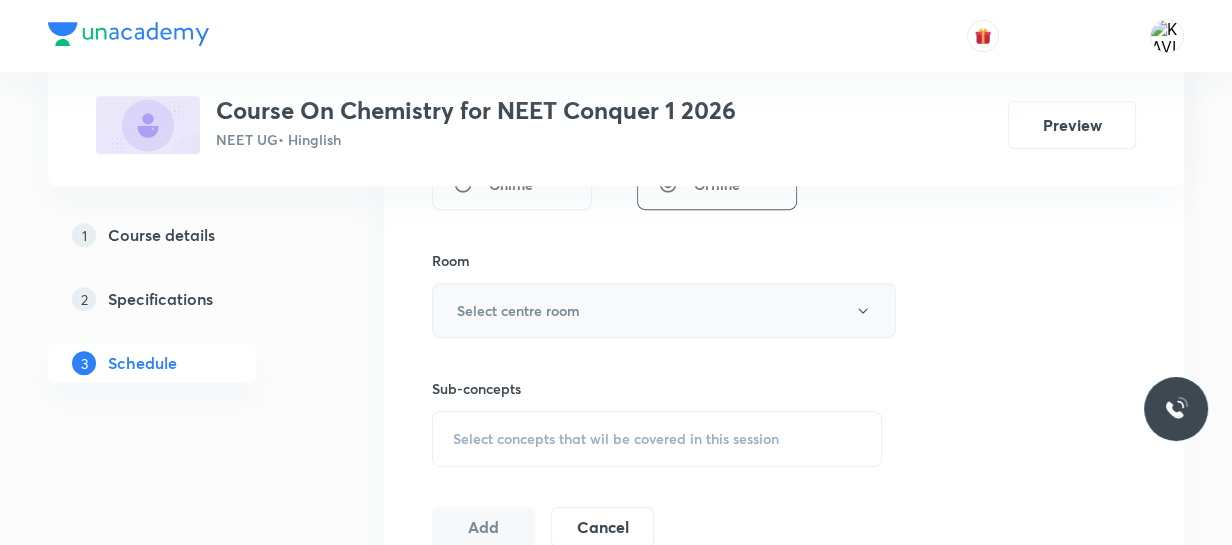 type on "75" 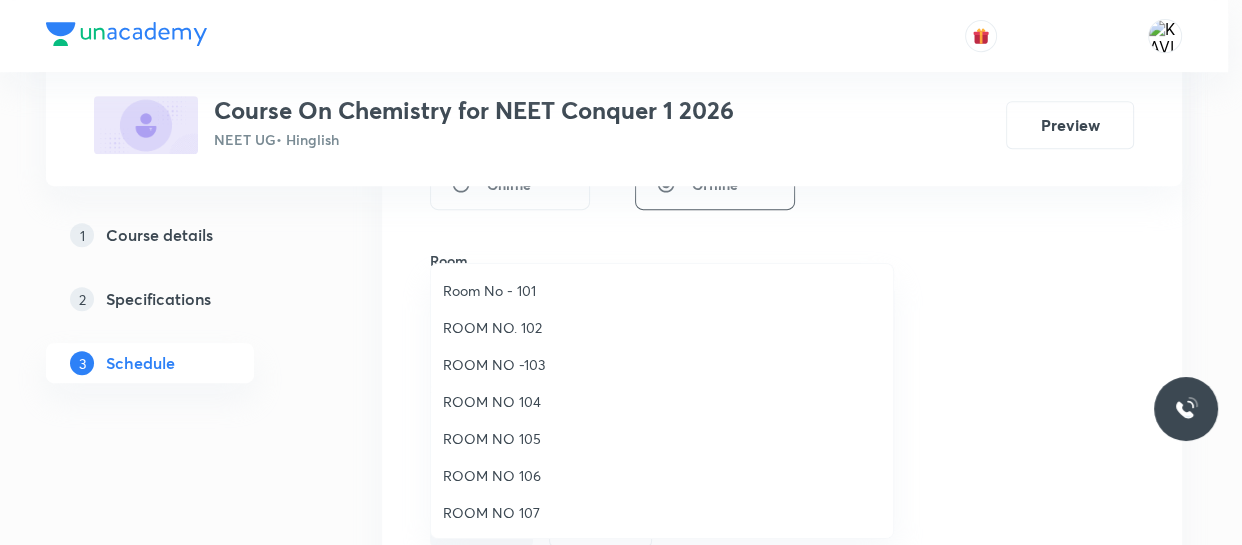 click on "ROOM NO 106" at bounding box center (662, 475) 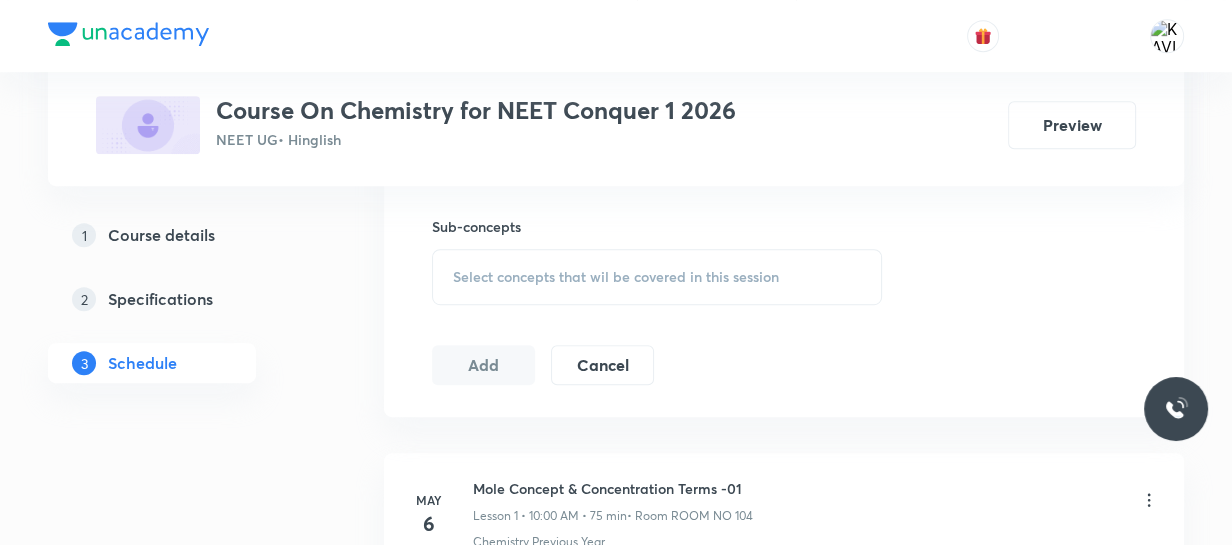scroll, scrollTop: 987, scrollLeft: 0, axis: vertical 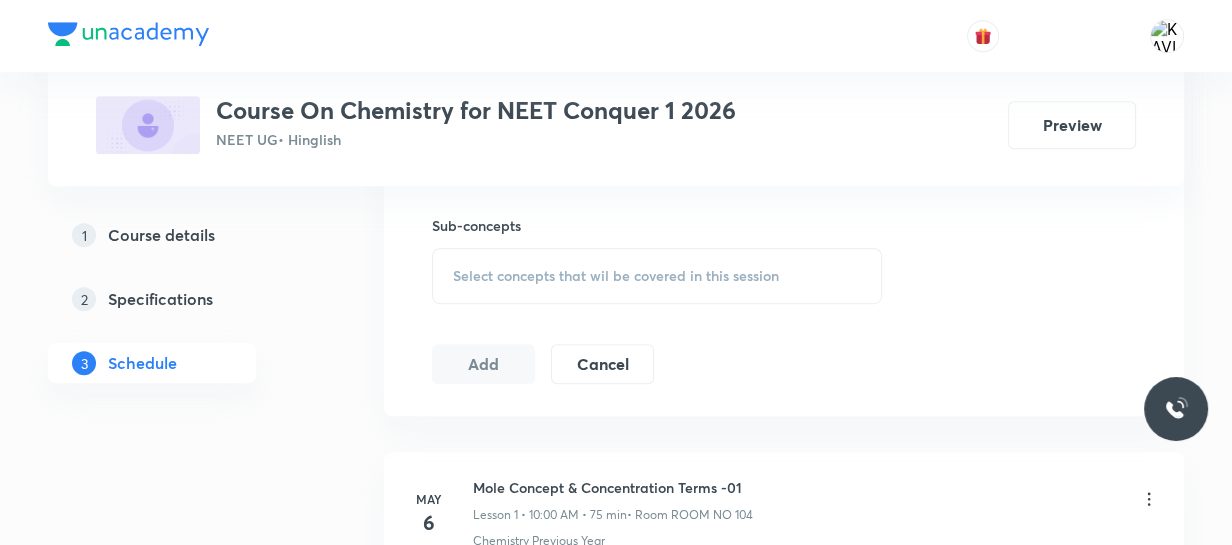 click on "Select concepts that wil be covered in this session" at bounding box center [616, 276] 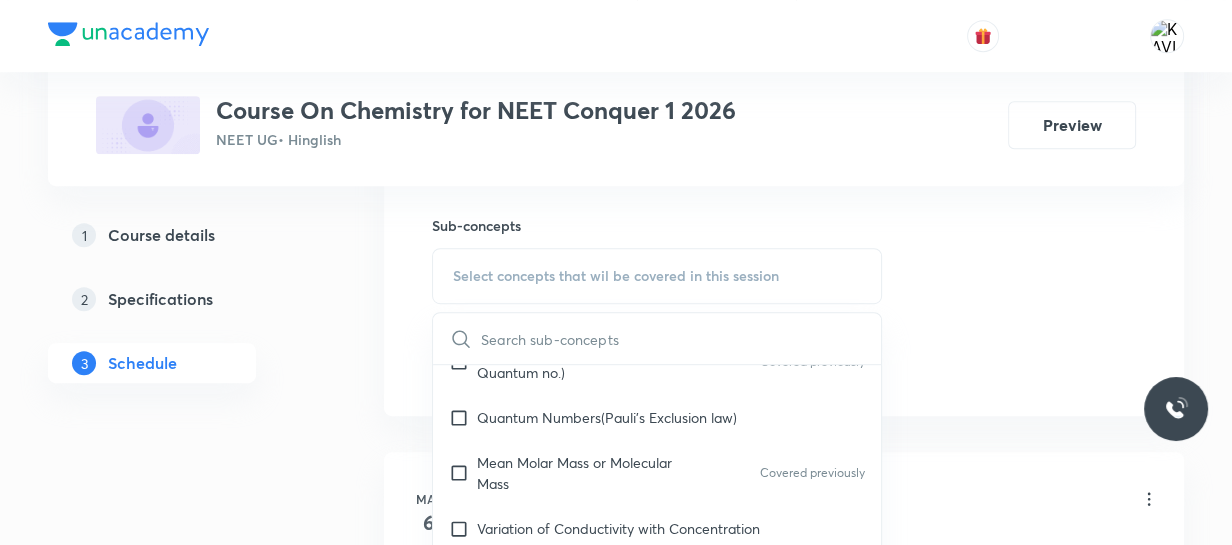 scroll, scrollTop: 882, scrollLeft: 0, axis: vertical 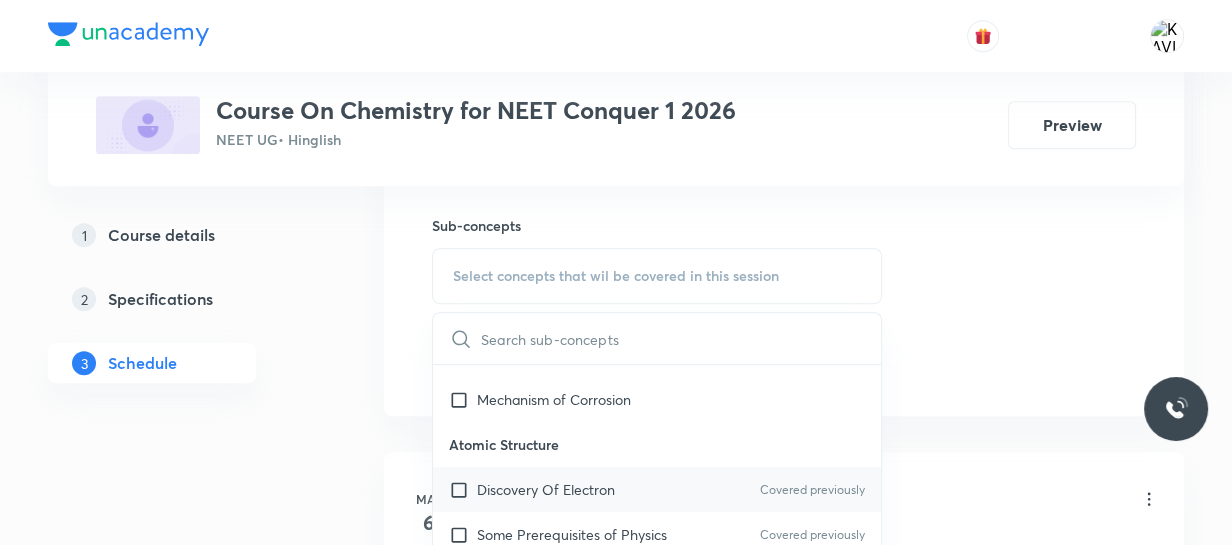 click on "Discovery Of Electron" at bounding box center [546, 489] 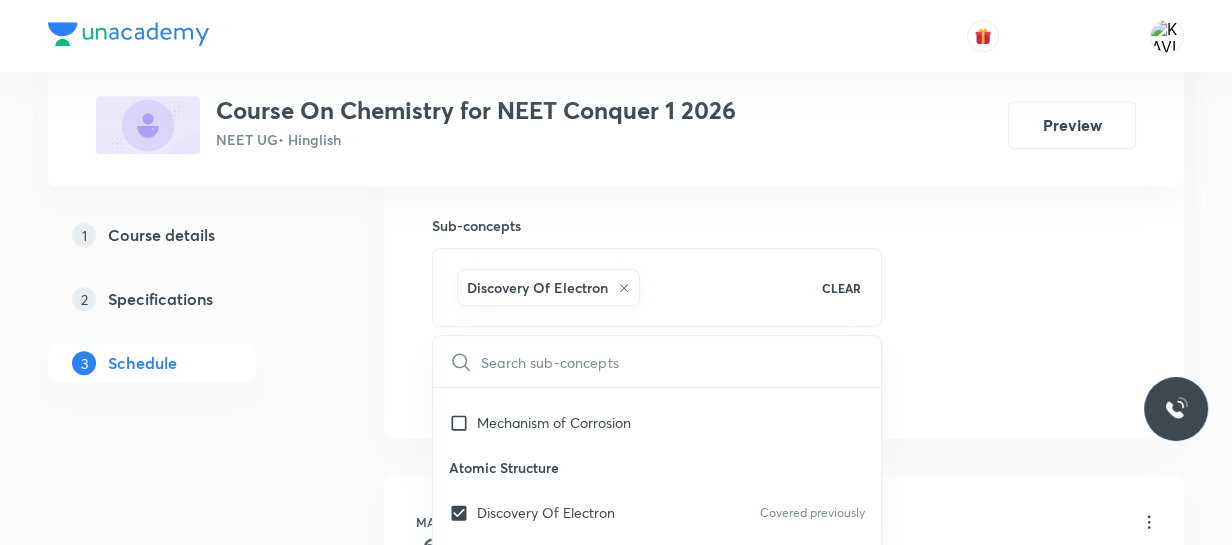 click on "Session  45 Live class Session title 21/99 Chemical Bonding - 08 ​ Schedule for Aug 1, 2025, 11:25 AM ​ Duration (in minutes) 75 ​   Session type Online Offline Room ROOM NO 106 Sub-concepts Discovery Of Electron CLEAR ​ Chemistry - Full Syllabus Mock Questions Chemistry - Full Syllabus Mock Questions Chemistry Previous Year Covered previously Chemistry Previous Year Questions Chemistry Previous Year Questions Covered previously General Topics & Mole Concept Basic Concepts Mole – Basic Introduction Percentage Composition Covered previously Stoichiometry Principle of Atom Conservation (POAC) Relation between Stoichiometric Quantities Application of Mole Concept: Gravimetric Analysis Electronic Configuration Of Atoms (Hund's rule) Covered previously  Quantum Numbers (Magnetic Quantum no.) Covered previously Quantum Numbers(Pauli's Exclusion law) Mean Molar Mass or Molecular Mass Covered previously Variation of Conductivity with Concentration Mechanism of Corrosion Atomic Structure Covered previously" at bounding box center (784, -74) 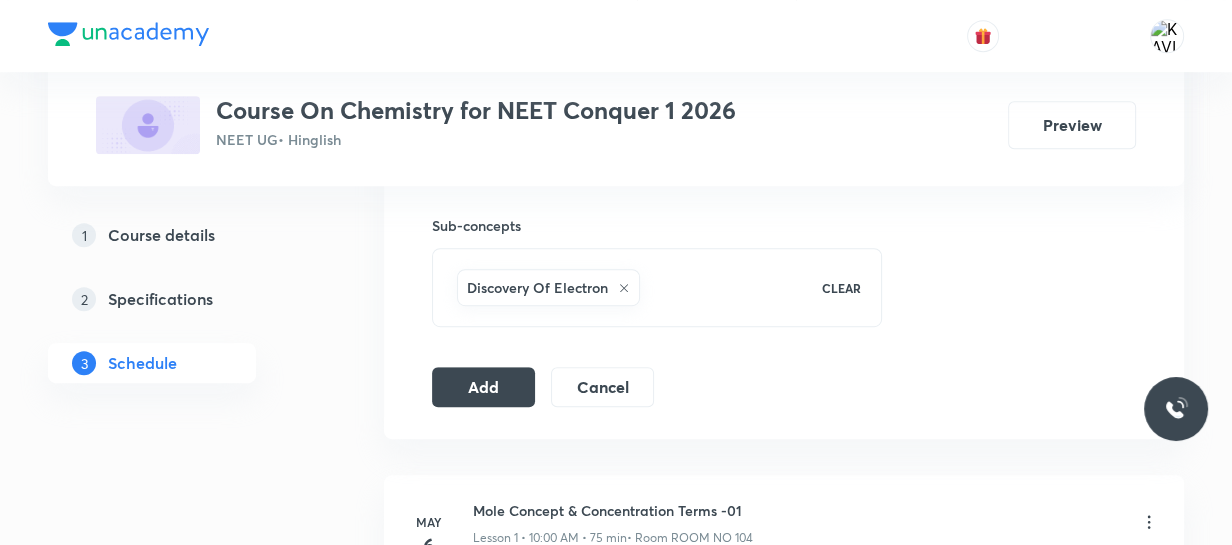 click on "Session  45 Live class Session title 21/99 Chemical Bonding - 08 ​ Schedule for Aug 1, 2025, 11:25 AM ​ Duration (in minutes) 75 ​   Session type Online Offline Room ROOM NO 106 Sub-concepts Discovery Of Electron CLEAR Add Cancel" at bounding box center [784, -74] 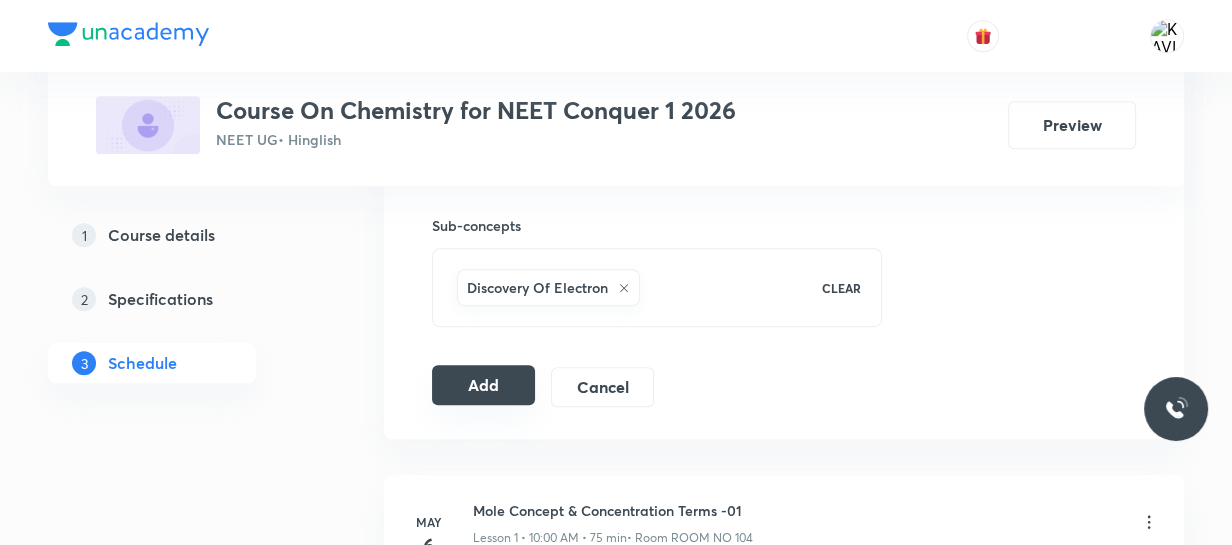 click on "Add" at bounding box center [483, 385] 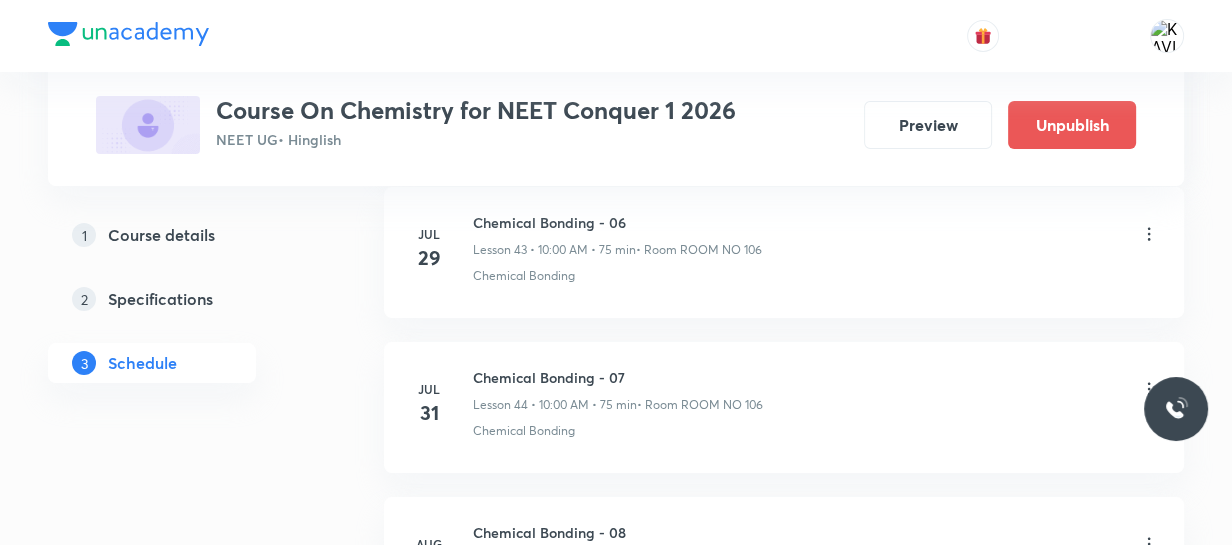 scroll, scrollTop: 7104, scrollLeft: 0, axis: vertical 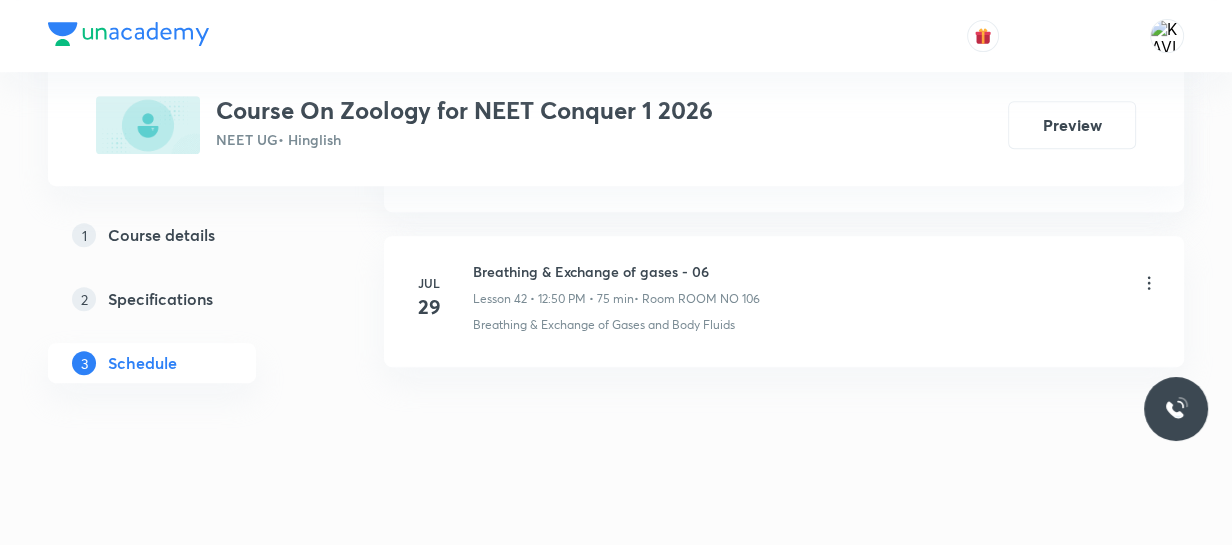 click on "Breathing & Exchange of gases - 06" at bounding box center [616, 271] 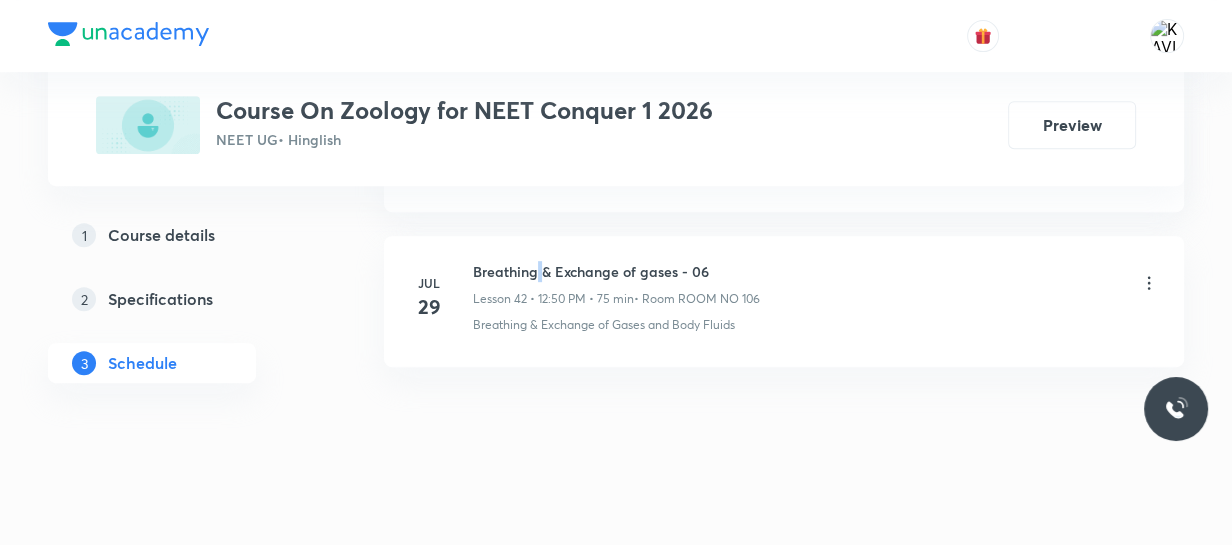 click on "Breathing & Exchange of gases - 06" at bounding box center (616, 271) 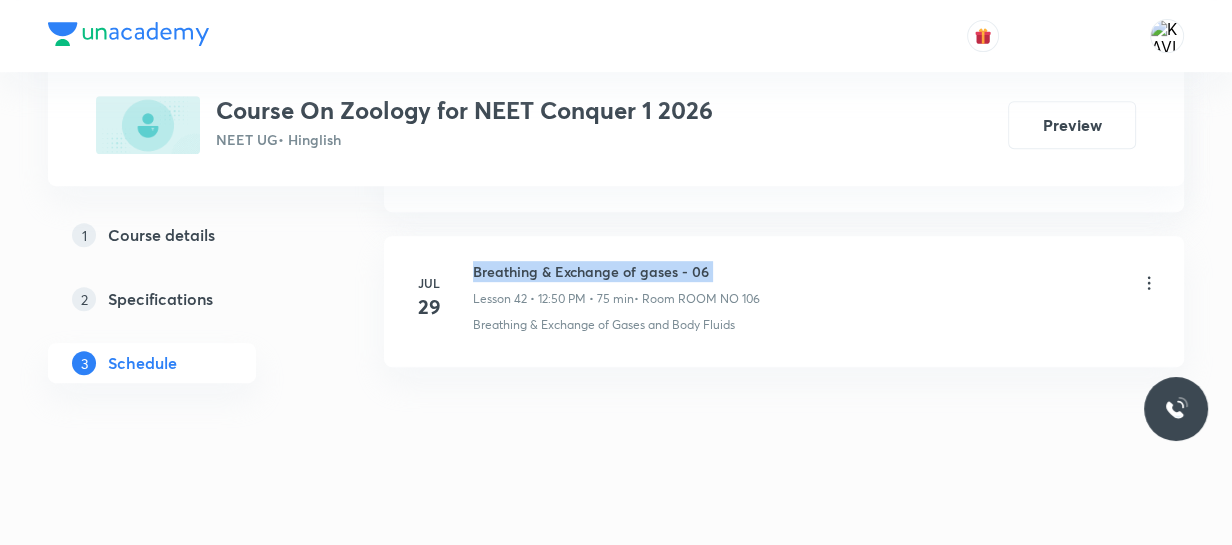 click on "Breathing & Exchange of gases - 06" at bounding box center (616, 271) 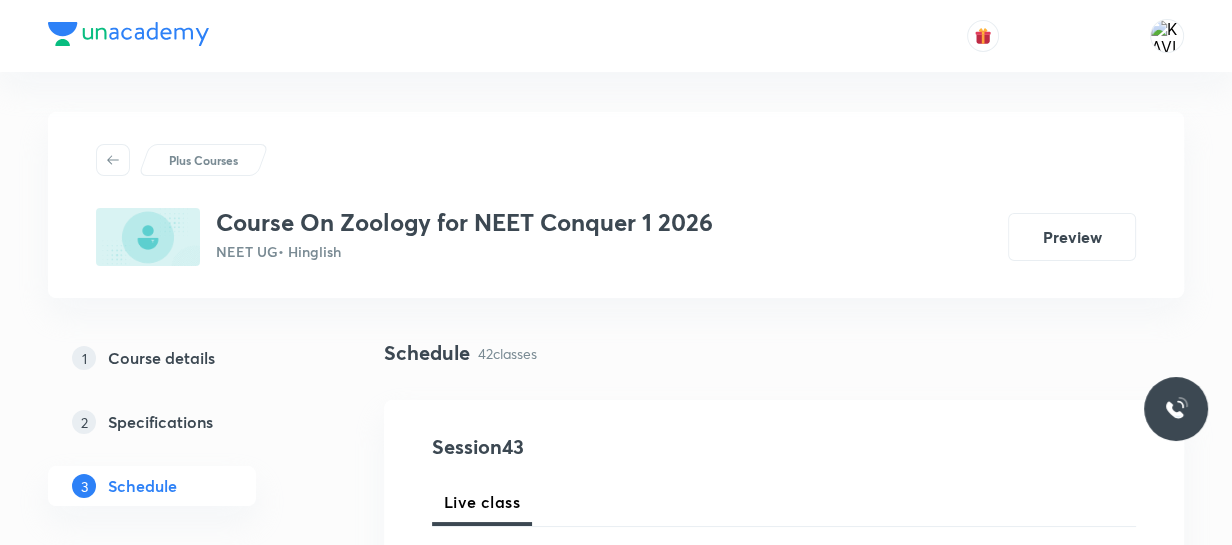 scroll, scrollTop: 236, scrollLeft: 0, axis: vertical 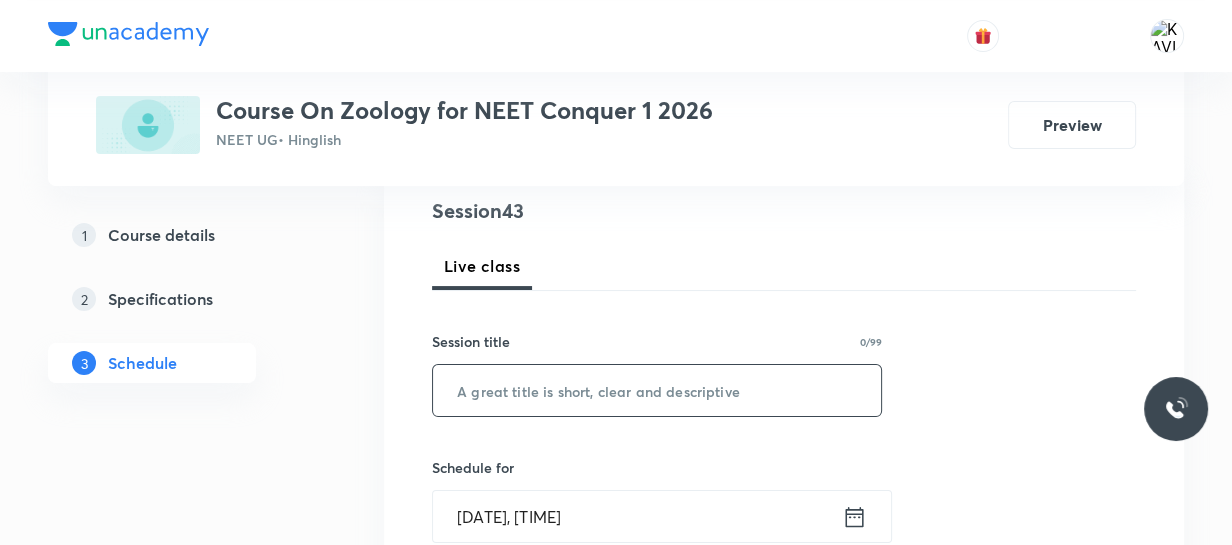 click at bounding box center (657, 390) 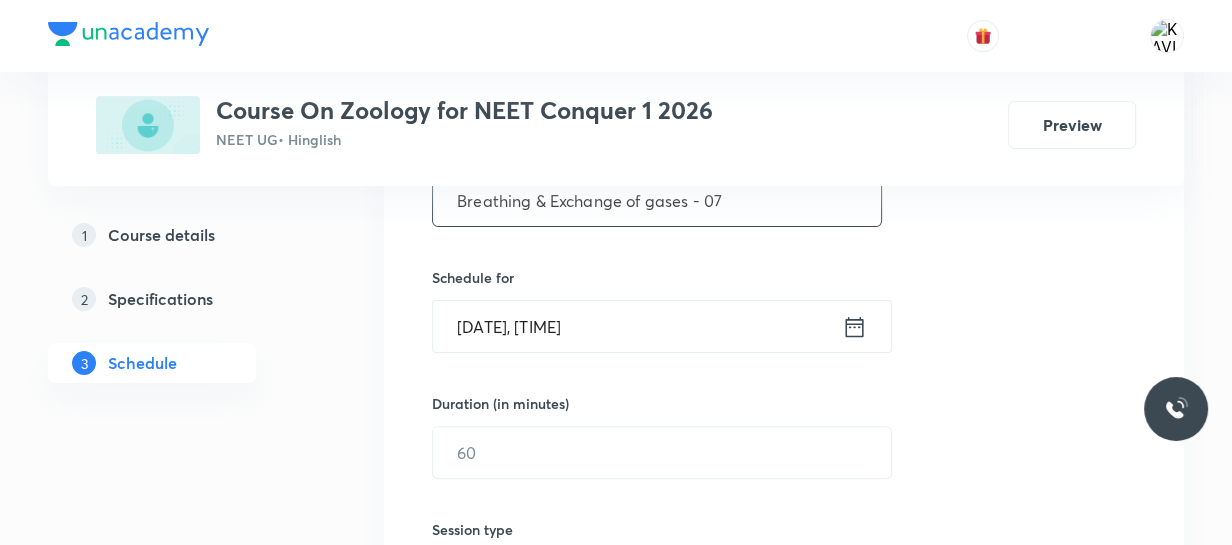 scroll, scrollTop: 462, scrollLeft: 0, axis: vertical 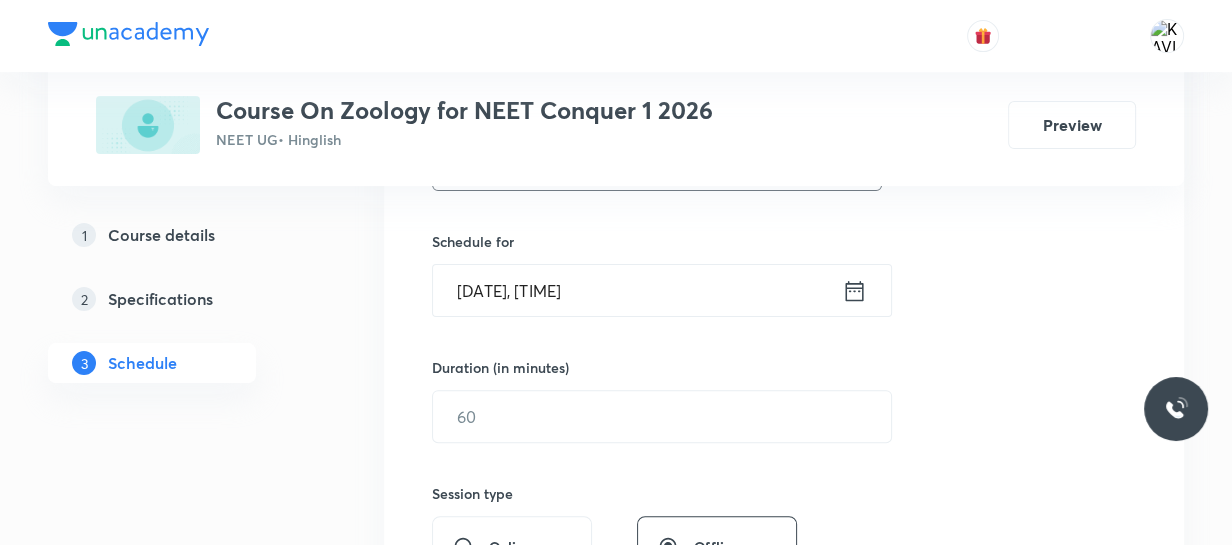 type on "Breathing & Exchange of gases - 07" 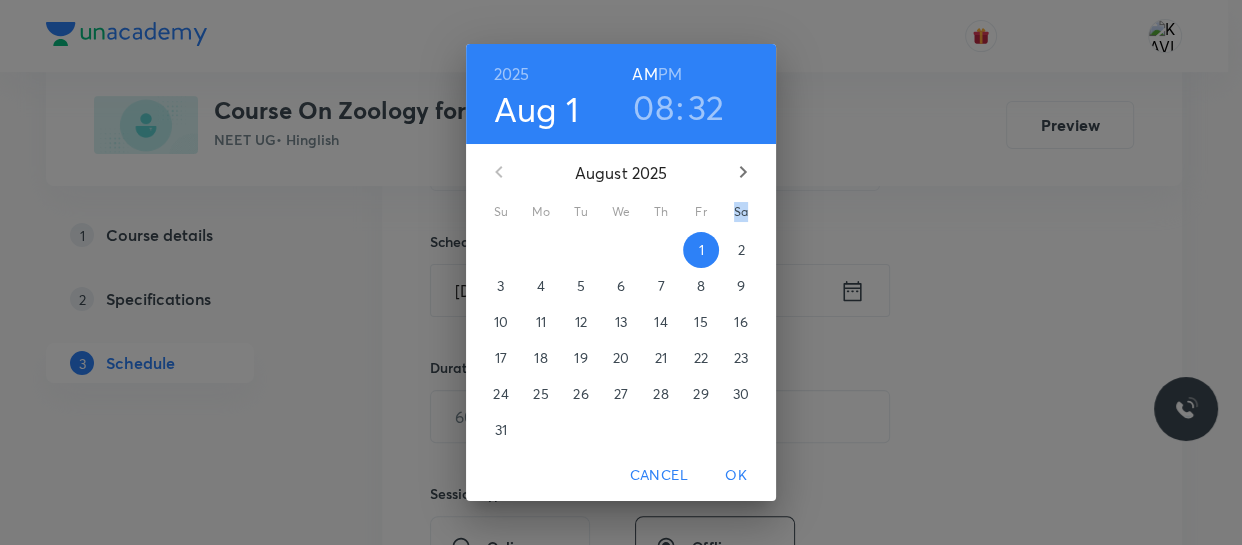 click on "2025 Aug 1 08 : 32 AM PM August 2025 Su Mo Tu We Th Fr Sa 27 28 29 30 31 1 2 3 4 5 6 7 8 9 10 11 12 13 14 15 16 17 18 19 20 21 22 23 24 25 26 27 28 29 30 31 1 2 3 4 5 6 Cancel OK" at bounding box center [621, 272] 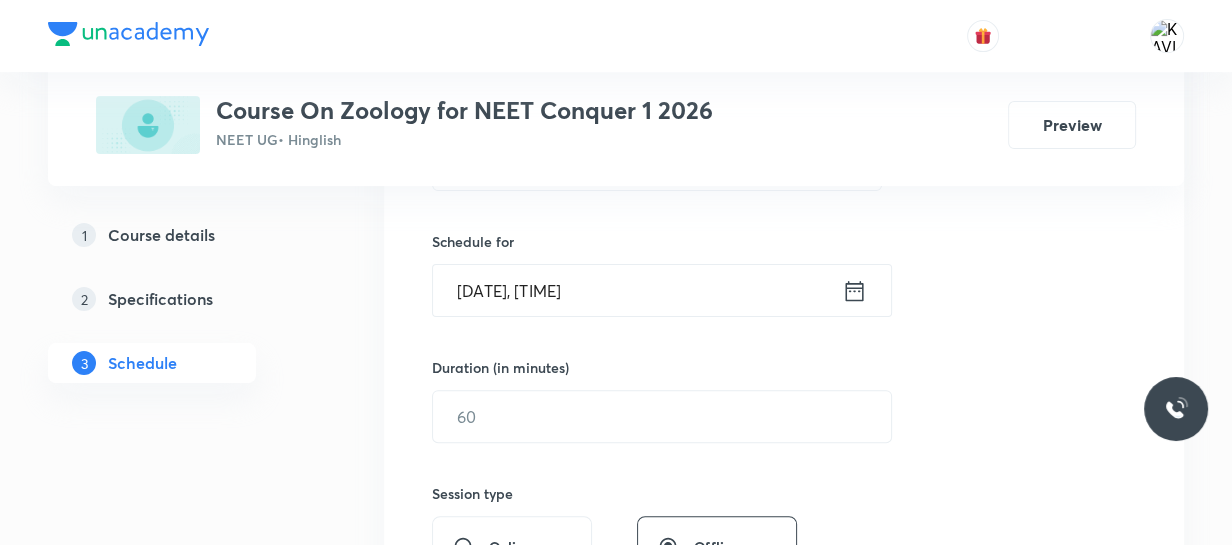 click 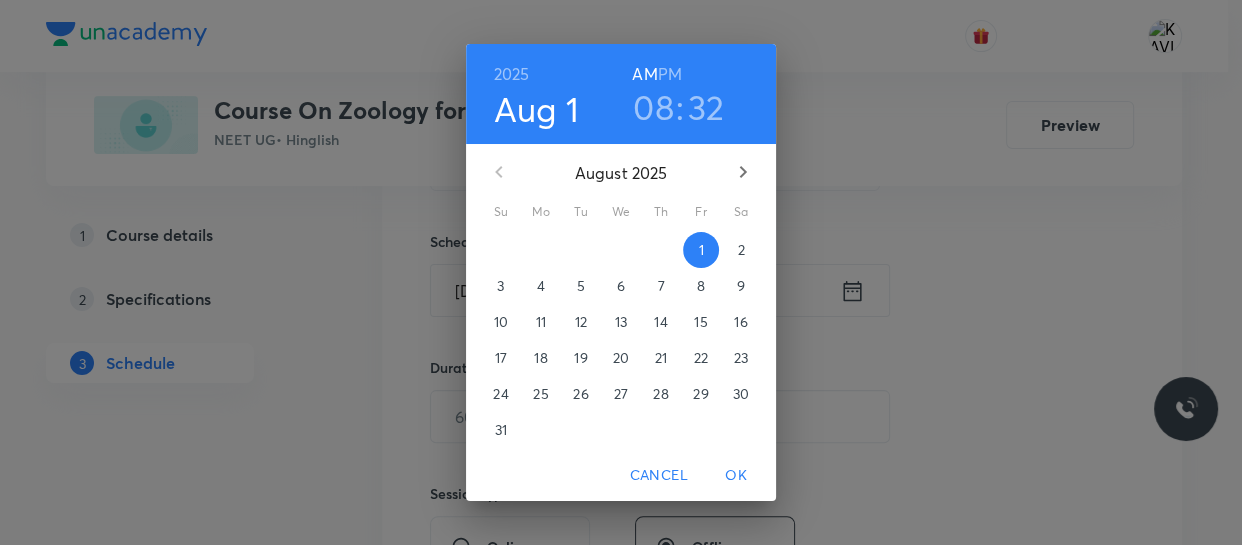 click on "PM" at bounding box center (670, 74) 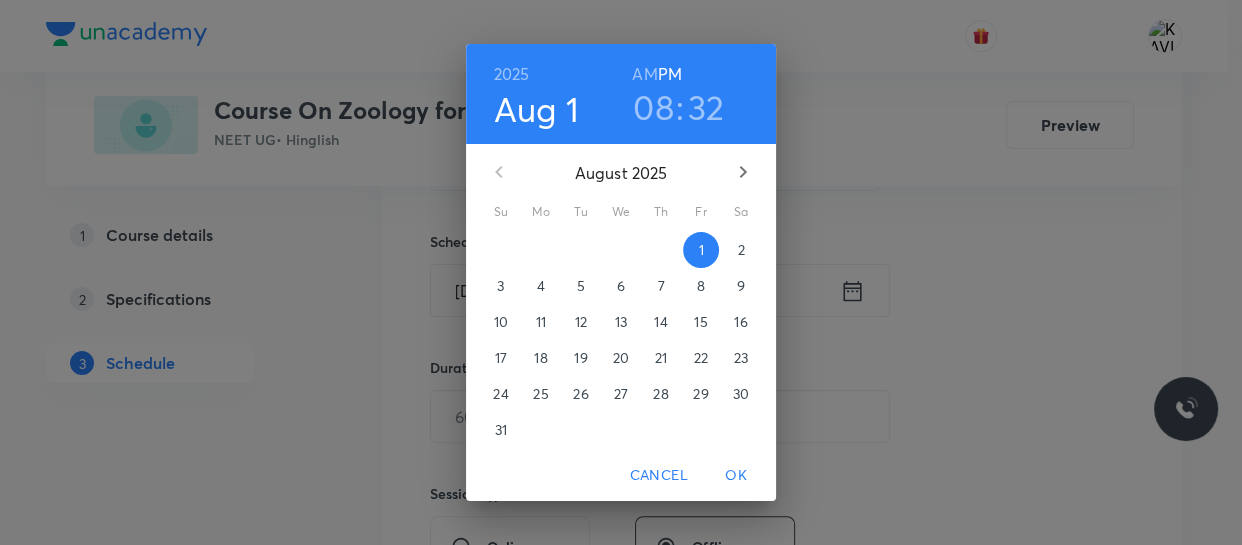 click on "08" at bounding box center [653, 107] 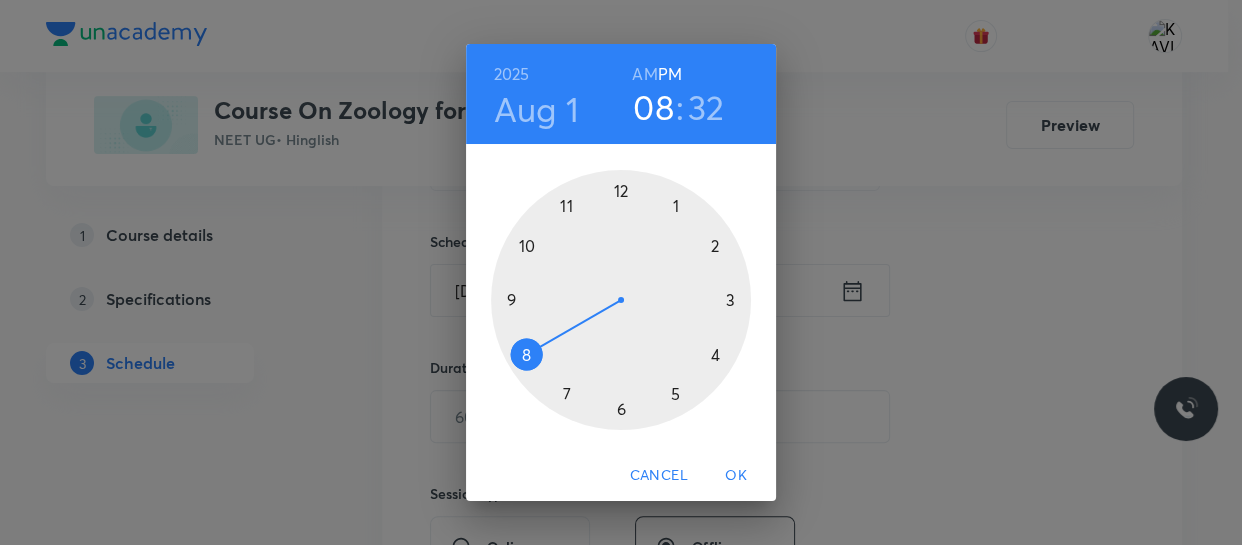 click at bounding box center [621, 300] 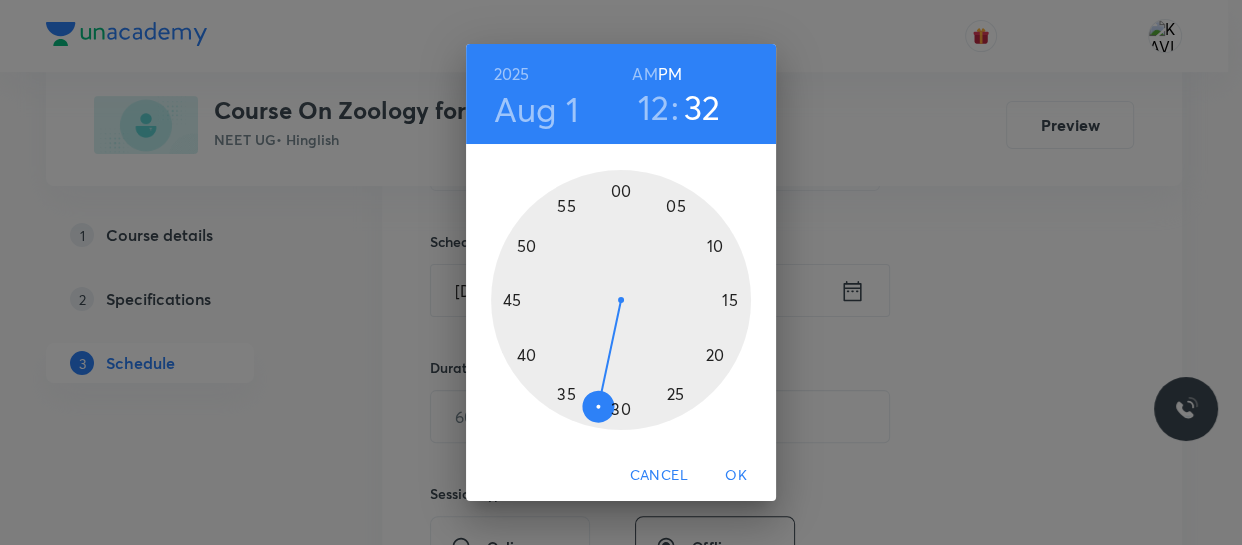 click at bounding box center [621, 300] 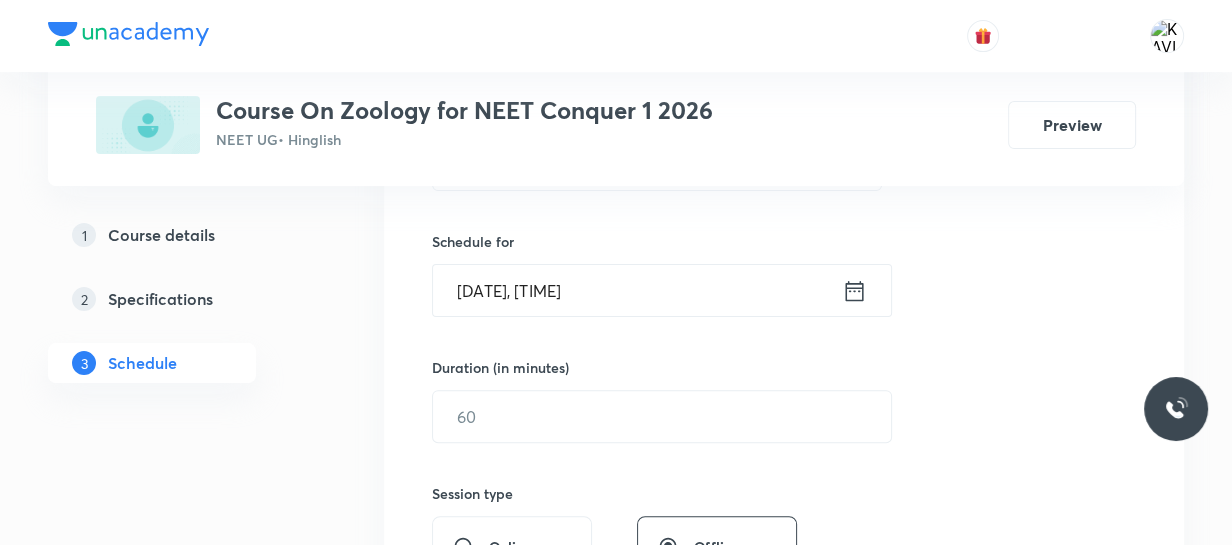 scroll, scrollTop: 610, scrollLeft: 0, axis: vertical 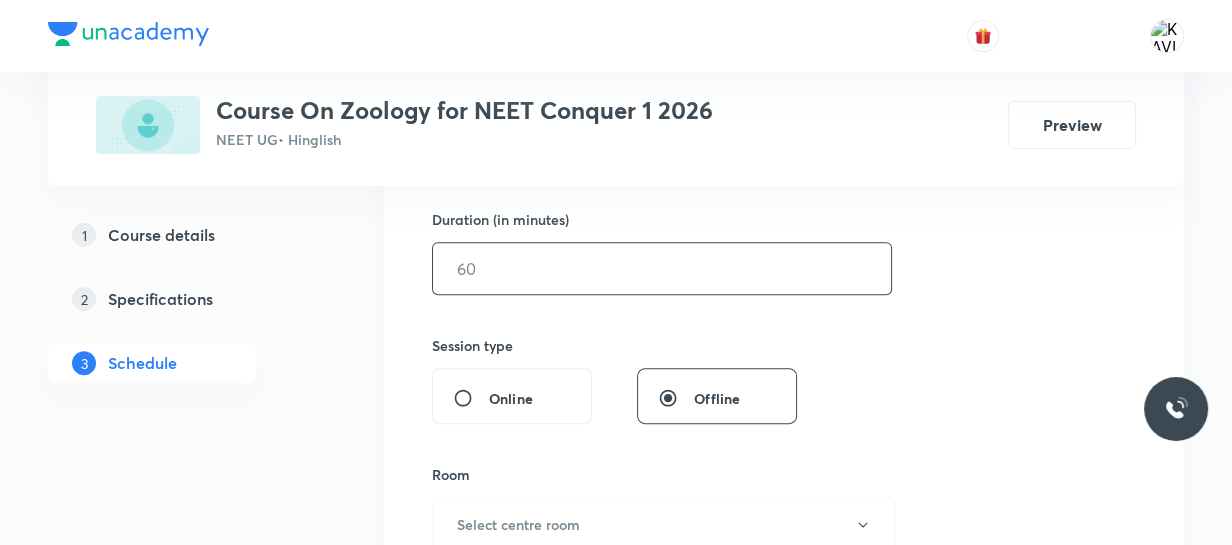 click at bounding box center [662, 268] 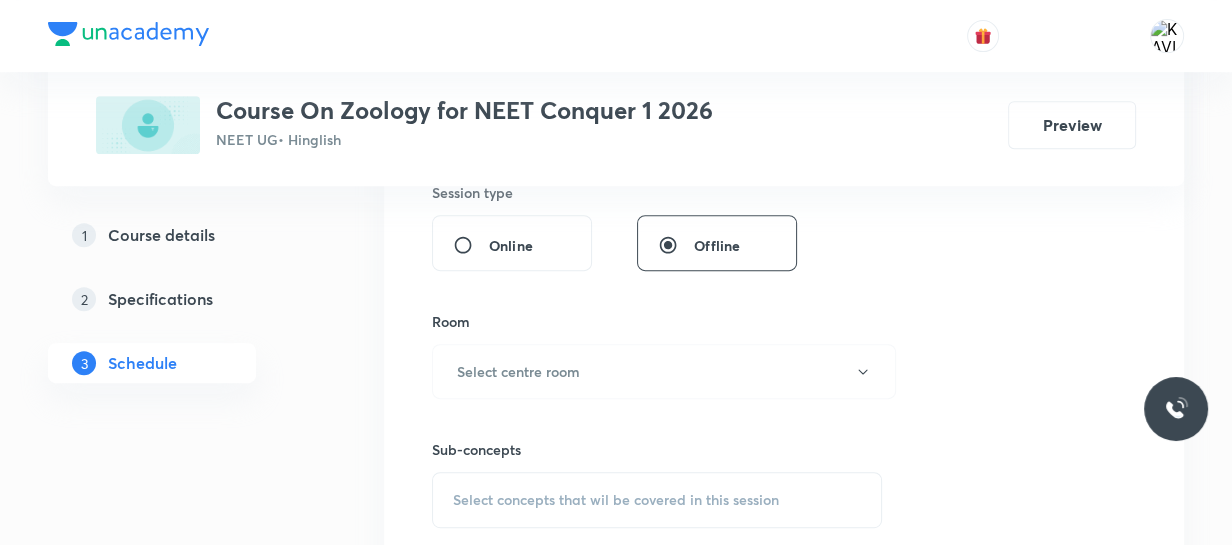 scroll, scrollTop: 765, scrollLeft: 0, axis: vertical 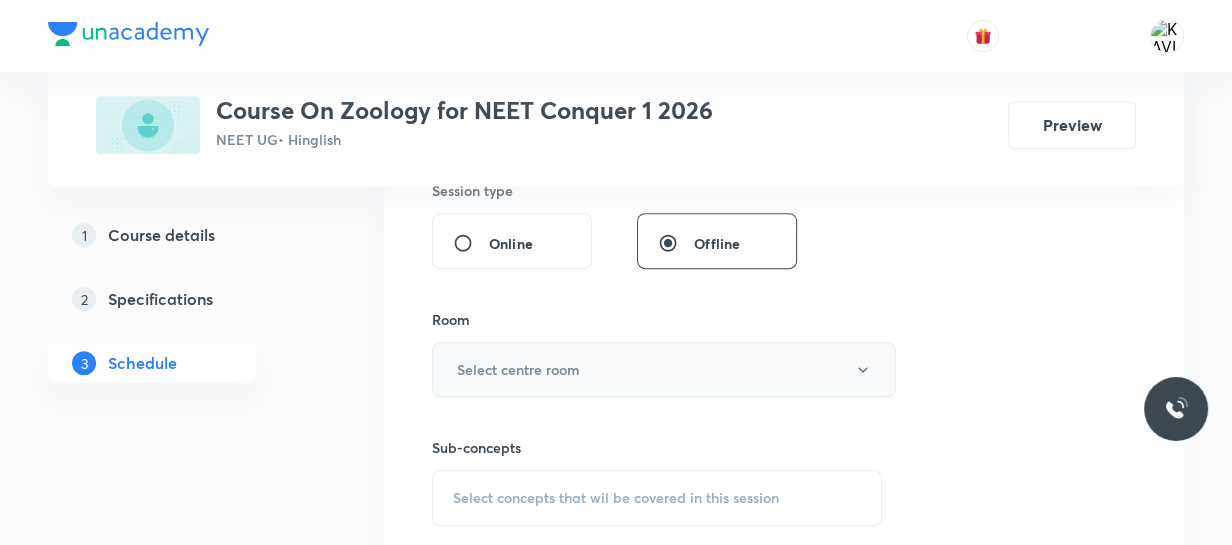type on "75" 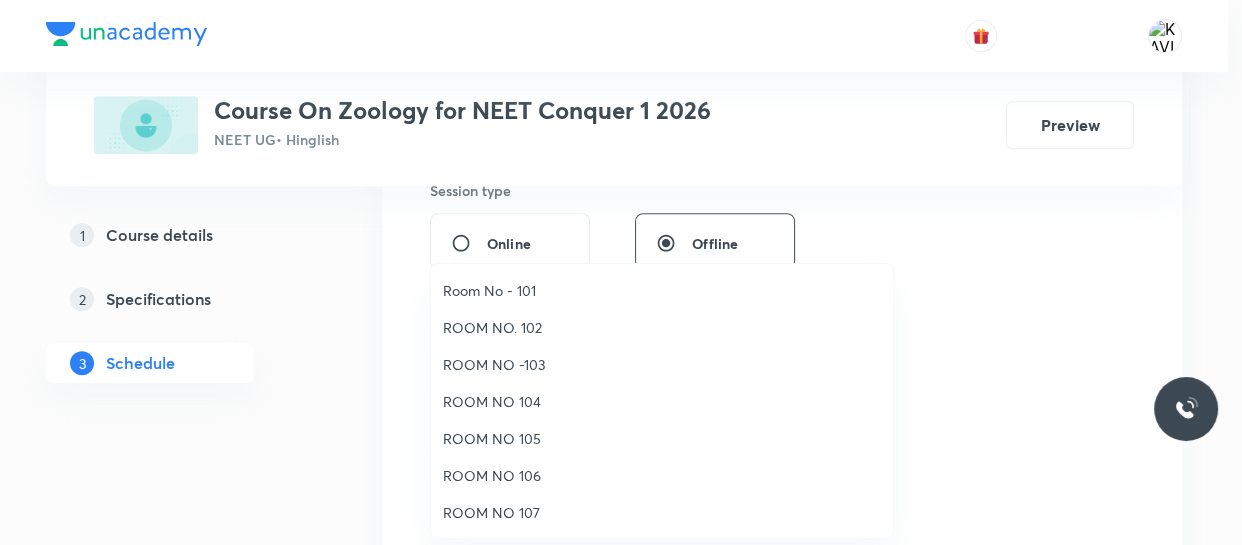 click on "ROOM NO 106" at bounding box center (662, 475) 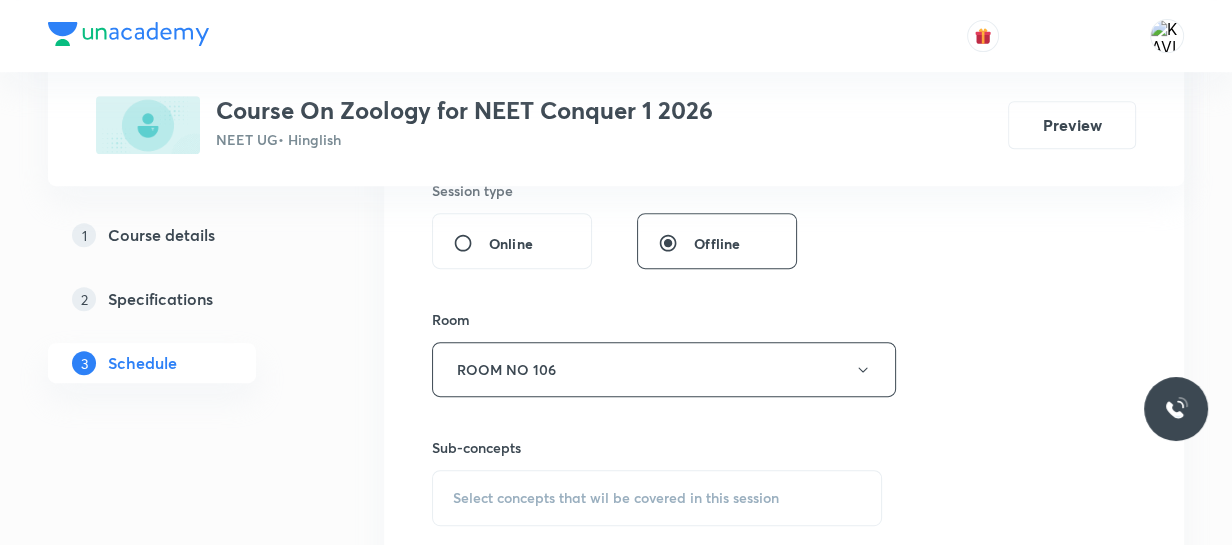 scroll, scrollTop: 998, scrollLeft: 0, axis: vertical 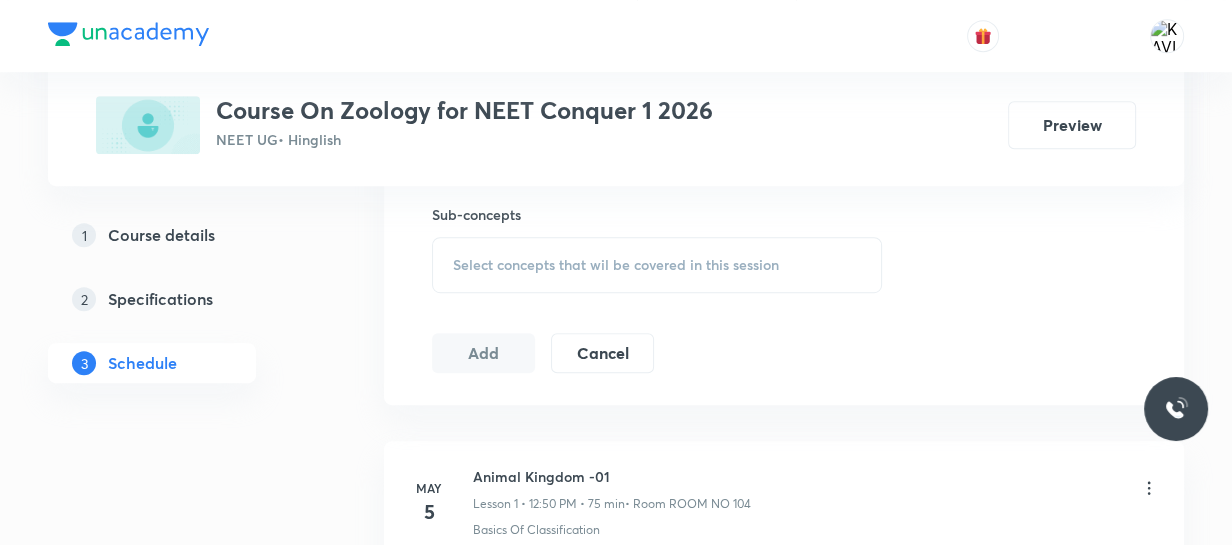 click on "Select concepts that wil be covered in this session" at bounding box center [616, 265] 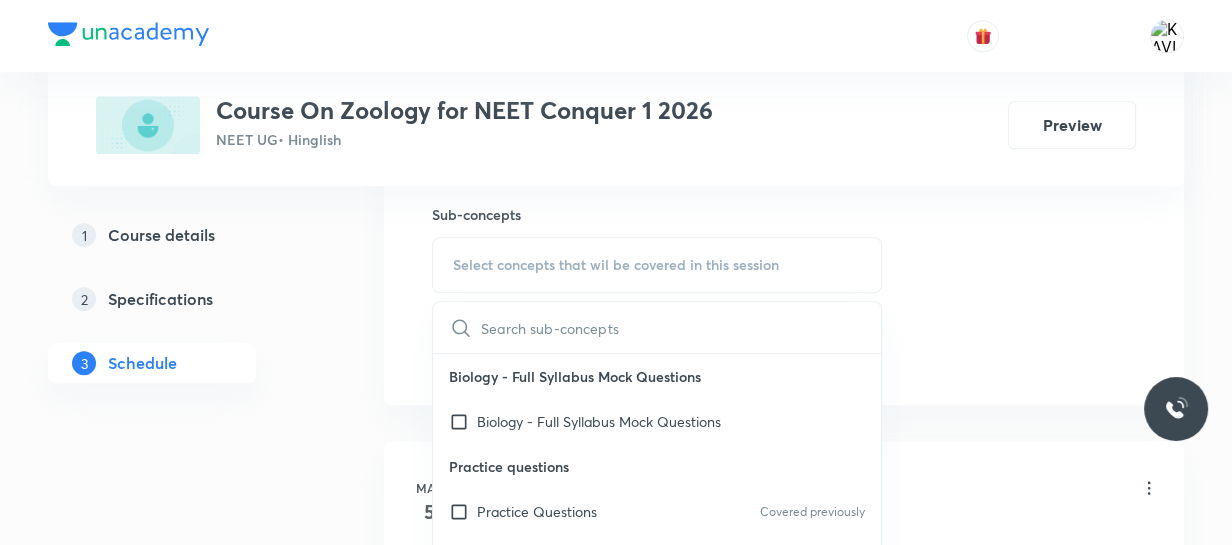 click at bounding box center (681, 327) 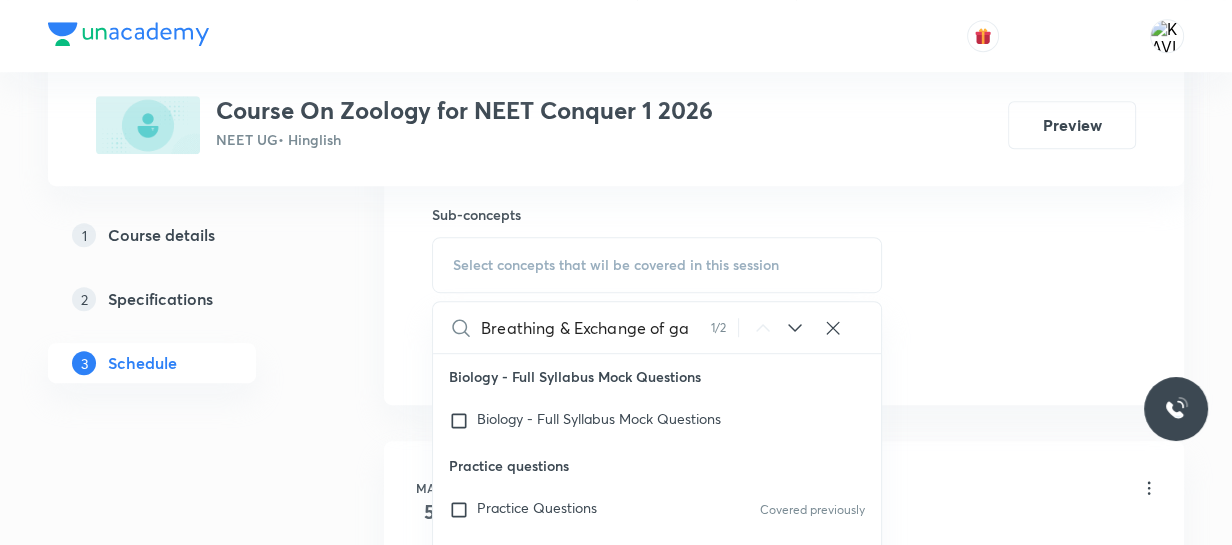 scroll, scrollTop: 0, scrollLeft: 0, axis: both 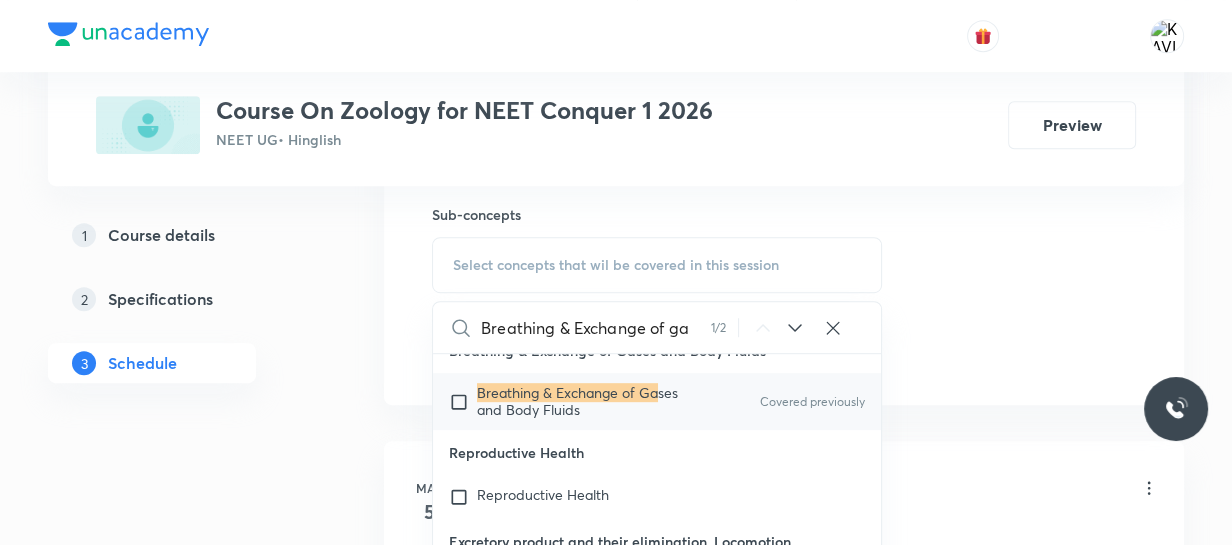 type on "Breathing & Exchange of ga" 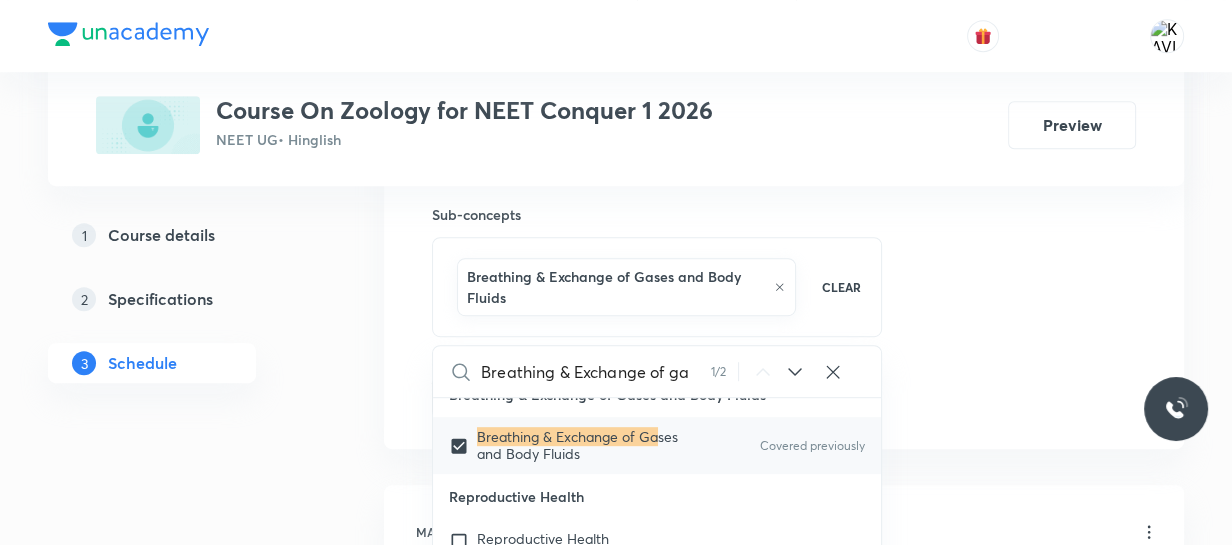 click on "Session  43 Live class Session title 34/99 Breathing & Exchange of gases - 07 ​ Schedule for Aug 1, 2025, 12:50 PM ​ Duration (in minutes) 75 ​   Session type Online Offline Room ROOM NO 106 Sub-concepts Breathing & Exchange of Gases and Body Fluids CLEAR Breathing & Exchange of ga 1 / 2 ​ Biology - Full Syllabus Mock Questions Biology - Full Syllabus Mock Questions Practice questions Practice Questions Covered previously Biology Previous Year Questions Maths Previous Year Questions Living World What Is Living? Diversity In The Living World Covered previously Systematics Types Of Taxonomy Covered previously Fundamental Components Of Taxonomy Covered previously Taxonomic Categories Covered previously Taxonomical Aids Covered previously The Three Domains Of Life Covered previously Biological Nomenclature  Covered previously Biological Classification System Of Classification Covered previously Kingdom Monera Covered previously Kingdom Protista Covered previously Kingdom Fungi Covered previously Linchens" at bounding box center [784, -75] 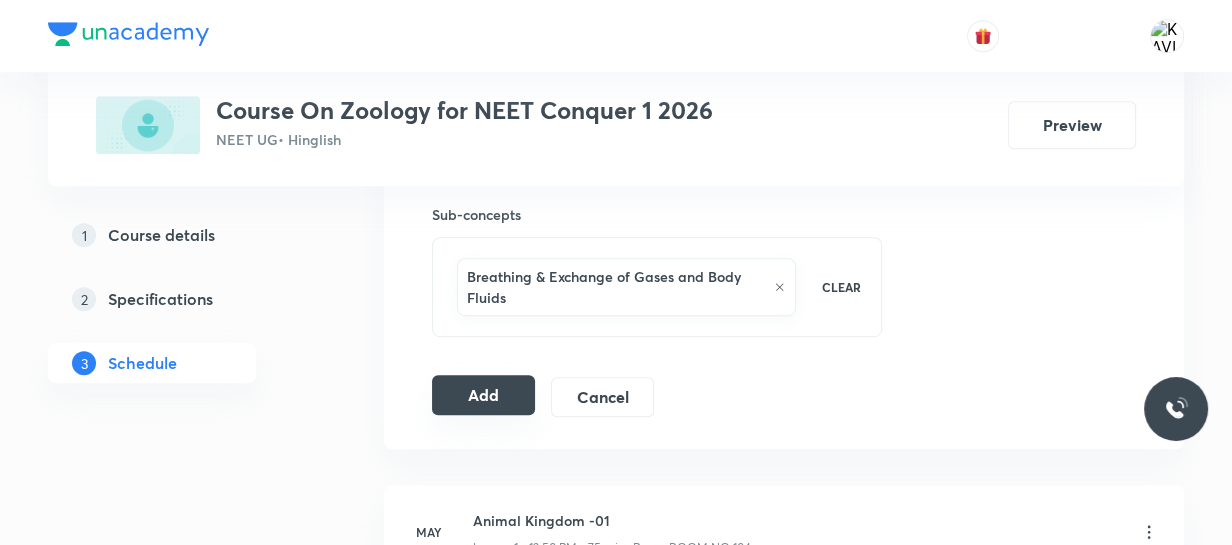 click on "Add" at bounding box center [483, 395] 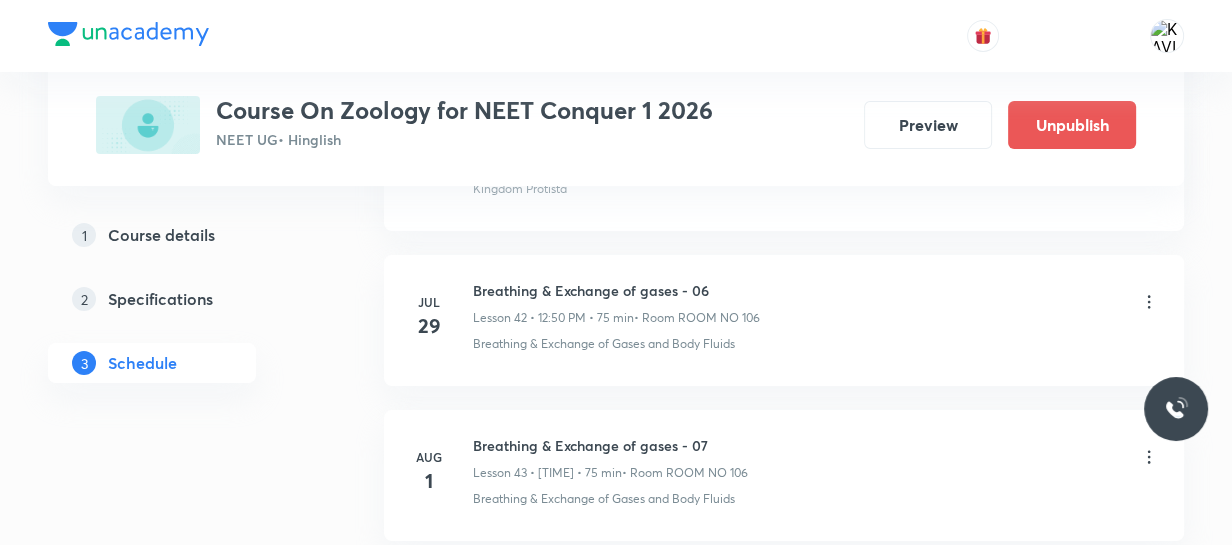 scroll, scrollTop: 6794, scrollLeft: 0, axis: vertical 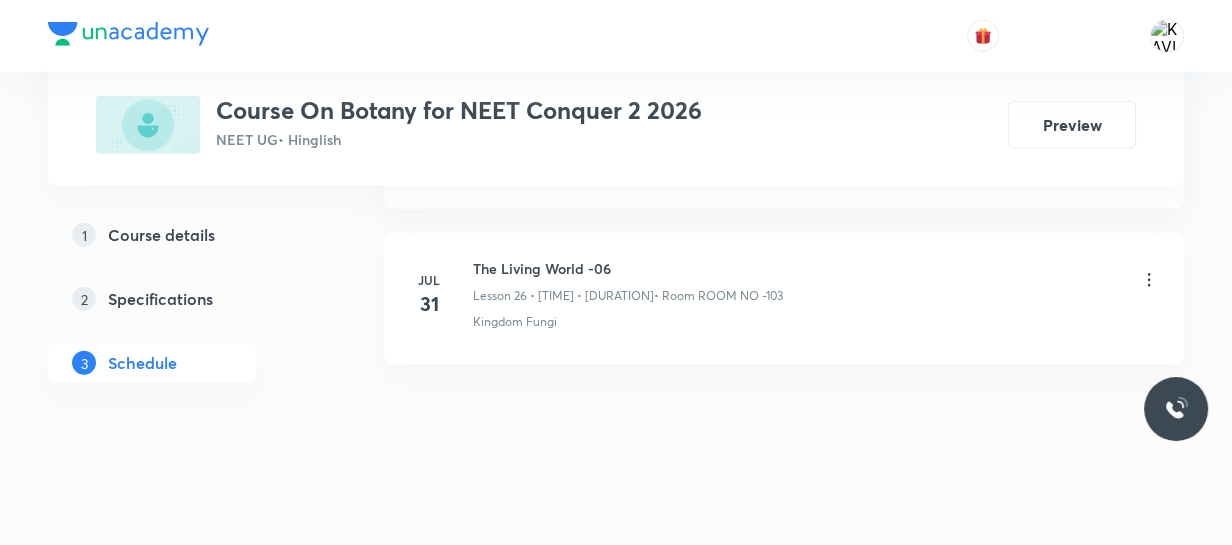 click on "Jul 31 The Living World -06 Lesson 26 • 10:00 AM • 75 min  • Room ROOM NO -103 Kingdom Fungi" at bounding box center [784, 298] 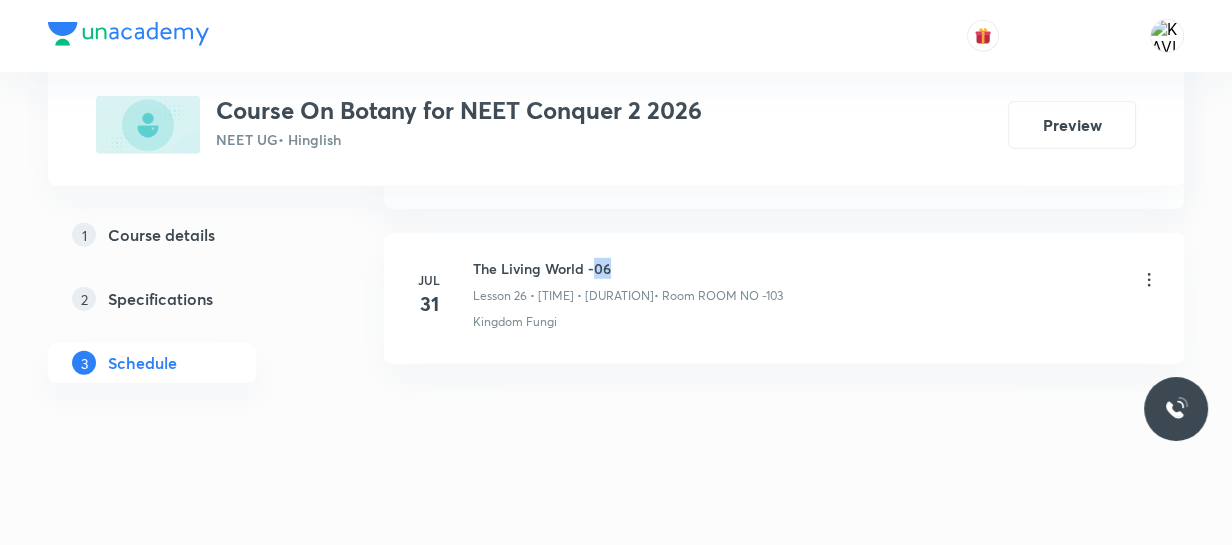 click on "Jul 31 The Living World -06 Lesson 26 • 10:00 AM • 75 min  • Room ROOM NO -103 Kingdom Fungi" at bounding box center (784, 298) 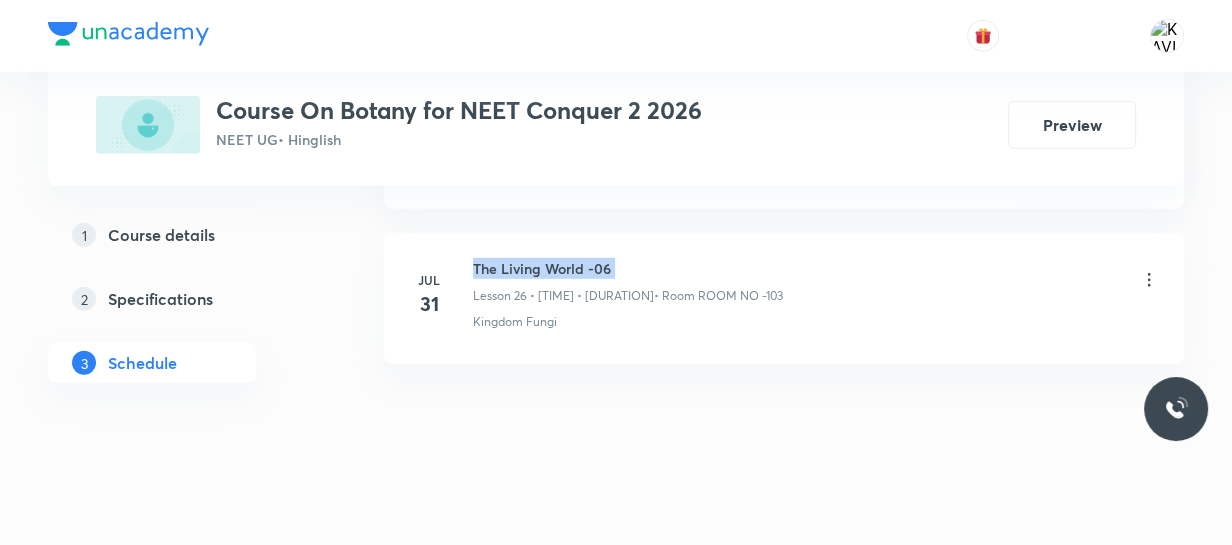 click on "Jul 31 The Living World -06 Lesson 26 • 10:00 AM • 75 min  • Room ROOM NO -103 Kingdom Fungi" at bounding box center (784, 298) 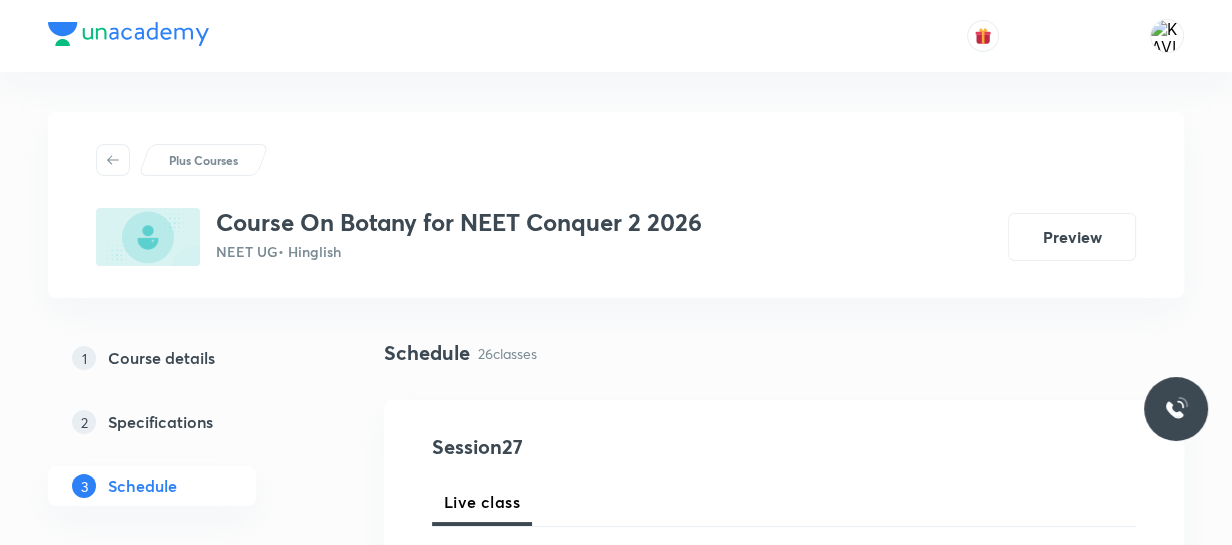 scroll, scrollTop: 274, scrollLeft: 0, axis: vertical 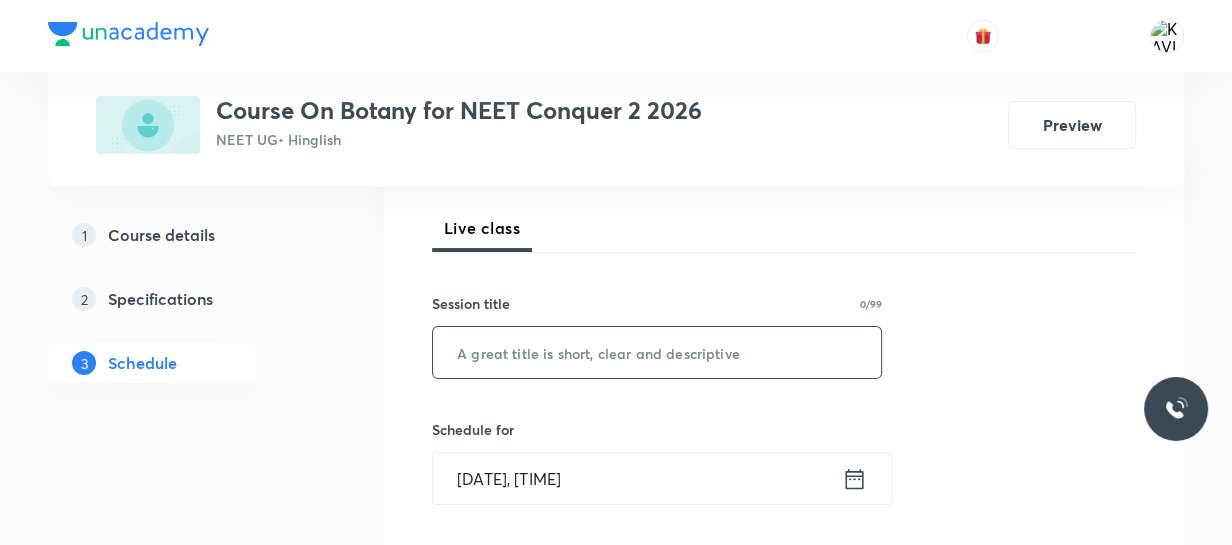 click at bounding box center [657, 352] 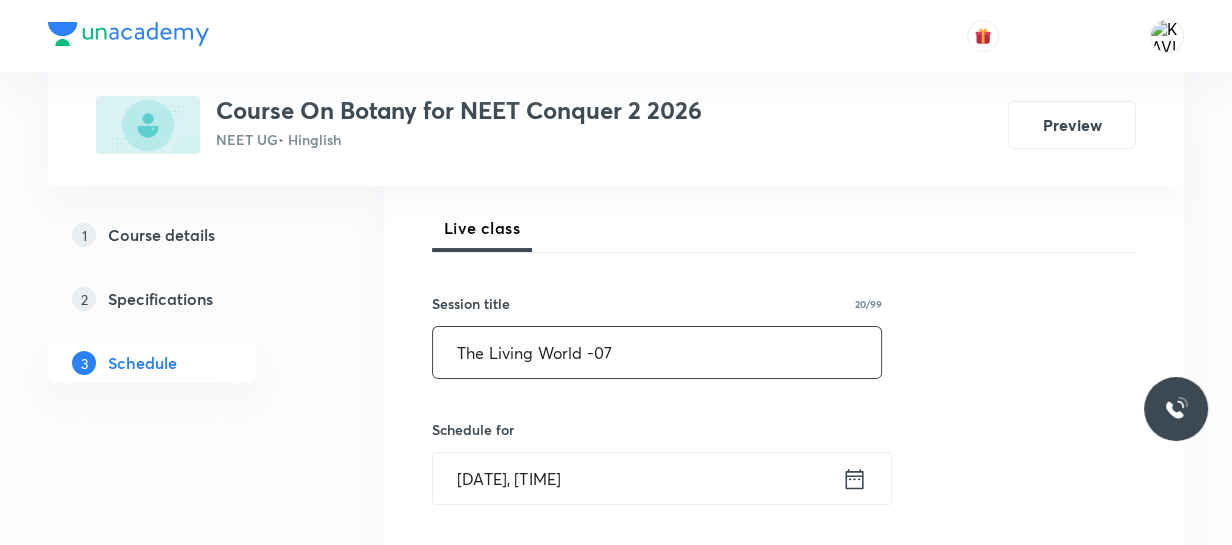 scroll, scrollTop: 421, scrollLeft: 0, axis: vertical 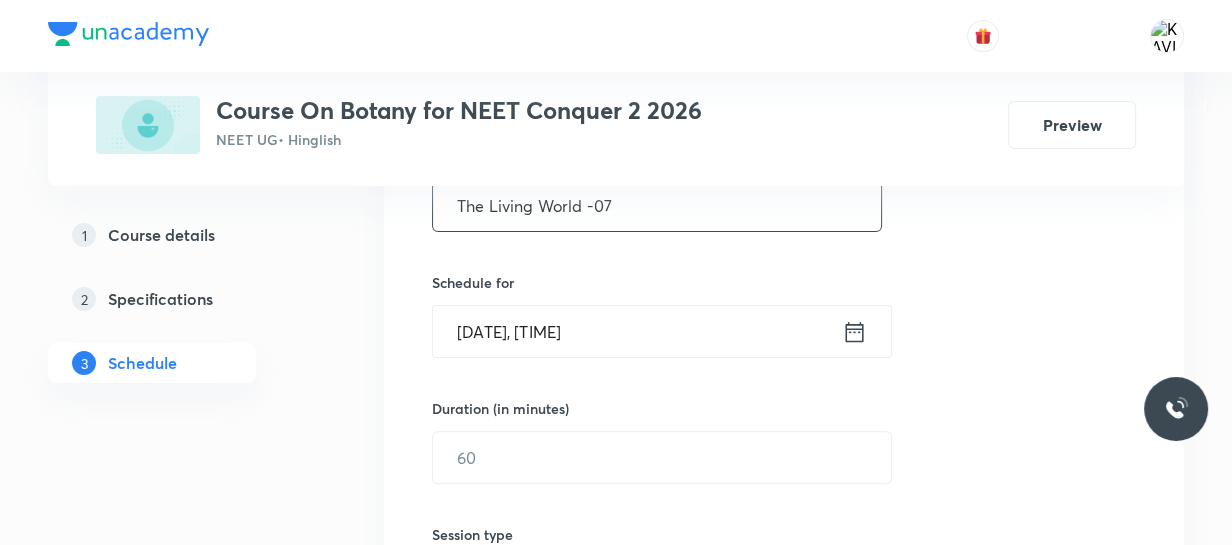 type on "The Living World -07" 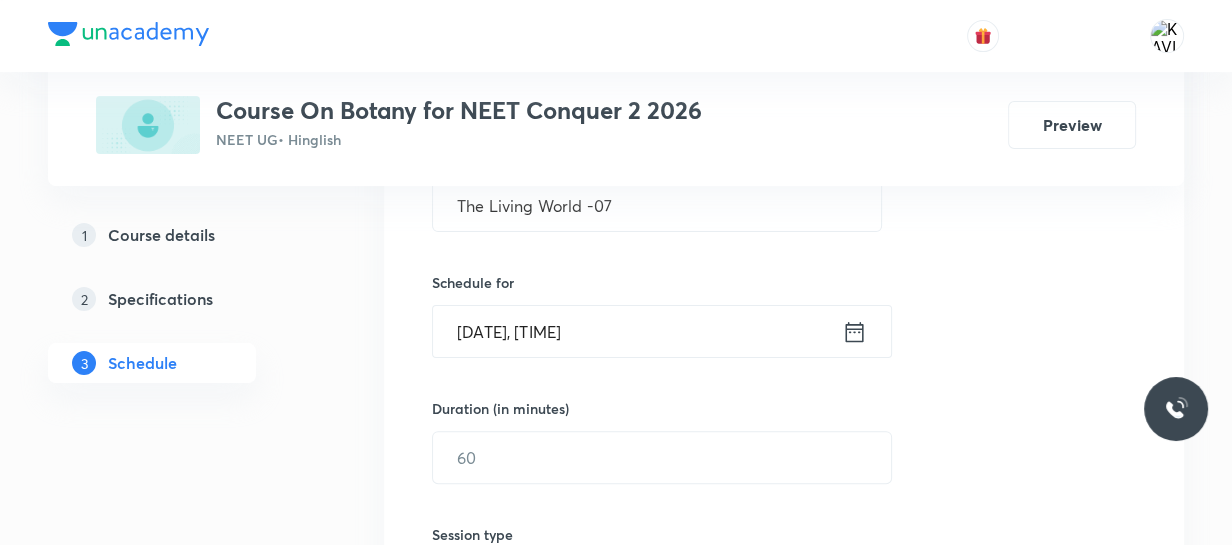 click 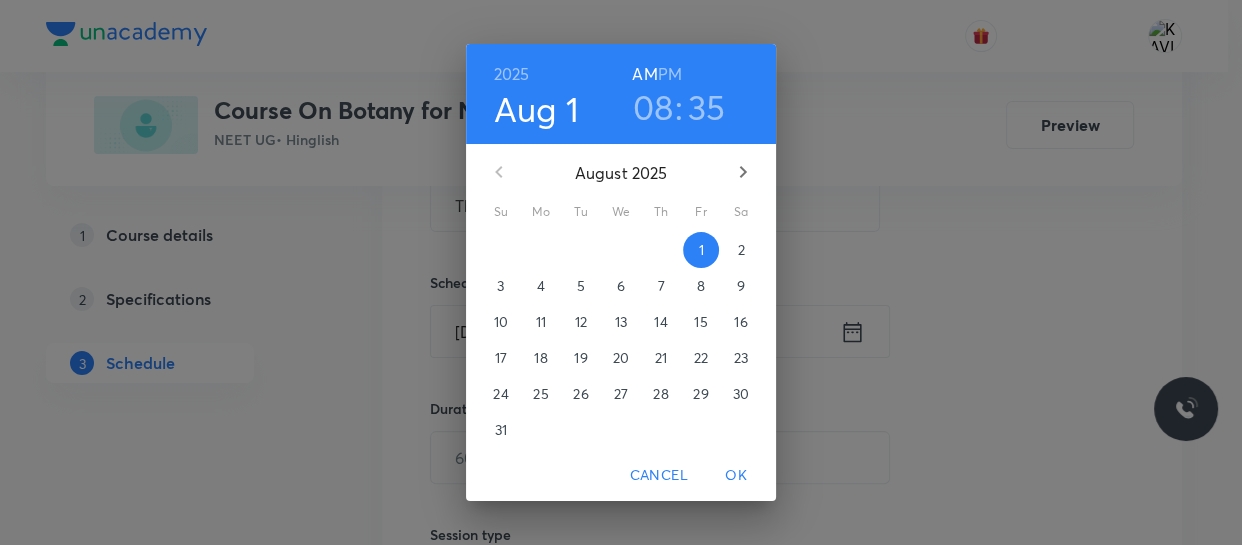 click on "08" at bounding box center [653, 107] 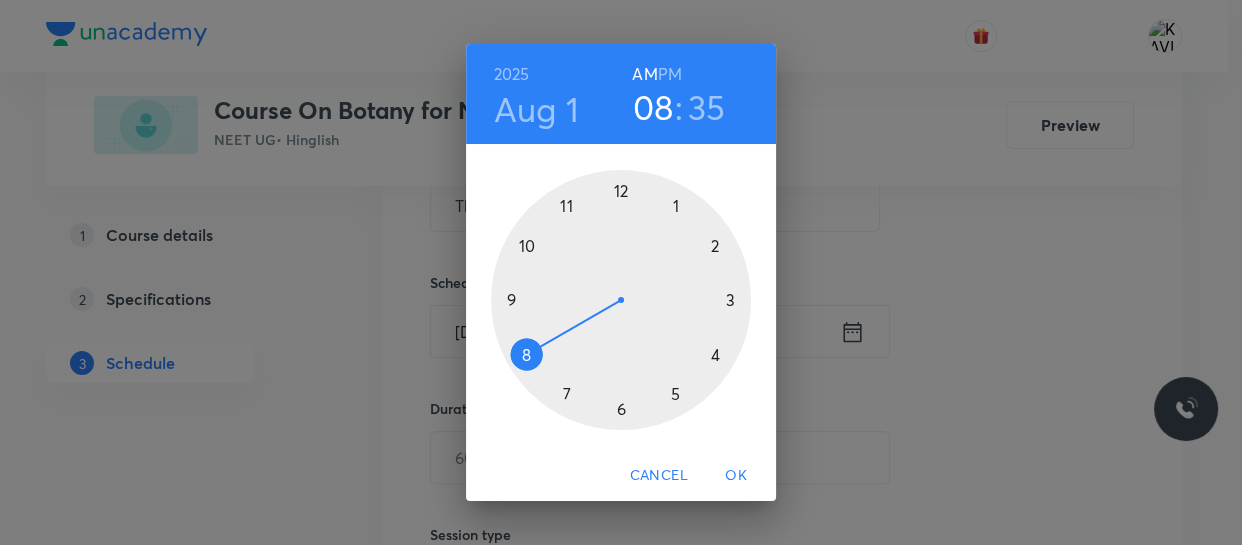 click at bounding box center [621, 300] 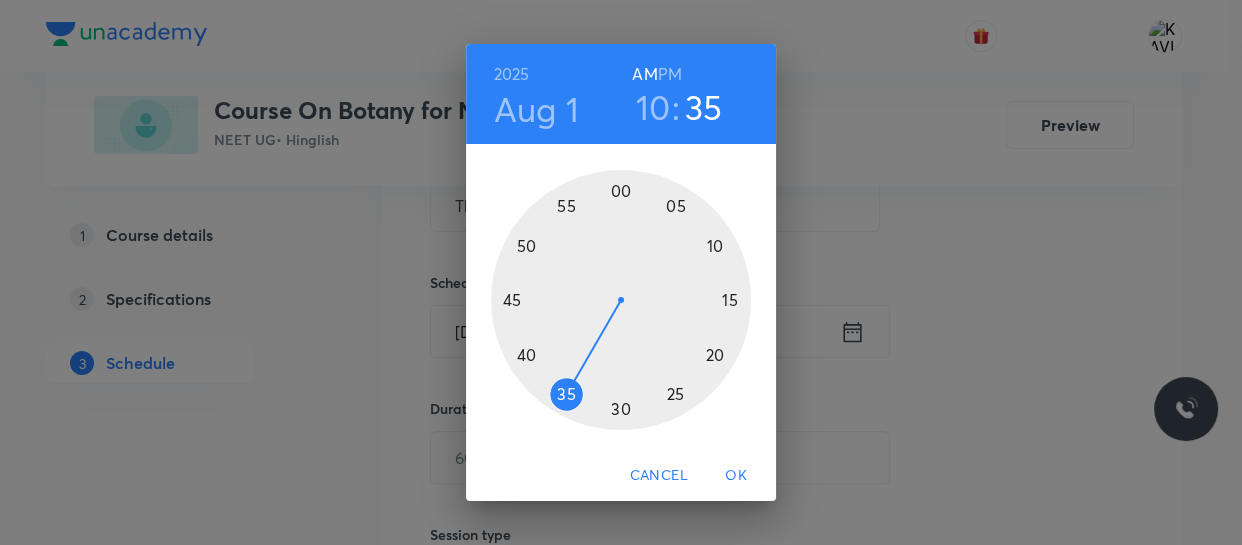 click at bounding box center [621, 300] 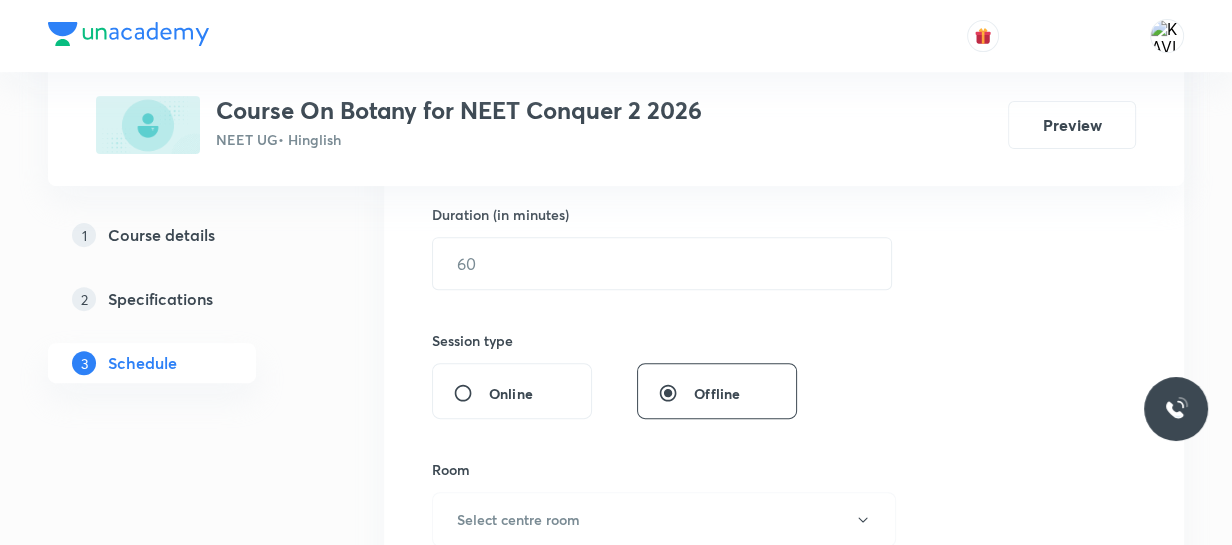 scroll, scrollTop: 616, scrollLeft: 0, axis: vertical 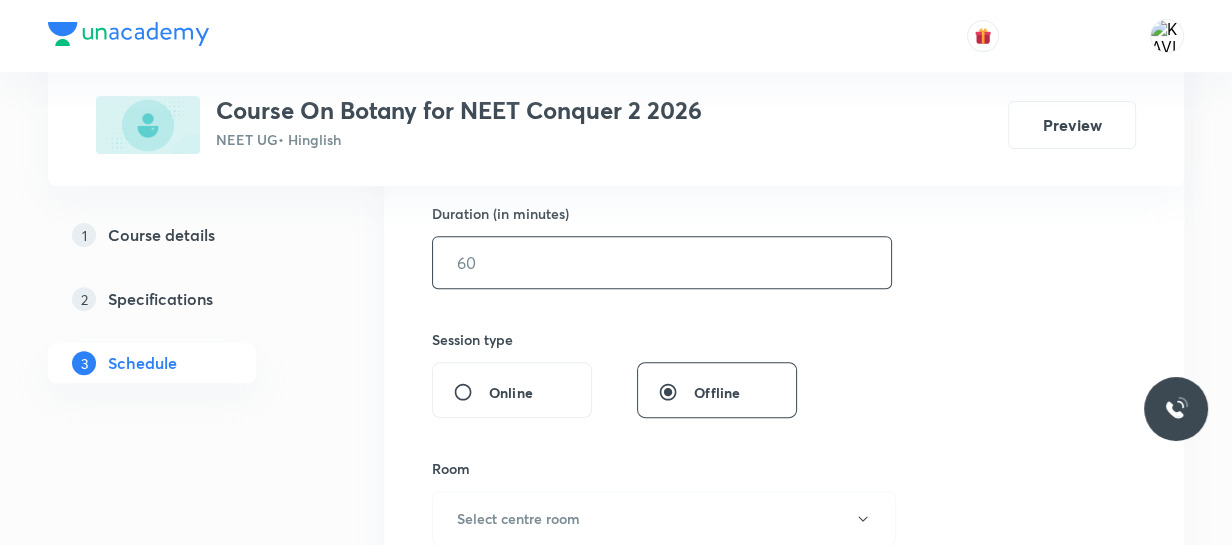 click at bounding box center [662, 262] 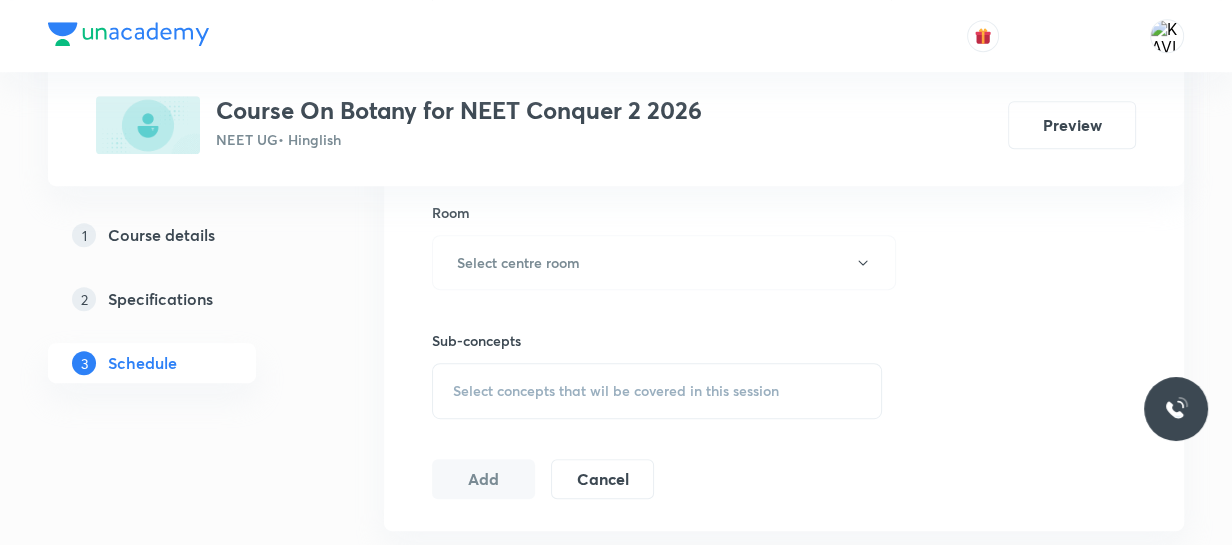 scroll, scrollTop: 889, scrollLeft: 0, axis: vertical 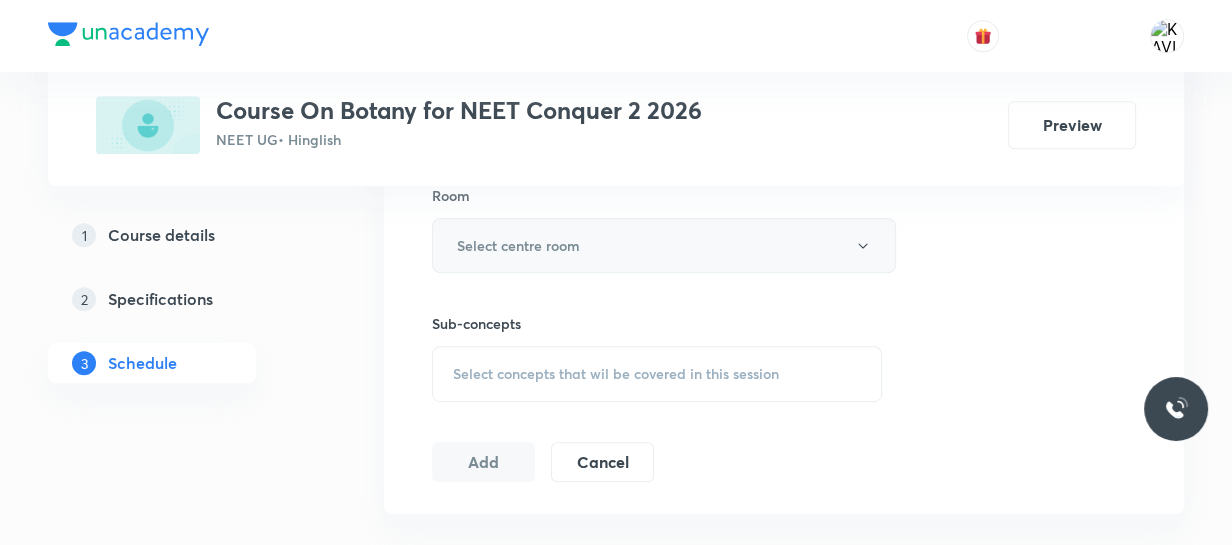 type on "75" 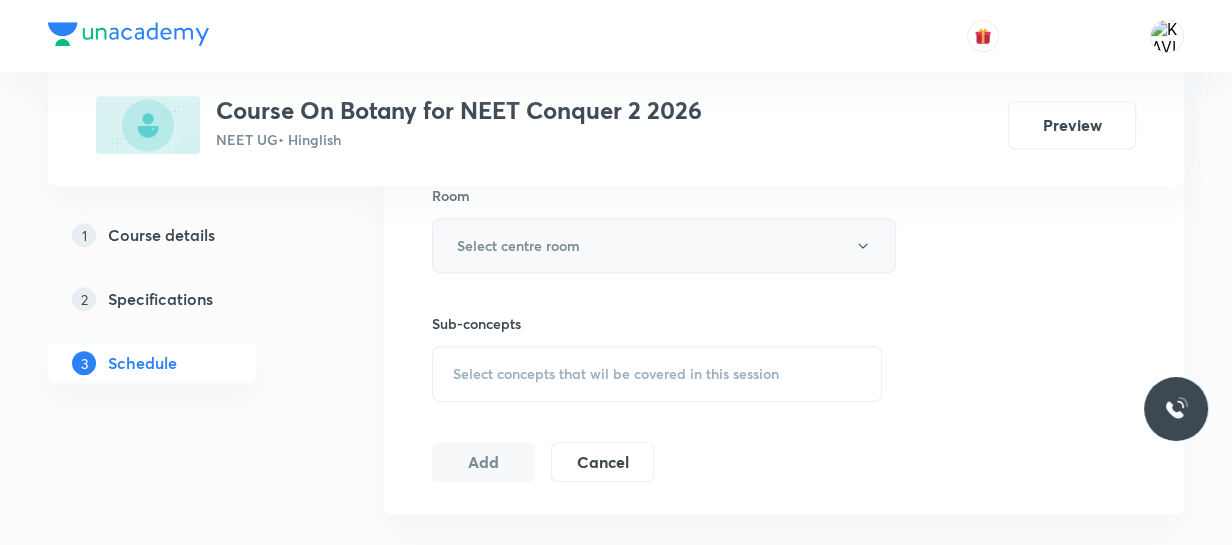 click on "Select centre room" at bounding box center (664, 245) 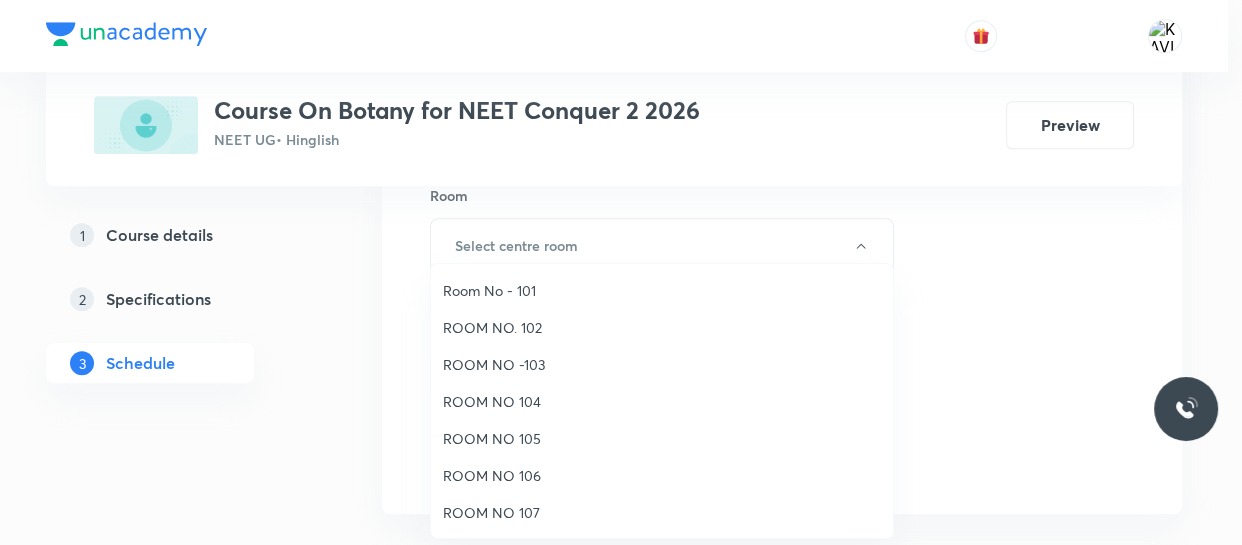 click on "ROOM NO -103" at bounding box center [662, 364] 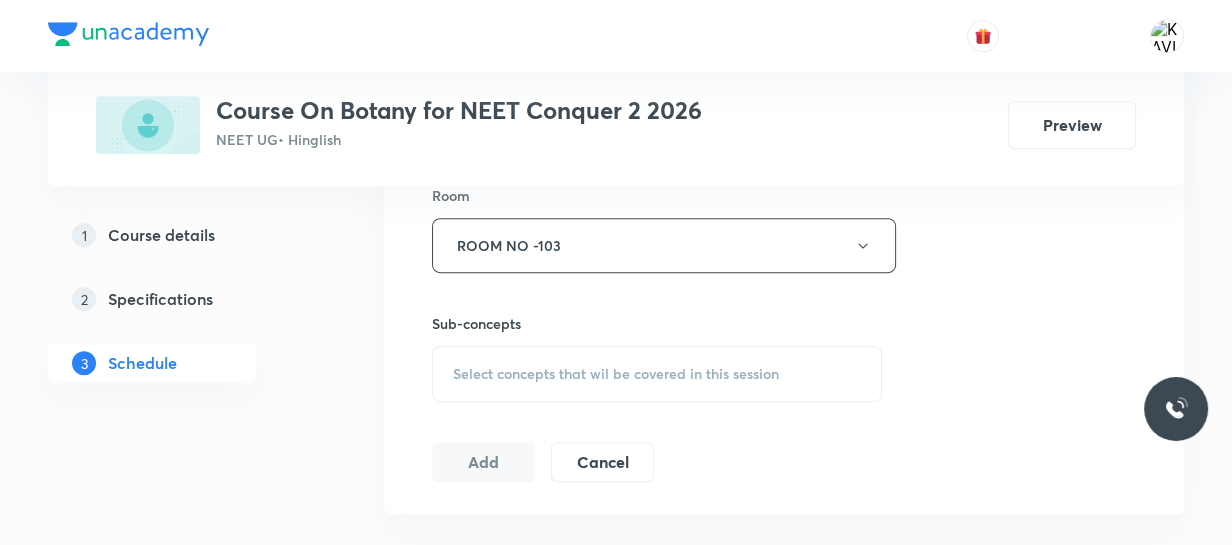click on "Select concepts that wil be covered in this session" at bounding box center [616, 374] 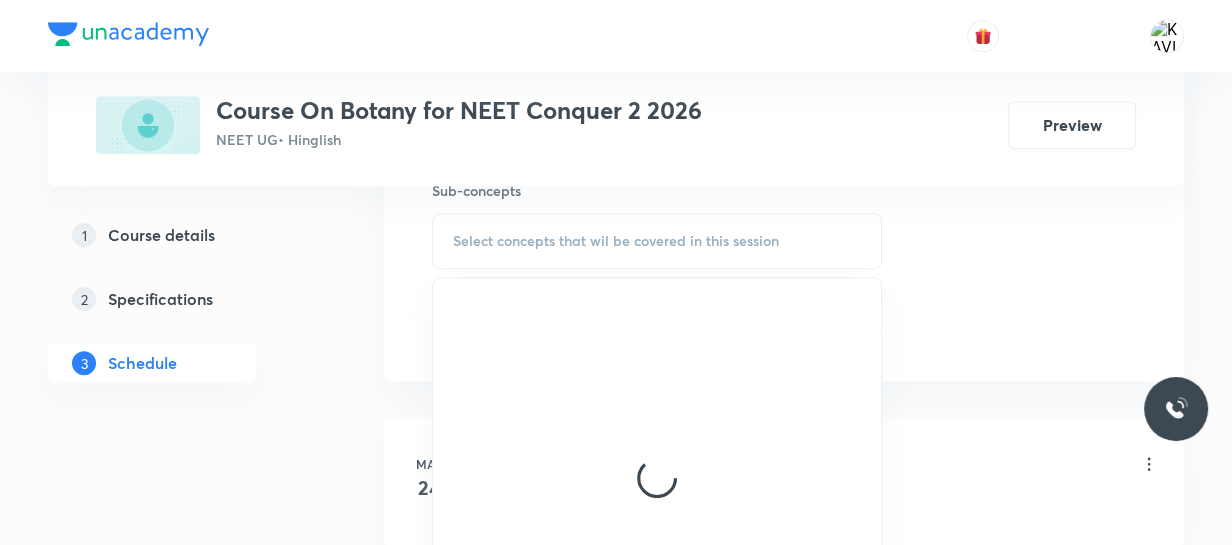 scroll, scrollTop: 1024, scrollLeft: 0, axis: vertical 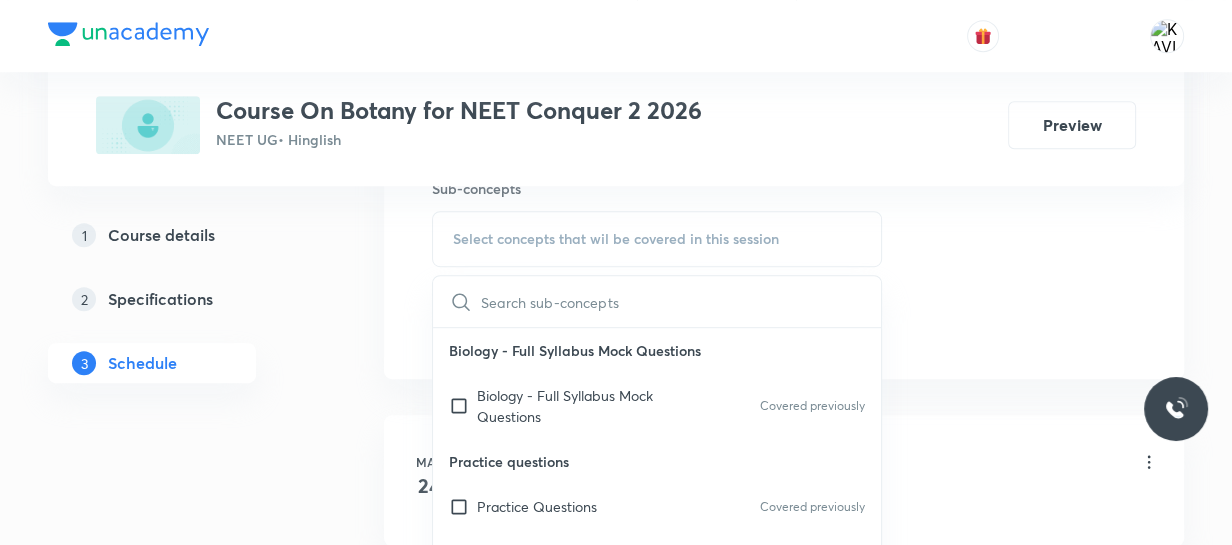click at bounding box center [681, 301] 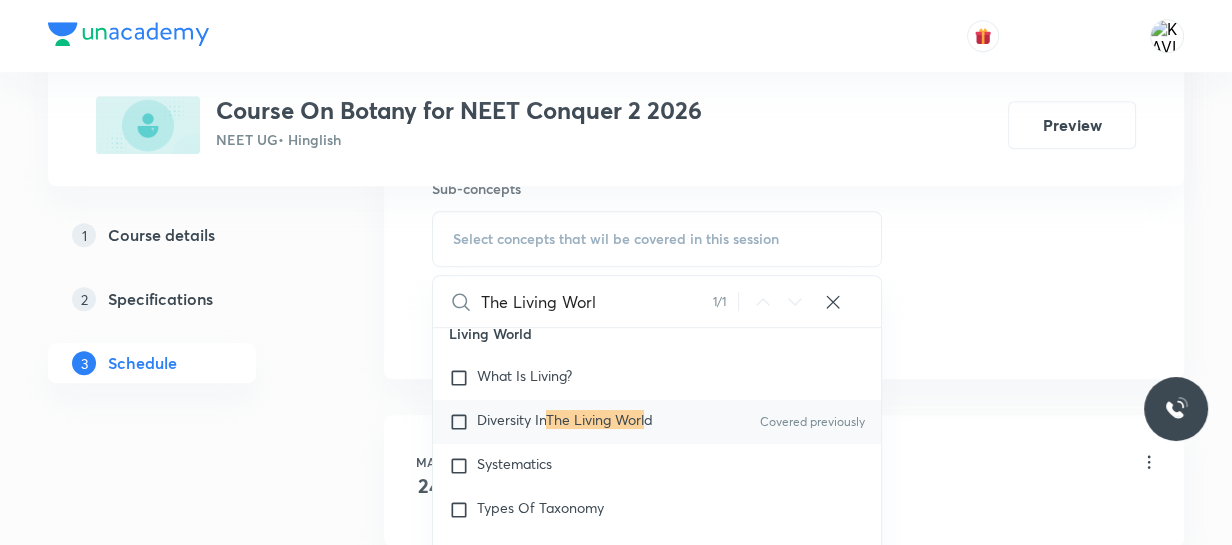 scroll, scrollTop: 299, scrollLeft: 0, axis: vertical 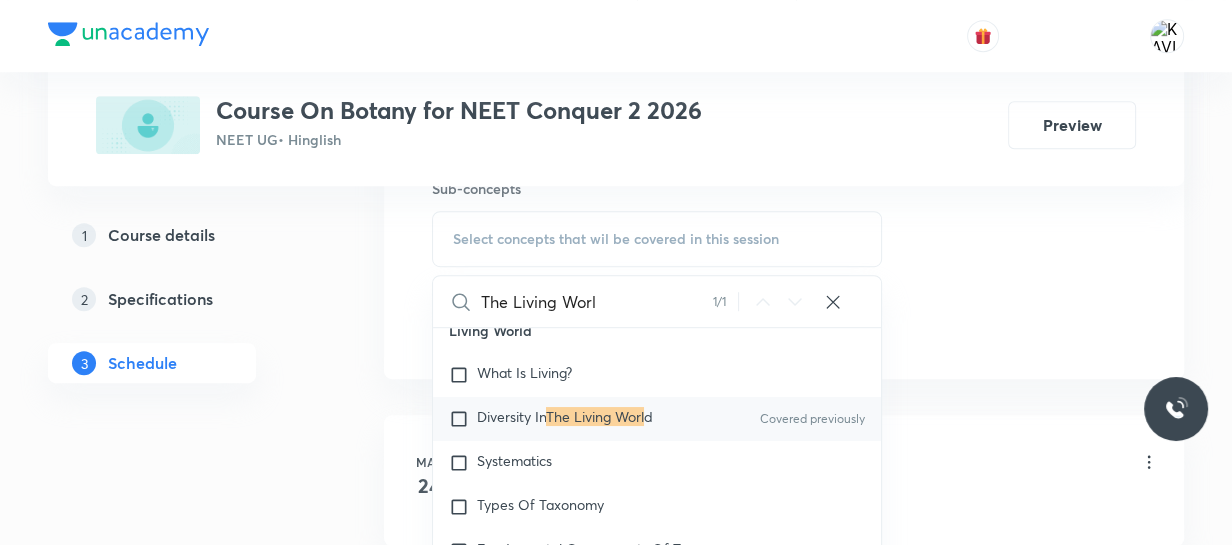 type on "The Living Worl" 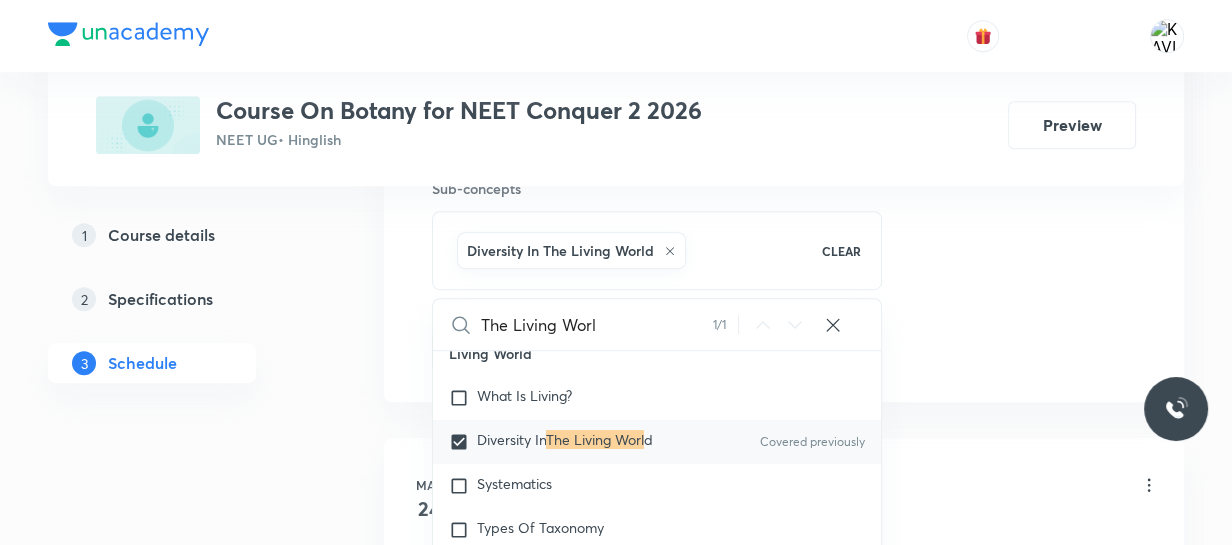 click on "Session  27 Live class Session title 20/99 The Living World -07 ​ Schedule for Aug 1, 2025, 10:00 AM ​ Duration (in minutes) 75 ​   Session type Online Offline Room ROOM NO -103 Sub-concepts Diversity In The Living World CLEAR The Living Worl 1 / 1 ​ Biology - Full Syllabus Mock Questions Biology - Full Syllabus Mock Questions Covered previously Practice questions Practice Questions Covered previously Biology Previous Year Questions Maths Previous Year Questions Living World What Is Living? Diversity In  The Living Worl d Covered previously Systematics Types Of Taxonomy Fundamental Components Of Taxonomy Taxonomic Categories Covered previously Taxonomical Aids The Three Domains Of Life Covered previously Biological Nomenclature  Covered previously Biological Classification System Of Classification Kingdom Monera Covered previously Kingdom Protista Kingdom Fungi Covered previously Kingdom Plantae Kingdom Animalia Linchens Covered previously Mycorrhiza Virus Prions Viroids Covered previously Algae Root" at bounding box center [784, -111] 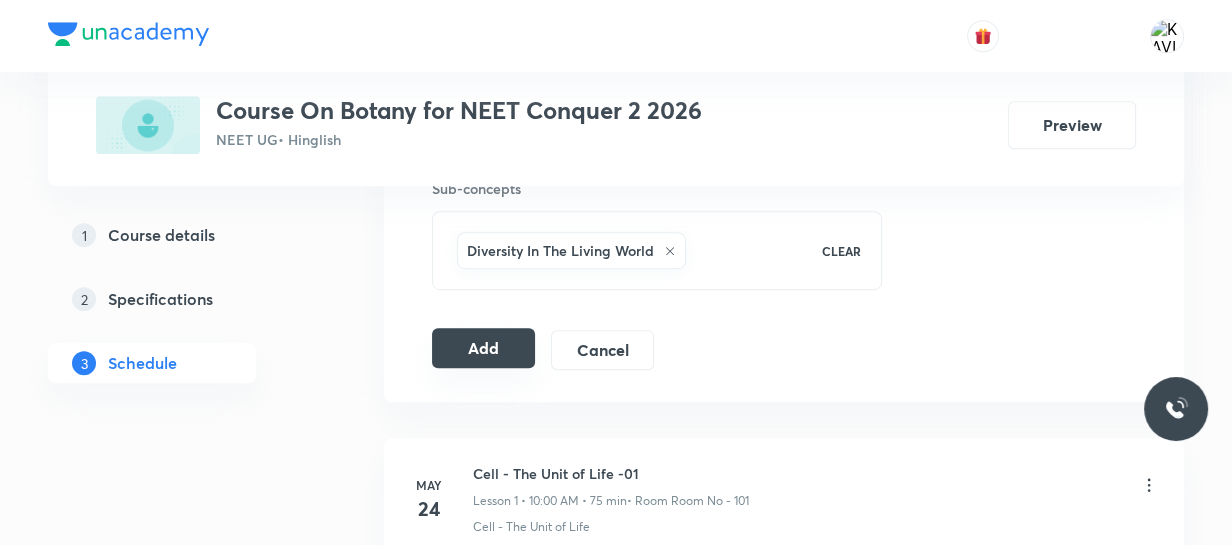 click on "Add" at bounding box center [483, 348] 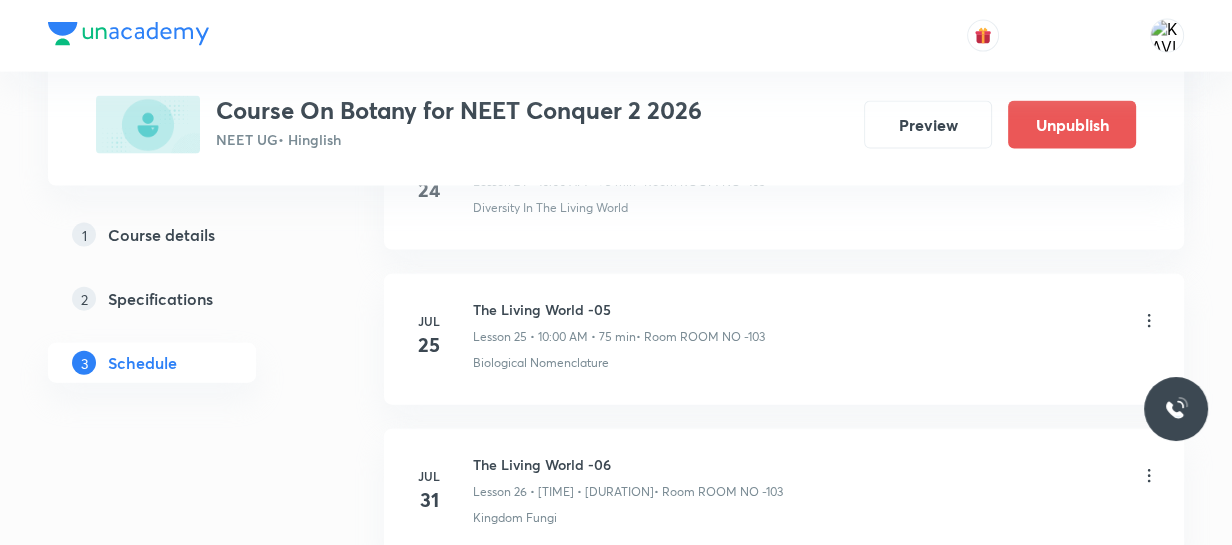 scroll, scrollTop: 4318, scrollLeft: 0, axis: vertical 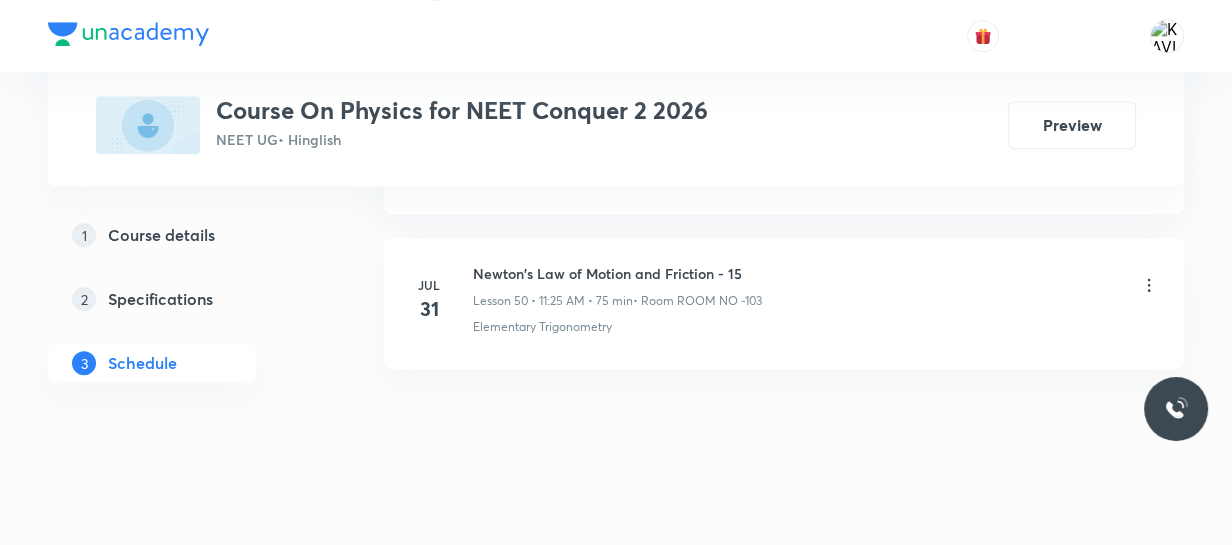 click on "Newton's Law of Motion and Friction - 15" at bounding box center (617, 273) 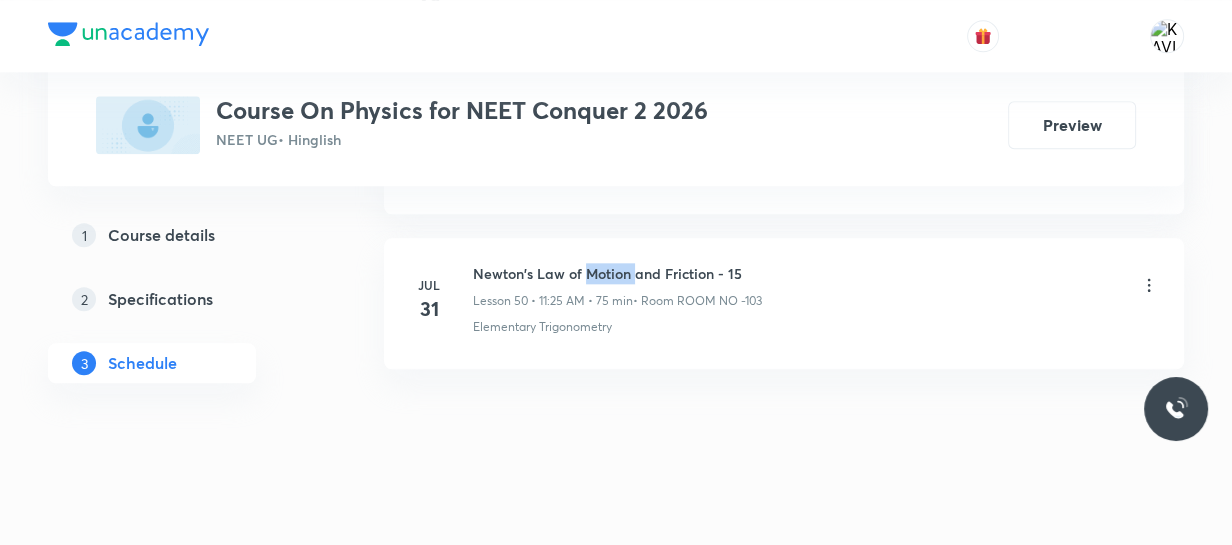click on "Newton's Law of Motion and Friction - 15" at bounding box center (617, 273) 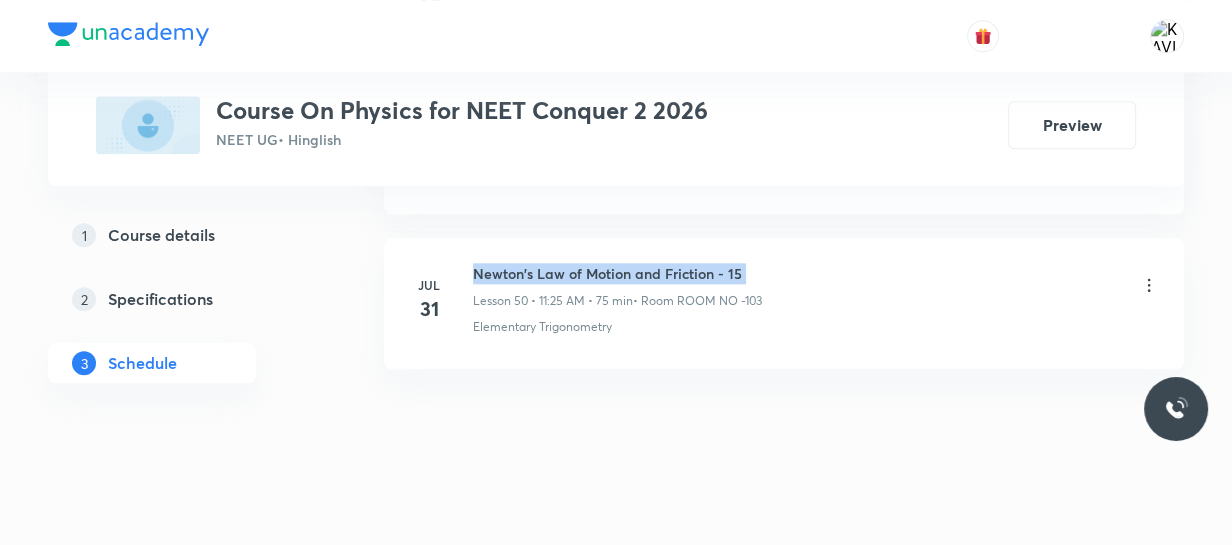 click on "Newton's Law of Motion and Friction - 15" at bounding box center [617, 273] 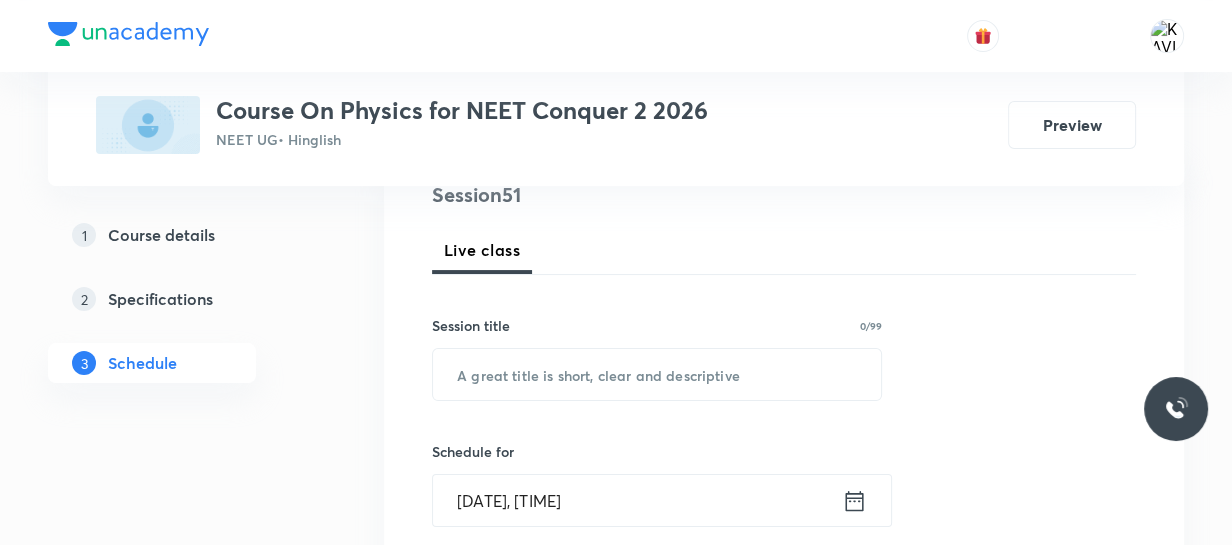 scroll, scrollTop: 255, scrollLeft: 0, axis: vertical 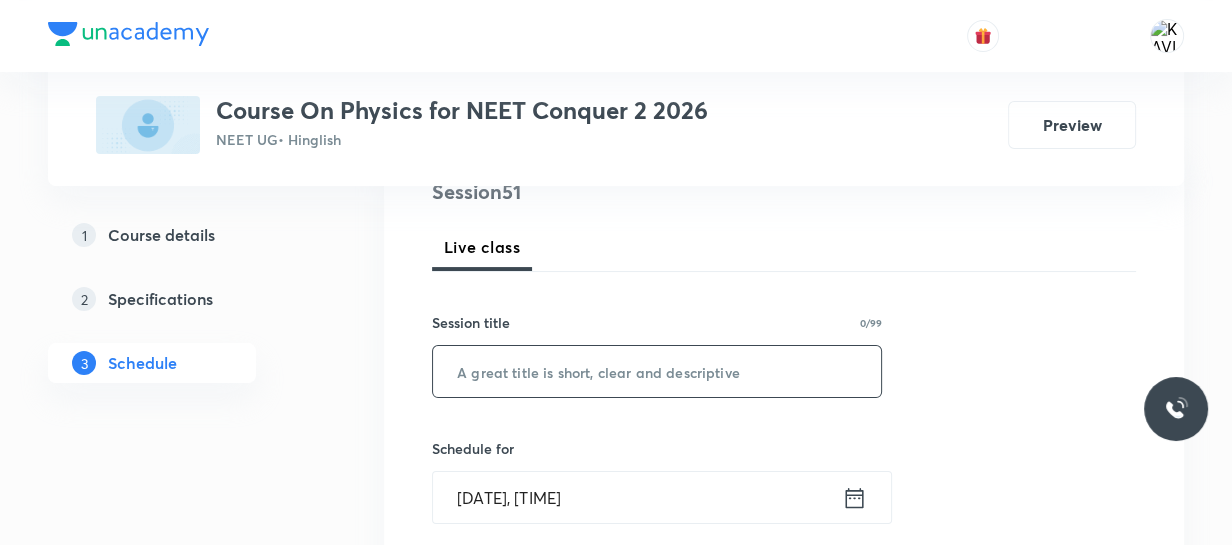 click at bounding box center [657, 371] 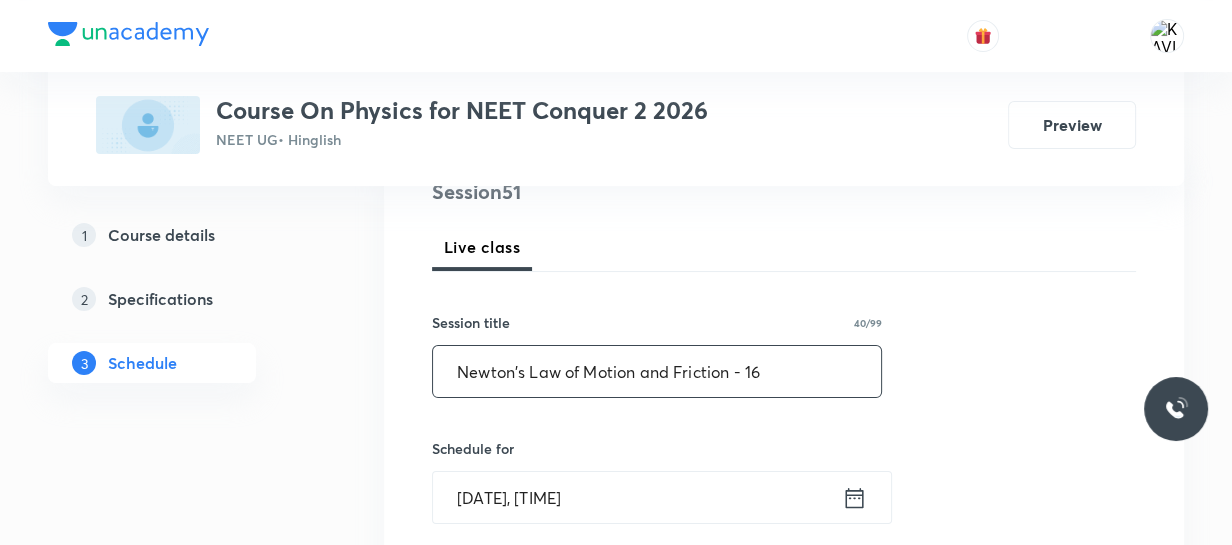 scroll, scrollTop: 499, scrollLeft: 0, axis: vertical 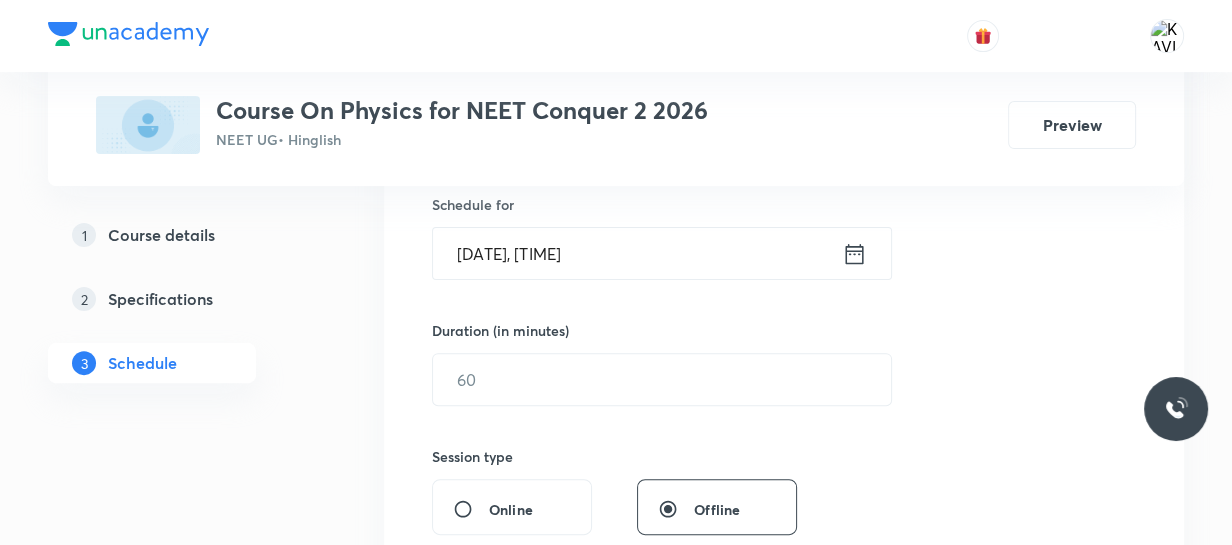 type on "Newton's Law of Motion and Friction - 16" 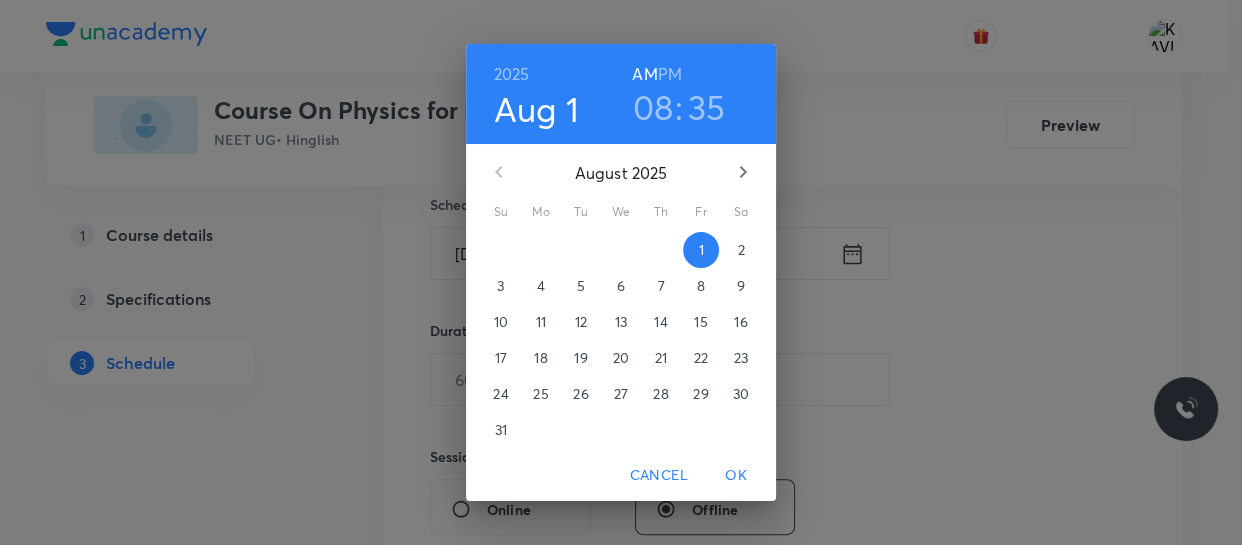 click on "08" at bounding box center [653, 107] 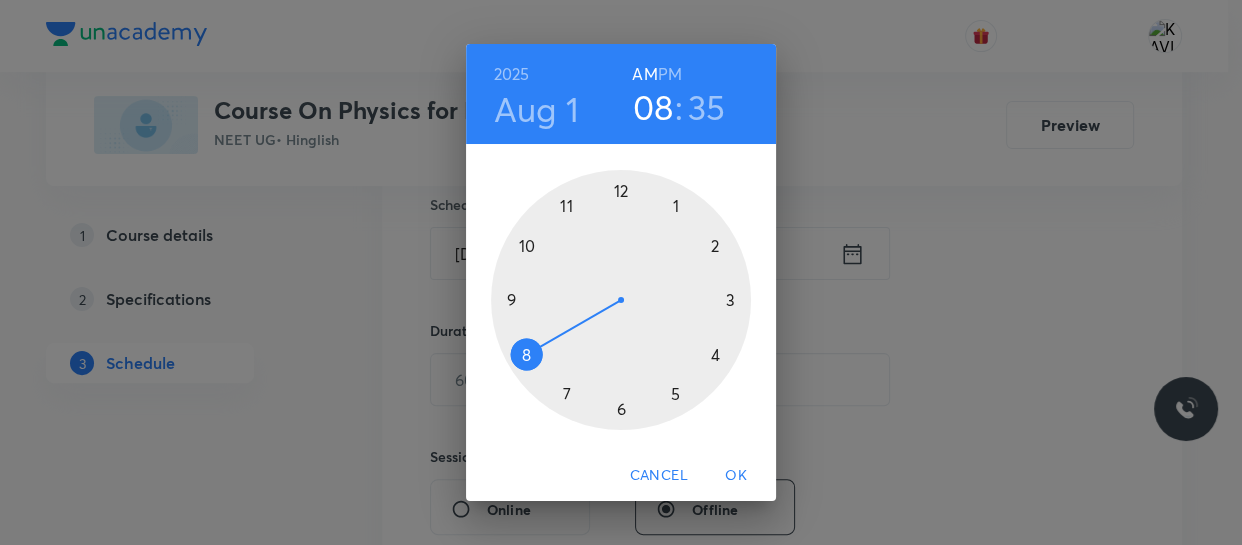 click at bounding box center (621, 300) 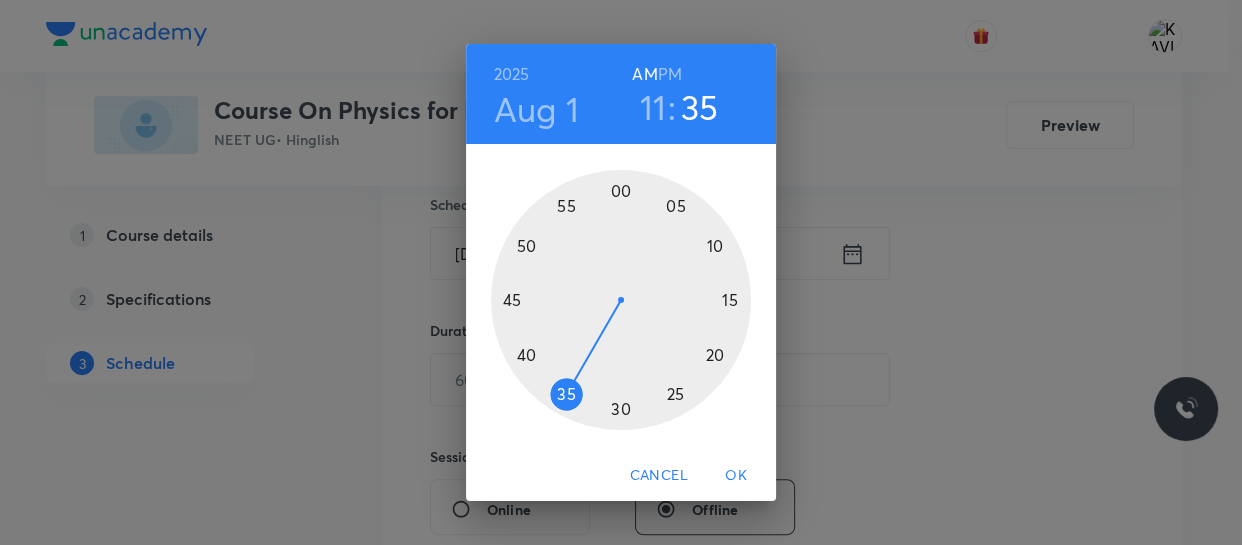 click at bounding box center (621, 300) 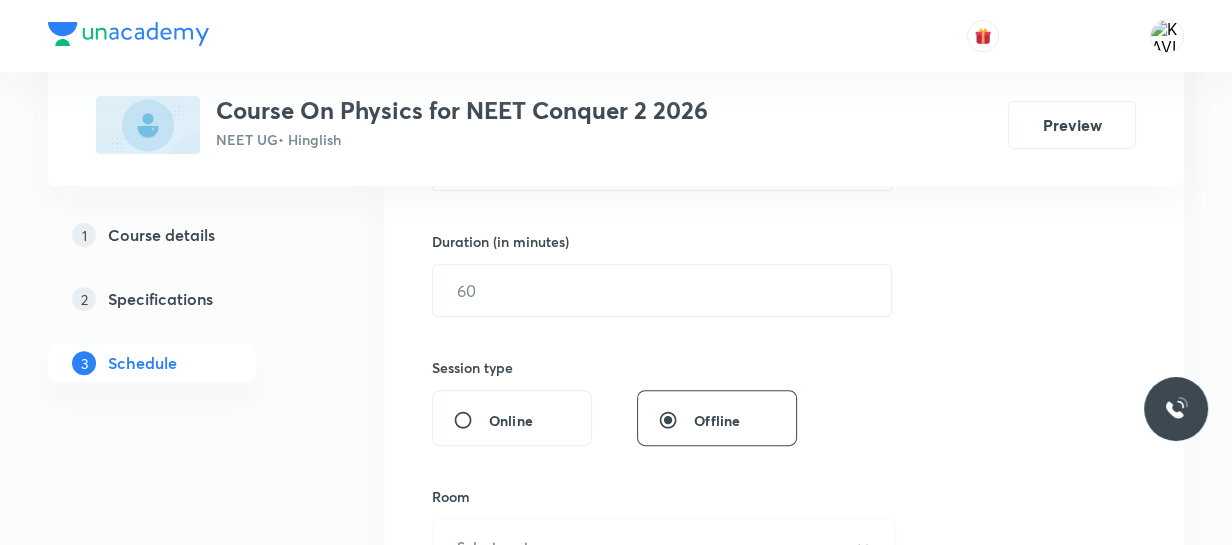 scroll, scrollTop: 589, scrollLeft: 0, axis: vertical 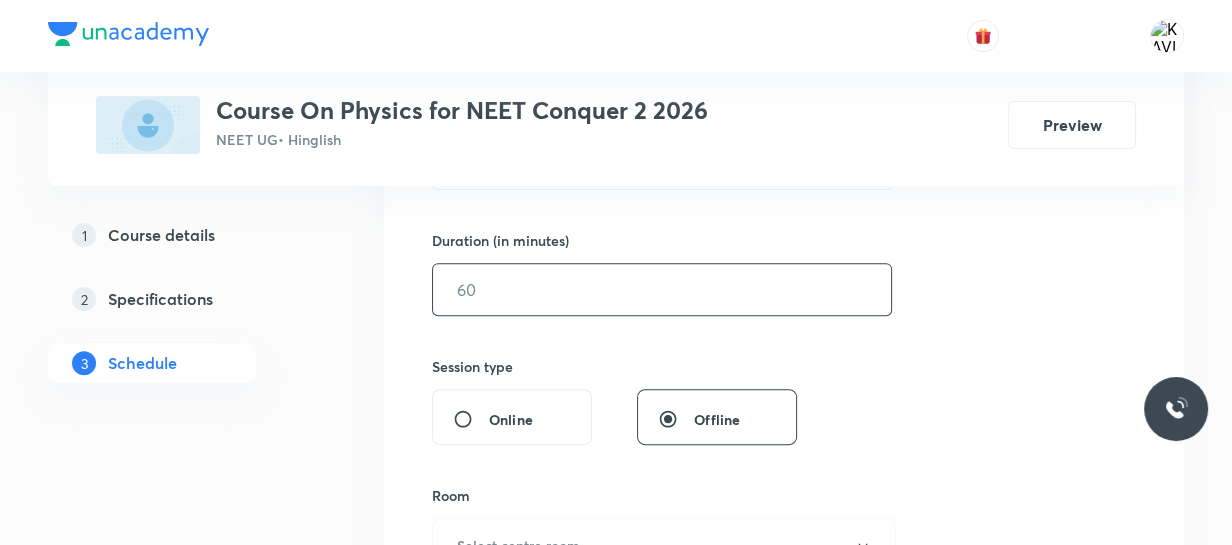 click at bounding box center (662, 289) 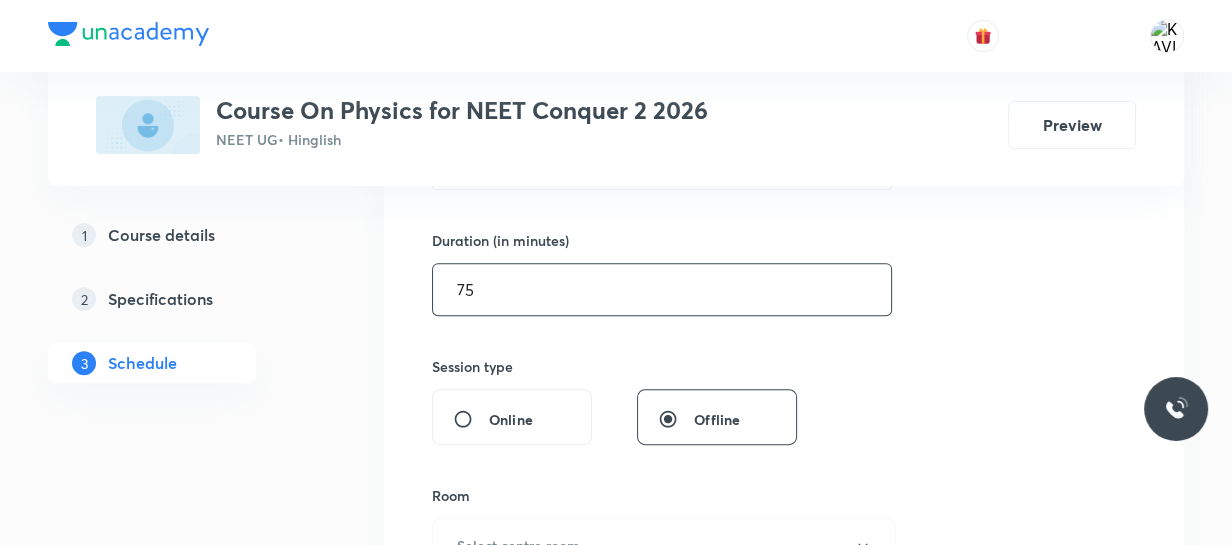 scroll, scrollTop: 858, scrollLeft: 0, axis: vertical 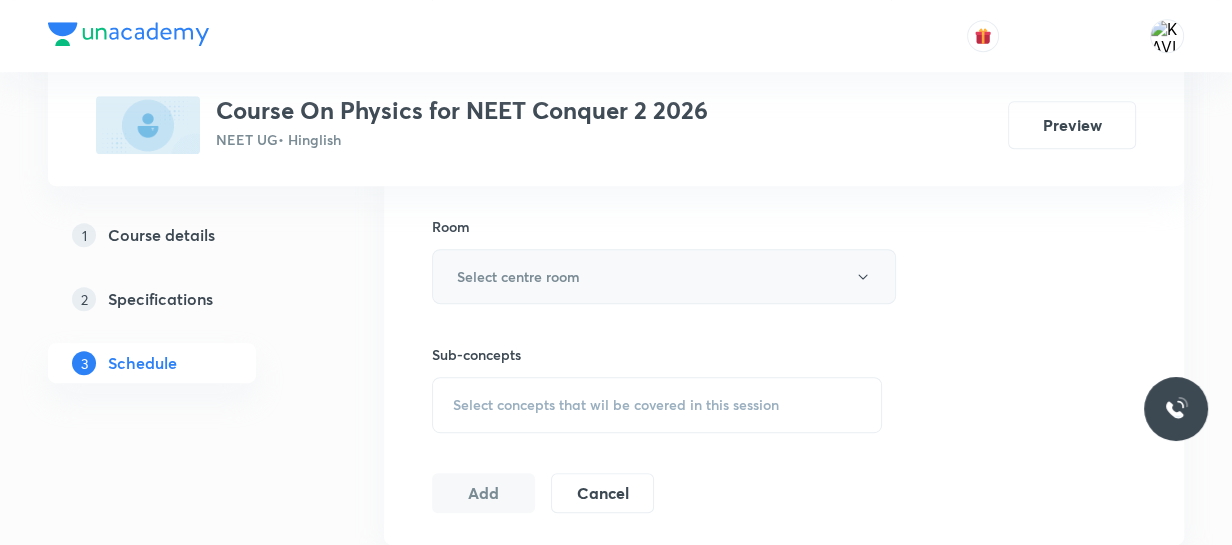 type on "75" 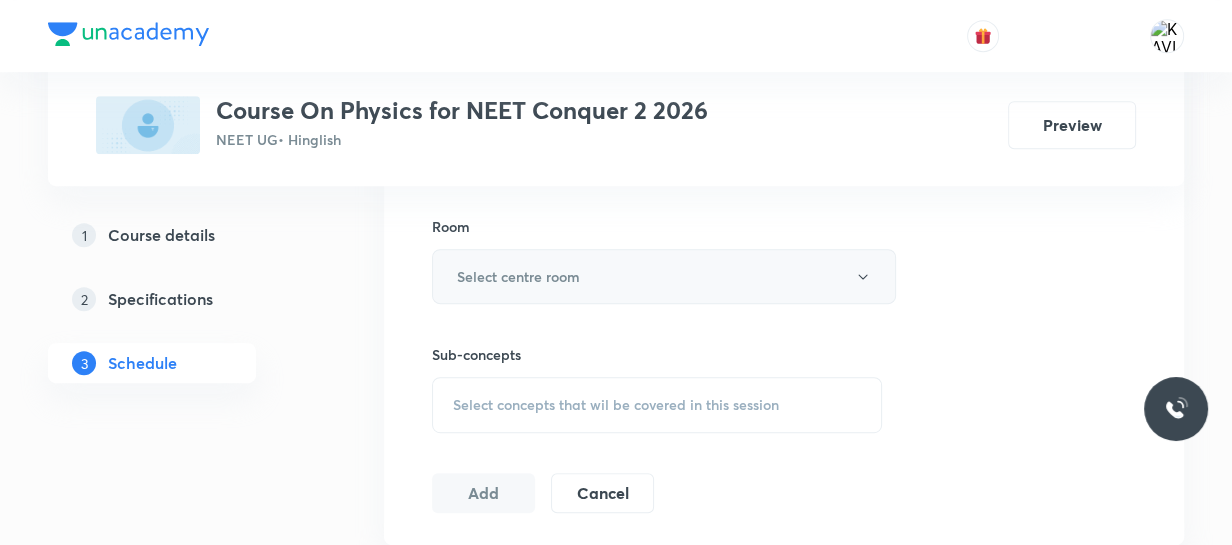 click on "Select centre room" at bounding box center [664, 276] 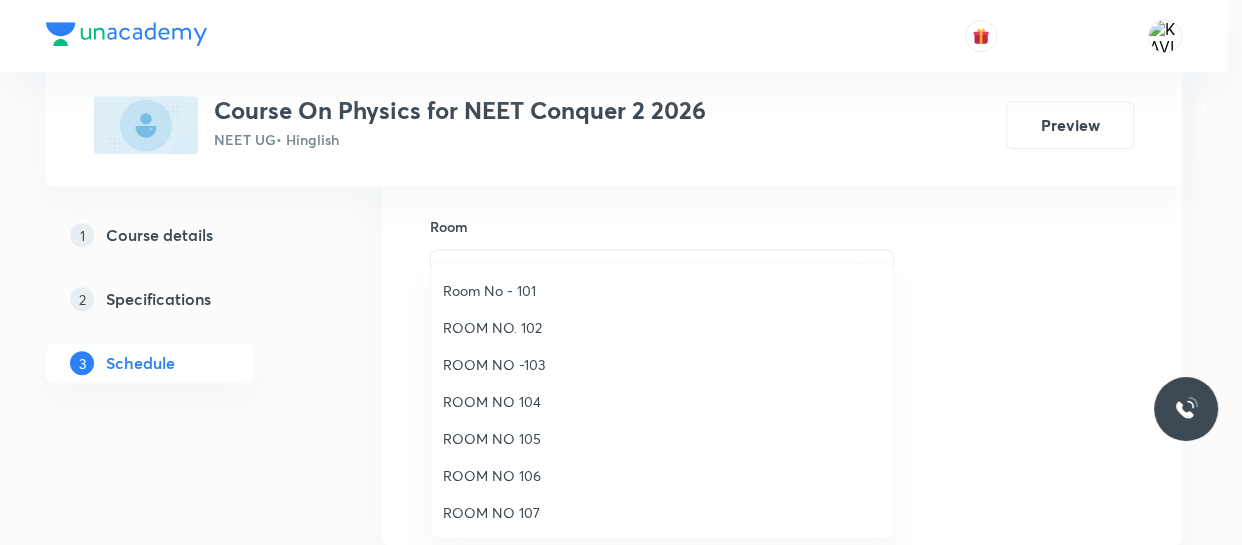 click on "ROOM NO -103" at bounding box center [662, 364] 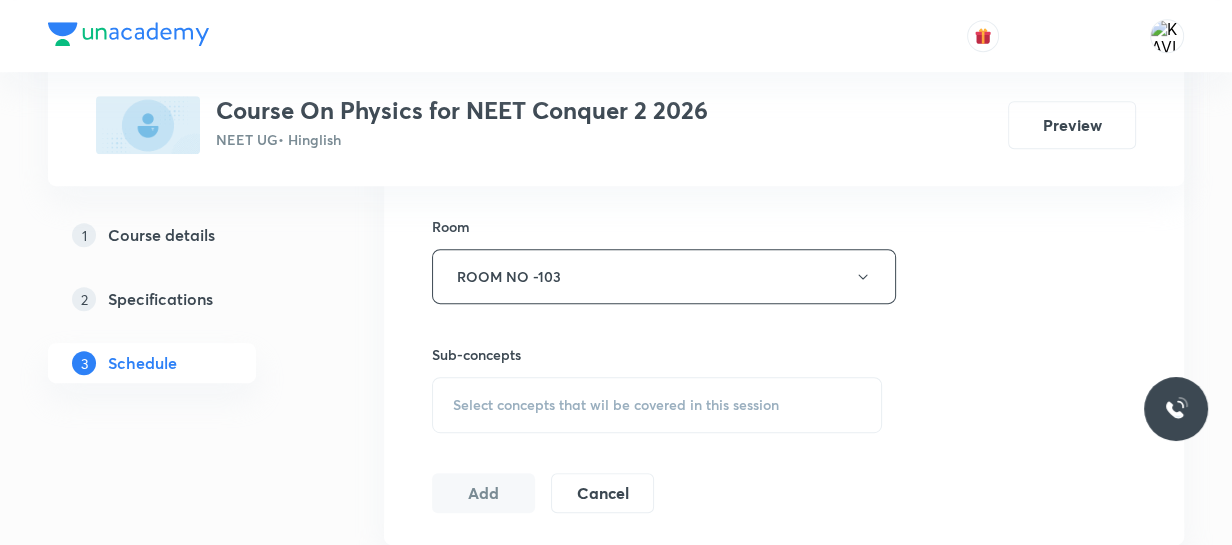 scroll, scrollTop: 998, scrollLeft: 0, axis: vertical 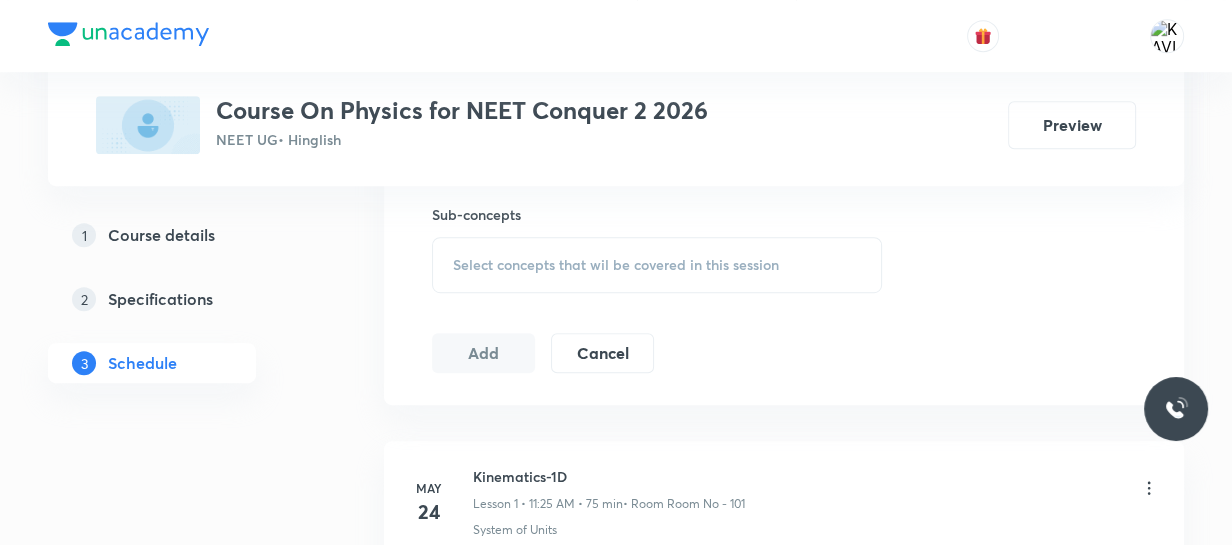 click on "Select concepts that wil be covered in this session" at bounding box center (616, 265) 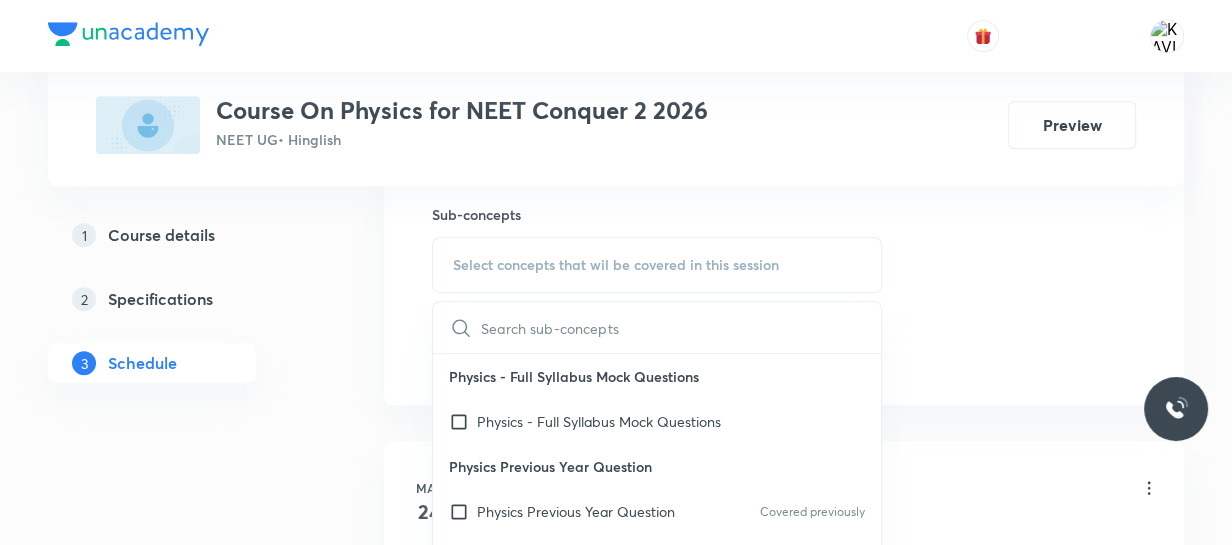 click at bounding box center [681, 327] 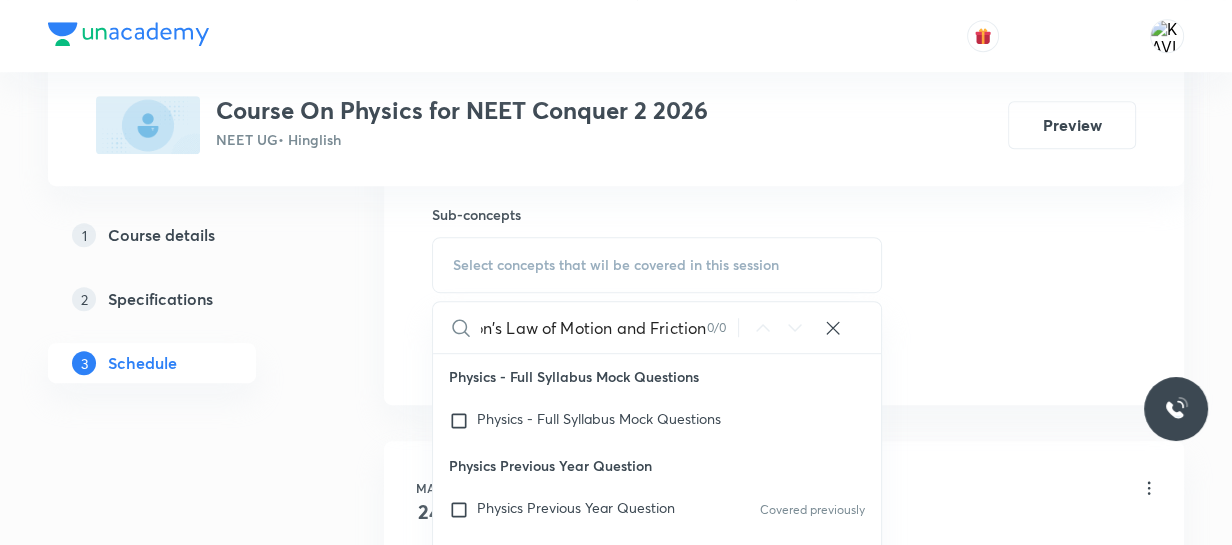 scroll, scrollTop: 0, scrollLeft: 50, axis: horizontal 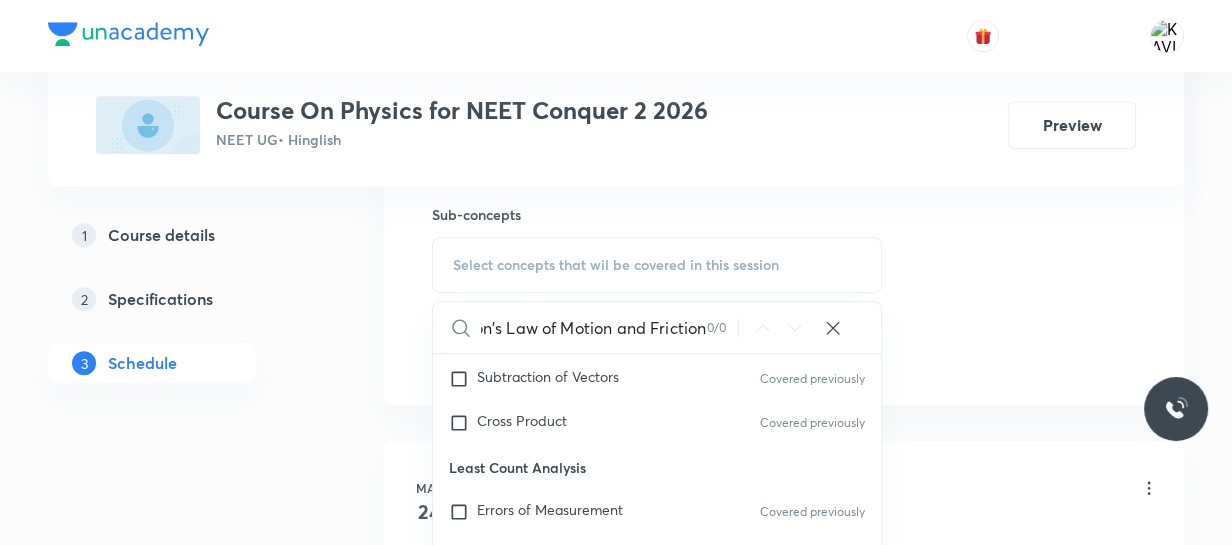 type on "Newton's Law of Motion and Friction" 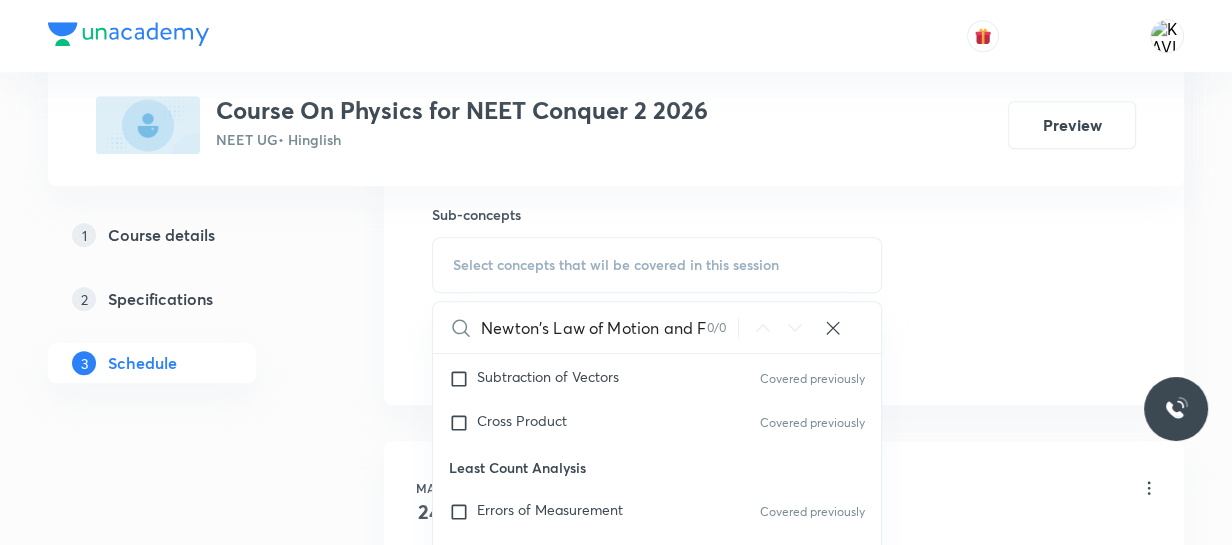 click on "Least Count Analysis" at bounding box center [657, 467] 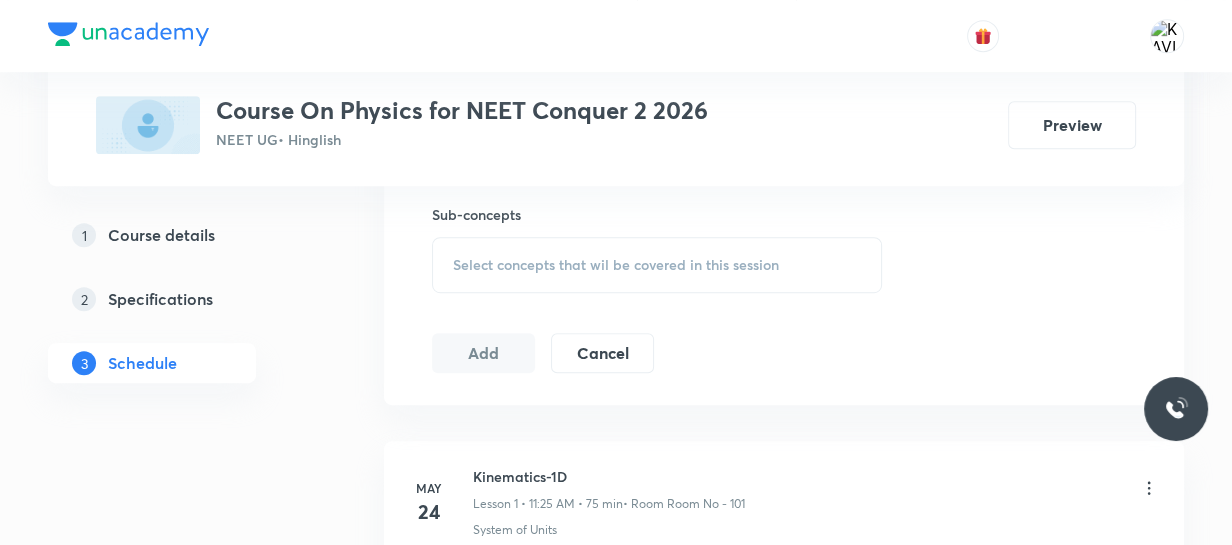 click on "Select concepts that wil be covered in this session" at bounding box center [616, 265] 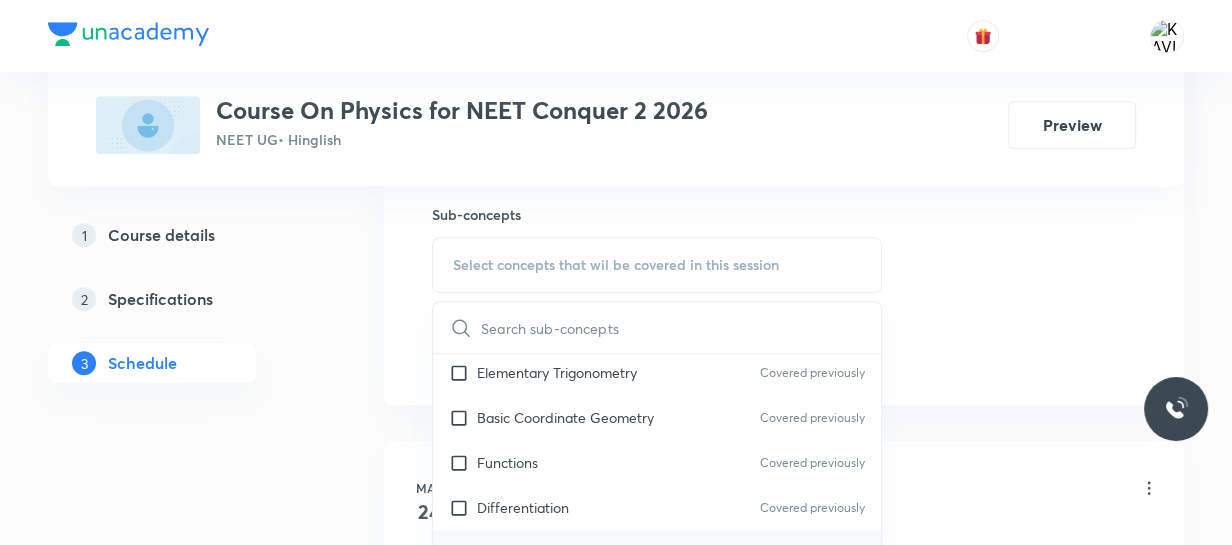 scroll, scrollTop: 1078, scrollLeft: 0, axis: vertical 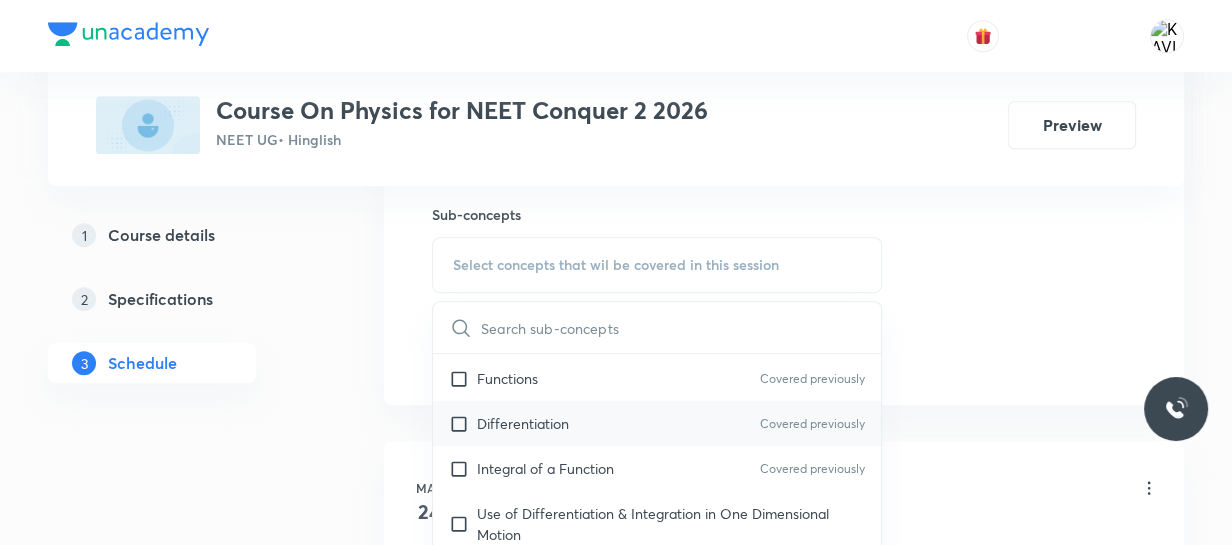 click on "Differentiation Covered previously" at bounding box center (657, 423) 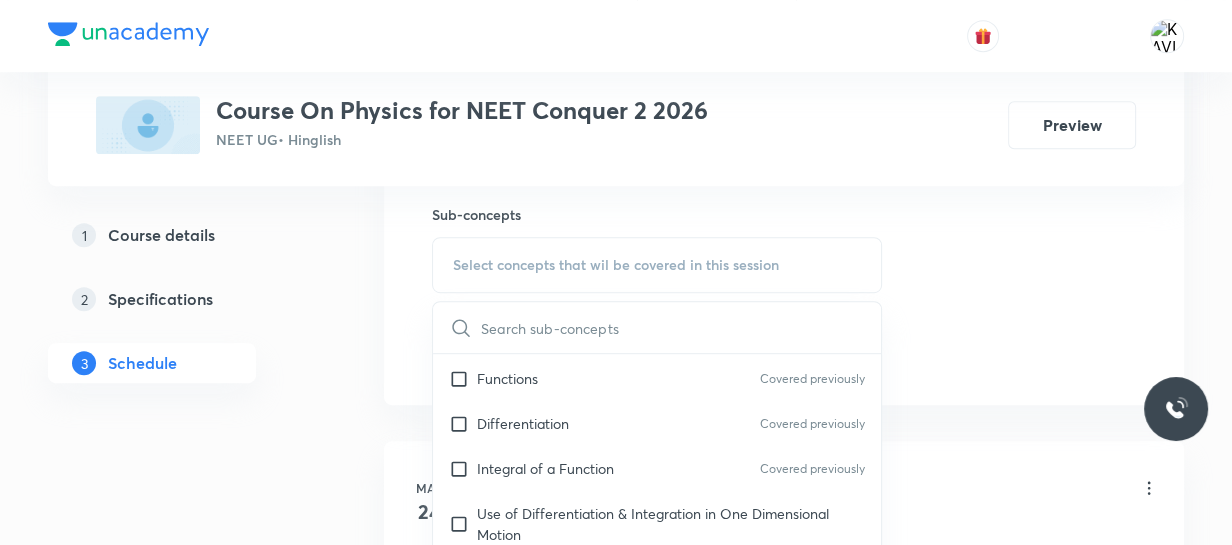 checkbox on "true" 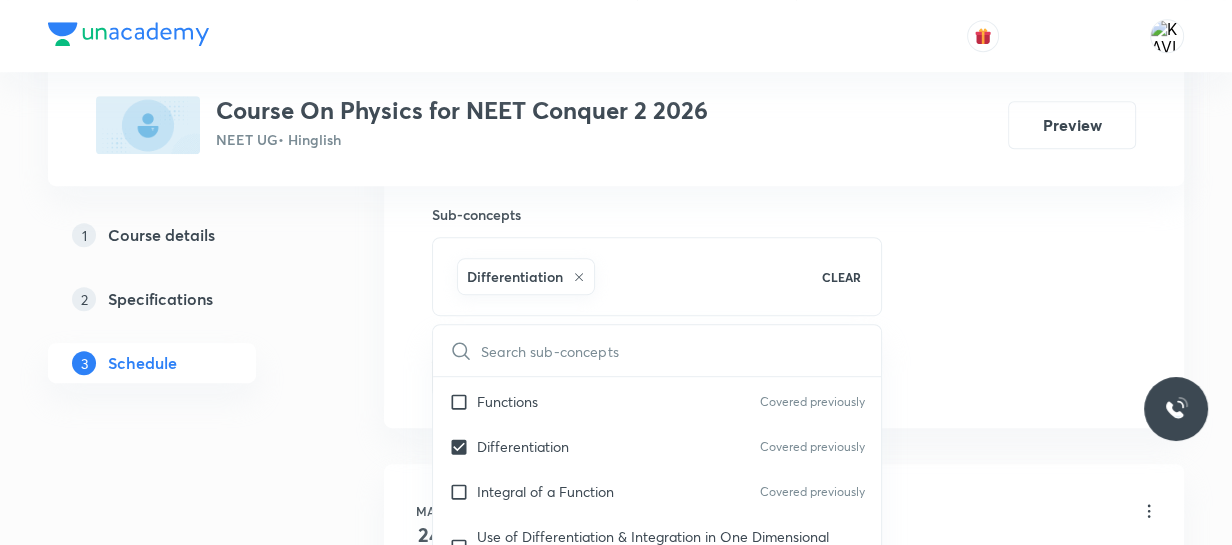 click on "Session  51 Live class Session title 40/99 Newton's Law of Motion and Friction - 16 ​ Schedule for Aug 1, 2025, 11:25 AM ​ Duration (in minutes) 75 ​   Session type Online Offline Room ROOM NO -103 Sub-concepts Differentiation CLEAR ​ Physics - Full Syllabus Mock Questions Physics - Full Syllabus Mock Questions Physics Previous Year Question Physics Previous Year Question Covered previously Units & Dimensions Physical quantity Covered previously Applications of Dimensional Analysis Significant Figures Units of Physical Quantities Covered previously System of Units Covered previously Dimensions of Some Mathematical Functions Unit and Dimension Covered previously Product of Two Vectors Subtraction of Vectors Covered previously Cross Product Covered previously Least Count Analysis Errors of Measurement Covered previously Vernier Callipers Covered previously Screw Gauge Covered previously Zero Error Covered previously Basic Mathematics Elementary Algebra Covered previously Elementary Trigonometry Error" at bounding box center [784, -85] 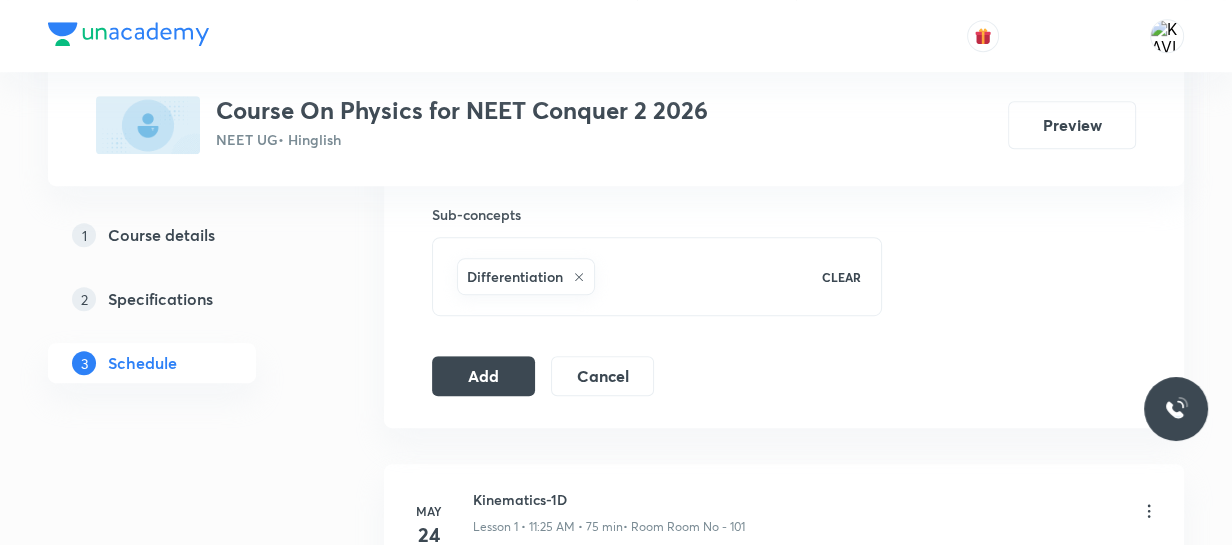 click on "Session  51 Live class Session title 40/99 Newton's Law of Motion and Friction - 16 ​ Schedule for Aug 1, 2025, 11:25 AM ​ Duration (in minutes) 75 ​   Session type Online Offline Room ROOM NO -103 Sub-concepts Differentiation CLEAR Add Cancel" at bounding box center [784, -85] 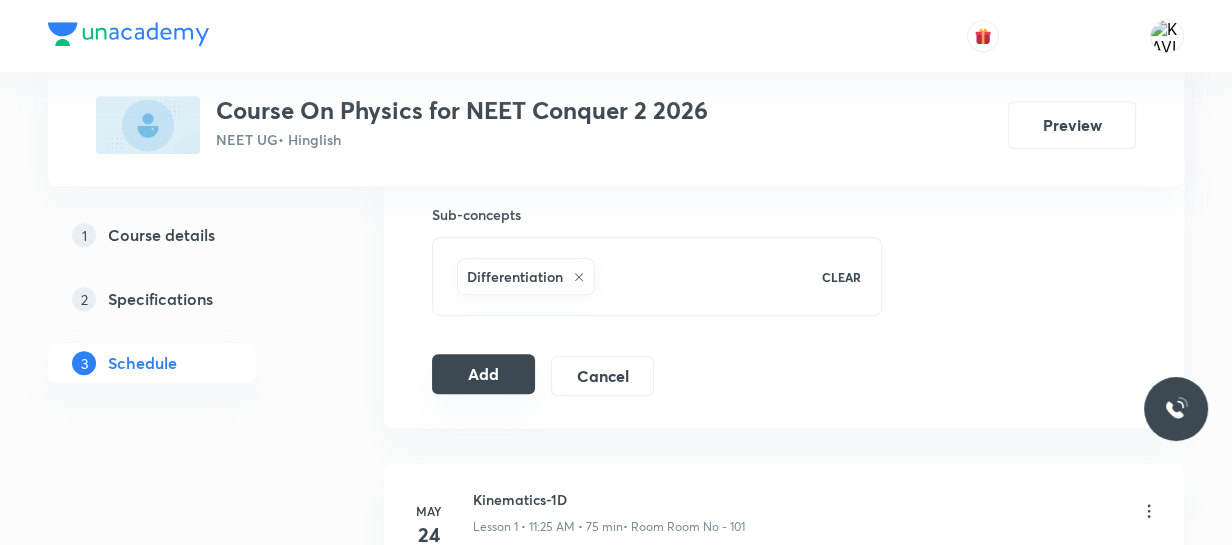 click on "Add" at bounding box center [483, 374] 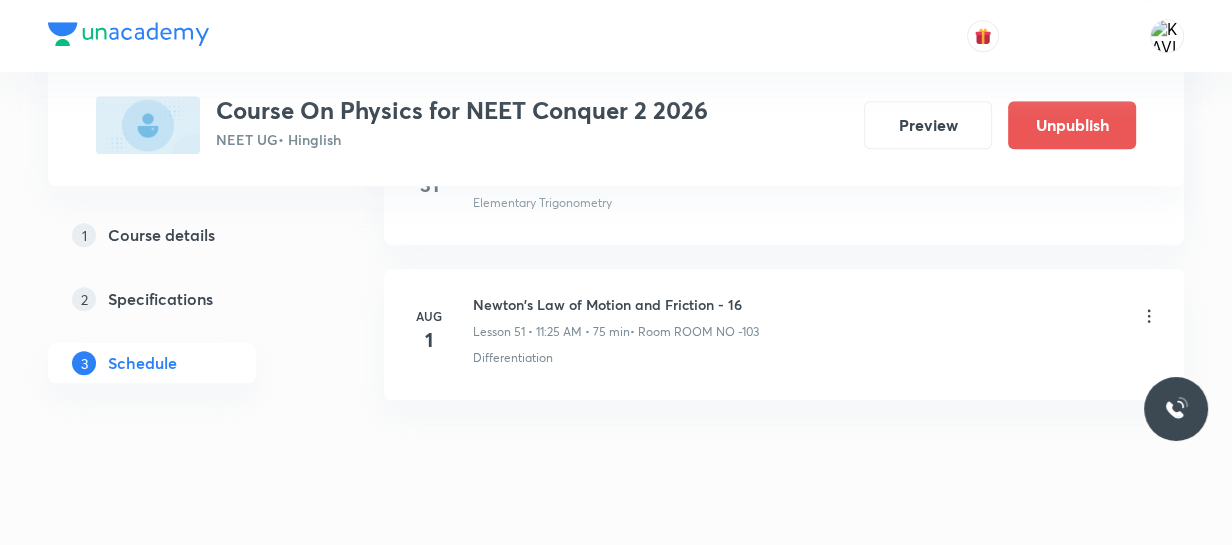 scroll, scrollTop: 8032, scrollLeft: 0, axis: vertical 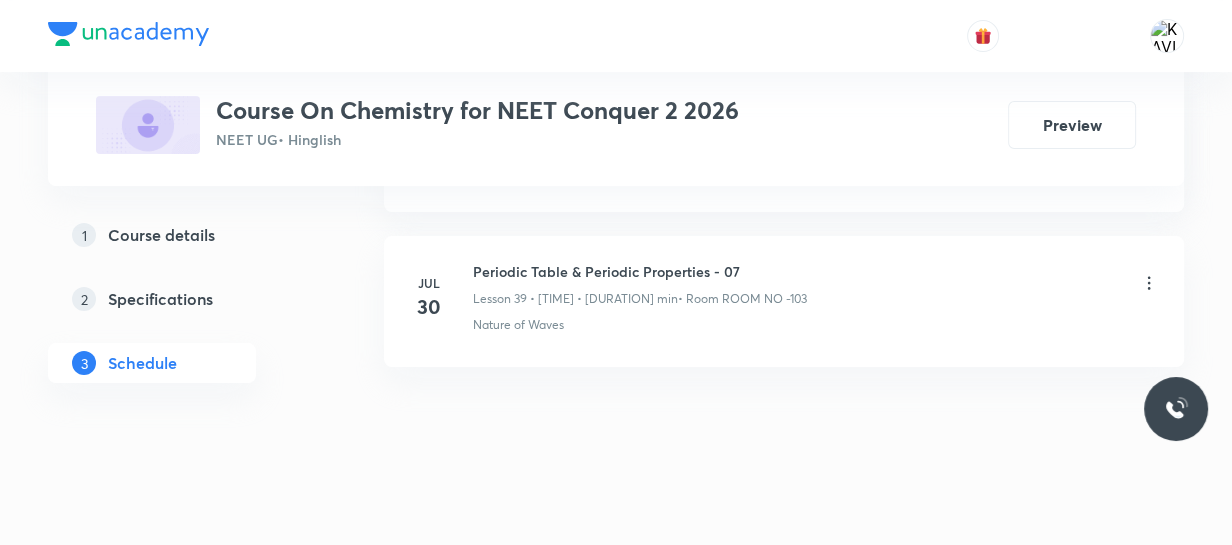 click on "Periodic Table & Periodic Properties - 07" at bounding box center (640, 271) 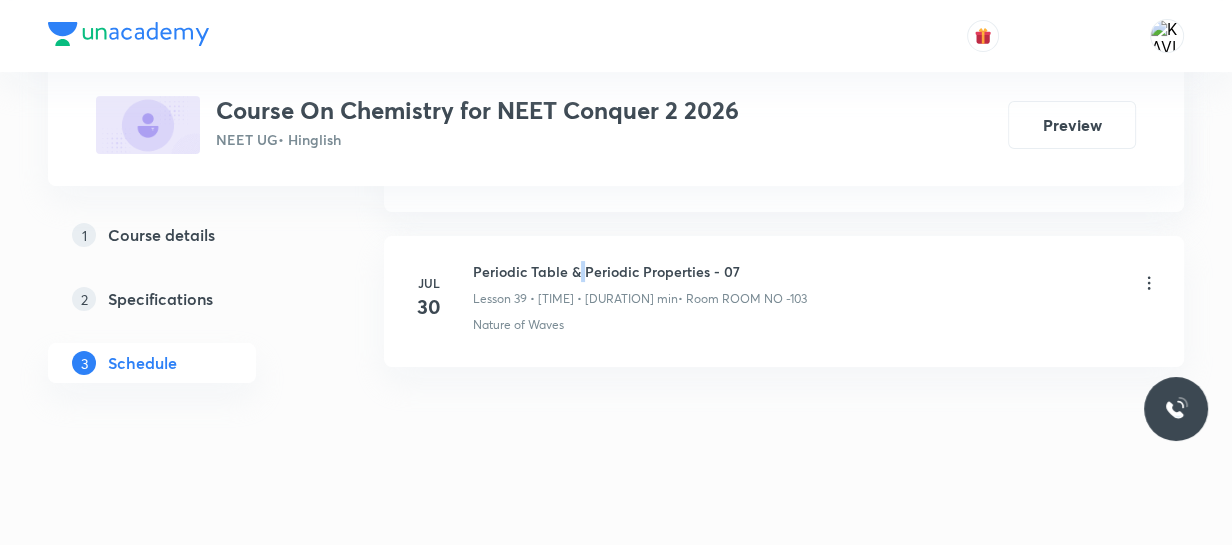 click on "Periodic Table & Periodic Properties - 07" at bounding box center (640, 271) 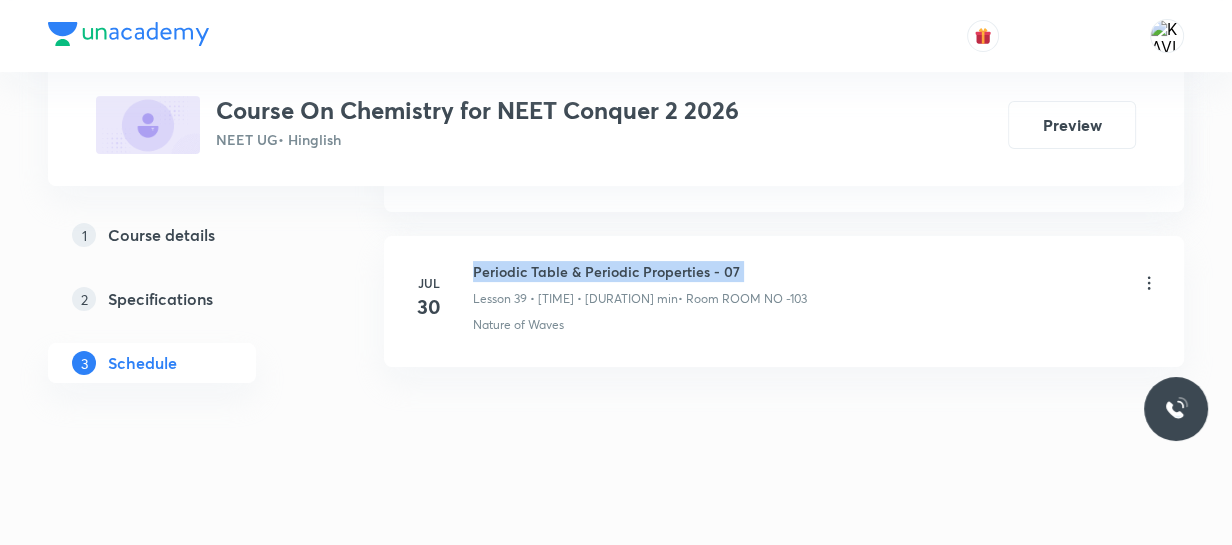 click on "Periodic Table & Periodic Properties - 07" at bounding box center (640, 271) 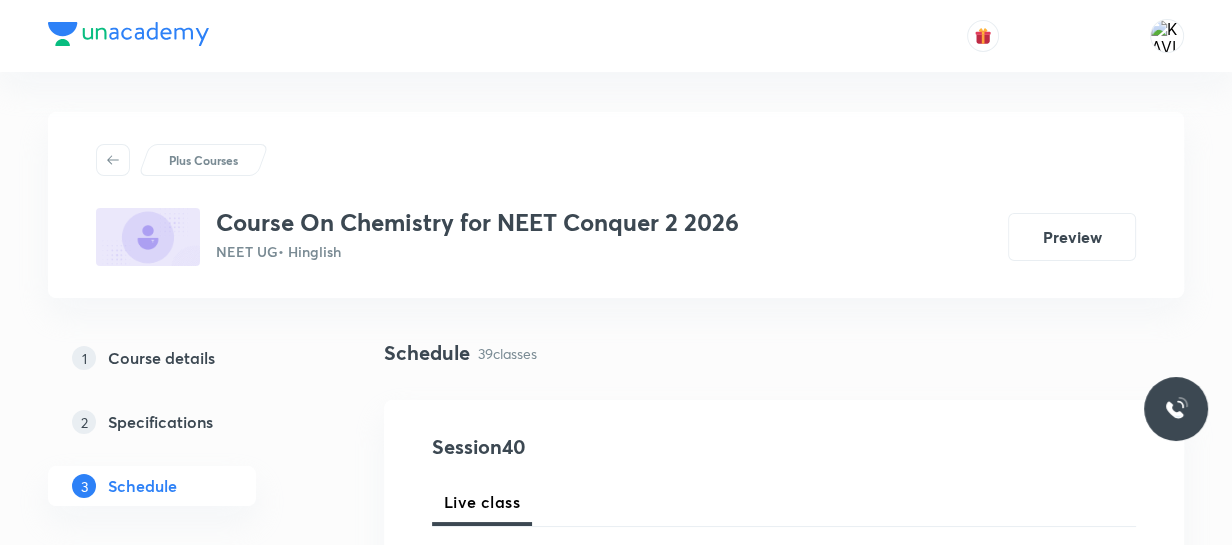 scroll, scrollTop: 207, scrollLeft: 0, axis: vertical 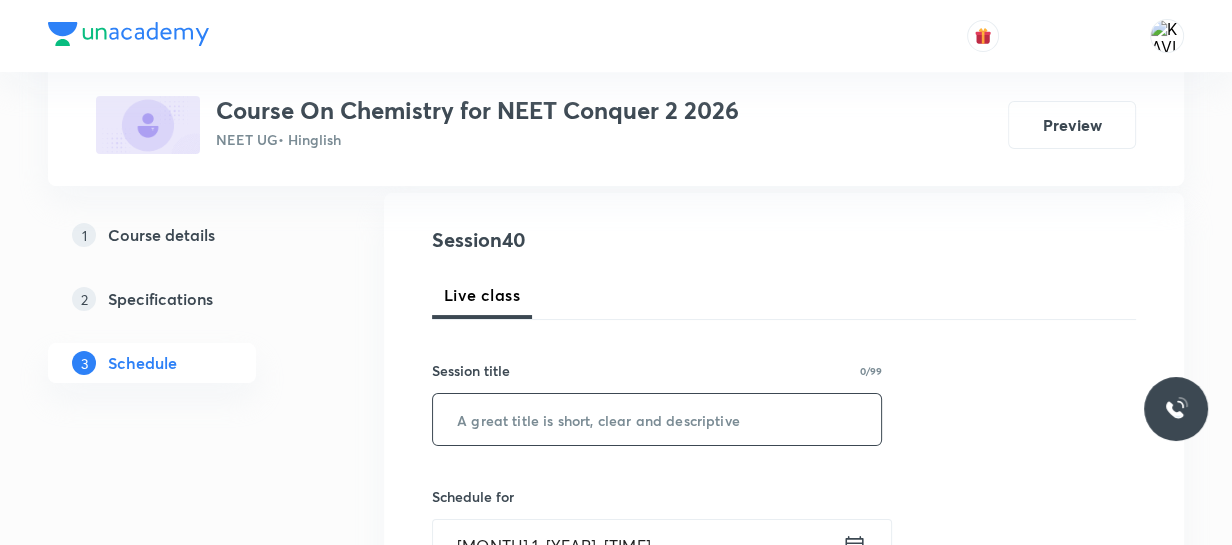 click at bounding box center [657, 419] 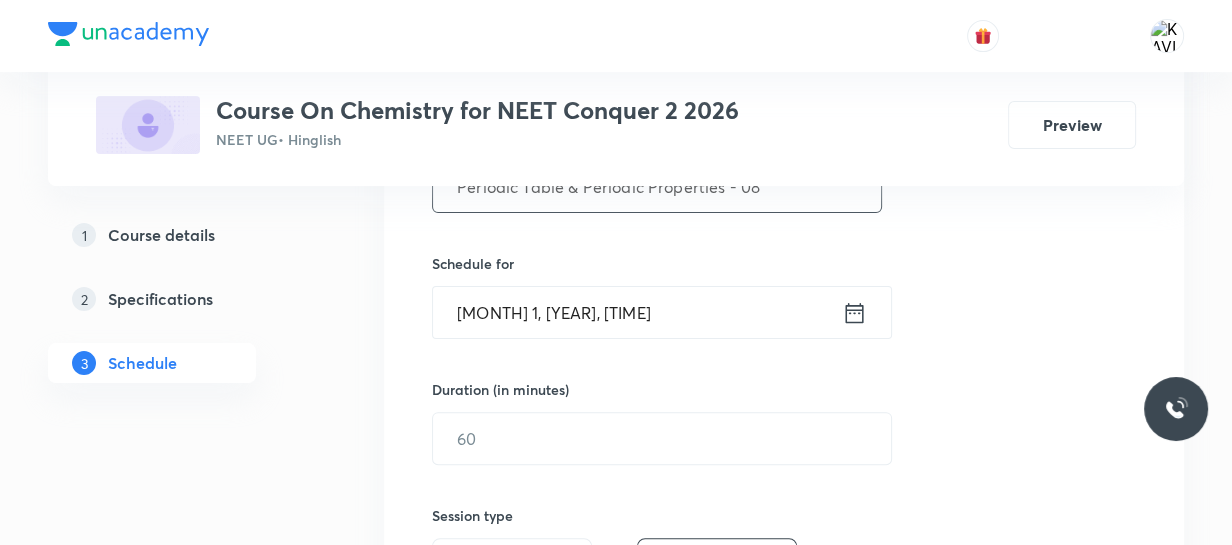scroll, scrollTop: 444, scrollLeft: 0, axis: vertical 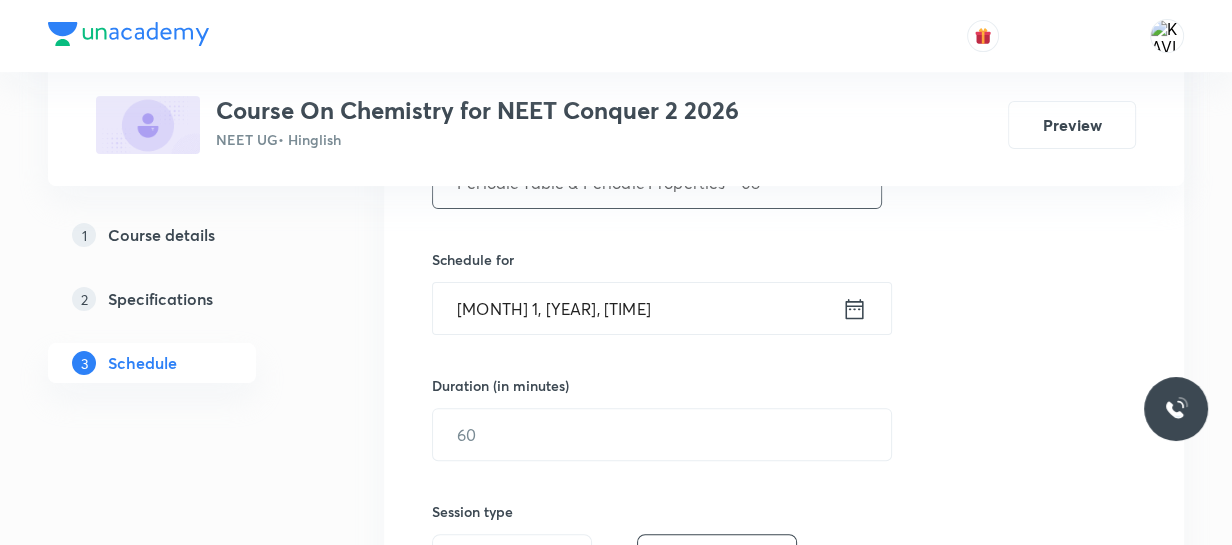 type on "Periodic Table & Periodic Properties - 08" 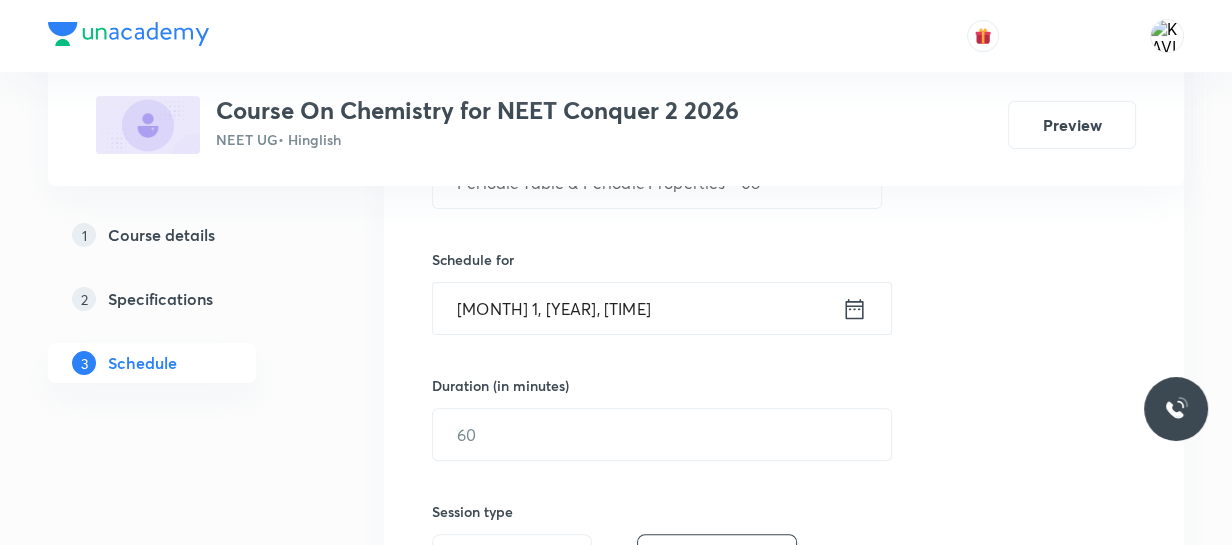 click 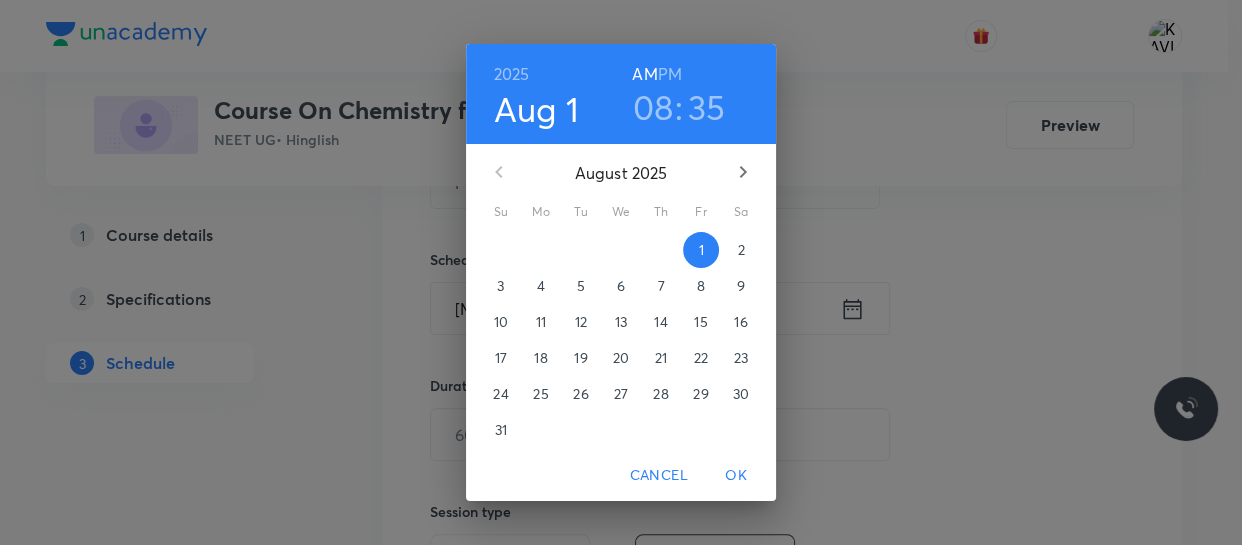 click on "PM" at bounding box center [670, 74] 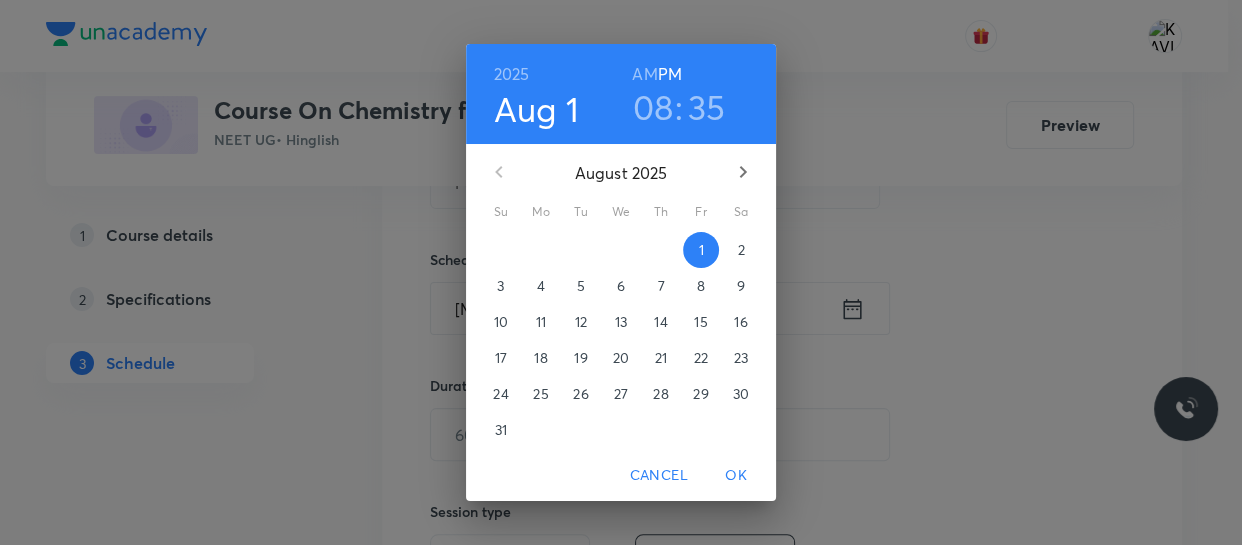 click on "2025 Aug 1 08 : 35 AM PM" at bounding box center [621, 94] 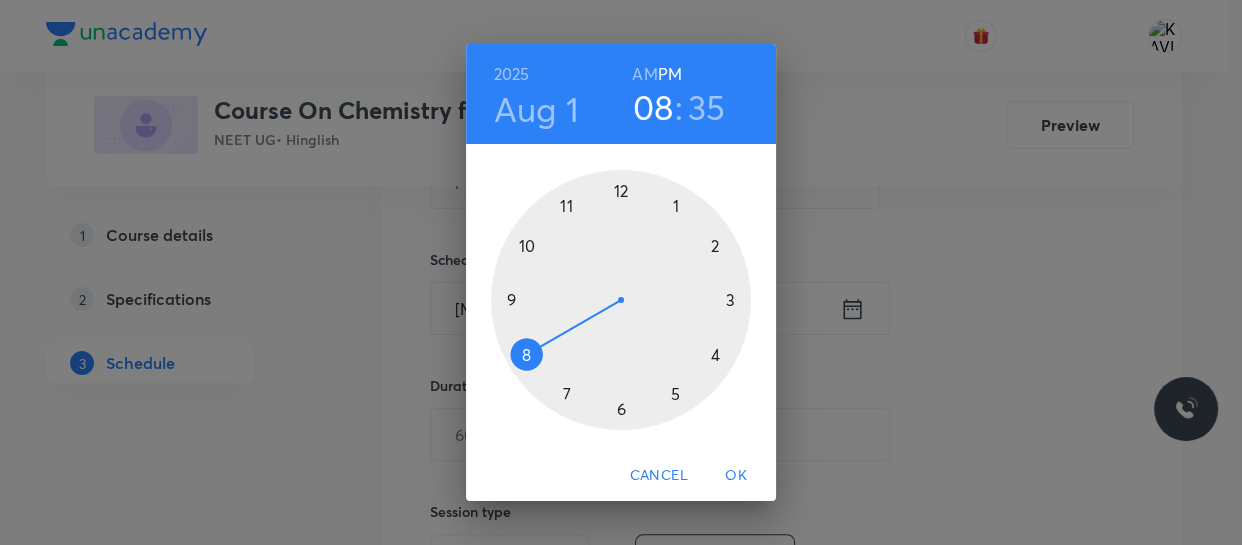 click at bounding box center (621, 300) 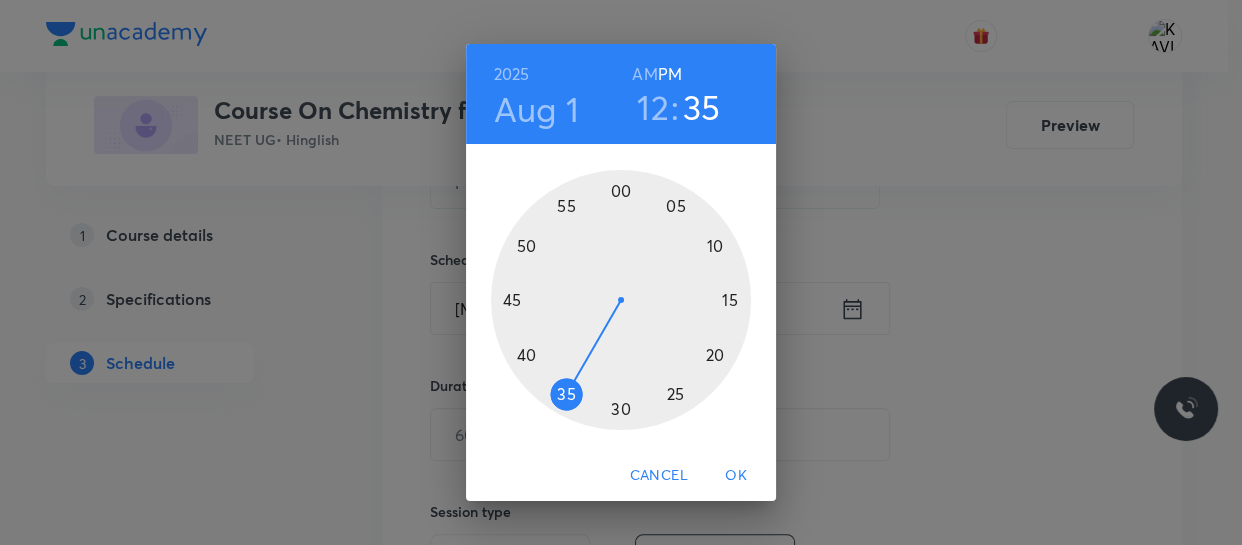click at bounding box center [621, 300] 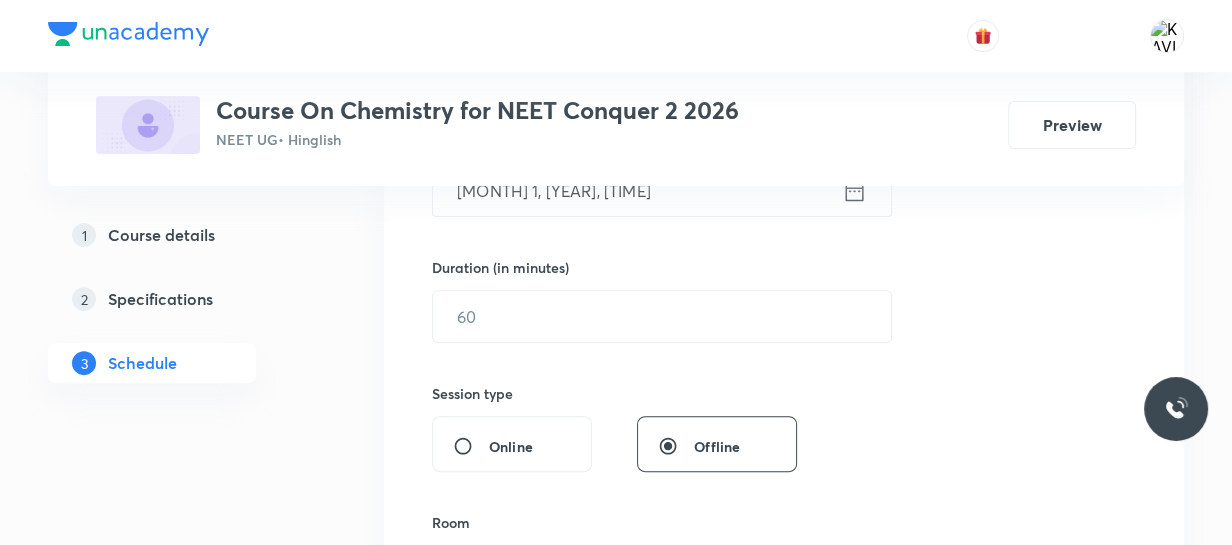 scroll, scrollTop: 563, scrollLeft: 0, axis: vertical 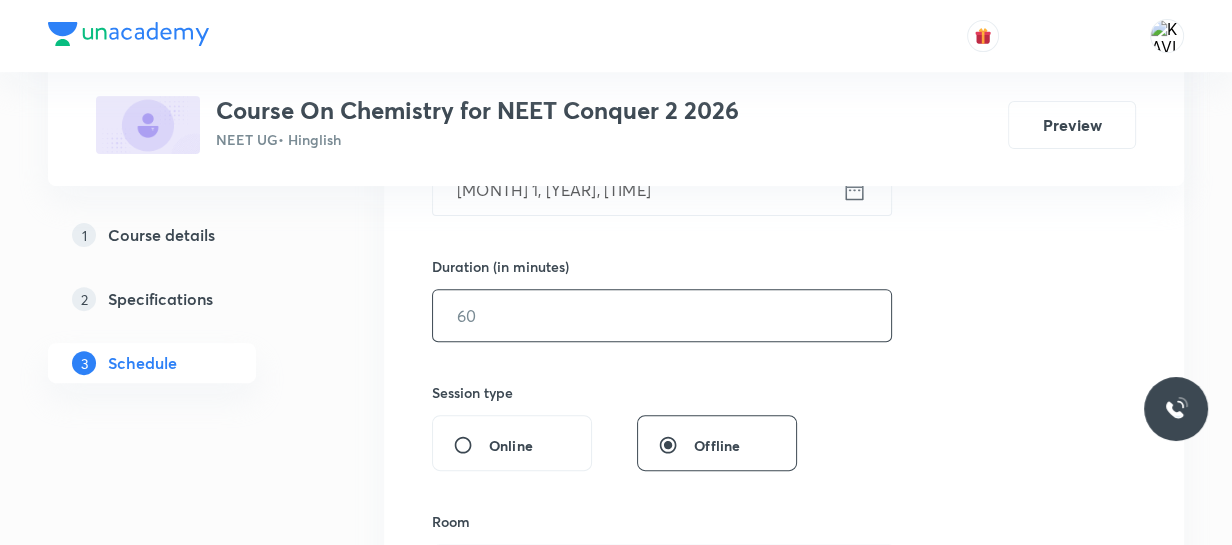 click at bounding box center (662, 315) 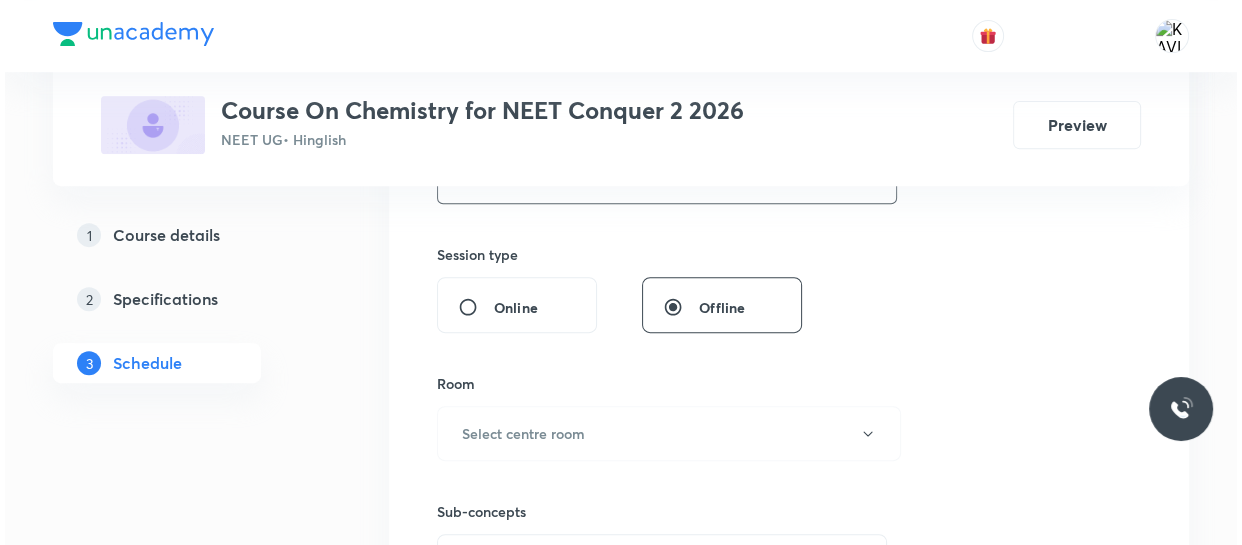 scroll, scrollTop: 702, scrollLeft: 0, axis: vertical 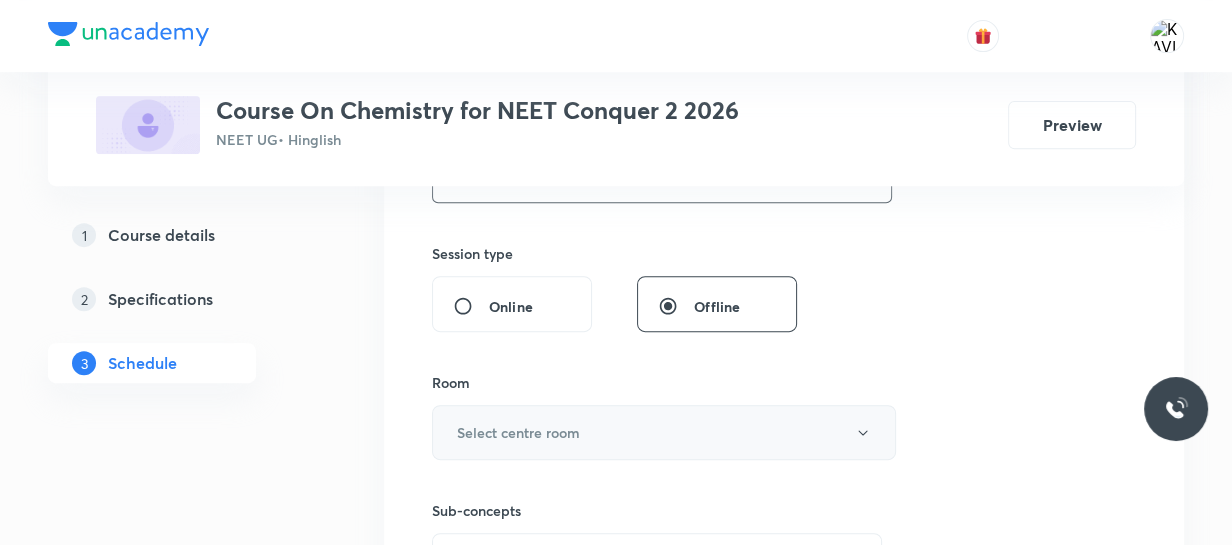 type on "75" 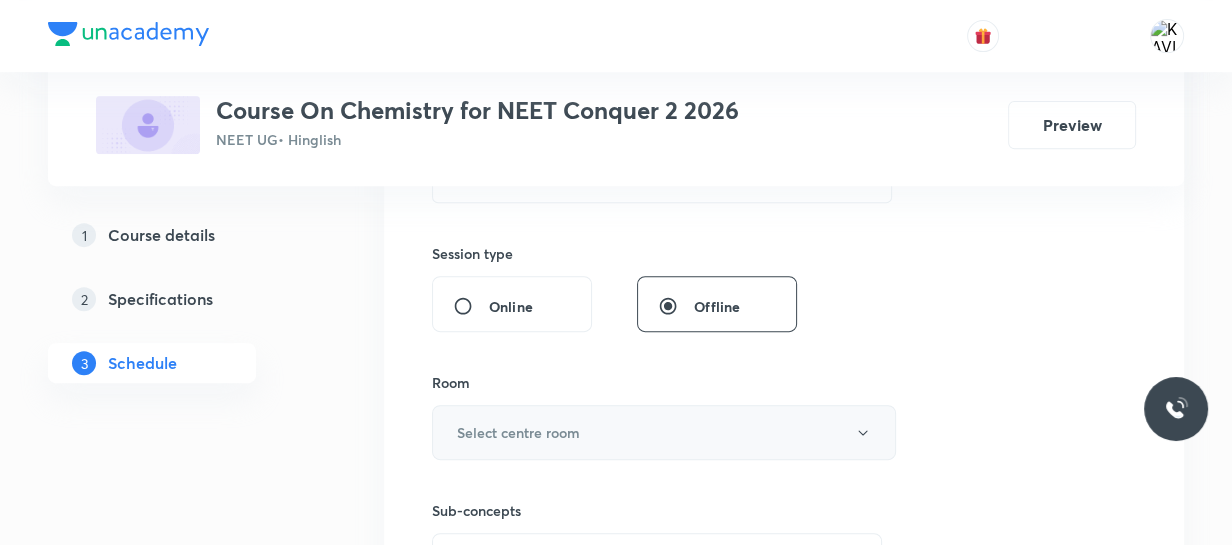 click on "Select centre room" at bounding box center [664, 432] 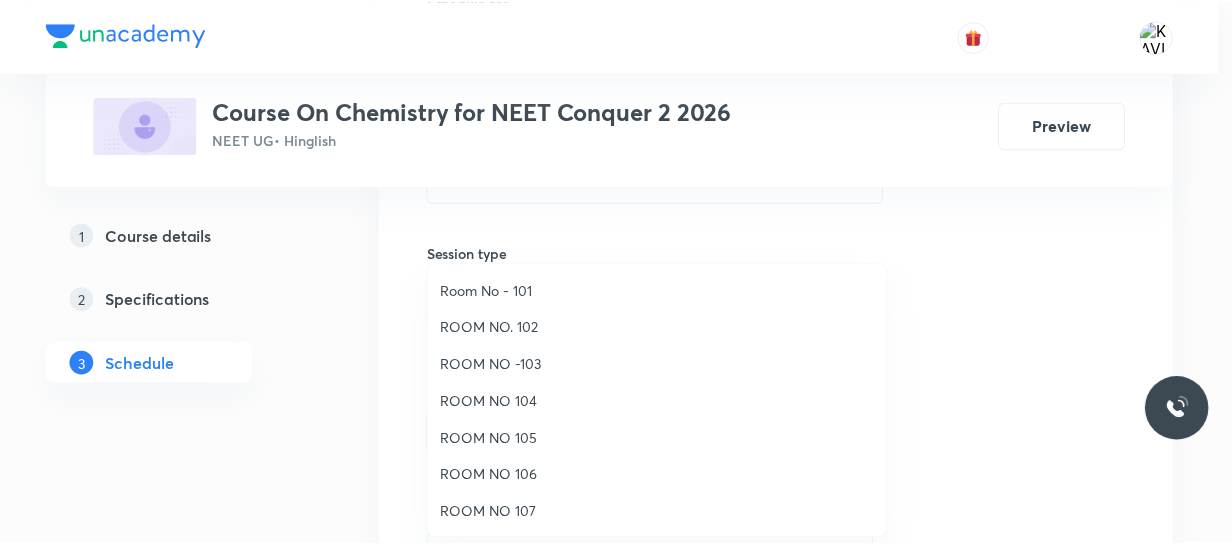 scroll, scrollTop: 90, scrollLeft: 0, axis: vertical 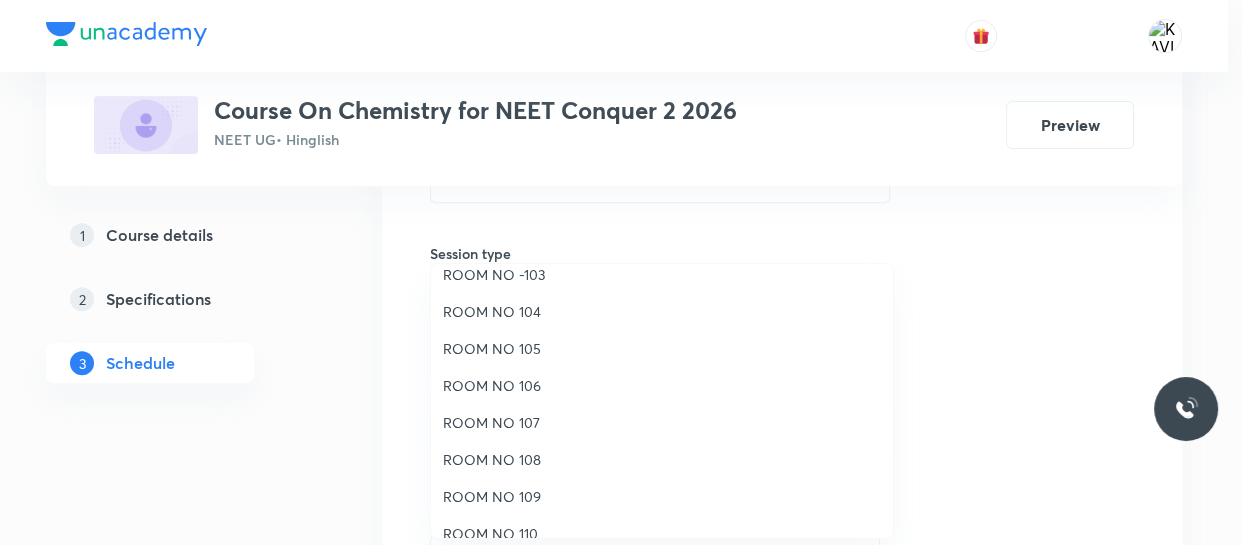 click on "ROOM NO -103" at bounding box center (662, 274) 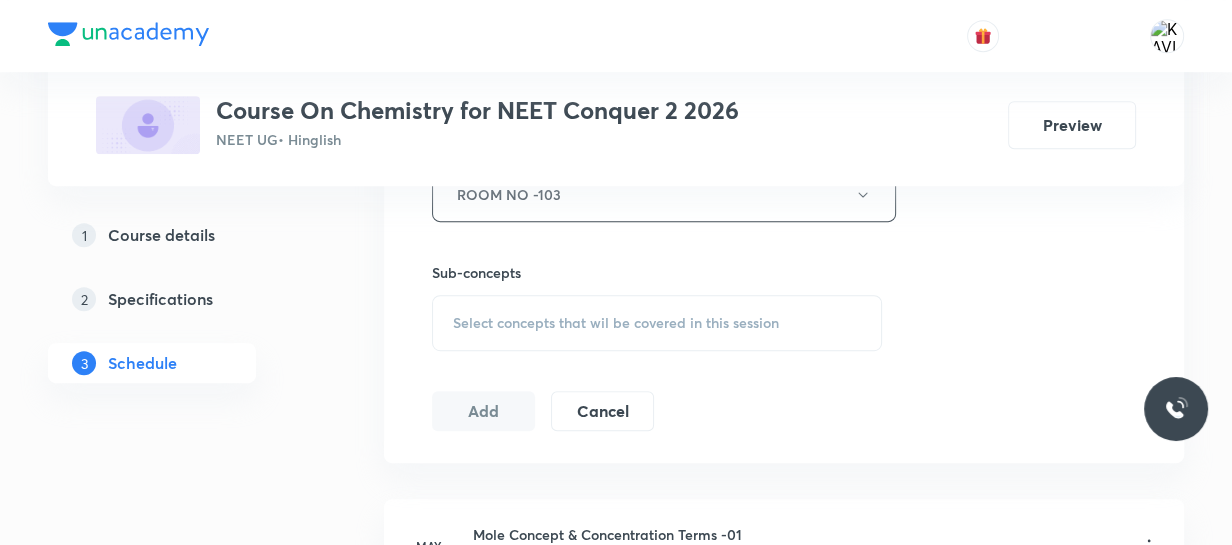 scroll, scrollTop: 940, scrollLeft: 0, axis: vertical 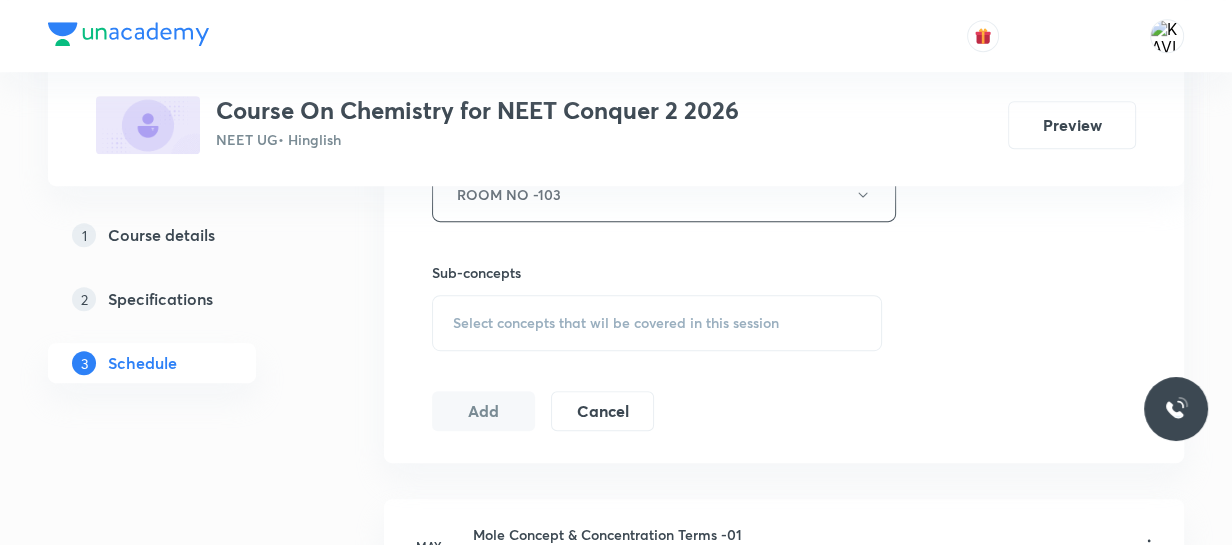 click on "Select concepts that wil be covered in this session" at bounding box center (616, 323) 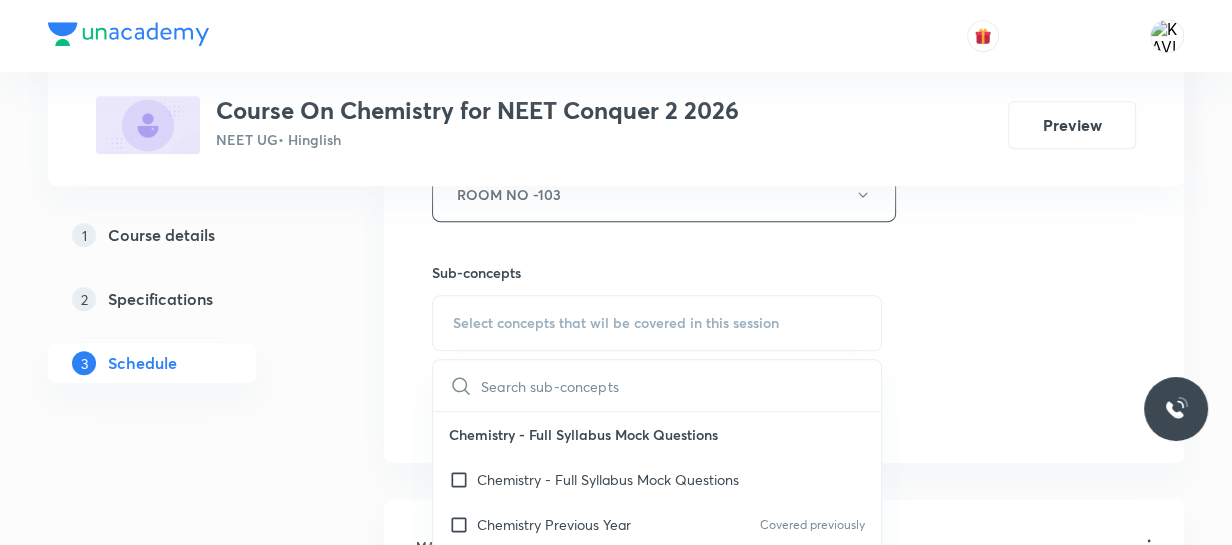 scroll, scrollTop: 1047, scrollLeft: 0, axis: vertical 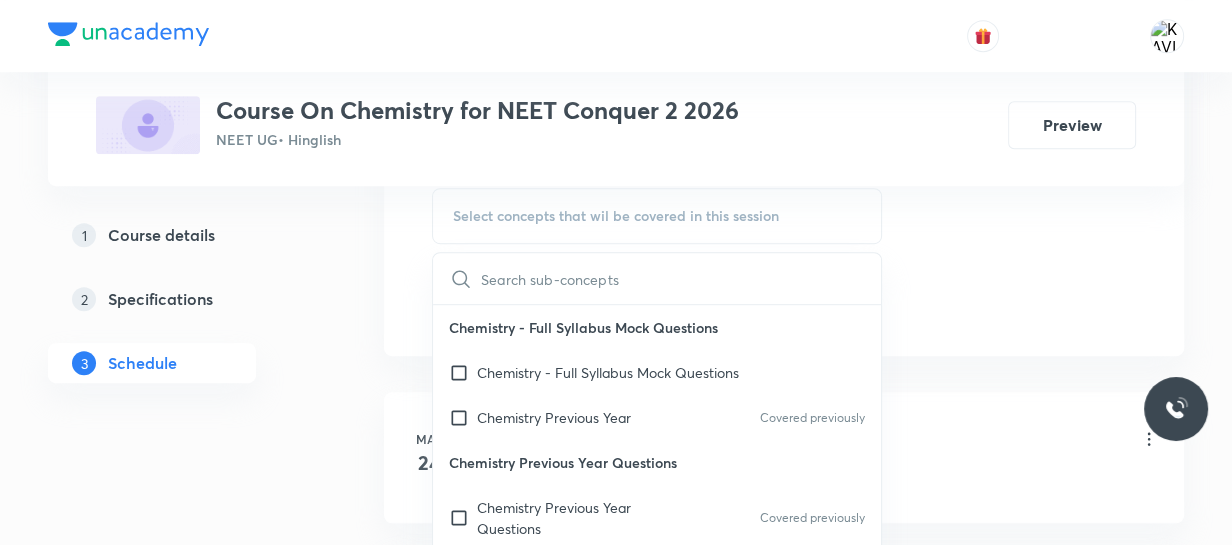 click at bounding box center (681, 278) 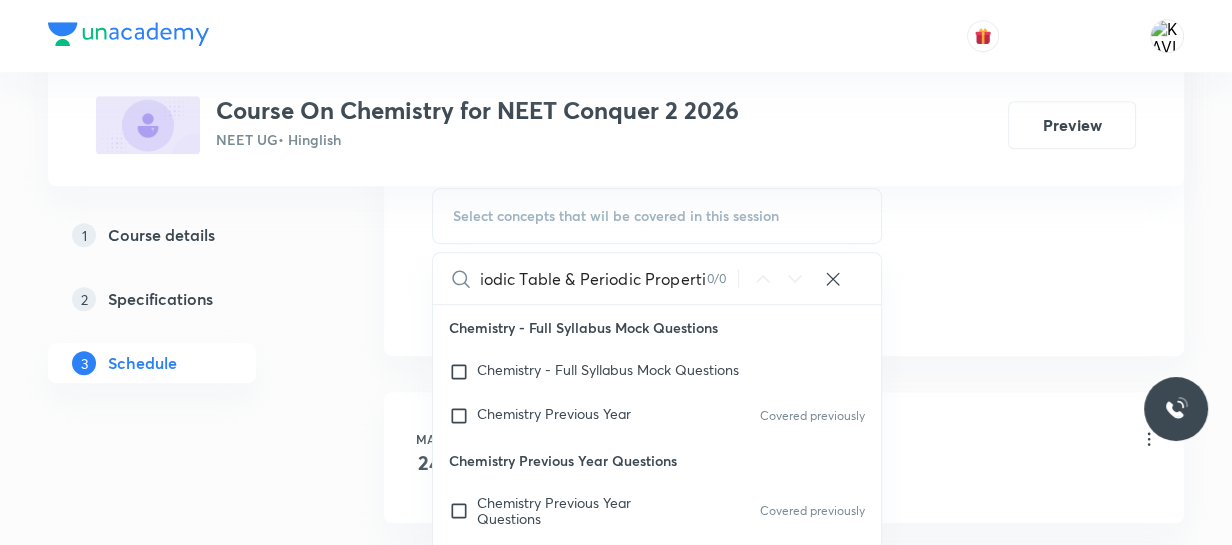 scroll, scrollTop: 0, scrollLeft: 26, axis: horizontal 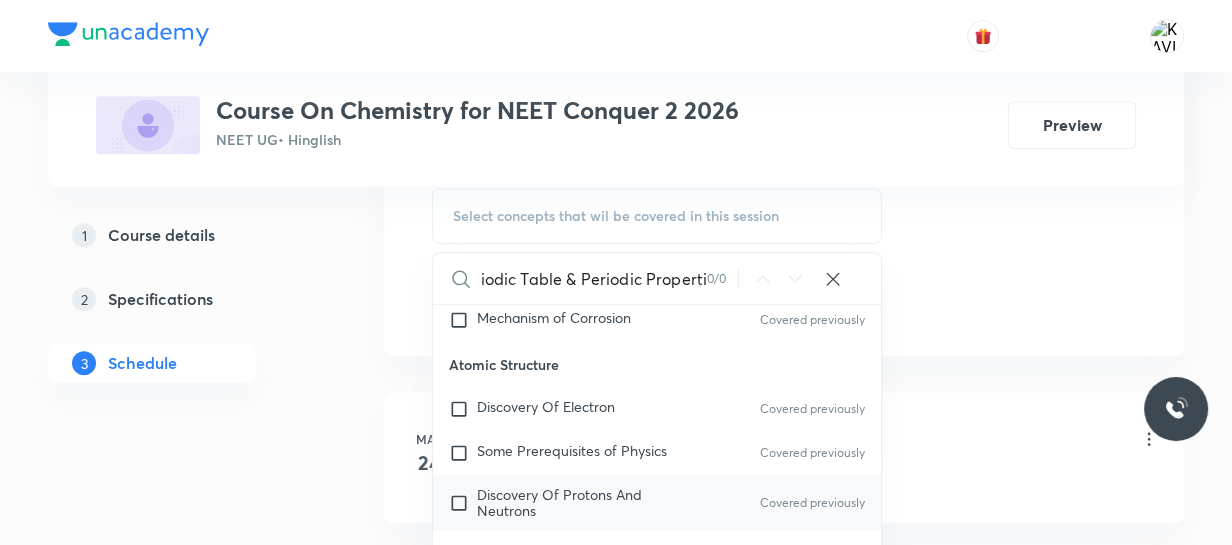 type on "Periodic Table & Periodic Properti" 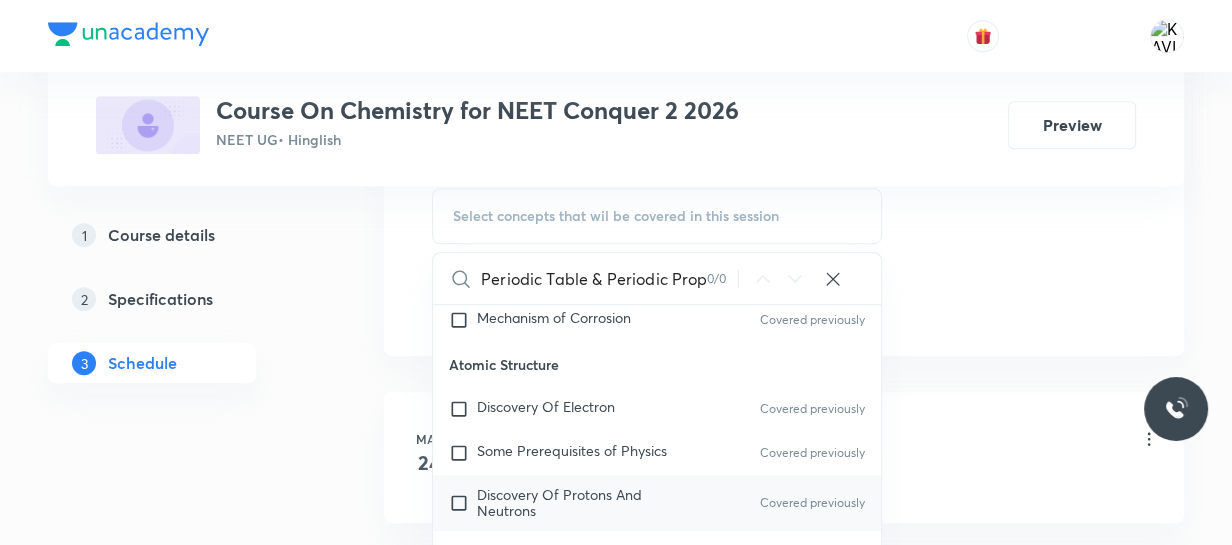 click on "Discovery Of Protons And Neutrons Covered previously" at bounding box center (657, 503) 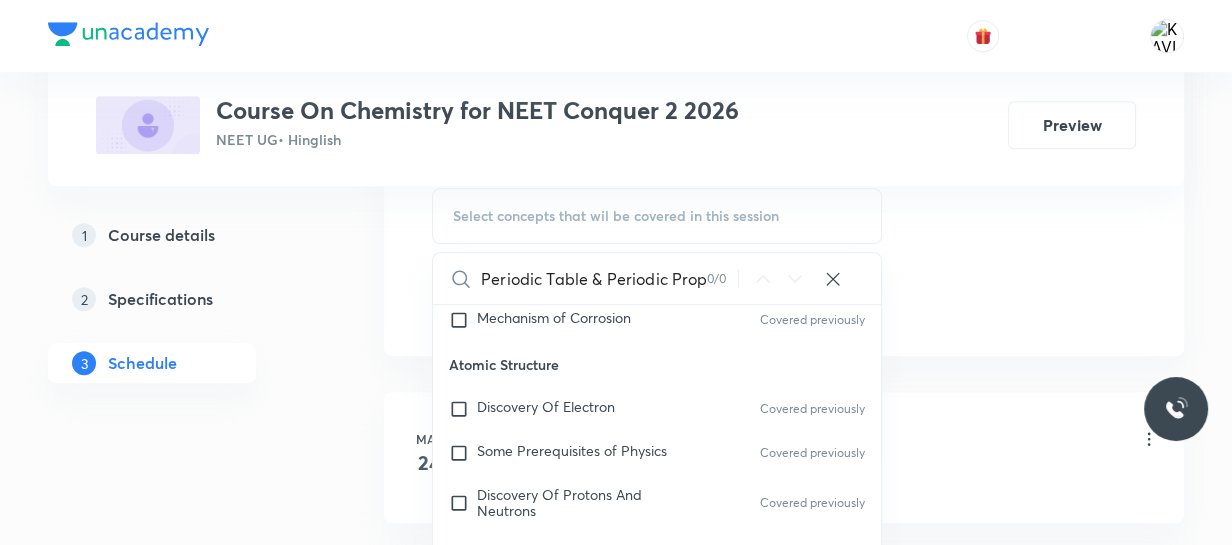 checkbox on "true" 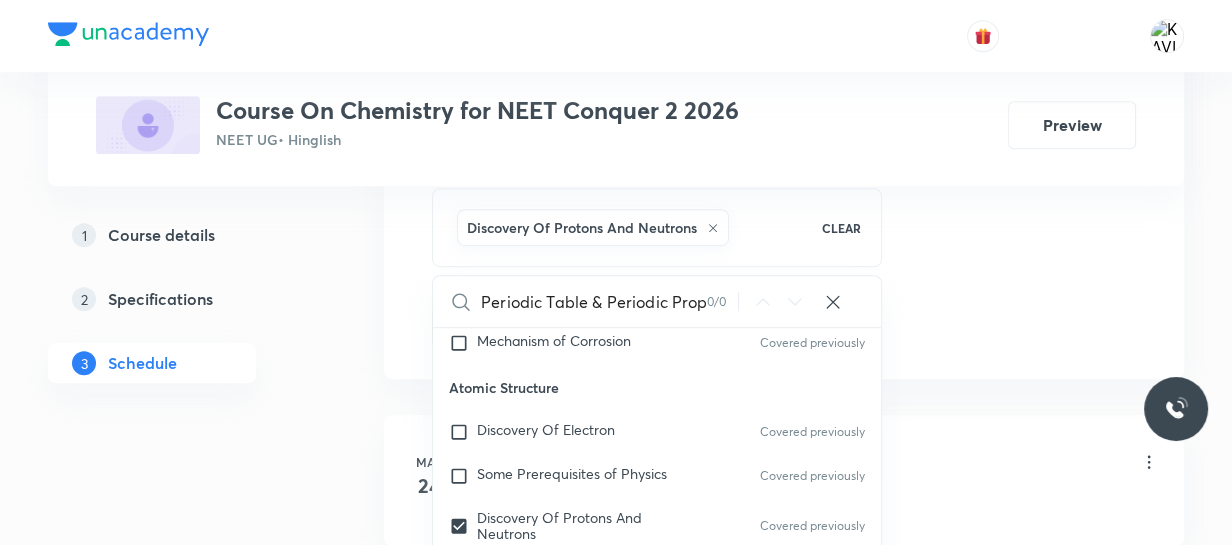 click on "Session  40 Live class Session title 41/99 Periodic Table & Periodic Properties - 08 ​ Schedule for Aug 1, 2025, 12:50 PM ​ Duration (in minutes) 75 ​   Session type Online Offline Room ROOM NO -103 Sub-concepts Discovery Of Protons And Neutrons CLEAR Periodic Table & Periodic Properti 0 / 0 ​ Chemistry - Full Syllabus Mock Questions Chemistry - Full Syllabus Mock Questions Chemistry Previous Year Covered previously Chemistry Previous Year Questions Chemistry Previous Year Questions Covered previously General Topics & Mole Concept Basic Concepts Mole – Basic Introduction Percentage Composition Covered previously Stoichiometry Principle of Atom Conservation (POAC) Covered previously Relation between Stoichiometric Quantities Covered previously Application of Mole Concept: Gravimetric Analysis Electronic Configuration Of Atoms (Hund's rule)  Quantum Numbers (Magnetic Quantum no.) Quantum Numbers(Pauli's Exclusion law) Mean Molar Mass or Molecular Mass Covered previously Covered previously Spectrum pH" at bounding box center (784, -134) 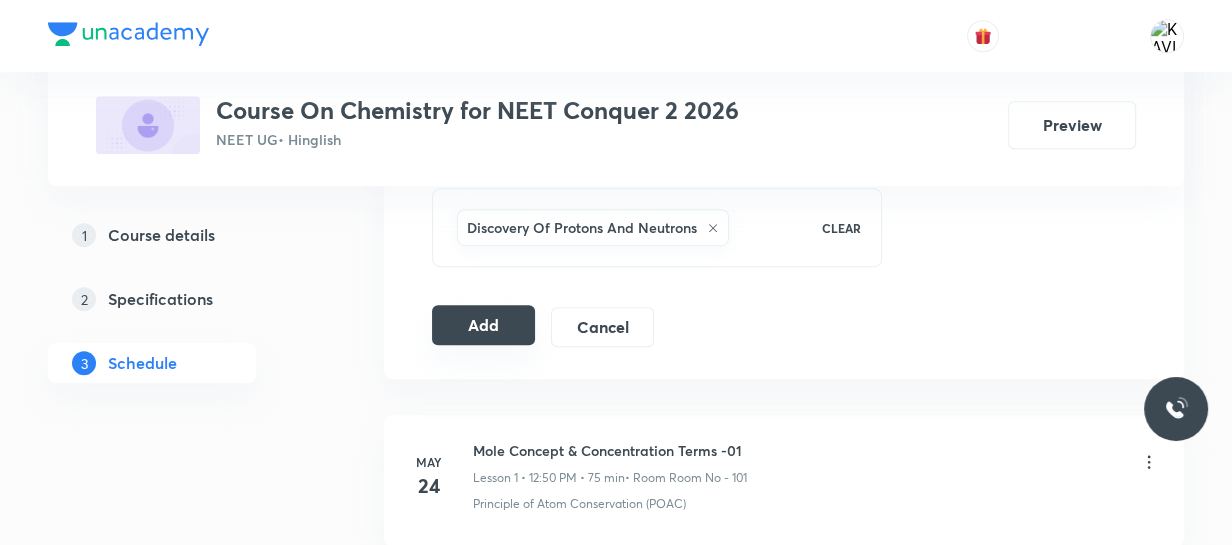 click on "Add" at bounding box center (483, 325) 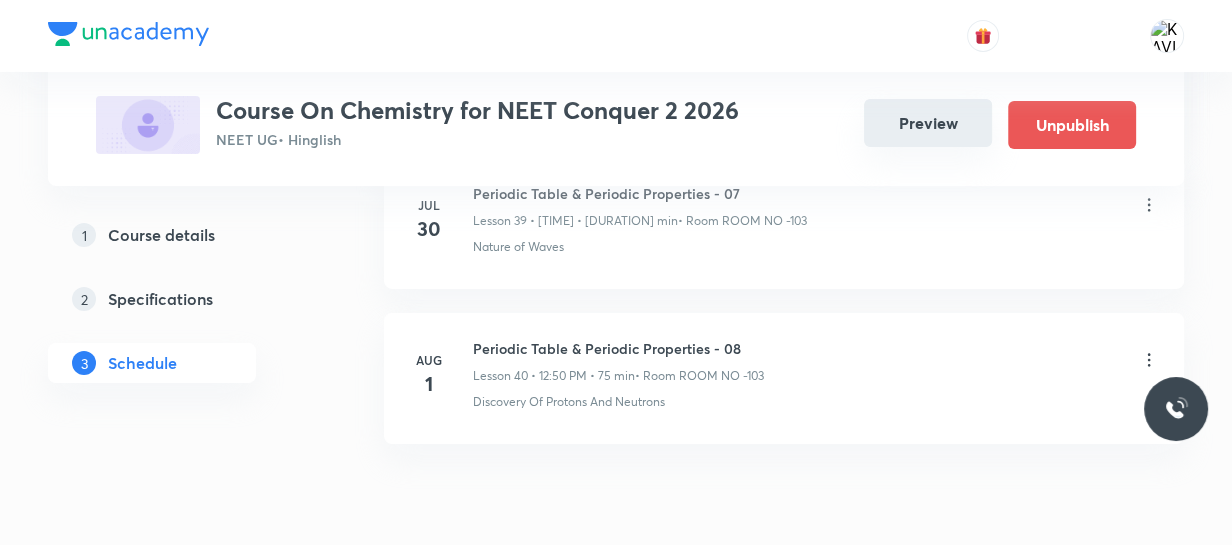 scroll, scrollTop: 6330, scrollLeft: 0, axis: vertical 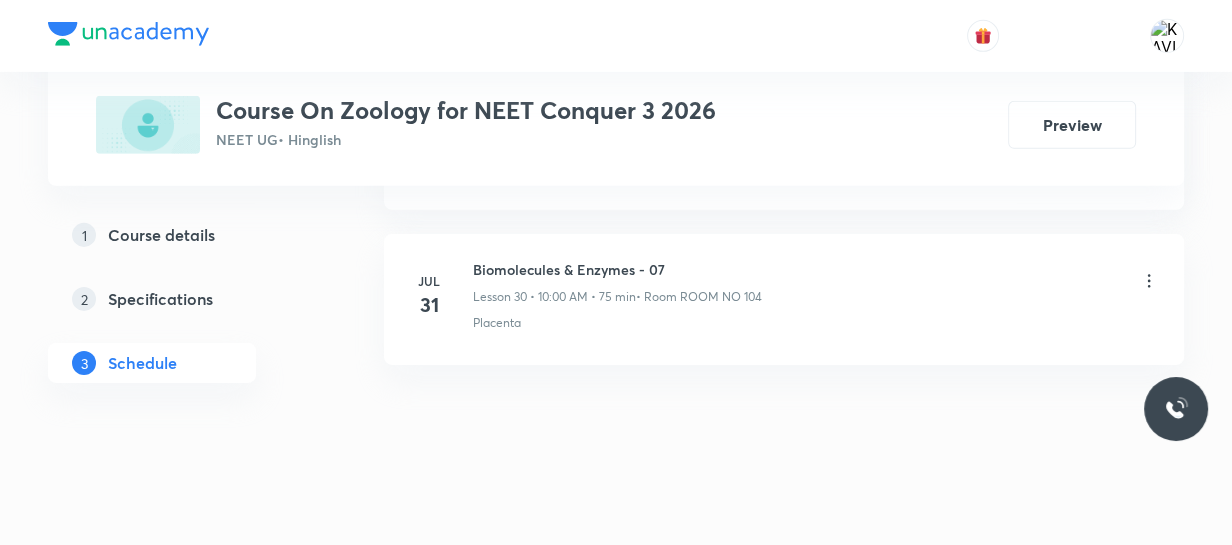 click on "Biomolecules & Enzymes - 07" at bounding box center [617, 269] 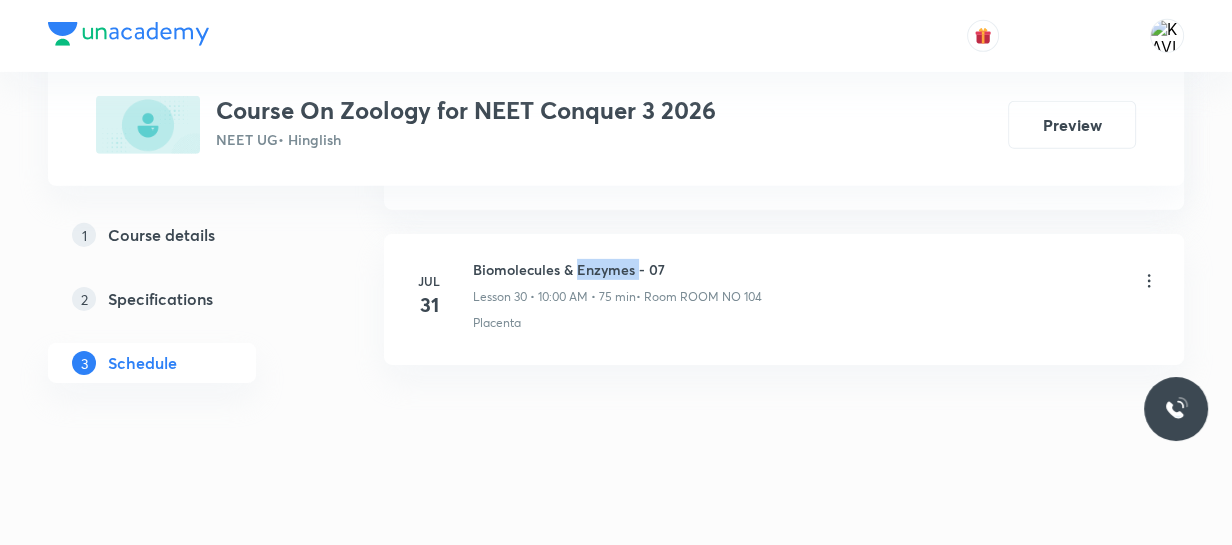 click on "Biomolecules & Enzymes - 07" at bounding box center (617, 269) 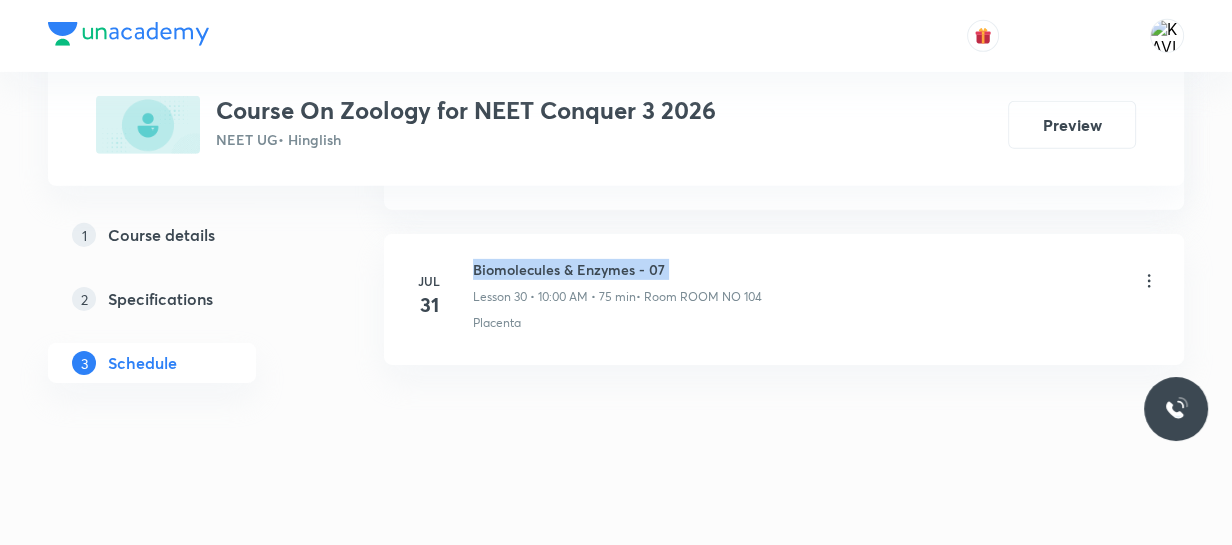 click on "Biomolecules & Enzymes - 07" at bounding box center [617, 269] 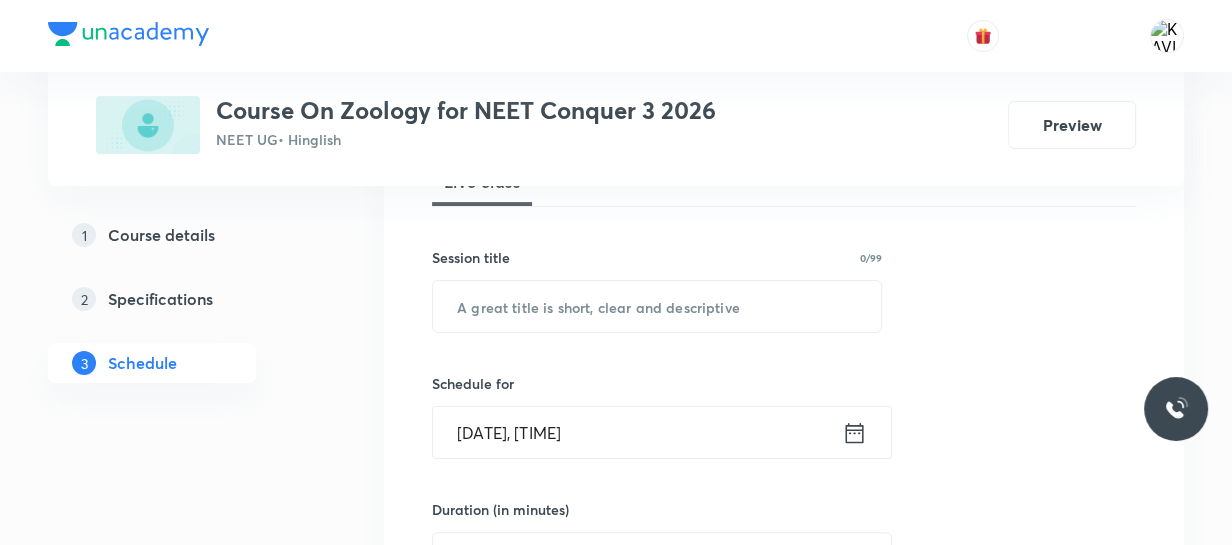 scroll, scrollTop: 319, scrollLeft: 0, axis: vertical 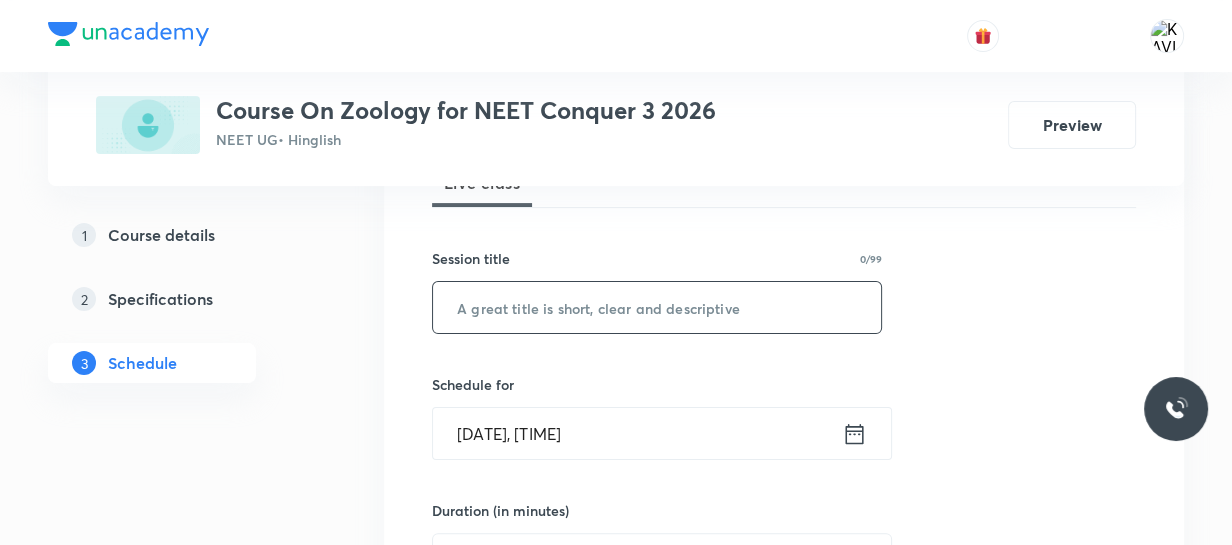 click at bounding box center [657, 307] 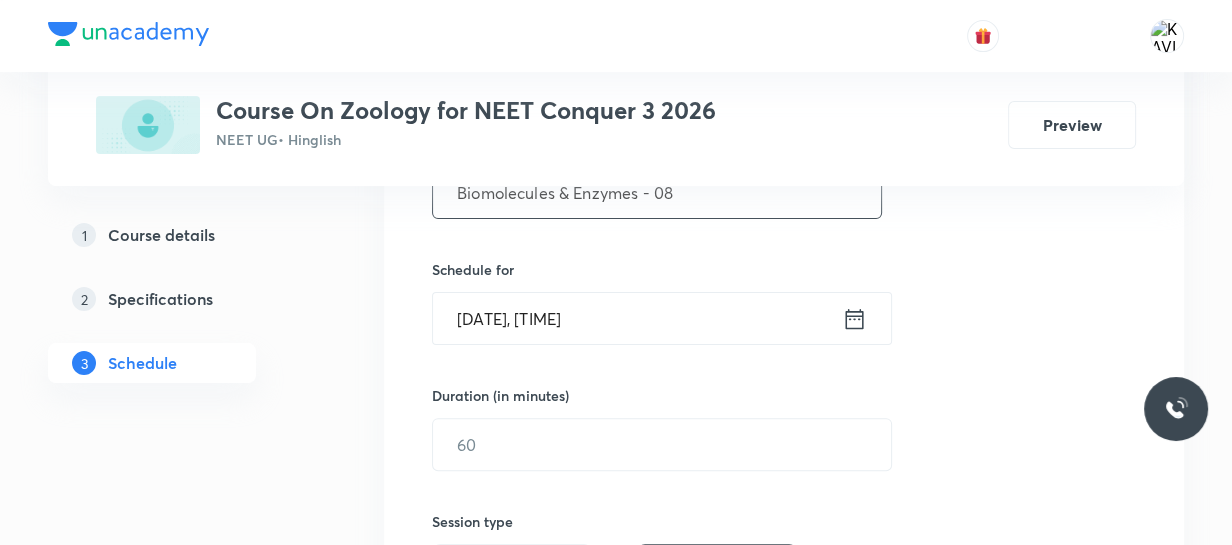 scroll, scrollTop: 440, scrollLeft: 0, axis: vertical 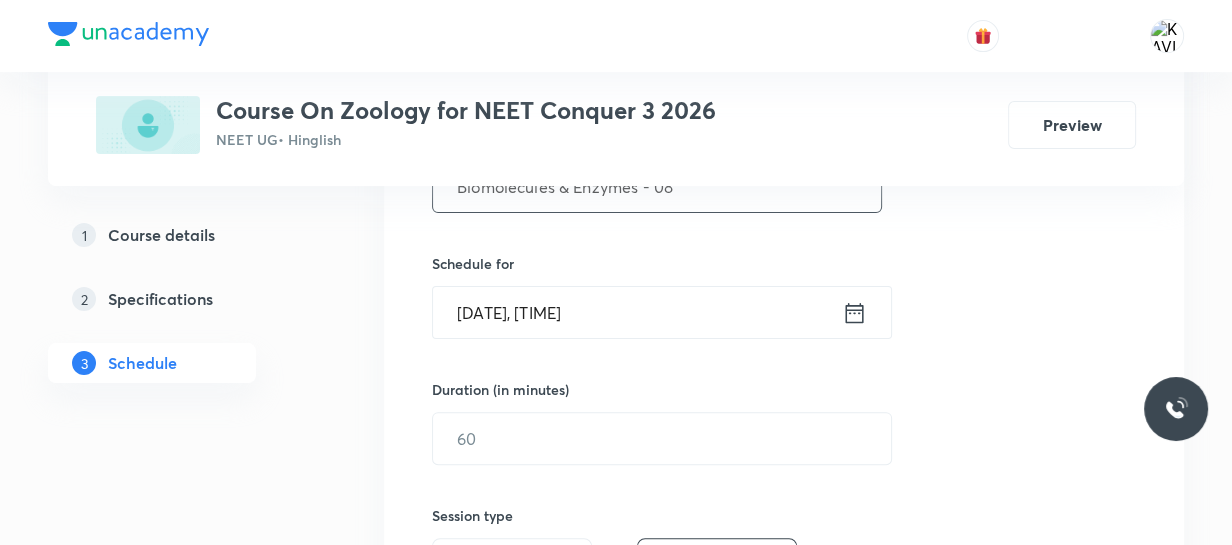 type on "Biomolecules & Enzymes - 08" 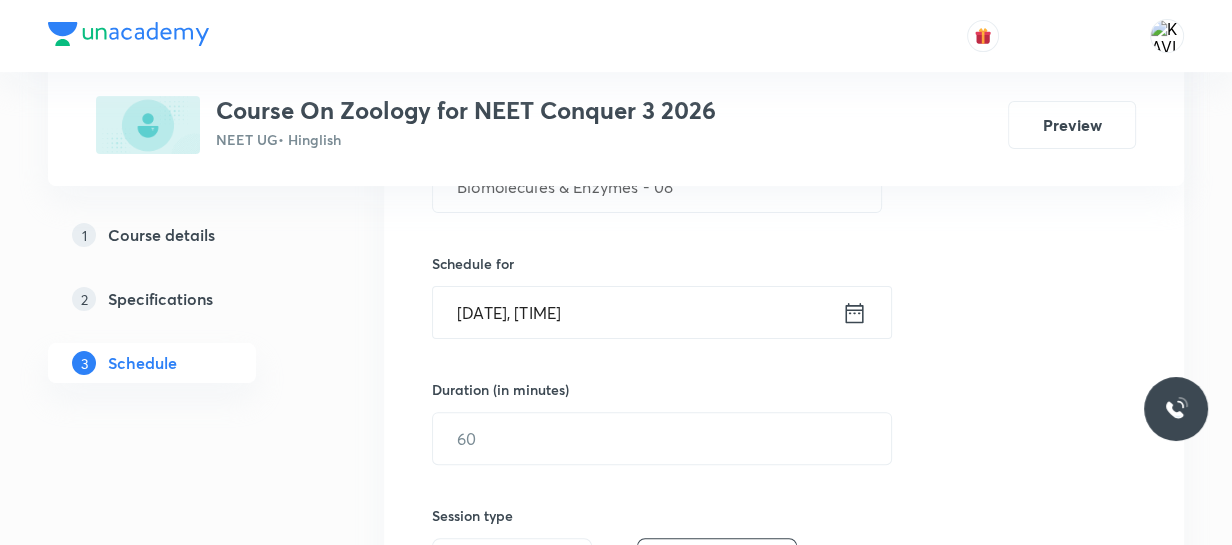 click on "[DATE], [TIME]" at bounding box center [637, 312] 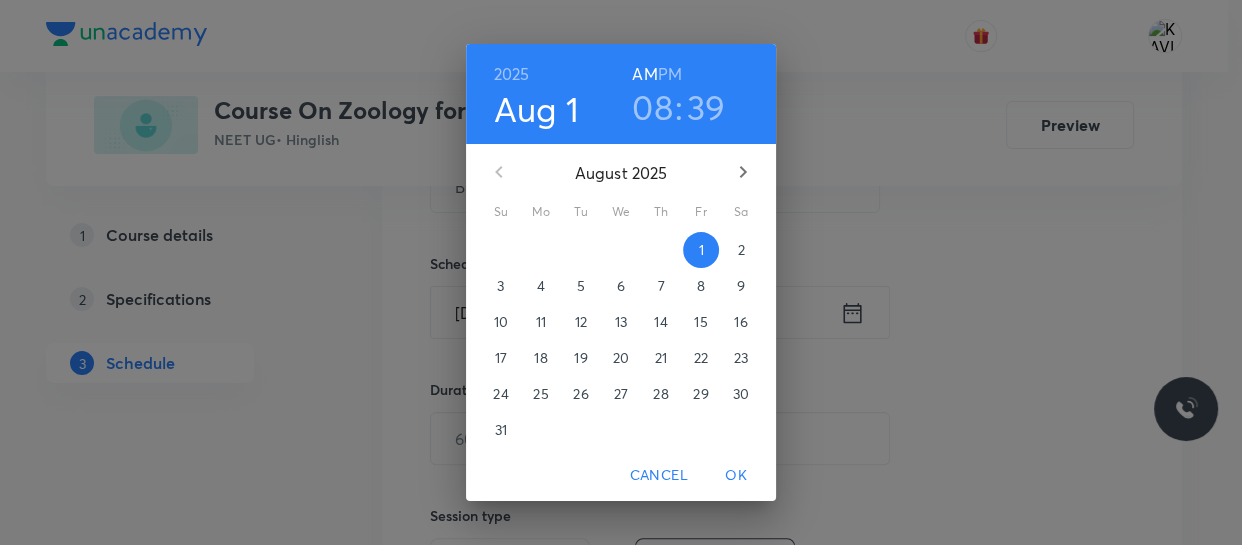 click on "08" at bounding box center (652, 107) 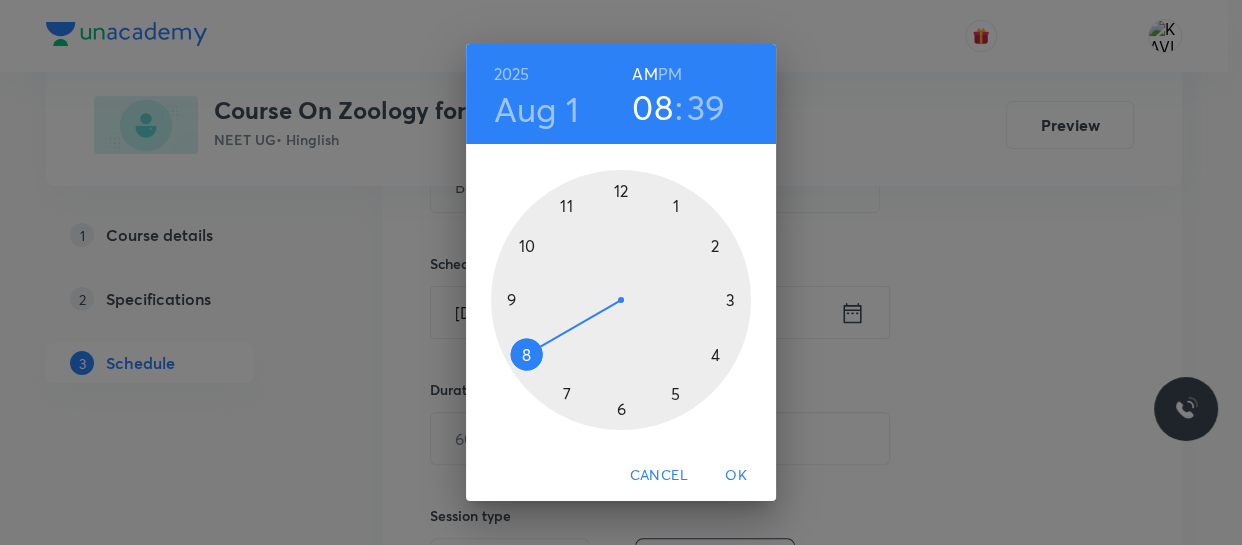 click at bounding box center (621, 300) 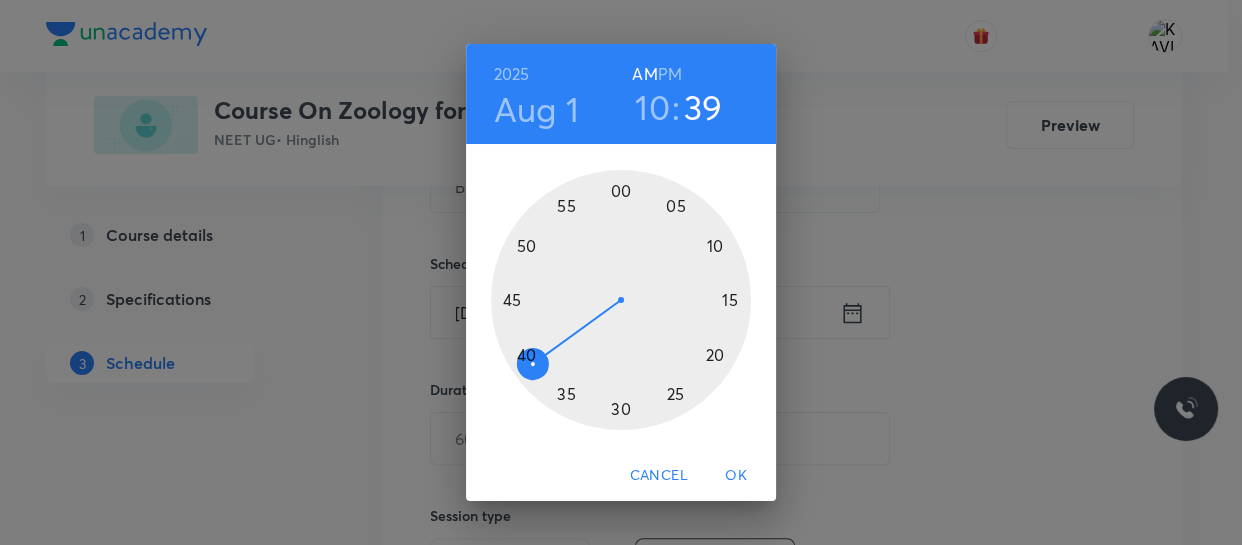 click at bounding box center (621, 300) 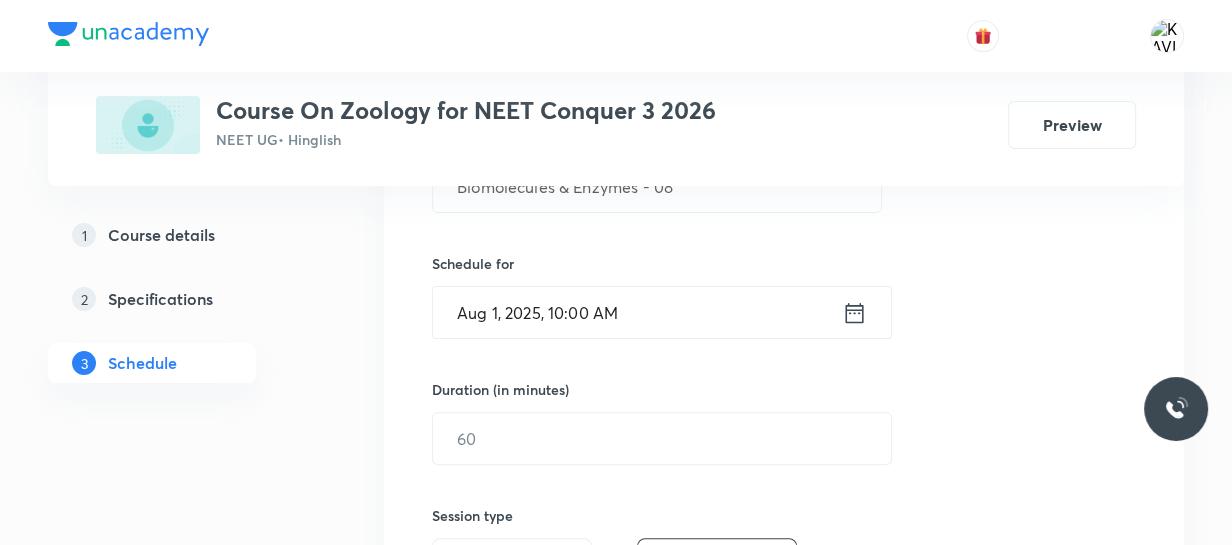 scroll, scrollTop: 566, scrollLeft: 0, axis: vertical 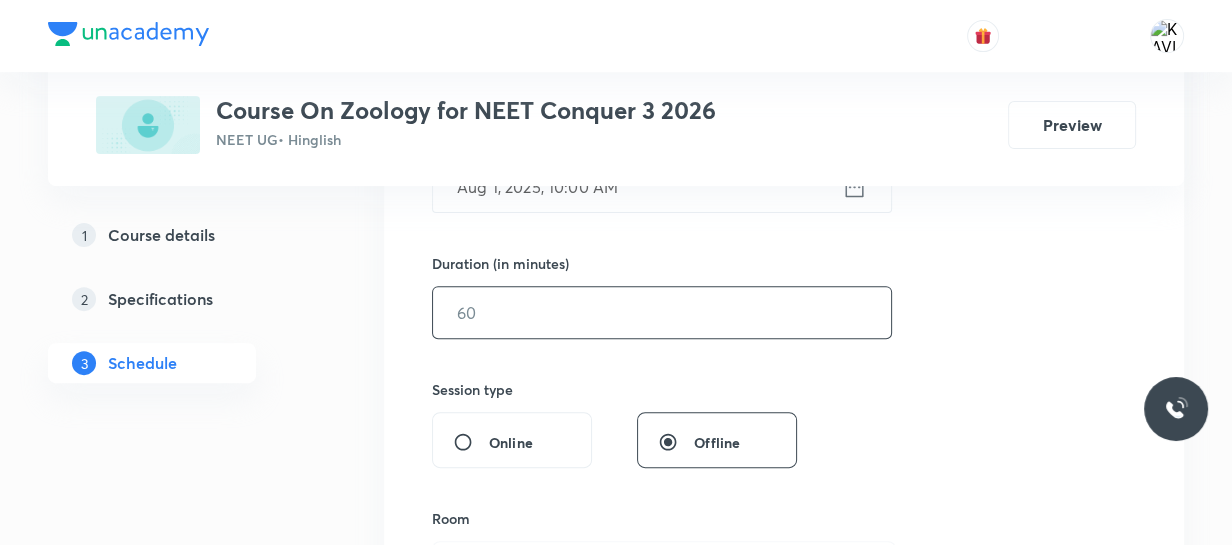 click at bounding box center [662, 312] 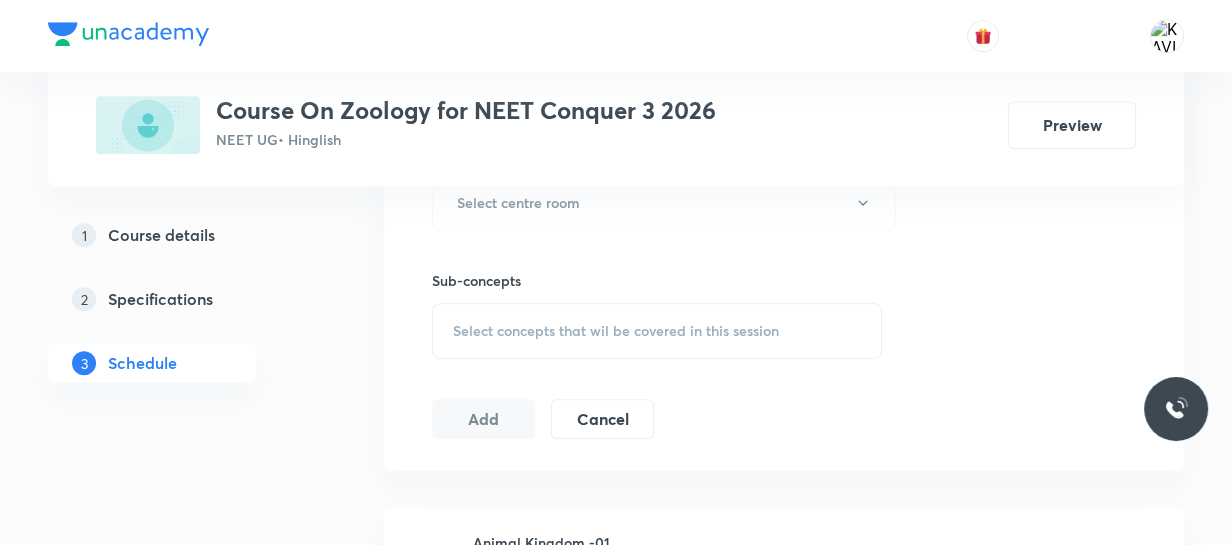 scroll, scrollTop: 933, scrollLeft: 0, axis: vertical 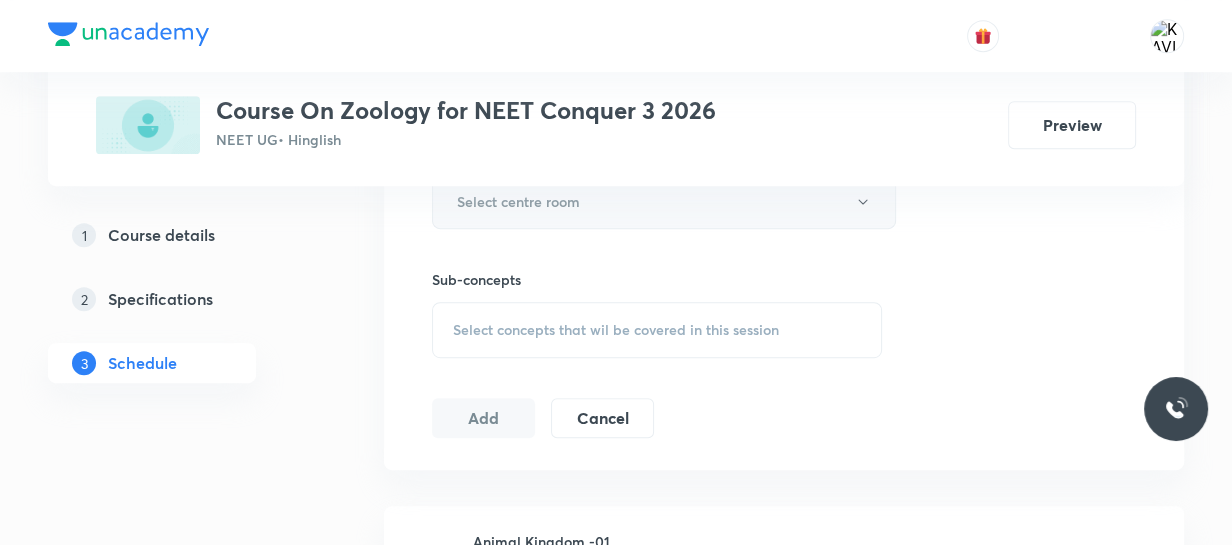 type on "75" 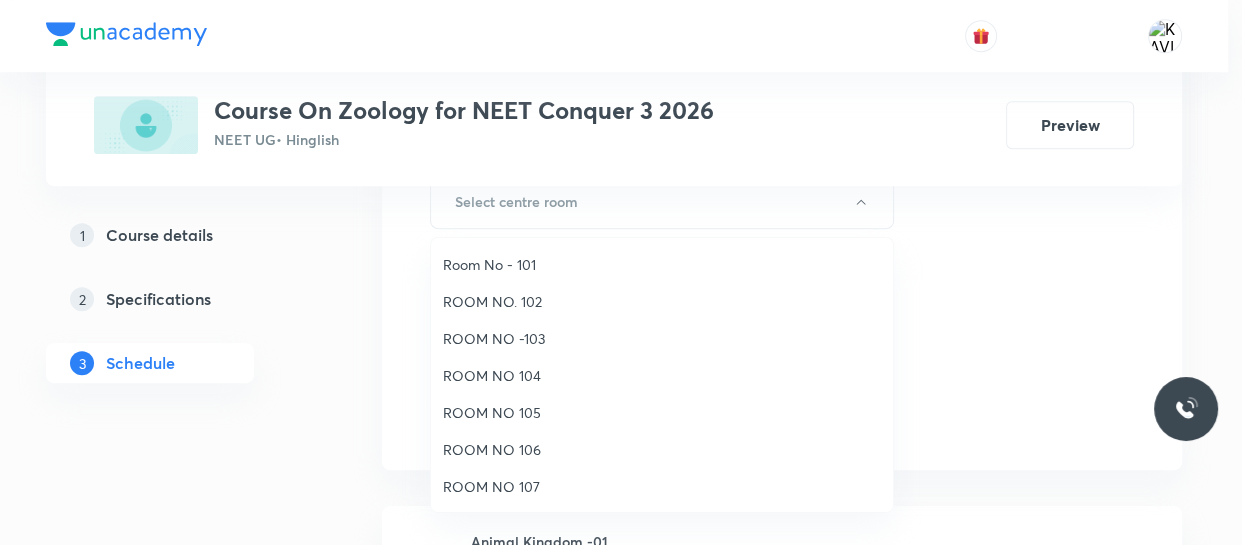 click on "ROOM NO 104" at bounding box center (662, 375) 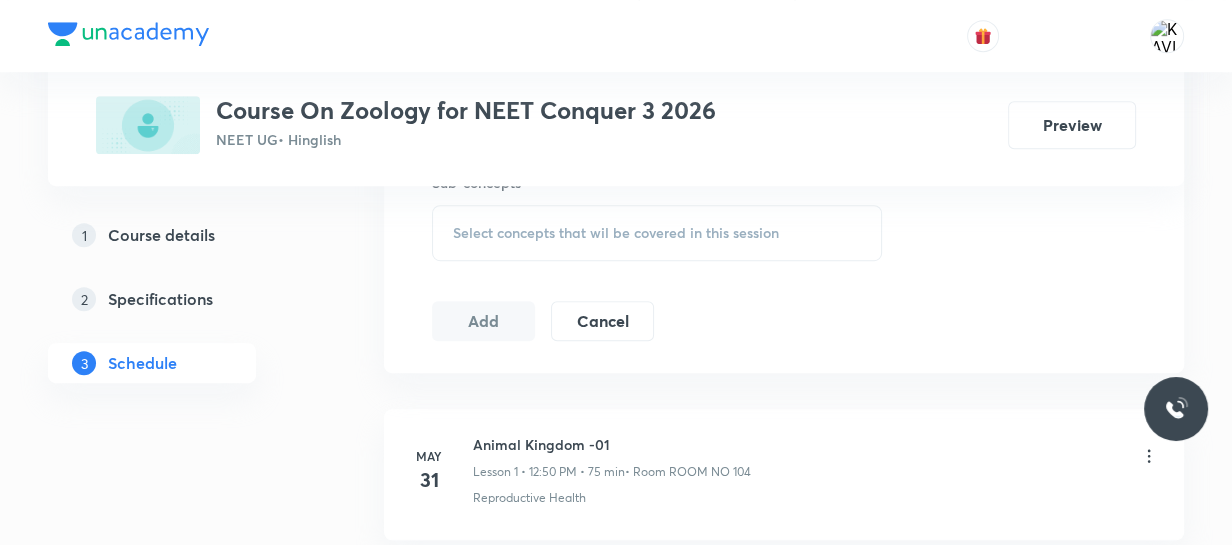 scroll, scrollTop: 1033, scrollLeft: 0, axis: vertical 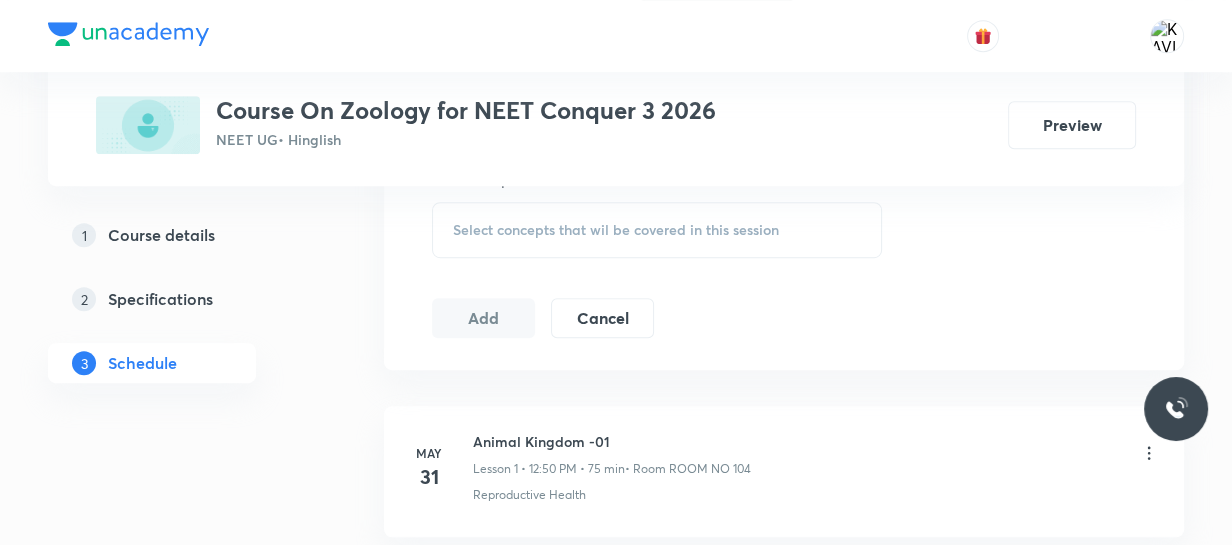 click on "Select concepts that wil be covered in this session" at bounding box center [616, 230] 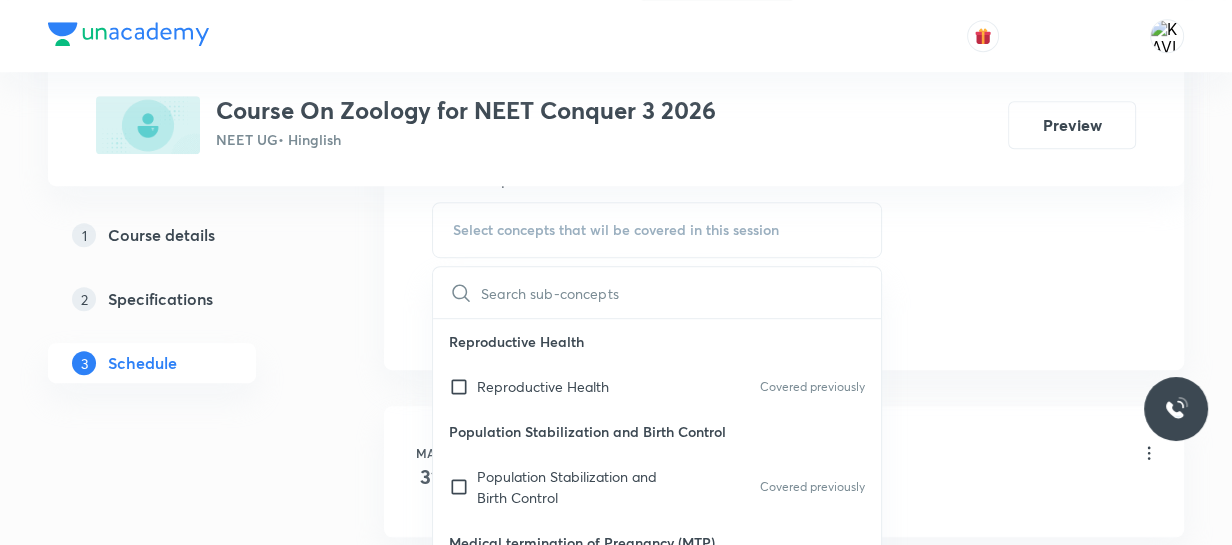 click at bounding box center (681, 292) 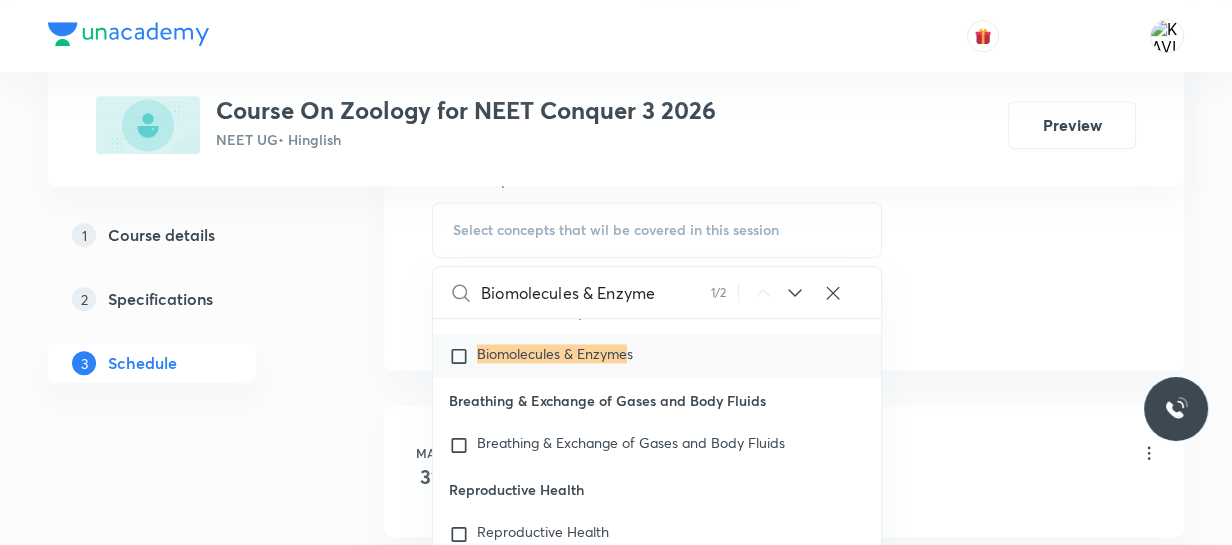 scroll, scrollTop: 23369, scrollLeft: 0, axis: vertical 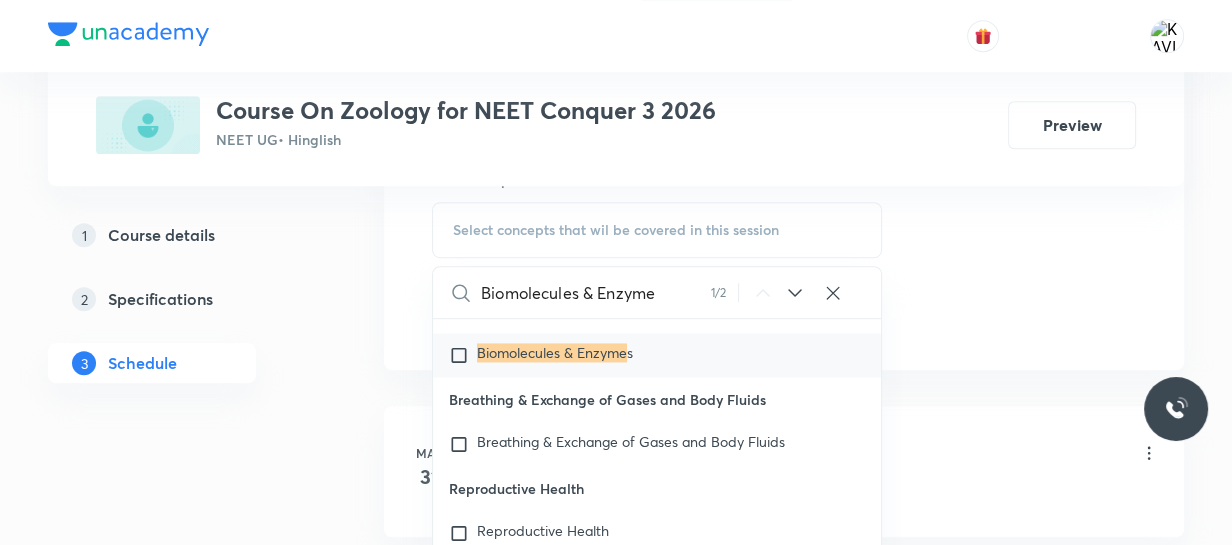 type on "Biomolecules & Enzyme" 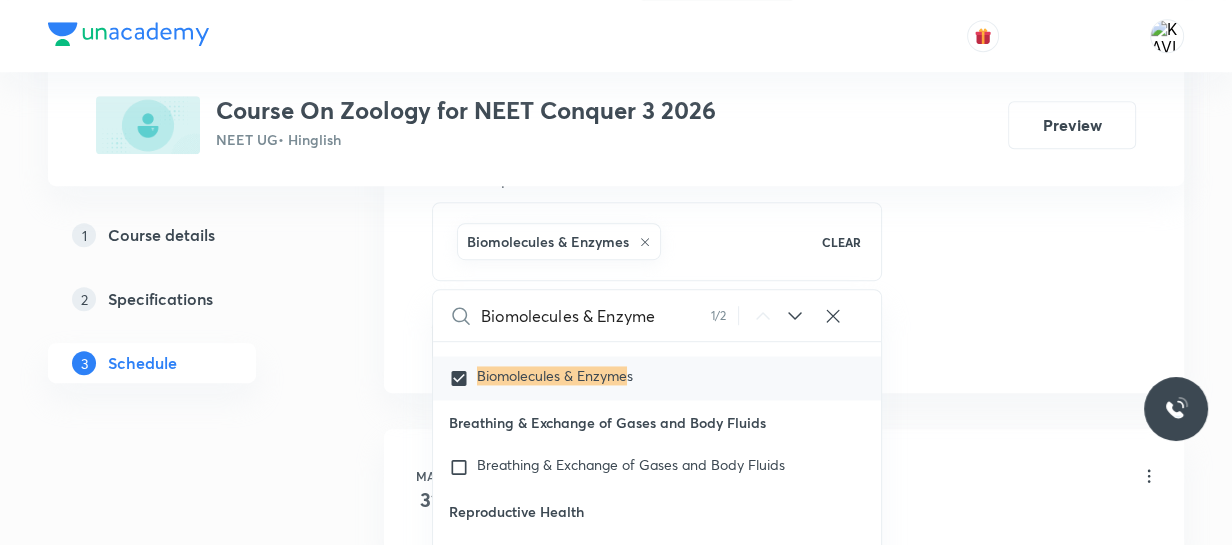 click on "Session  31 Live class Session title 27/99 Biomolecules & Enzymes - 08 ​ Schedule for Aug 1, 2025, 10:00 AM ​ Duration (in minutes) 75 ​   Session type Online Offline Room ROOM NO 104 Sub-concepts Biomolecules & Enzymes CLEAR Biomolecules & Enzyme 1 / 2 ​ Reproductive Health Reproductive Health Covered previously Population Stabilization and Birth Control Population Stabilization and Birth Control Covered previously Medical termination of Pregnancy (MTP) Medical termination of Pregnancy (MTP) Sexually Transmitted Infections (STIs) Sexually Transmitted Infections (STIs) Infertility Infertility Female Reproductive System Female Reproductive System Covered previously Lactation Lactation Covered previously Parturition Parturition Covered previously Placenta Placenta Covered previously Extra Embryonic membranes and Placenta Extra Embryonic membranes and Placenta Covered previously Summary of Development Stages in Human Summary of Development Stages in Human Covered previously Covered previously Cleavage s" at bounding box center (784, -120) 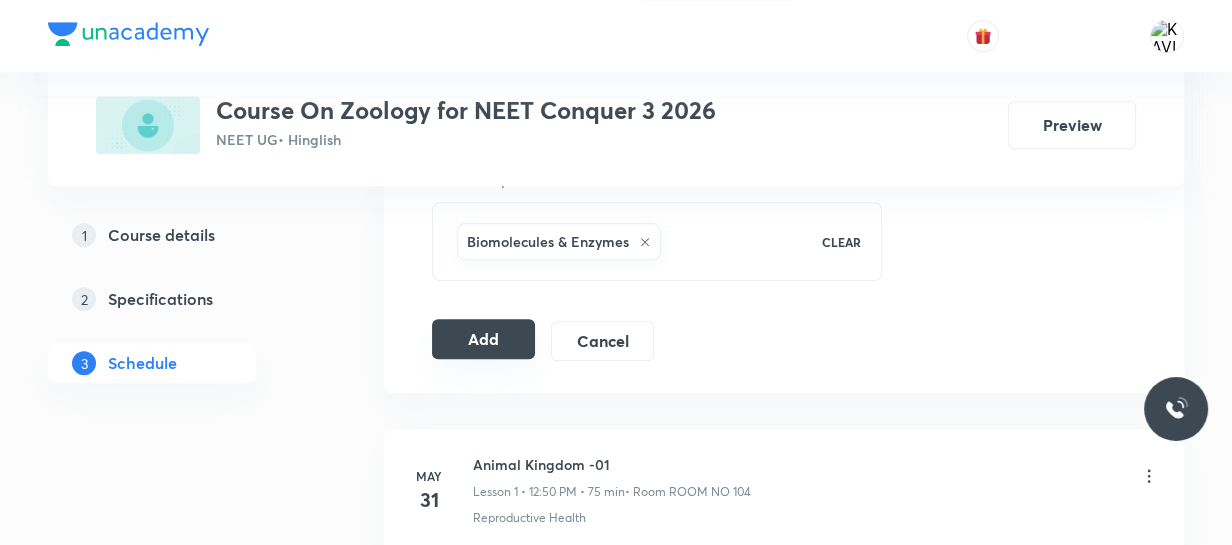 click on "Add" at bounding box center (483, 339) 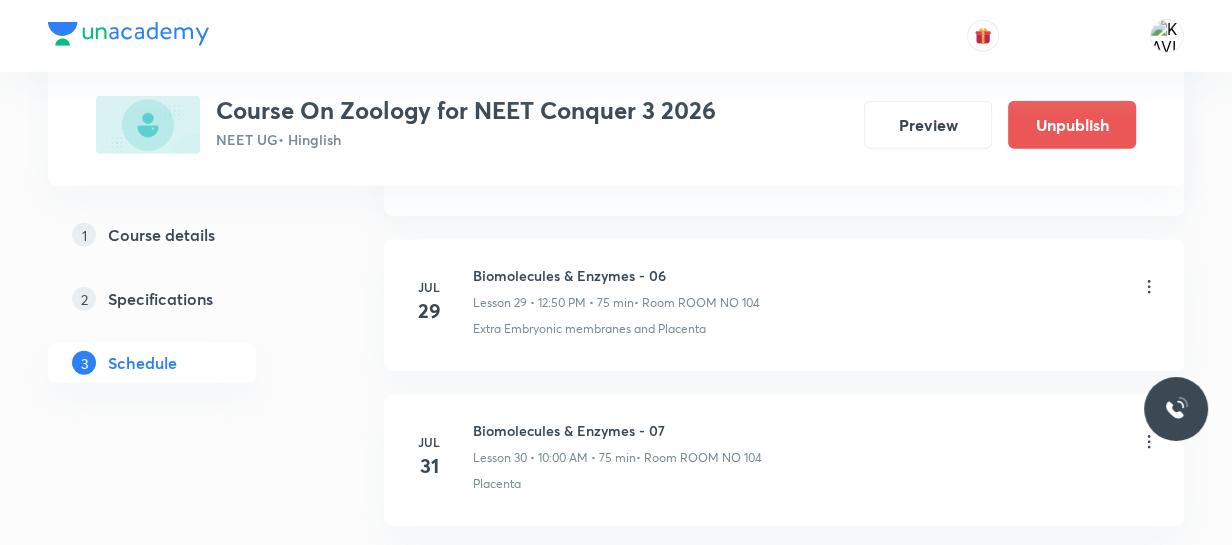 scroll, scrollTop: 4937, scrollLeft: 0, axis: vertical 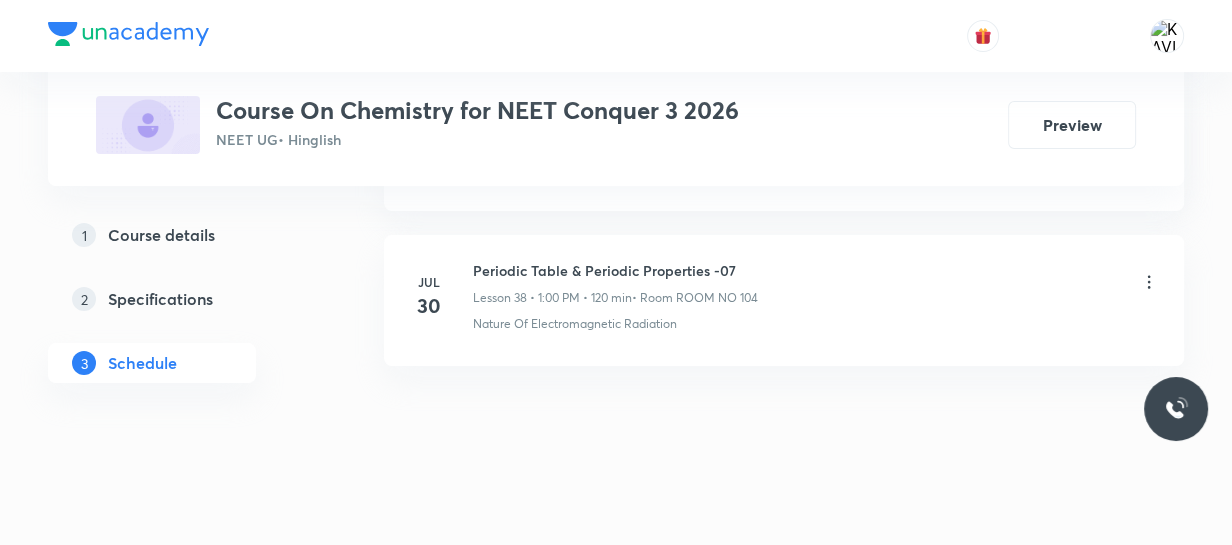 click on "Periodic Table & Periodic Properties -07" at bounding box center [615, 270] 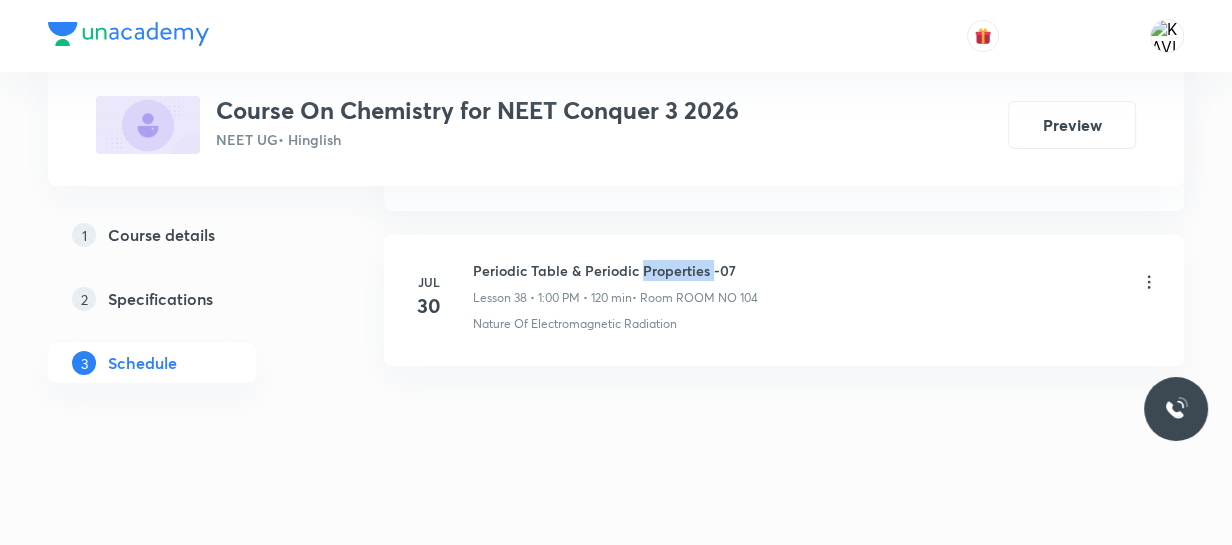 click on "Periodic Table & Periodic Properties -07" at bounding box center [615, 270] 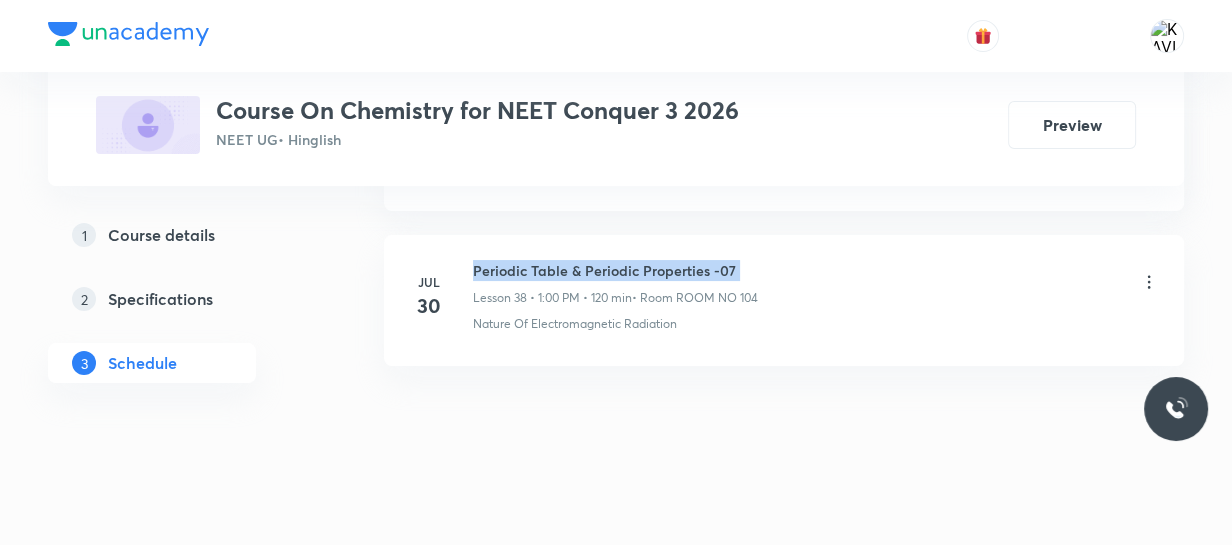 click on "Periodic Table & Periodic Properties -07" at bounding box center (615, 270) 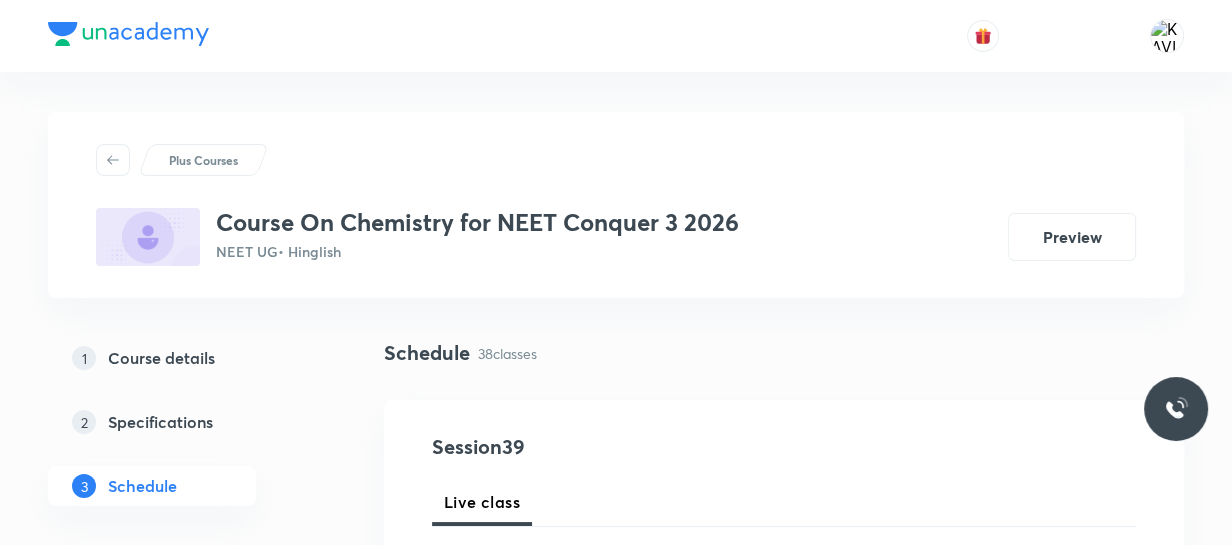 scroll, scrollTop: 304, scrollLeft: 0, axis: vertical 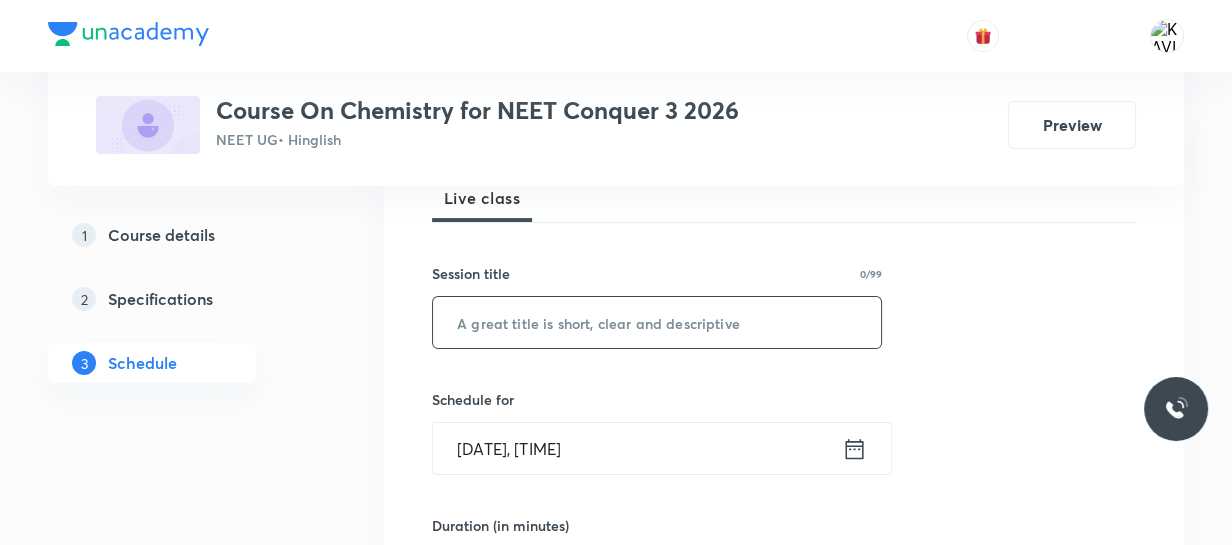 click at bounding box center [657, 322] 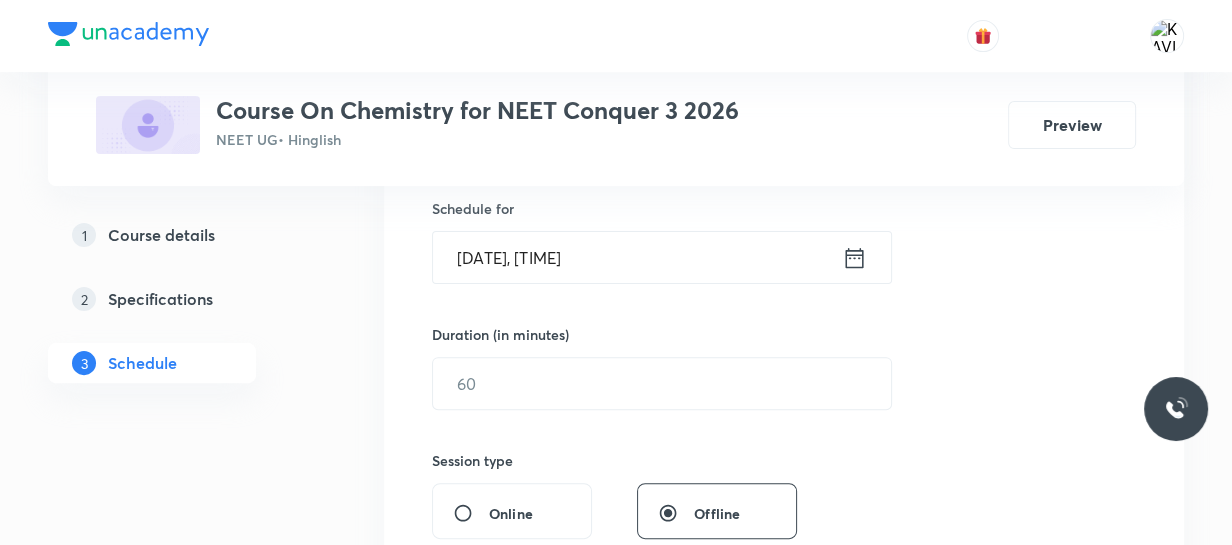 scroll, scrollTop: 496, scrollLeft: 0, axis: vertical 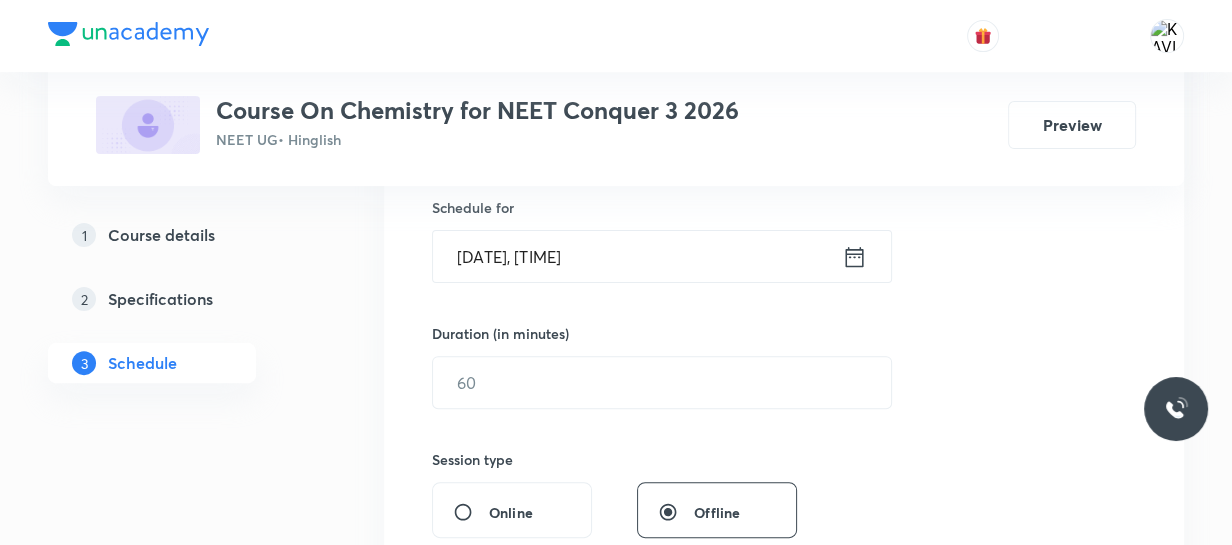 type on "Periodic Table & Periodic Properties -08" 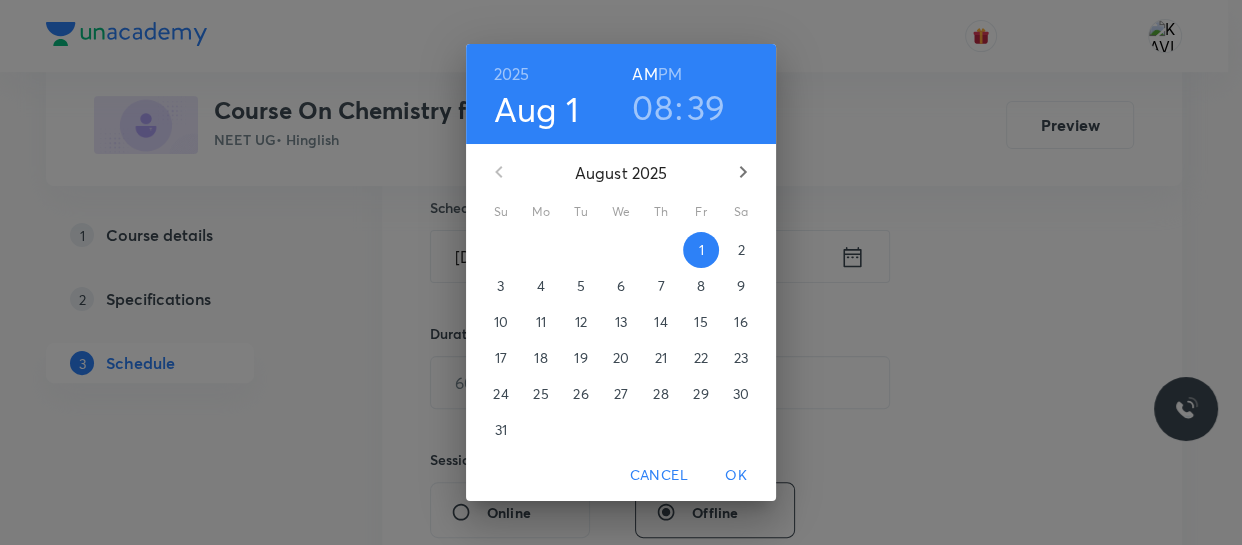 click on "08" at bounding box center [652, 107] 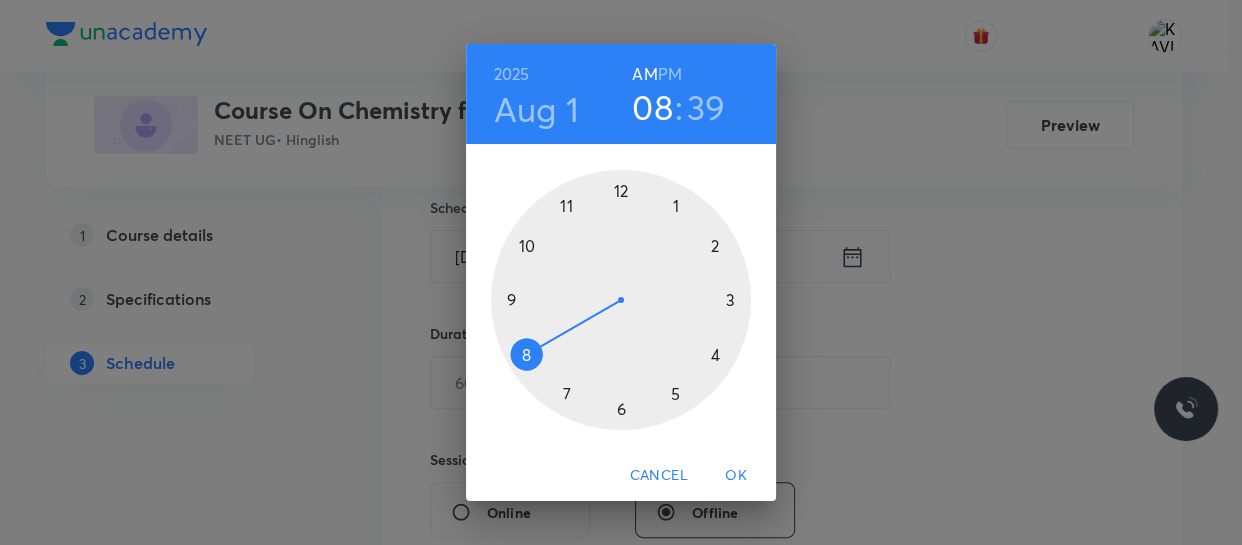 click at bounding box center (621, 300) 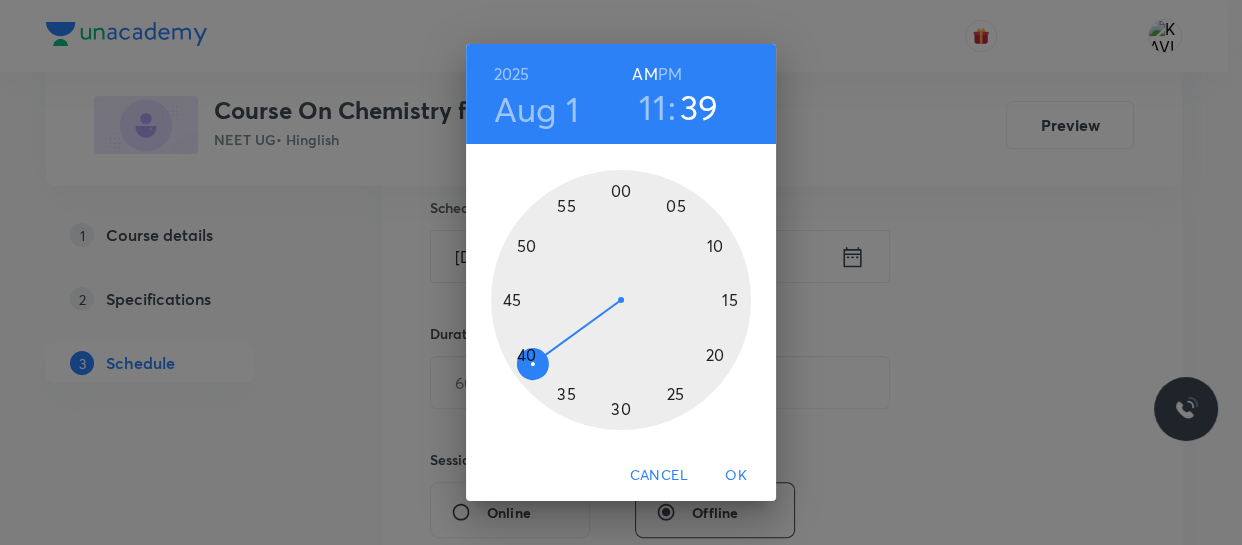 click at bounding box center [621, 300] 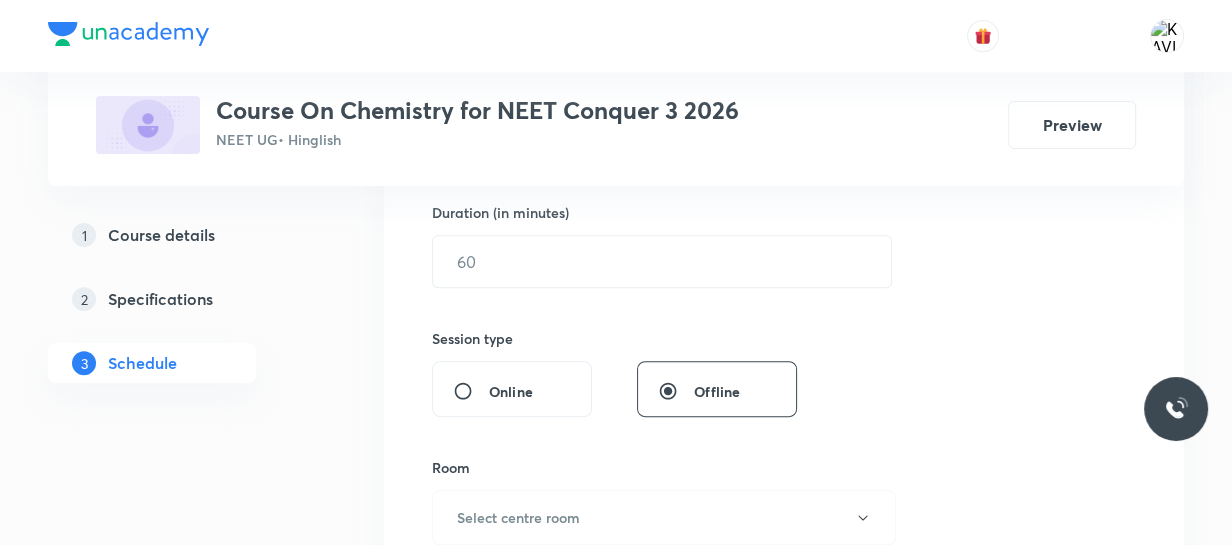scroll, scrollTop: 619, scrollLeft: 0, axis: vertical 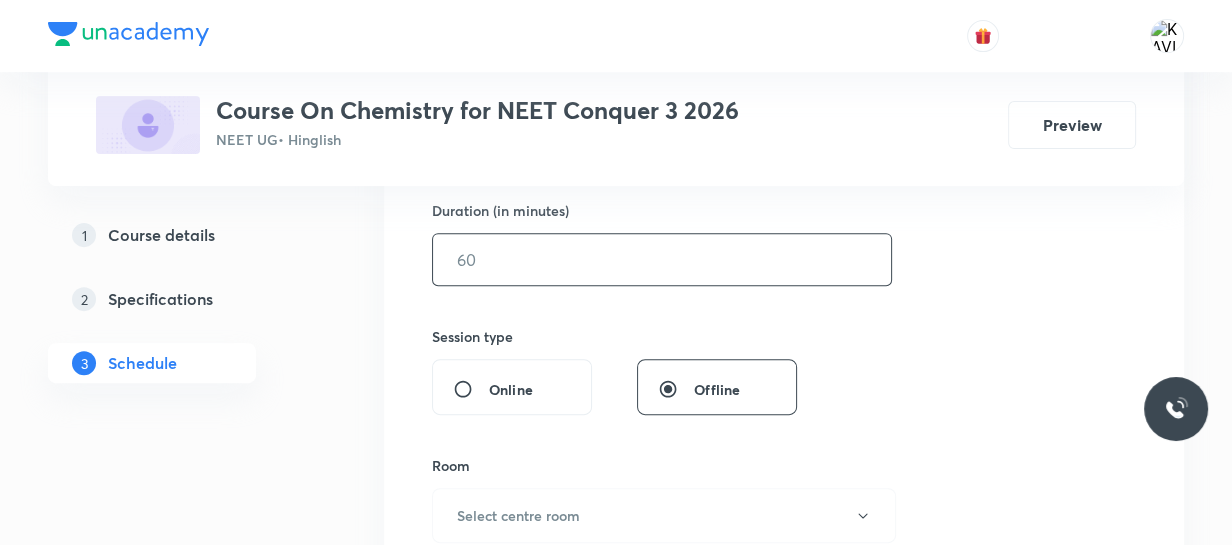click at bounding box center (662, 259) 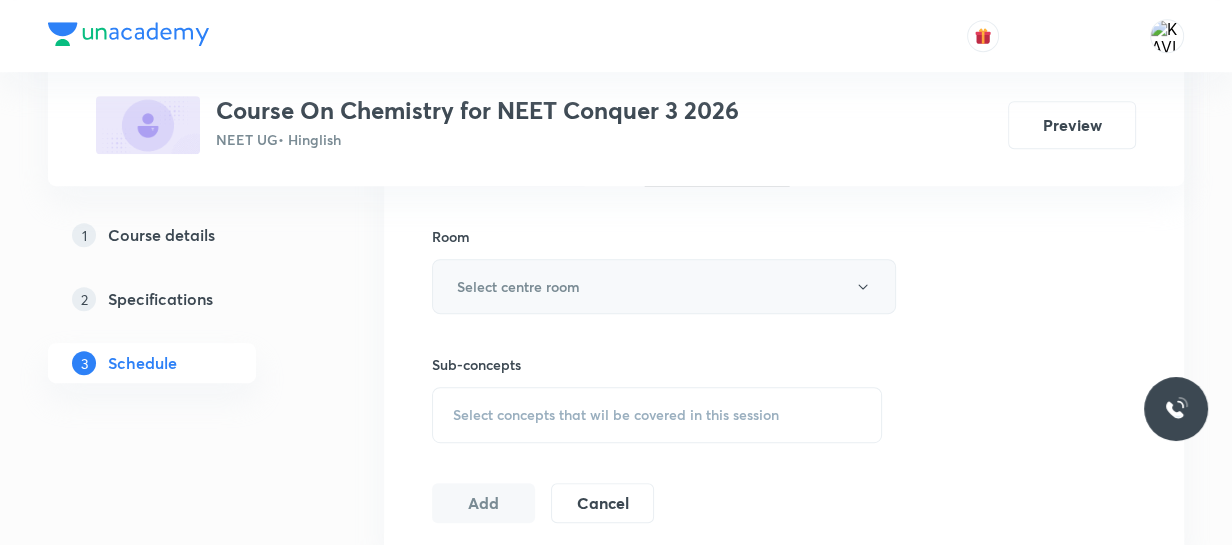 scroll, scrollTop: 849, scrollLeft: 0, axis: vertical 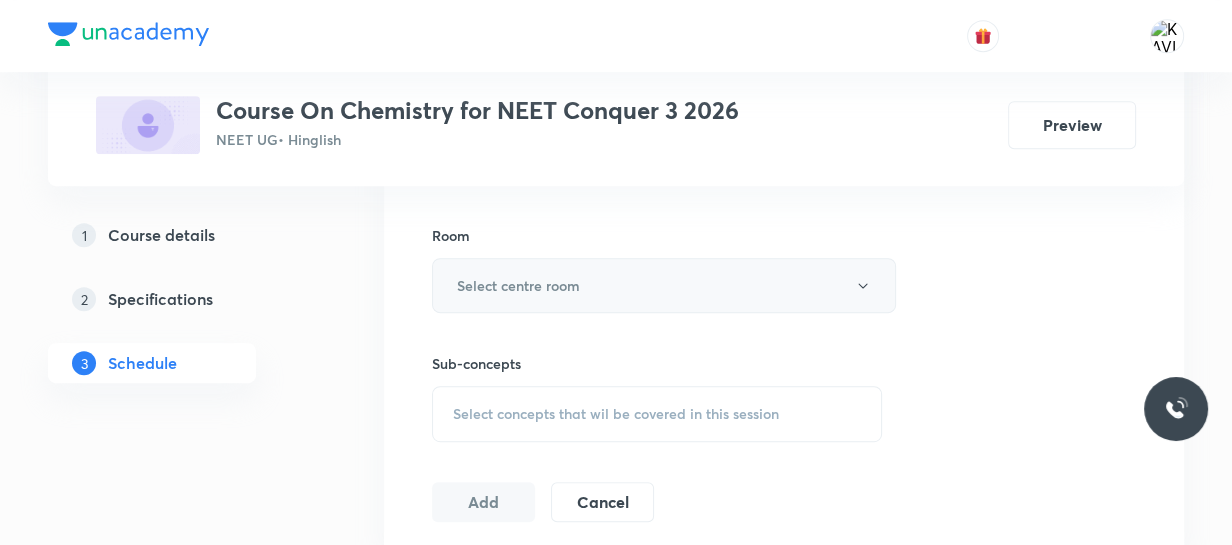type on "75" 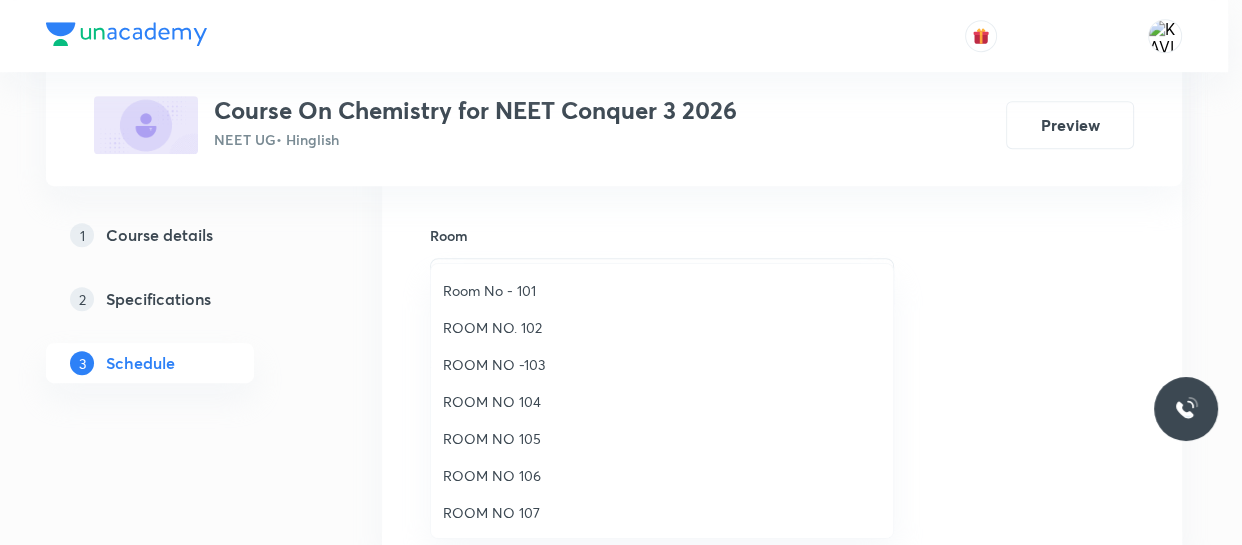 click on "ROOM NO. 102" at bounding box center (662, 327) 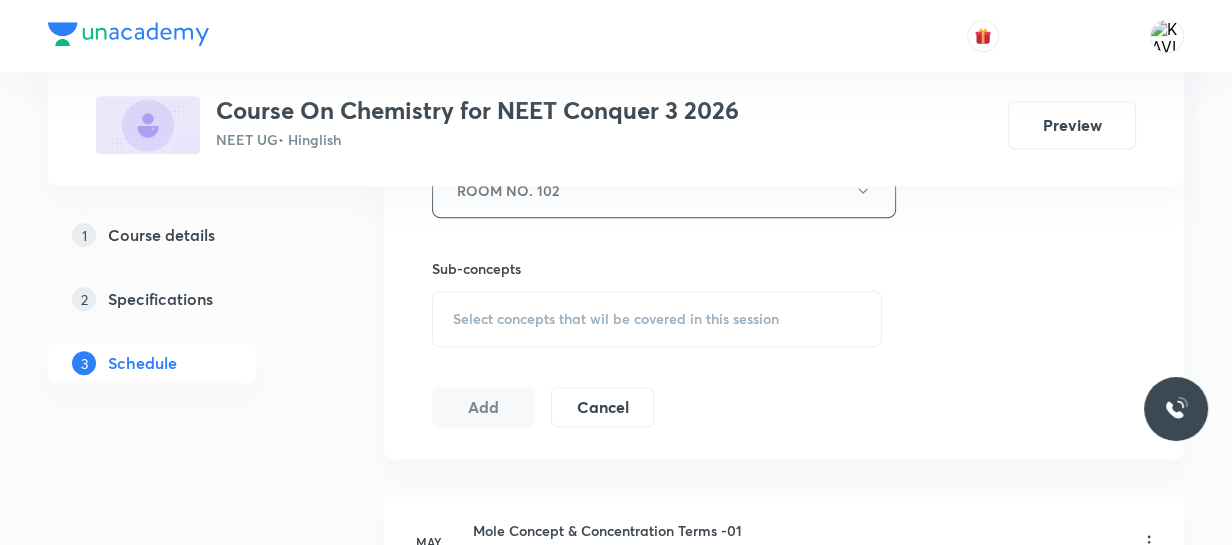 scroll, scrollTop: 946, scrollLeft: 0, axis: vertical 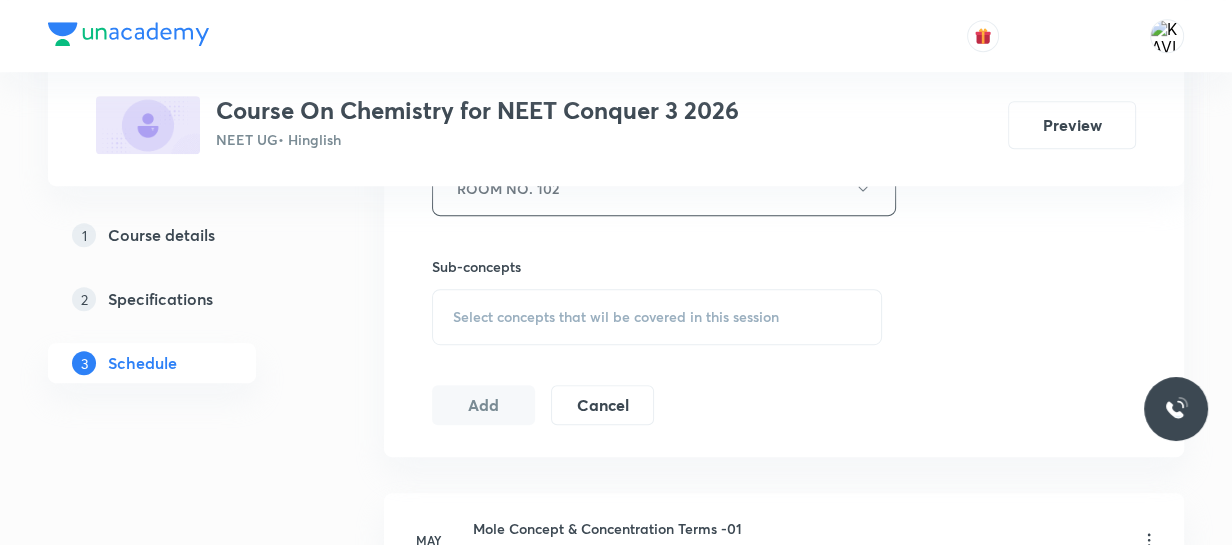 click on "Session  39 Live class Session title 40/99 Periodic Table & Periodic Properties -08 ​ Schedule for Aug 1, 2025, 11:25 AM ​ Duration (in minutes) 75 ​   Session type Online Offline Room ROOM NO. 102 Sub-concepts Select concepts that wil be covered in this session Add Cancel" at bounding box center (784, -45) 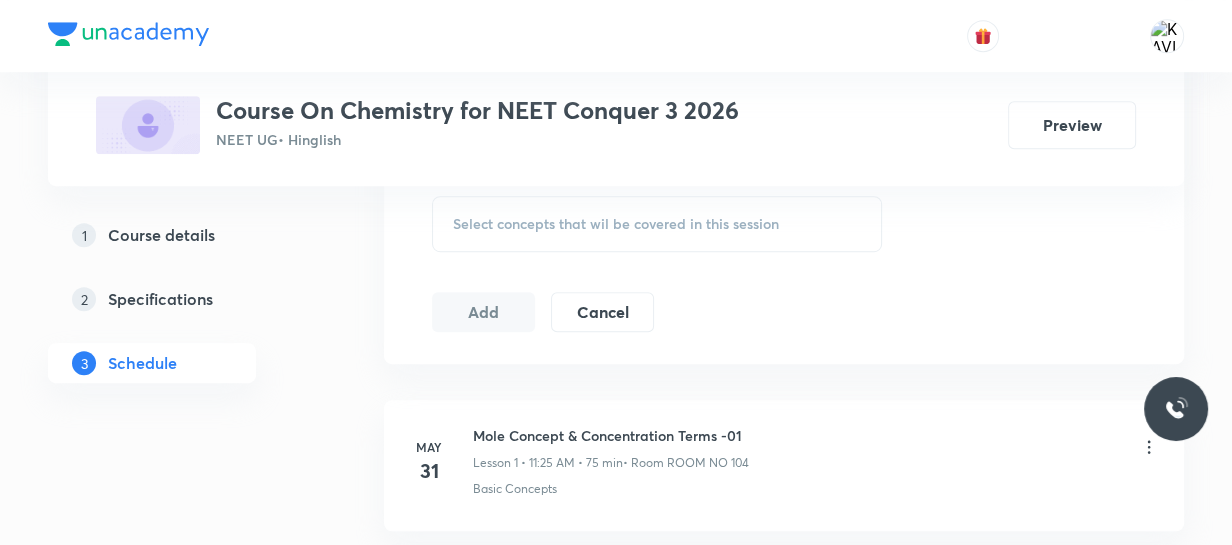 scroll, scrollTop: 1040, scrollLeft: 0, axis: vertical 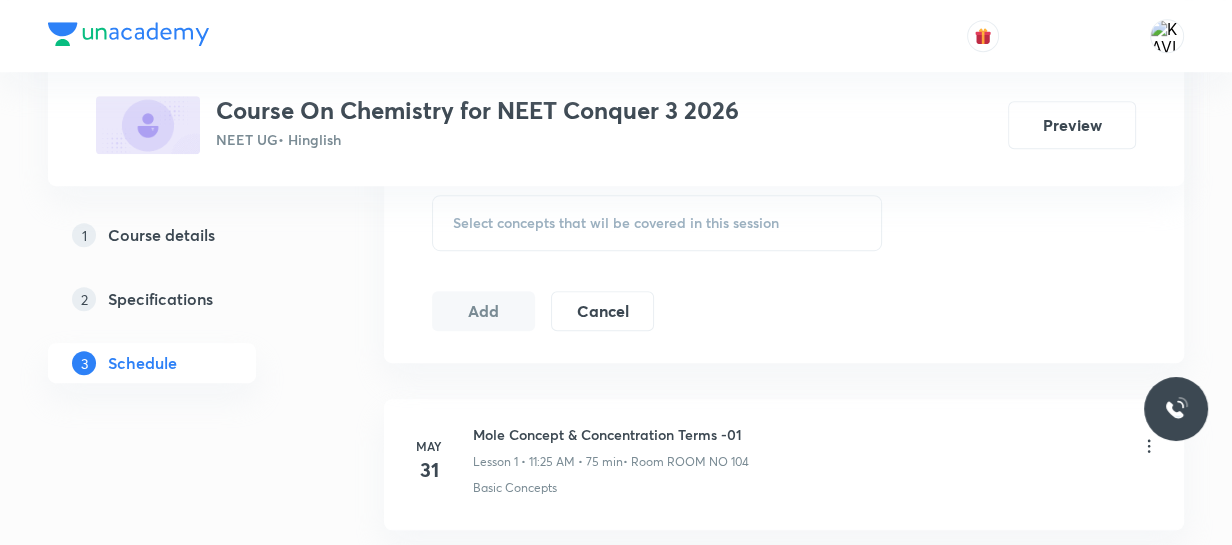 click on "Select concepts that wil be covered in this session" at bounding box center (657, 223) 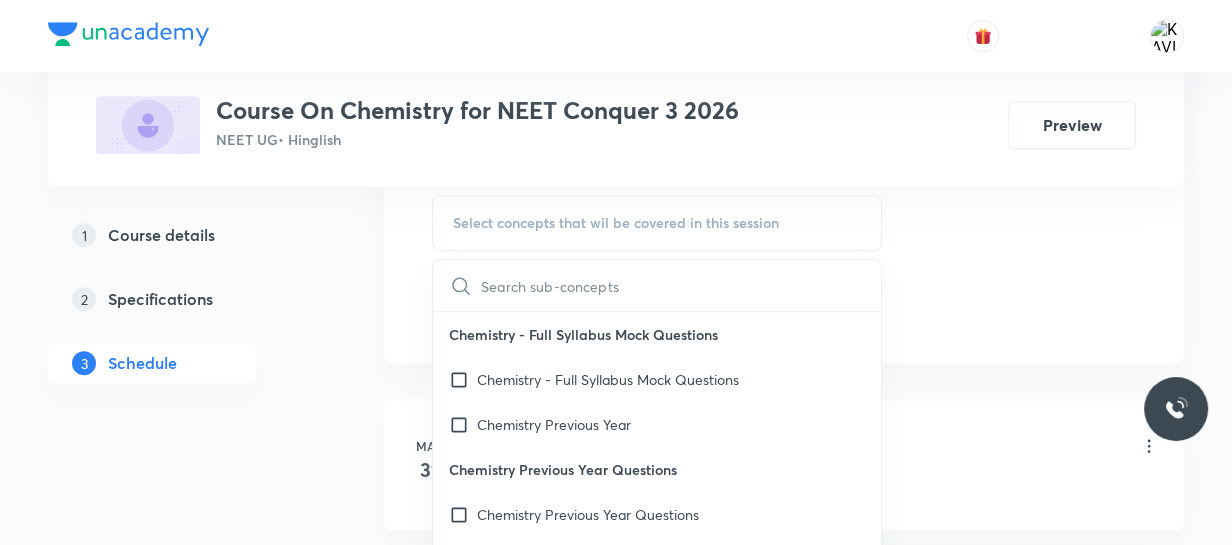click at bounding box center (681, 285) 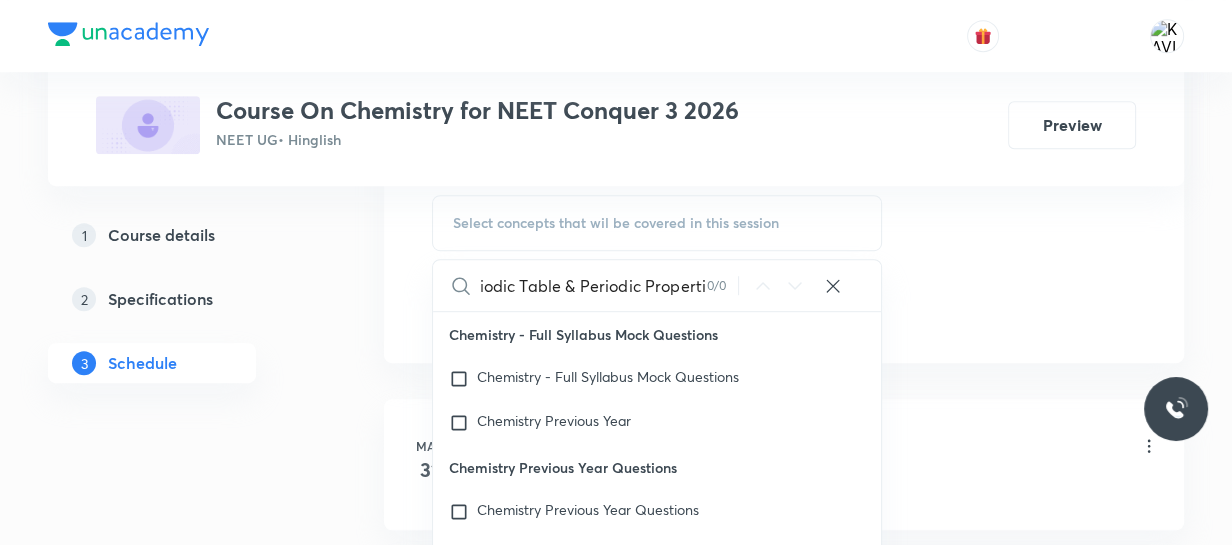 scroll, scrollTop: 0, scrollLeft: 26, axis: horizontal 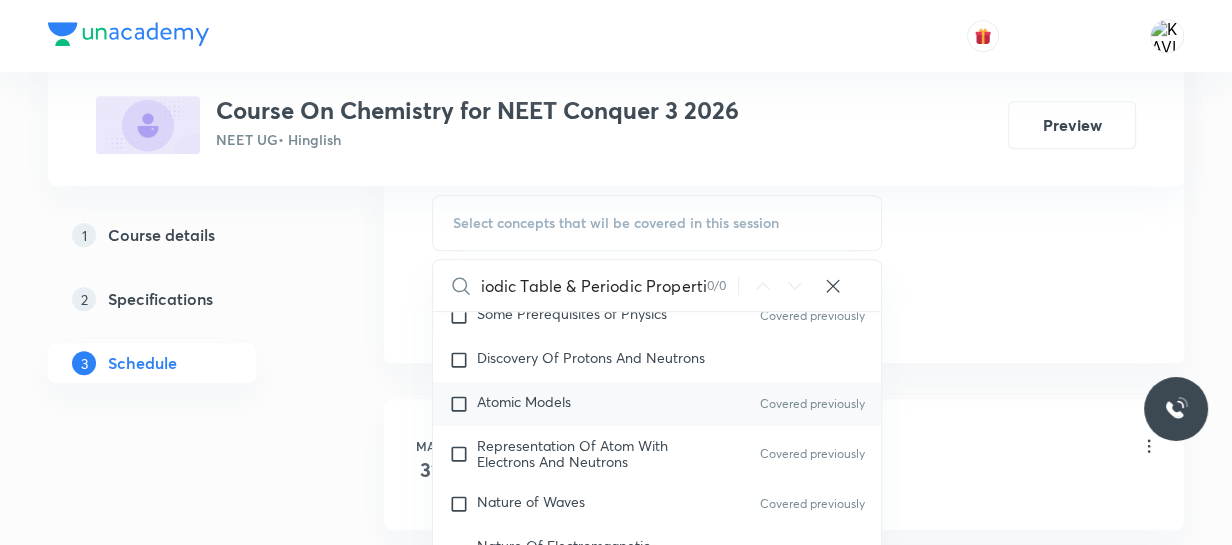 type on "Periodic Table & Periodic Properti" 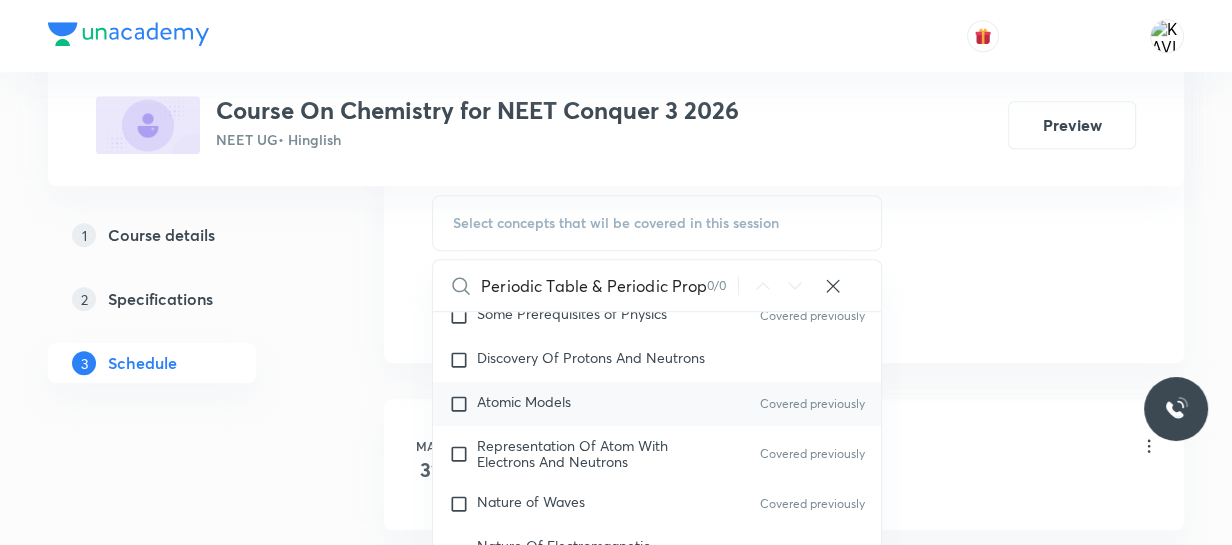 click on "Atomic Models Covered previously" at bounding box center (657, 404) 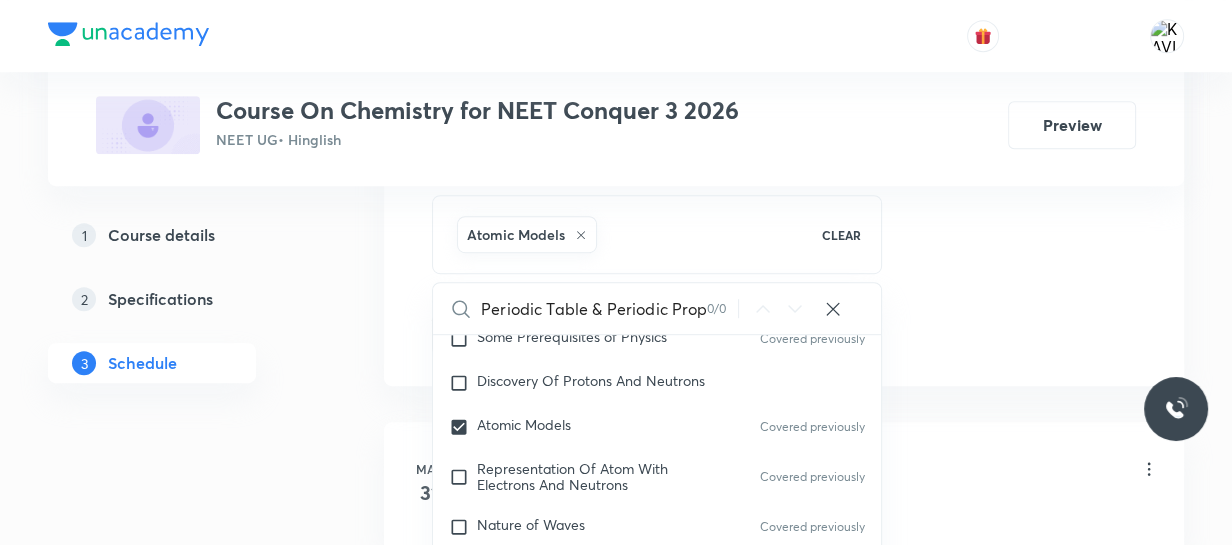 click on "Session  39 Live class Session title 40/99 Periodic Table & Periodic Properties -08 ​ Schedule for Aug 1, 2025, 11:25 AM ​ Duration (in minutes) 75 ​   Session type Online Offline Room ROOM NO. 102 Sub-concepts Atomic Models CLEAR Periodic Table & Periodic Properti 0 / 0 ​ Chemistry - Full Syllabus Mock Questions Chemistry - Full Syllabus Mock Questions Chemistry Previous Year Chemistry Previous Year Questions Chemistry Previous Year Questions General Topics & Mole Concept Basic Concepts Covered previously Mole – Basic Introduction Percentage Composition Stoichiometry Principle of Atom Conservation (POAC) Relation between Stoichiometric Quantities Application of Mole Concept: Gravimetric Analysis Electronic Configuration Of Atoms (Hund's rule) Covered previously  Quantum Numbers (Magnetic Quantum no.) Covered previously Quantum Numbers(Pauli's Exclusion law) Covered previously Mean Molar Mass or Molecular Mass Variation of Conductivity with Concentration Covered previously Mechanism of Corrosion pH" at bounding box center (784, -127) 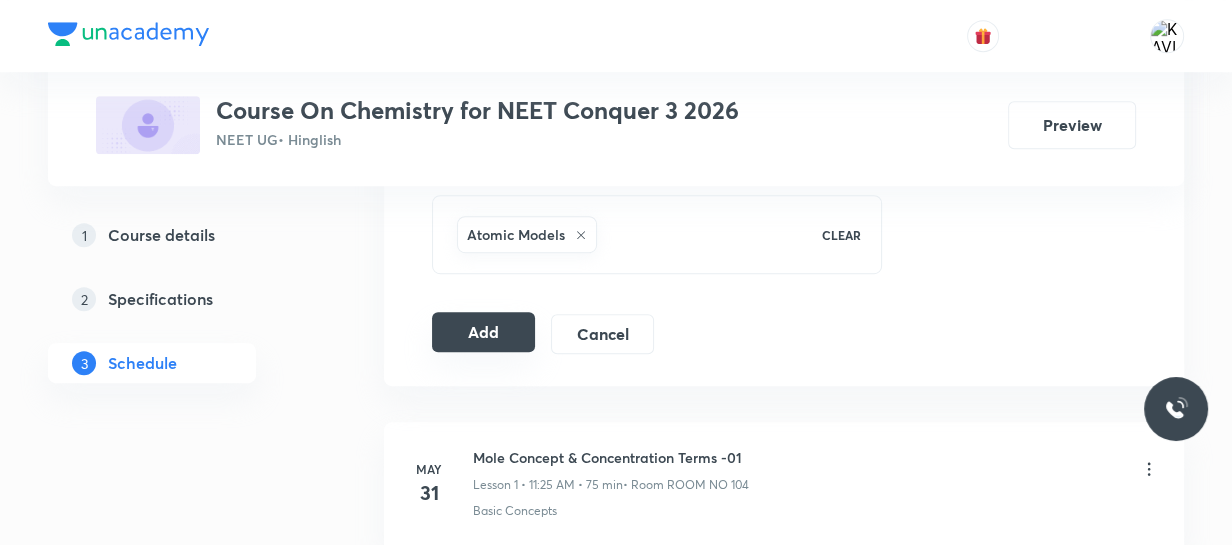 click on "Add" at bounding box center (483, 332) 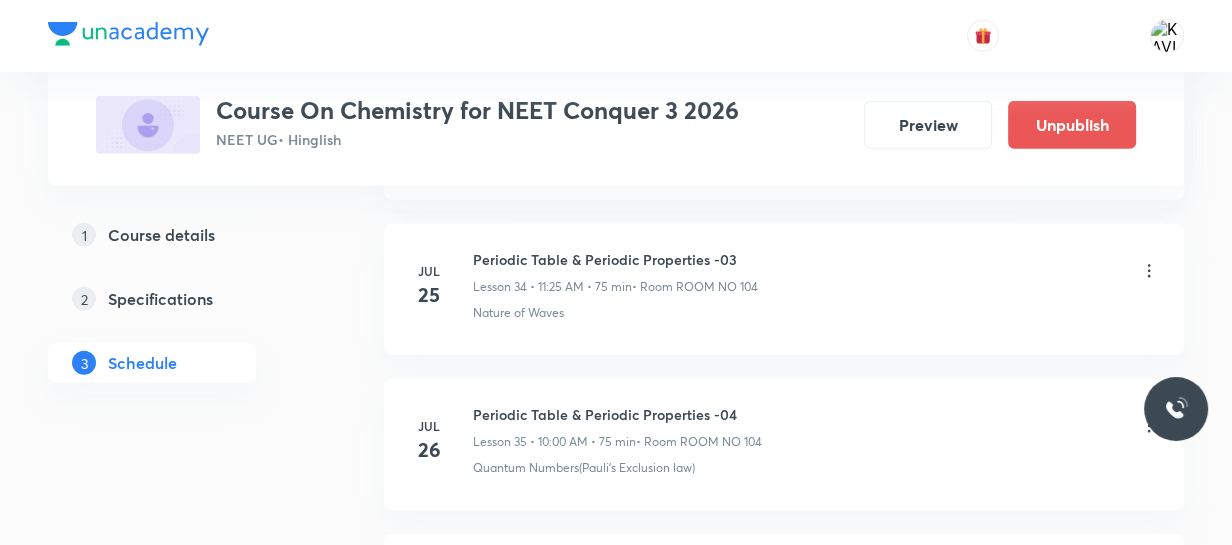 scroll, scrollTop: 6175, scrollLeft: 0, axis: vertical 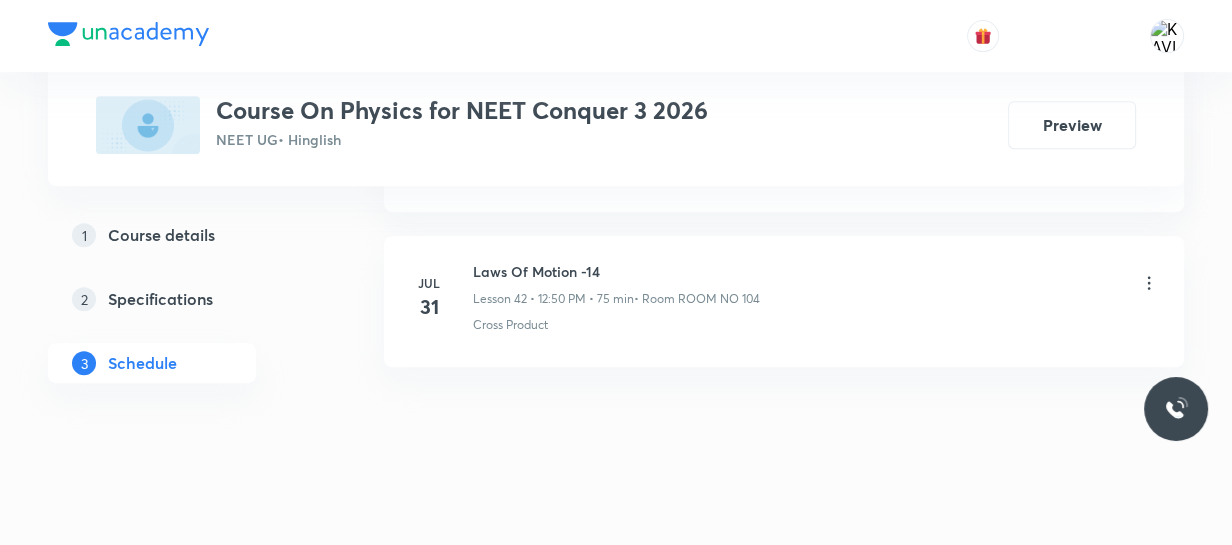 click on "Laws Of Motion -14" at bounding box center [616, 271] 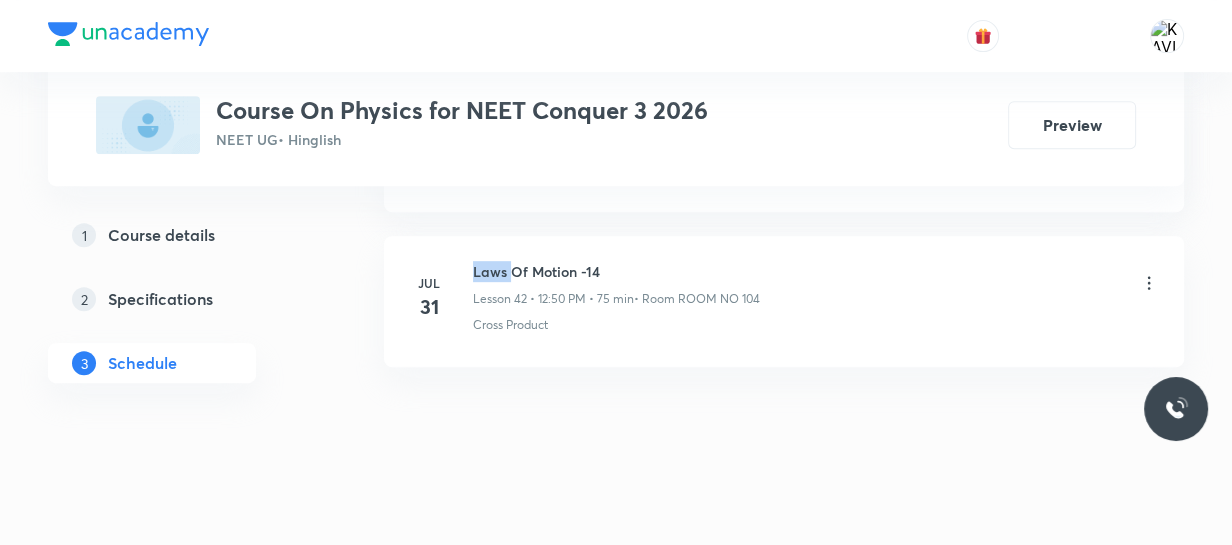 click on "Laws Of Motion -14" at bounding box center (616, 271) 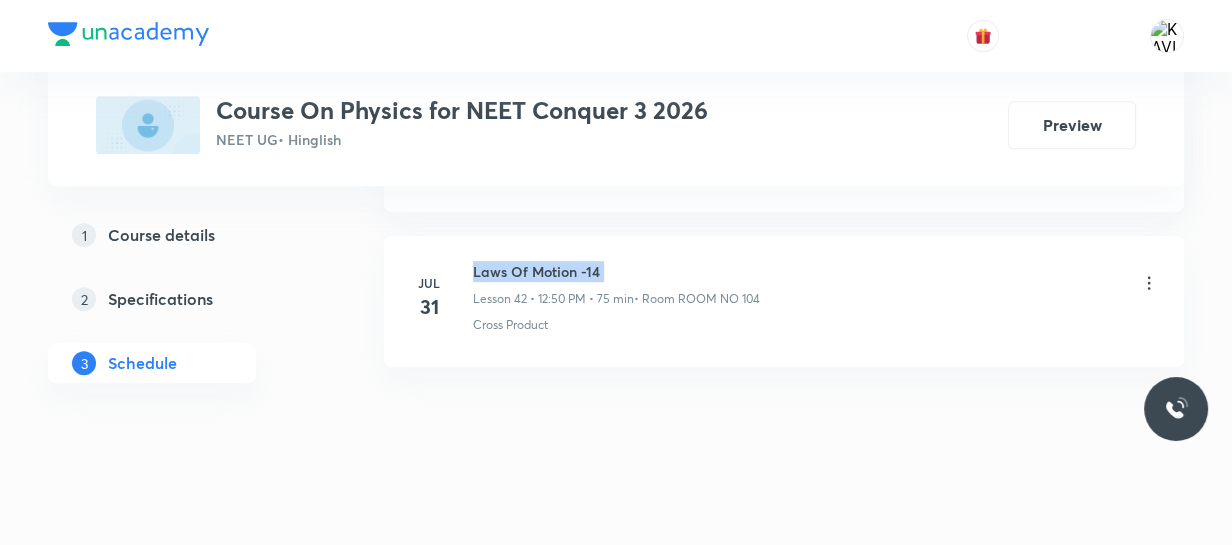 click on "Laws Of Motion -14" at bounding box center [616, 271] 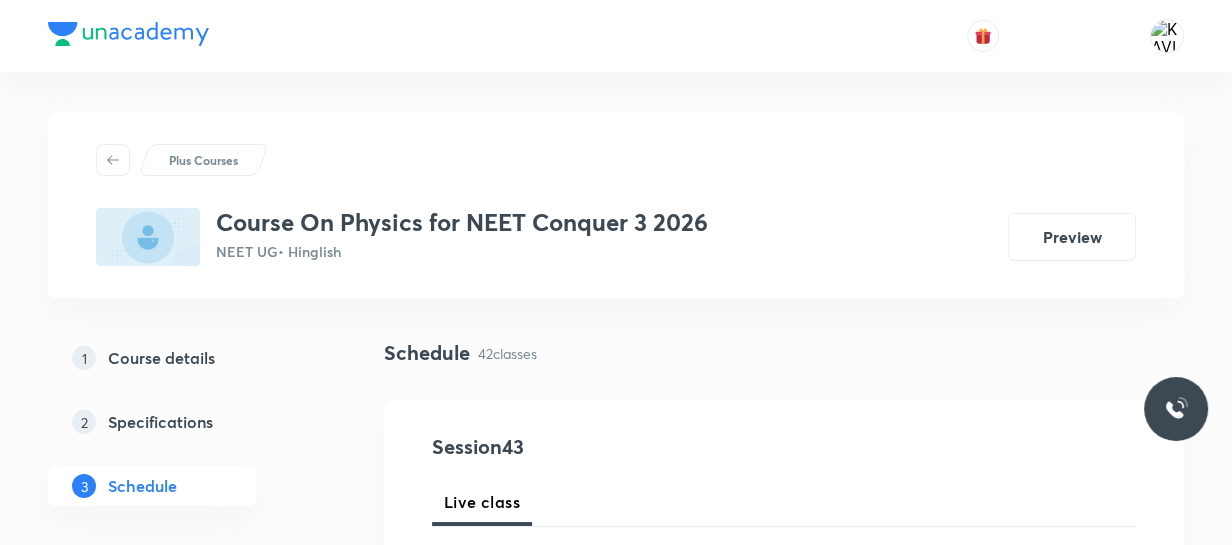 scroll, scrollTop: 252, scrollLeft: 0, axis: vertical 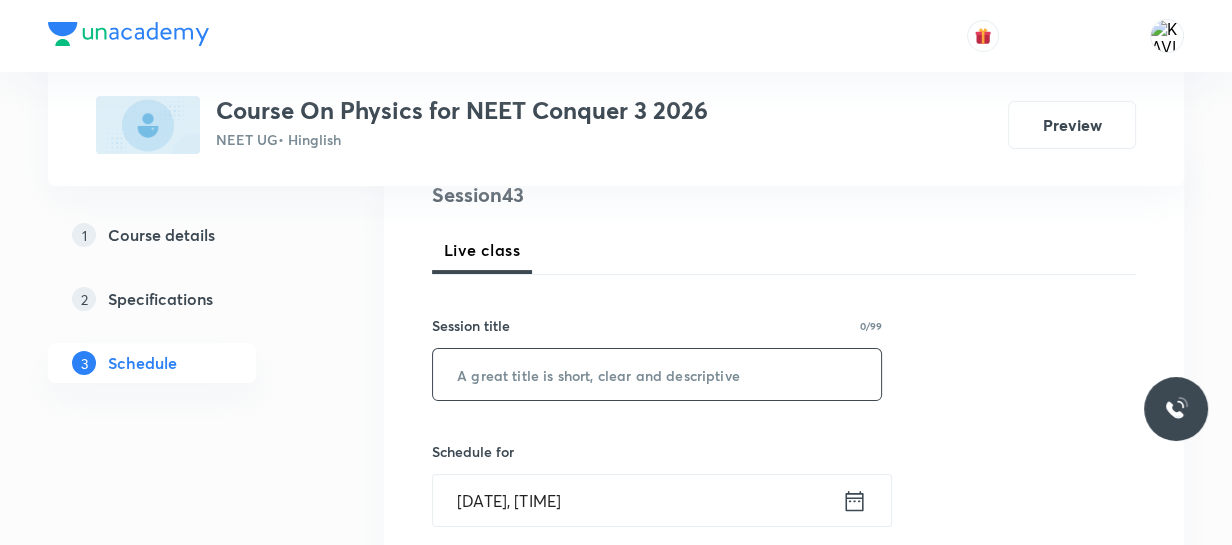 click at bounding box center (657, 374) 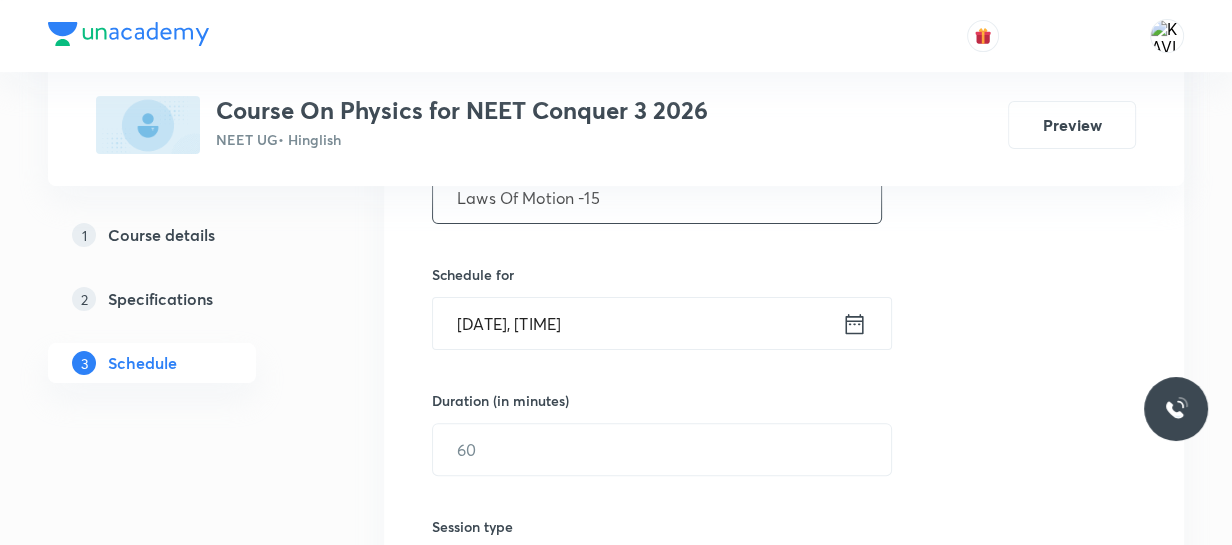 scroll, scrollTop: 430, scrollLeft: 0, axis: vertical 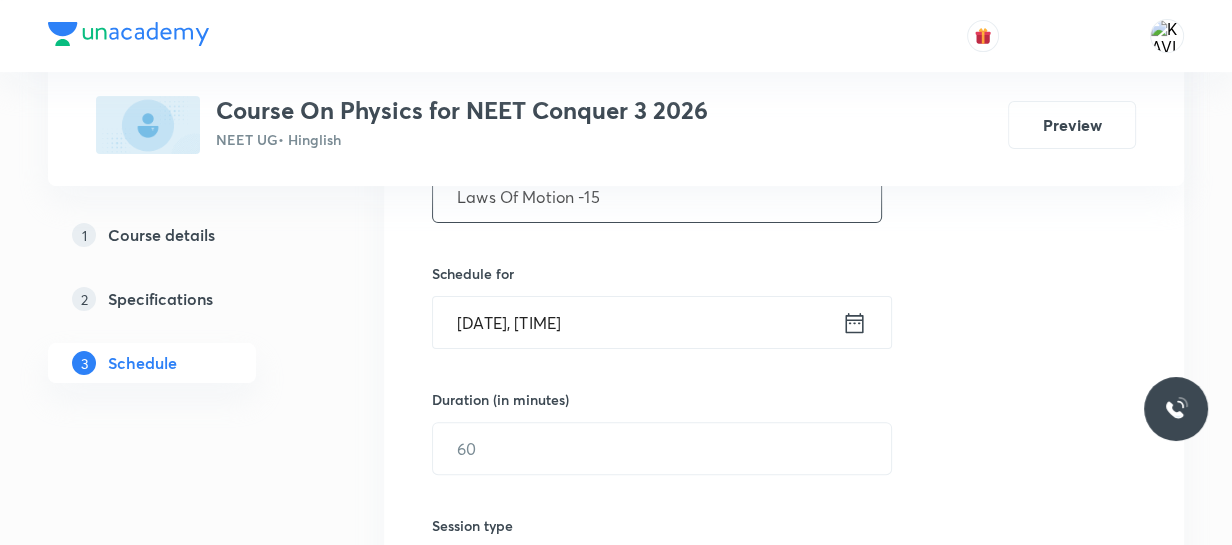 type on "Laws Of Motion -15" 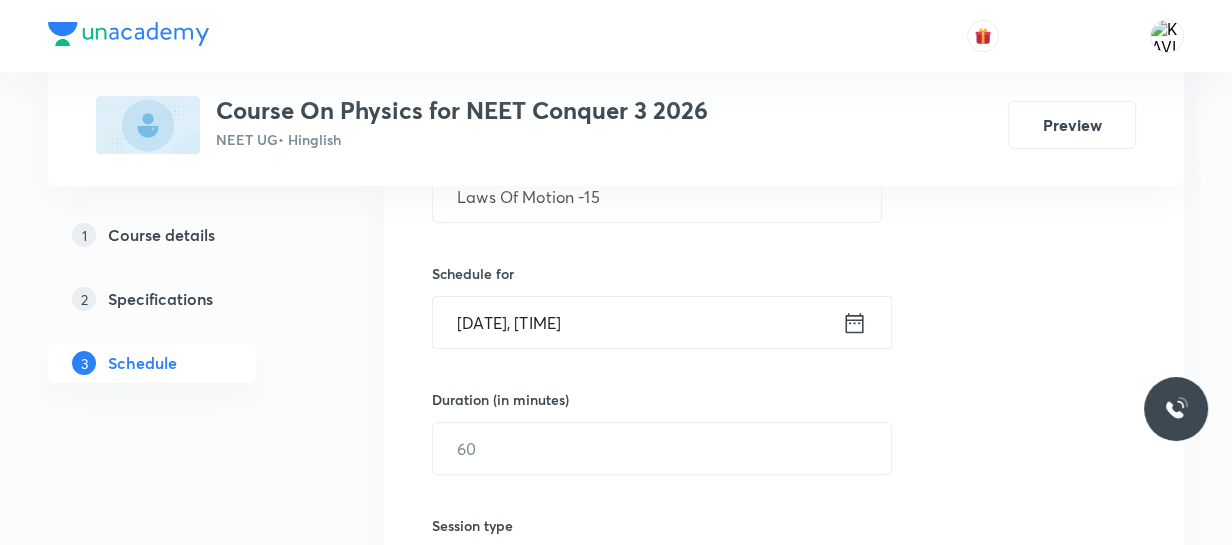 click 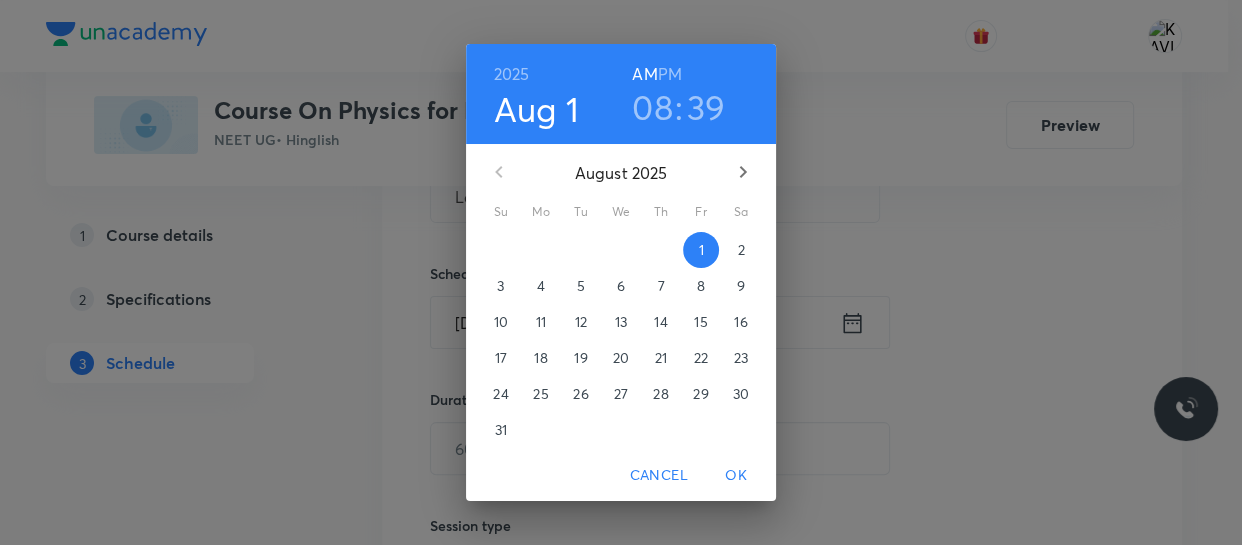 click on "08" at bounding box center [652, 107] 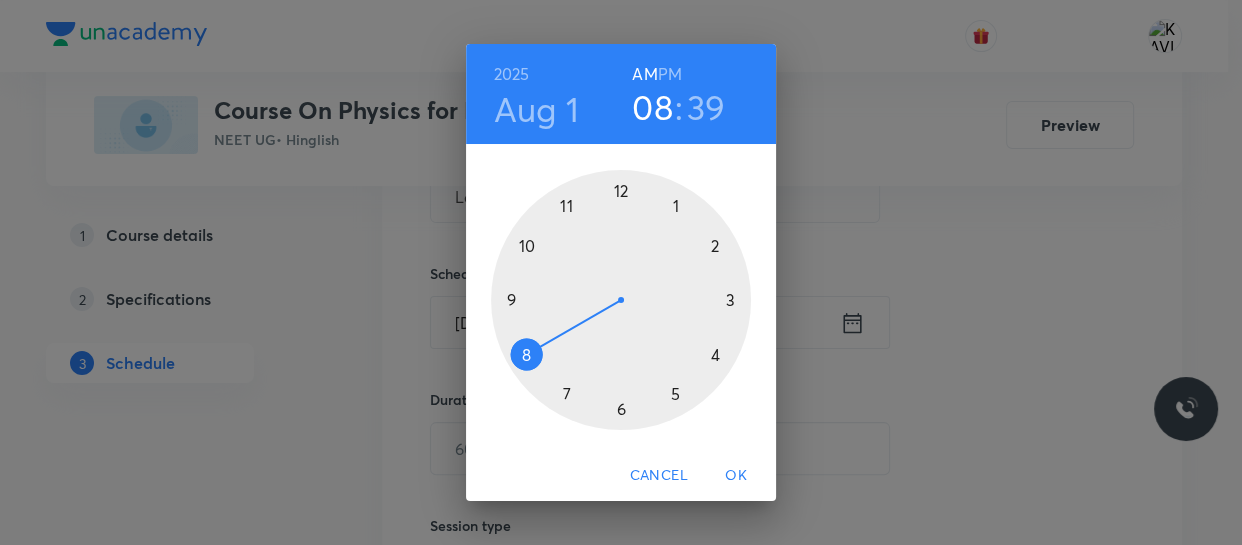 click on "PM" at bounding box center [670, 74] 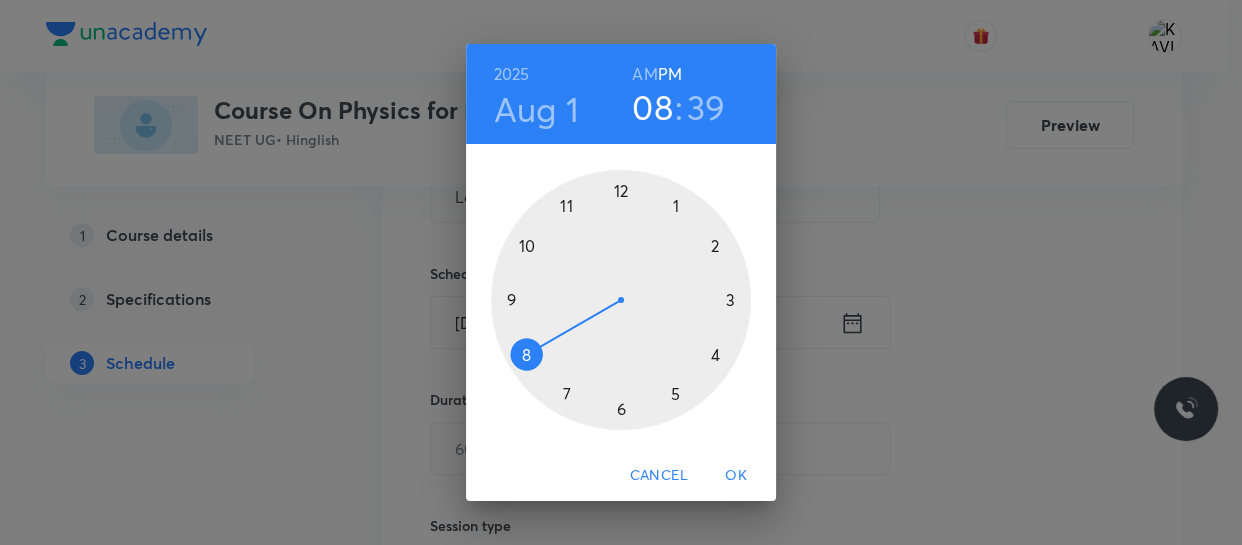 click at bounding box center [621, 300] 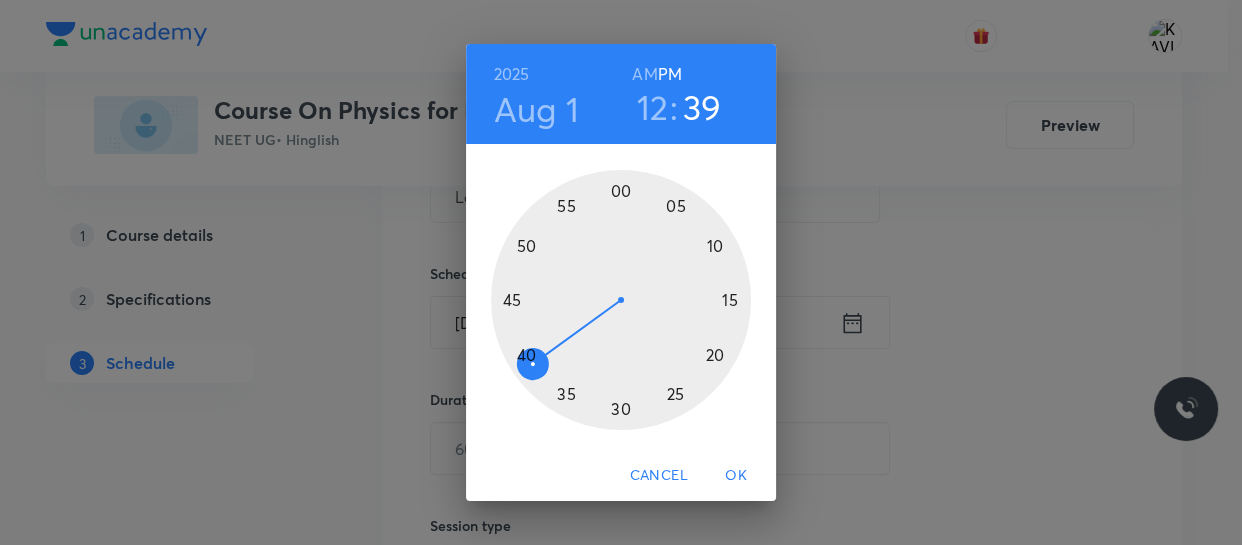 click at bounding box center (621, 300) 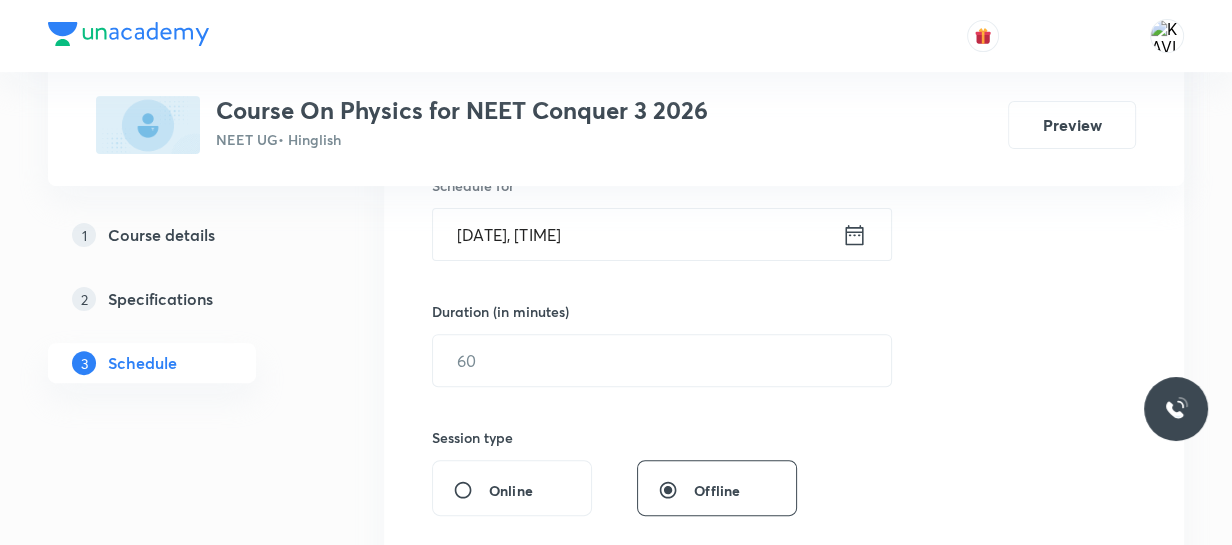 scroll, scrollTop: 524, scrollLeft: 0, axis: vertical 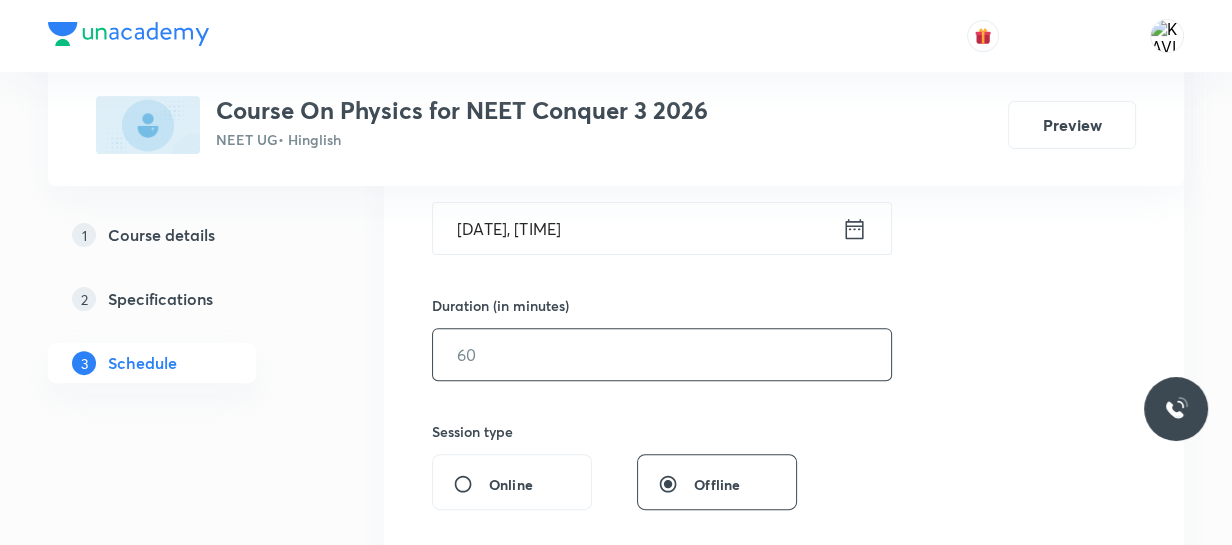 click at bounding box center [662, 354] 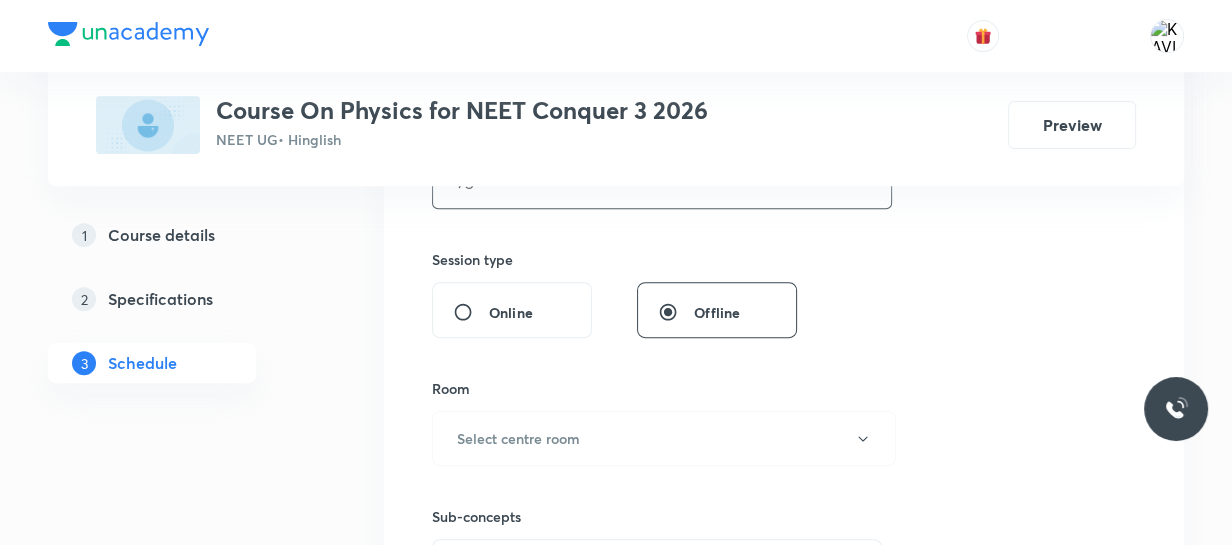 scroll, scrollTop: 700, scrollLeft: 0, axis: vertical 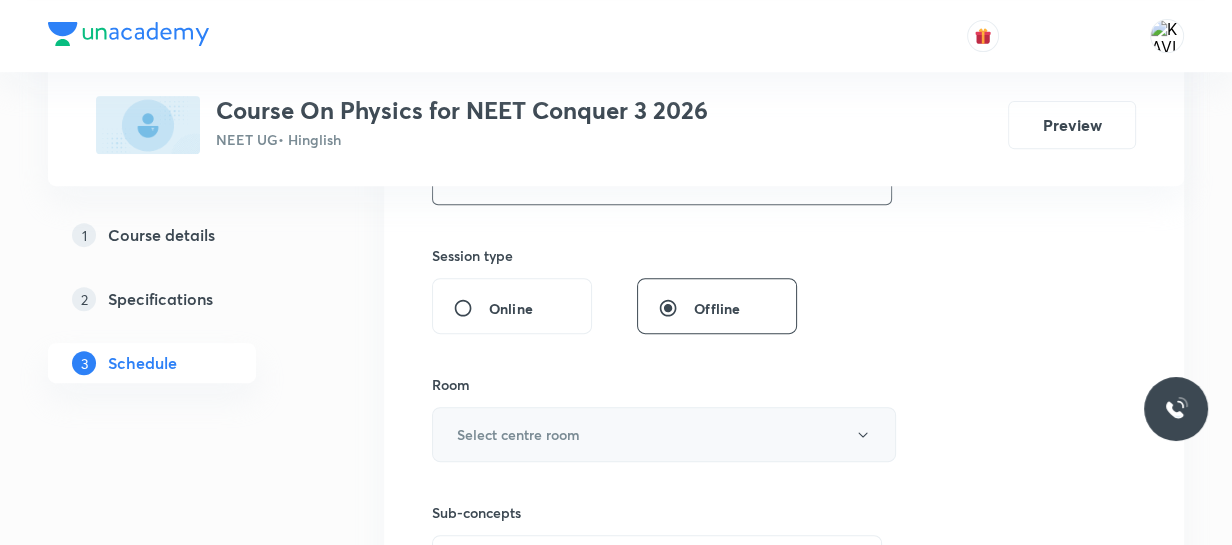 type on "75" 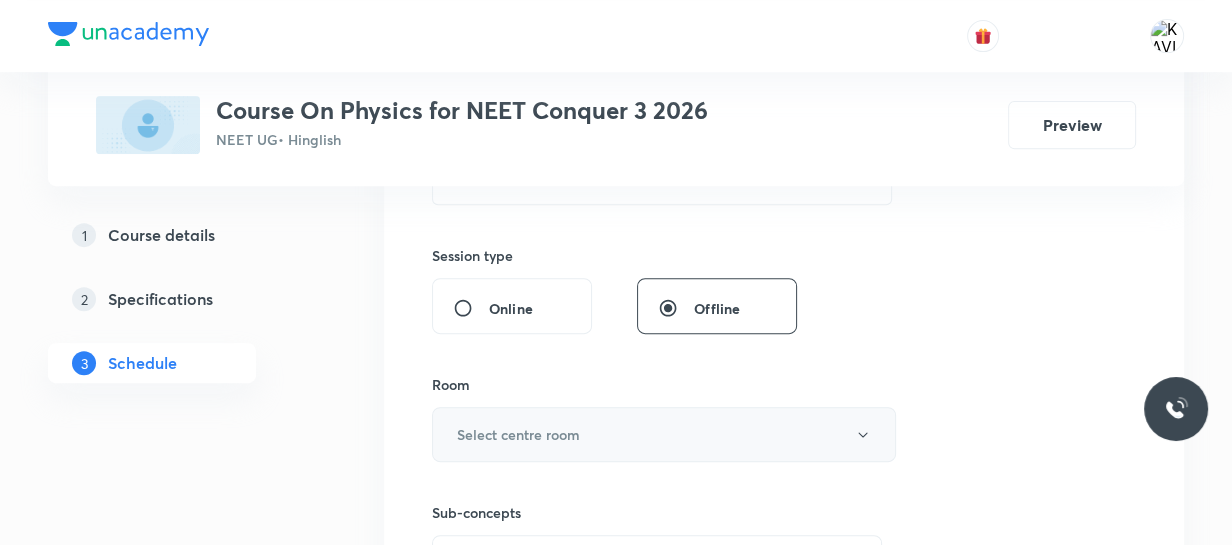 click on "Select centre room" at bounding box center [664, 434] 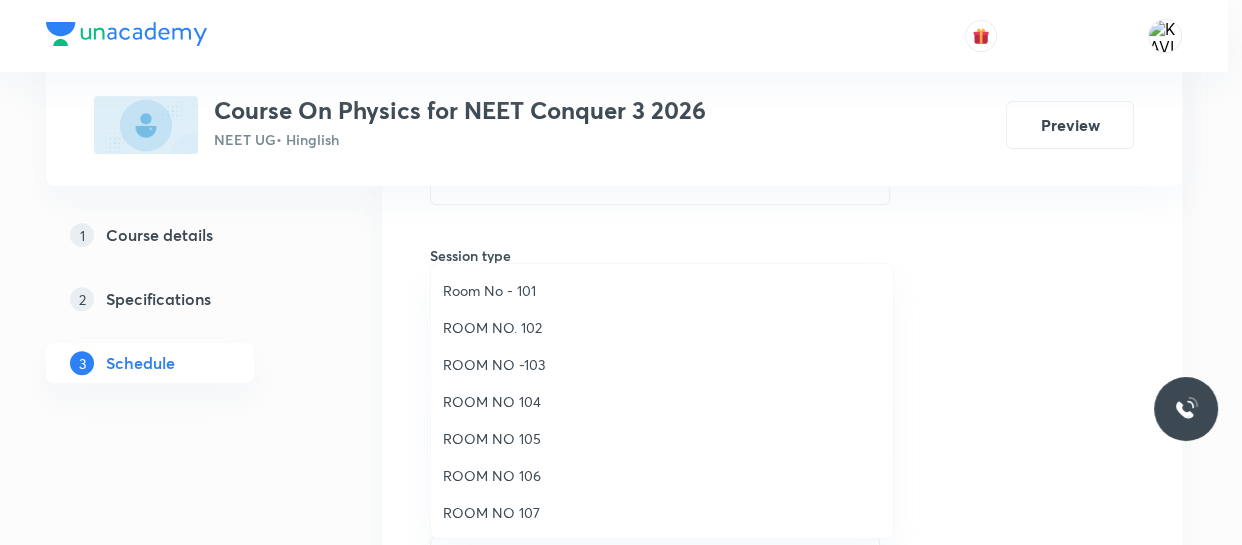 click on "ROOM NO. 102" at bounding box center [662, 327] 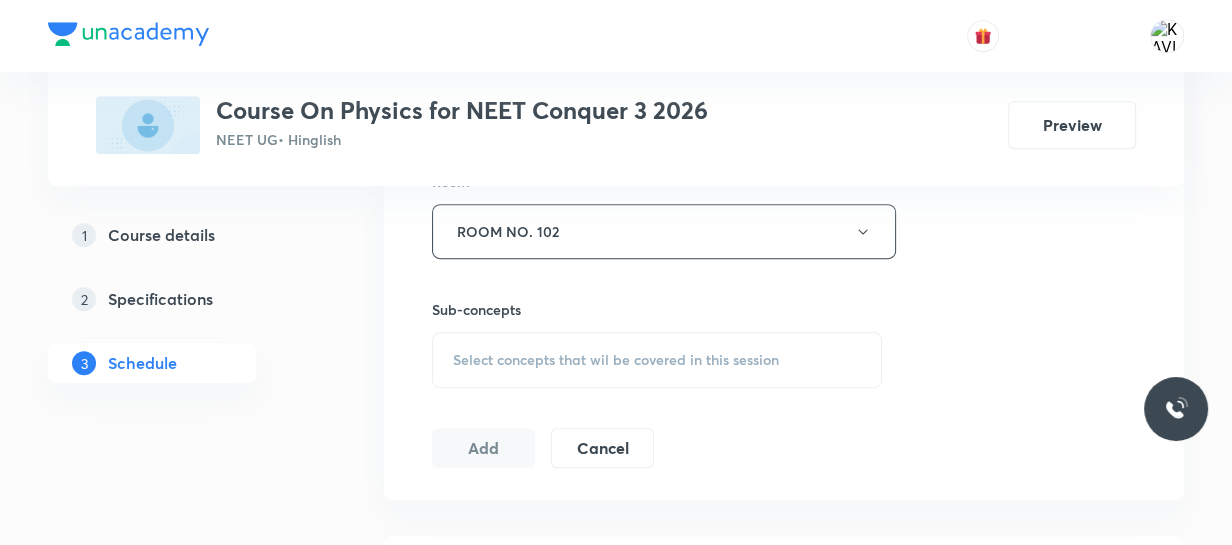 scroll, scrollTop: 915, scrollLeft: 0, axis: vertical 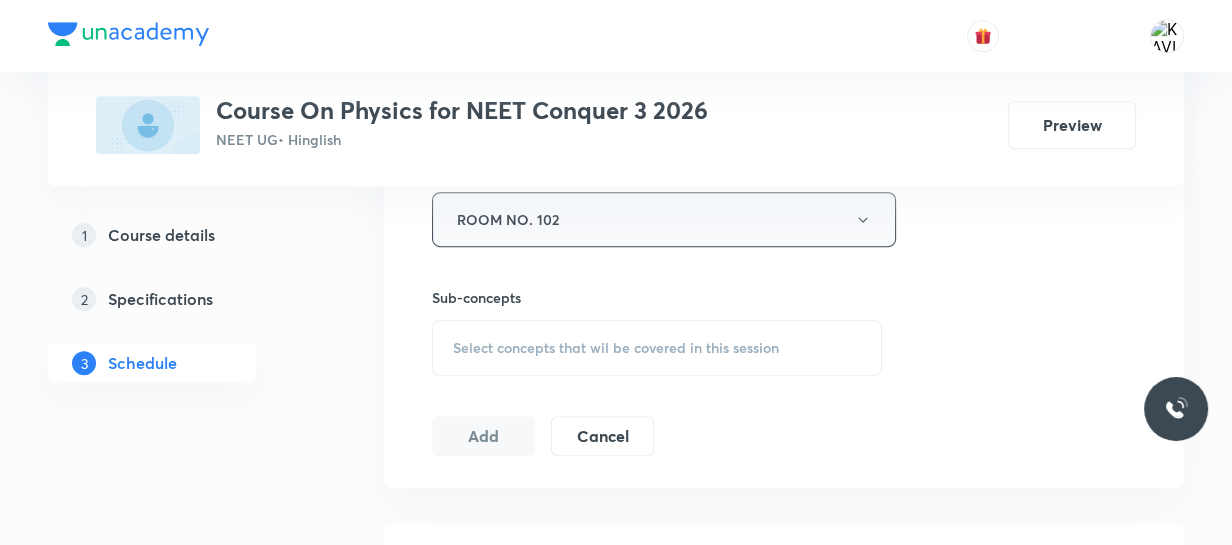click on "ROOM NO. 102" at bounding box center (664, 219) 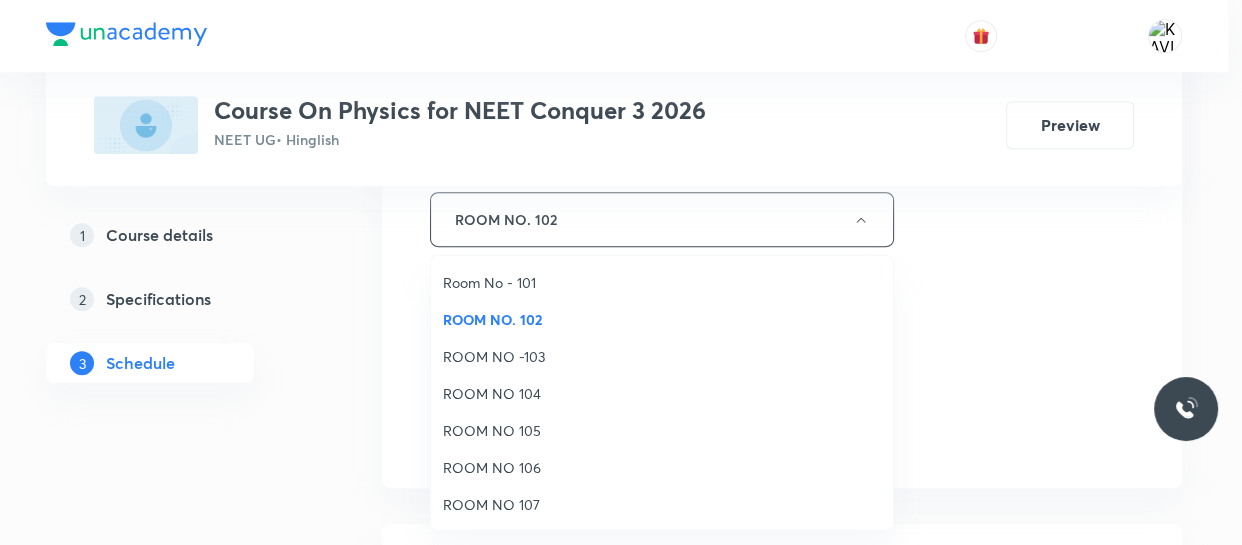 click on "ROOM NO 104" at bounding box center [662, 393] 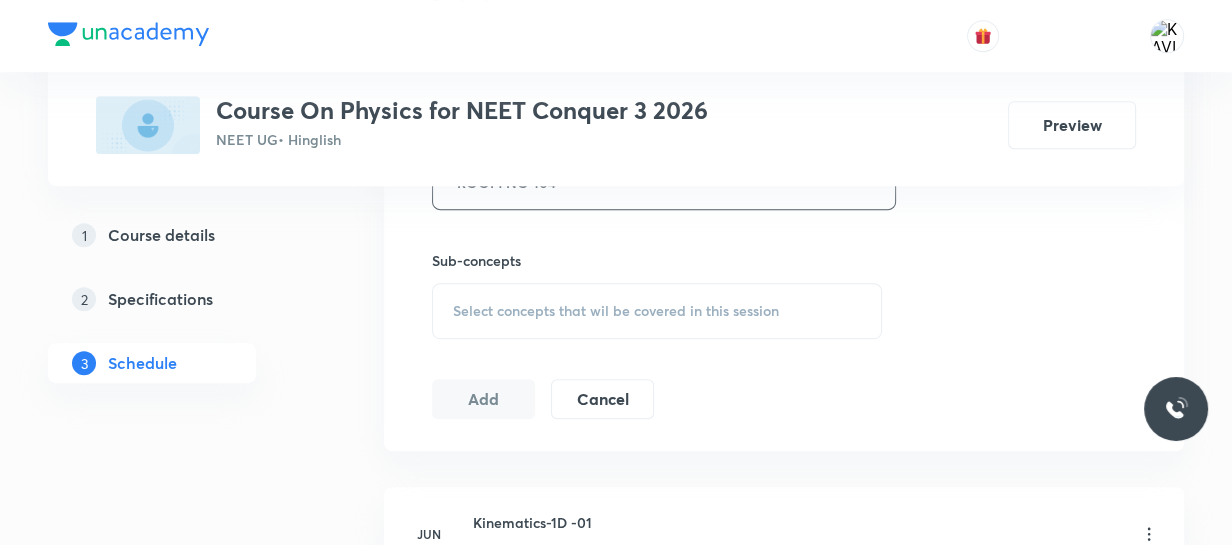scroll, scrollTop: 953, scrollLeft: 0, axis: vertical 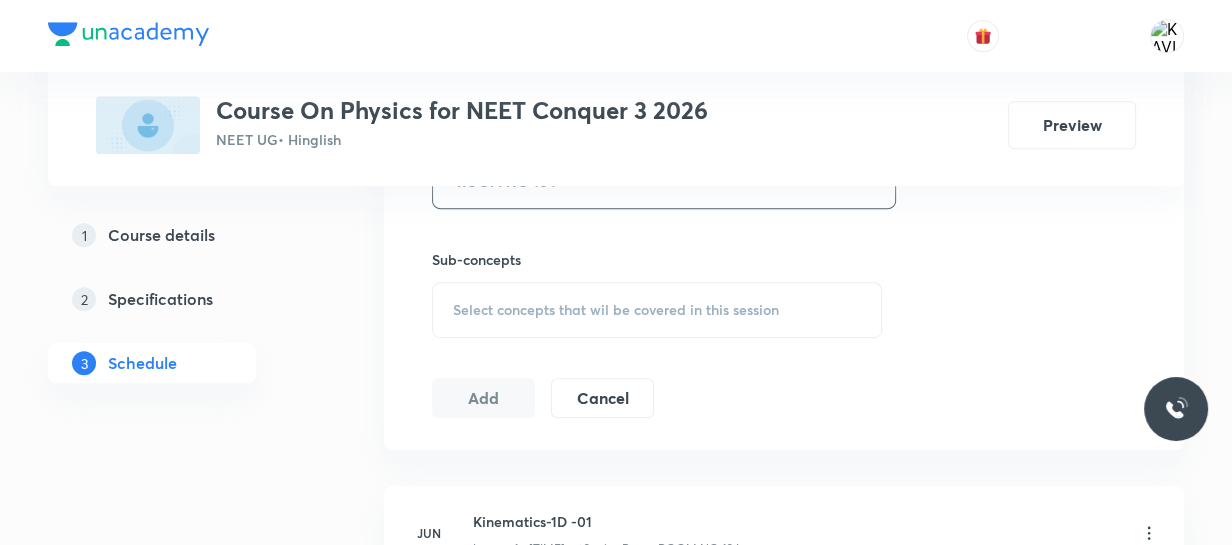 click on "Select concepts that wil be covered in this session" at bounding box center [657, 310] 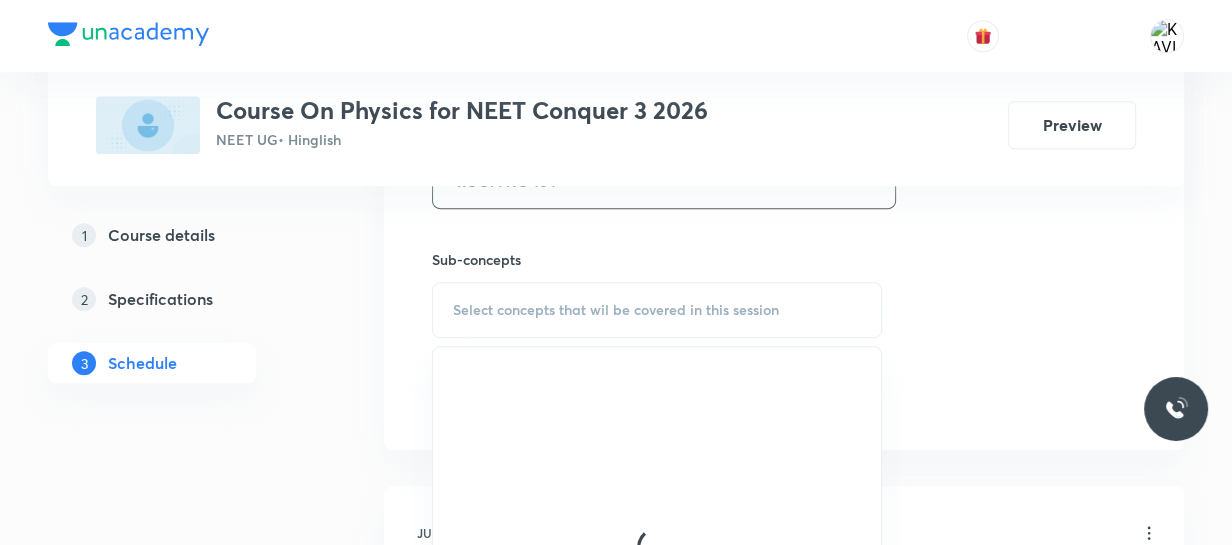 click at bounding box center (657, 547) 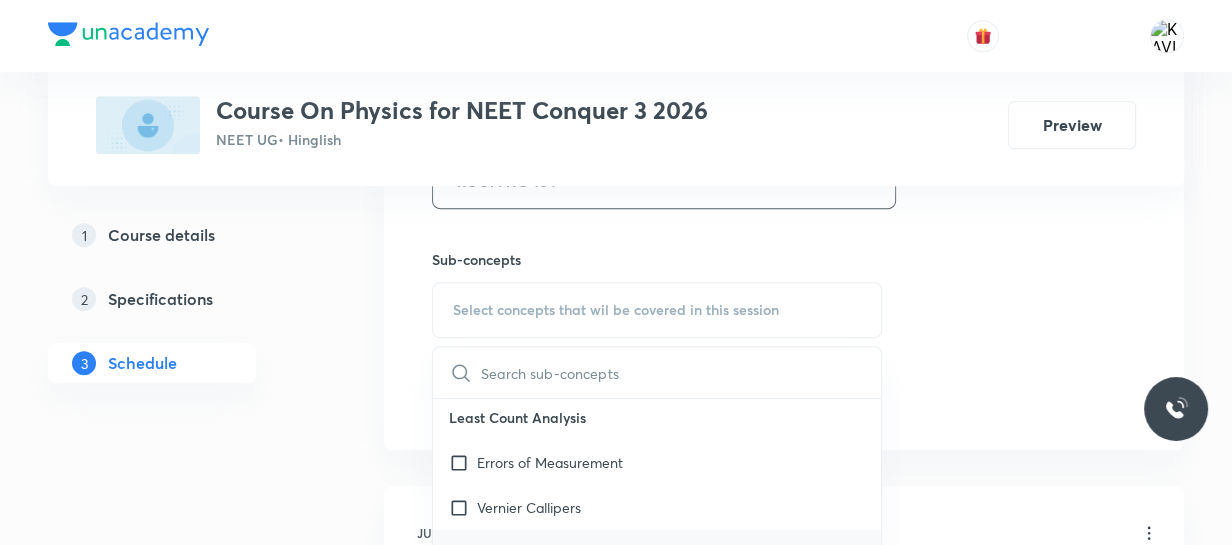 scroll, scrollTop: 709, scrollLeft: 0, axis: vertical 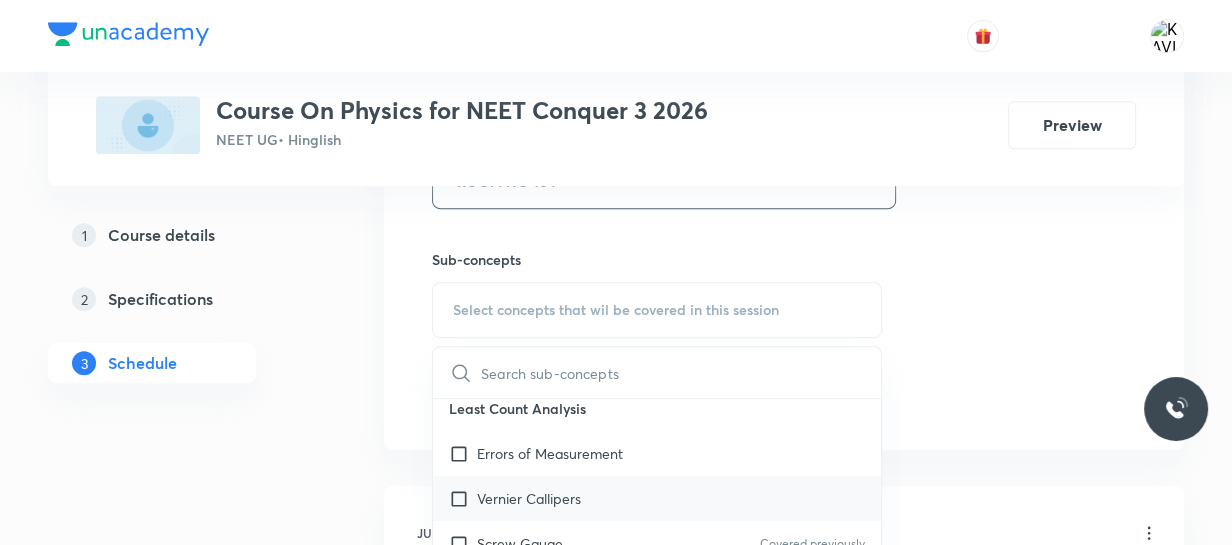 click on "Vernier Callipers" at bounding box center (529, 498) 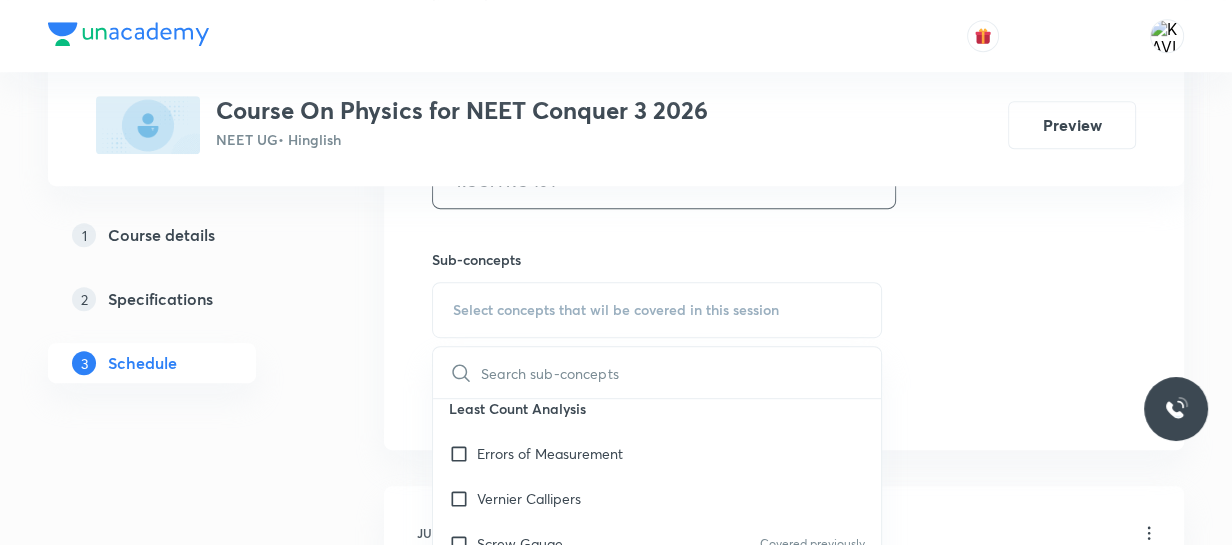 checkbox on "true" 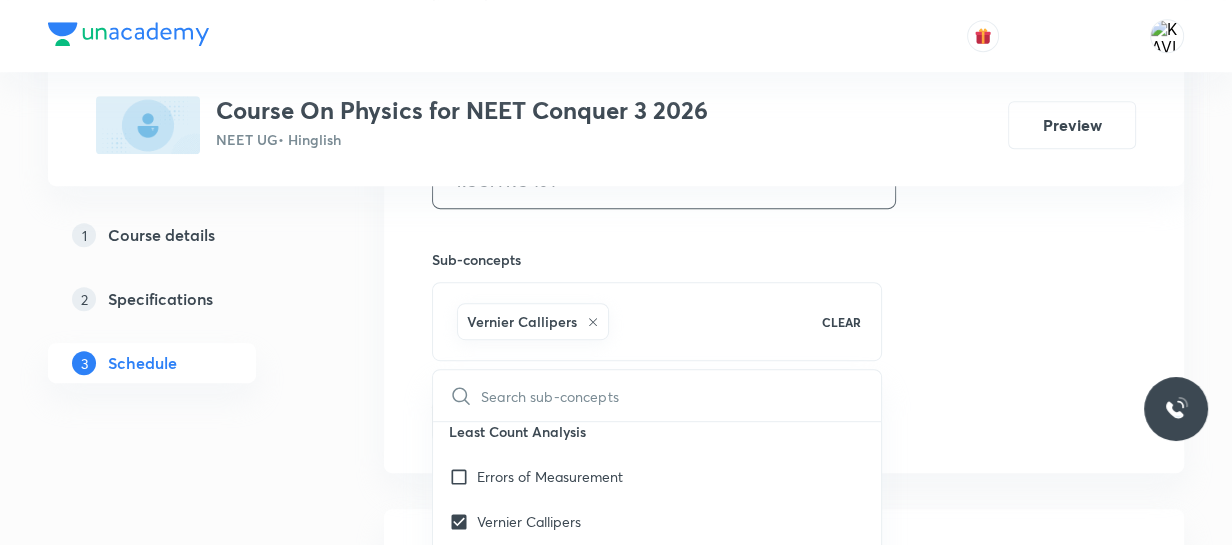 click on "Session  43 Live class Session title 18/99 Laws Of Motion -15 ​ Schedule for Aug 1, 2025, 12:50 PM ​ Duration (in minutes) 75 ​   Session type Online Offline Room ROOM NO 104 Sub-concepts Vernier Callipers CLEAR ​ Physics - Full Syllabus Mock Questions Physics - Full Syllabus Mock Questions Covered previously Physics Previous Year Question Physics Previous Year Question Units & Dimensions Physical quantity Applications of Dimensional Analysis Significant Figures Units of Physical Quantities System of Units Dimensions of Some Mathematical Functions Unit and Dimension Covered previously Product of Two Vectors Covered previously Subtraction of Vectors Cross Product Covered previously Least Count Analysis Errors of Measurement Vernier Callipers Screw Gauge Covered previously Zero Error Covered previously Basic Mathematics Elementary Algebra Covered previously Elementary Trigonometry Basic Coordinate Geometry Covered previously Functions Covered previously Differentiation Covered previously Unit Vectors" at bounding box center (784, -40) 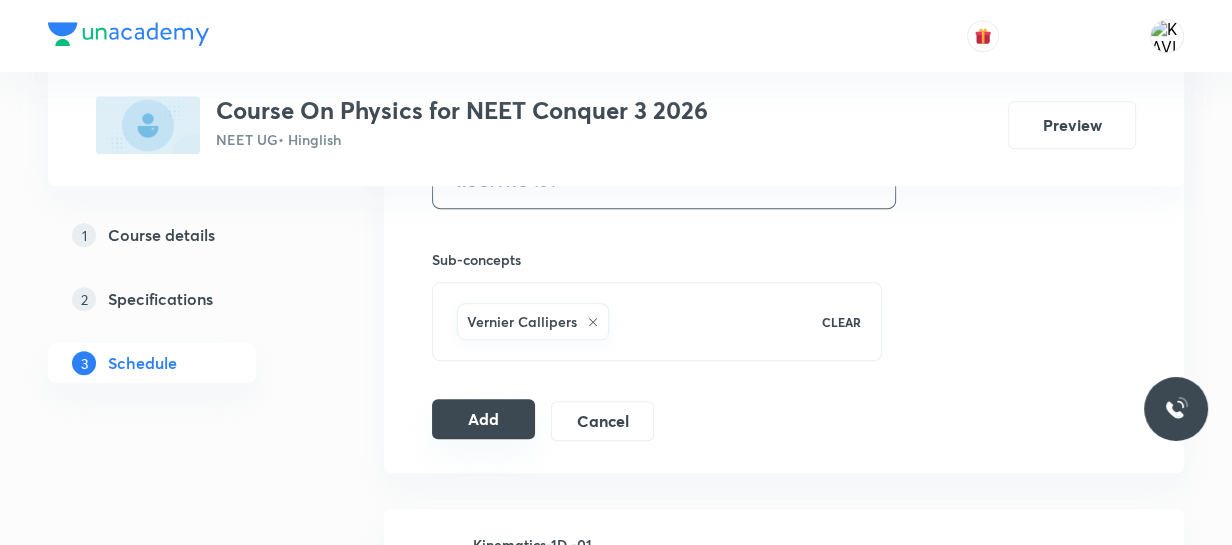 click on "Add" at bounding box center (483, 419) 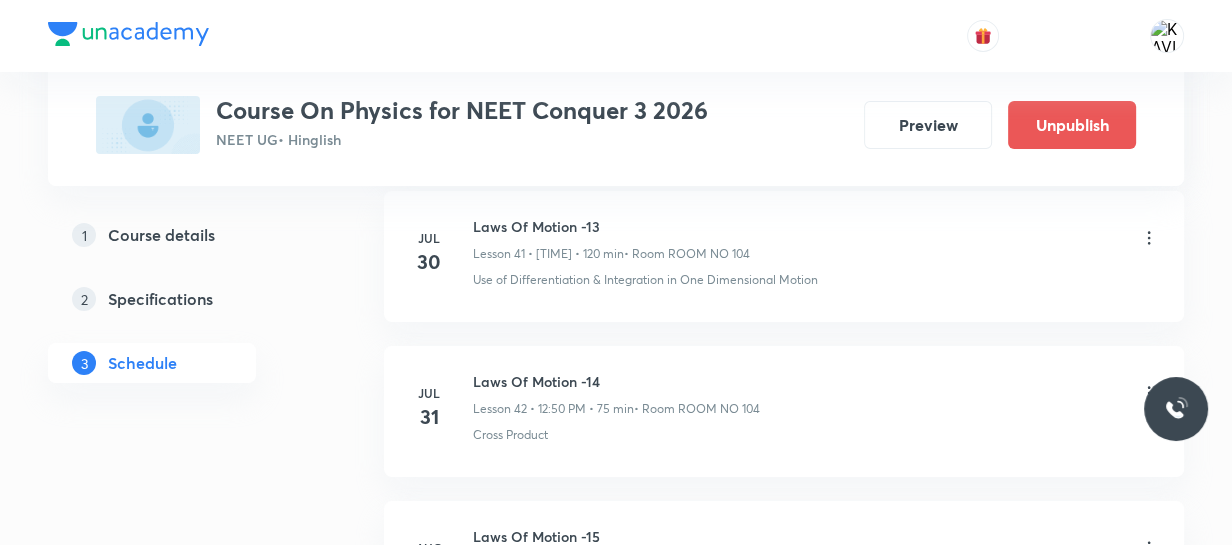scroll, scrollTop: 6794, scrollLeft: 0, axis: vertical 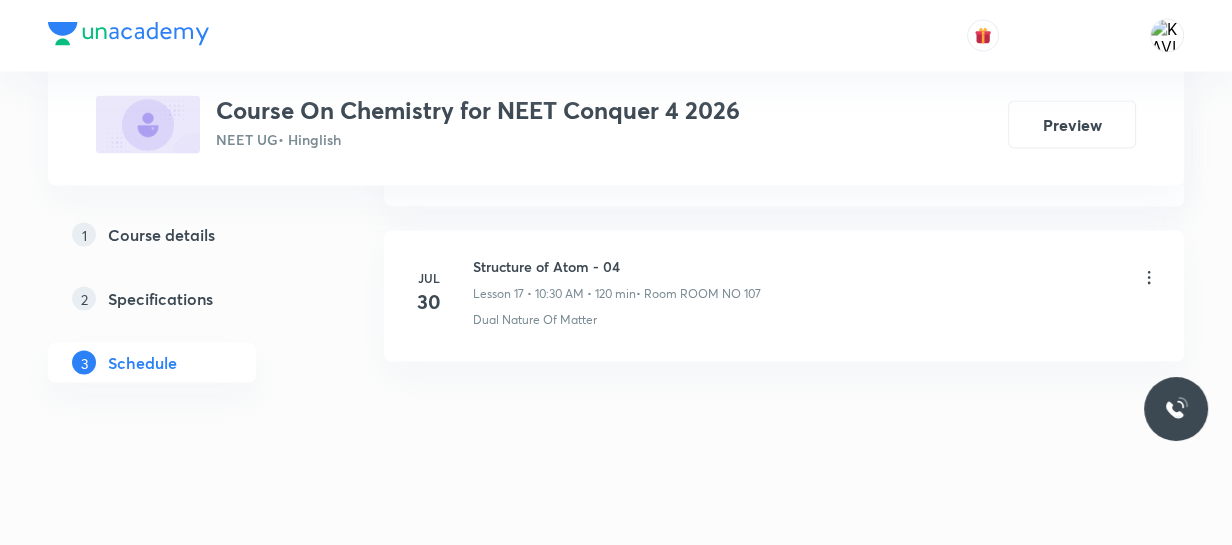 click on "[MONTH] 30 Structure of Atom - 04 Lesson 17 • [TIME] • 120 min  • Room ROOM NO 107 Dual Nature Of Matter" at bounding box center [784, 296] 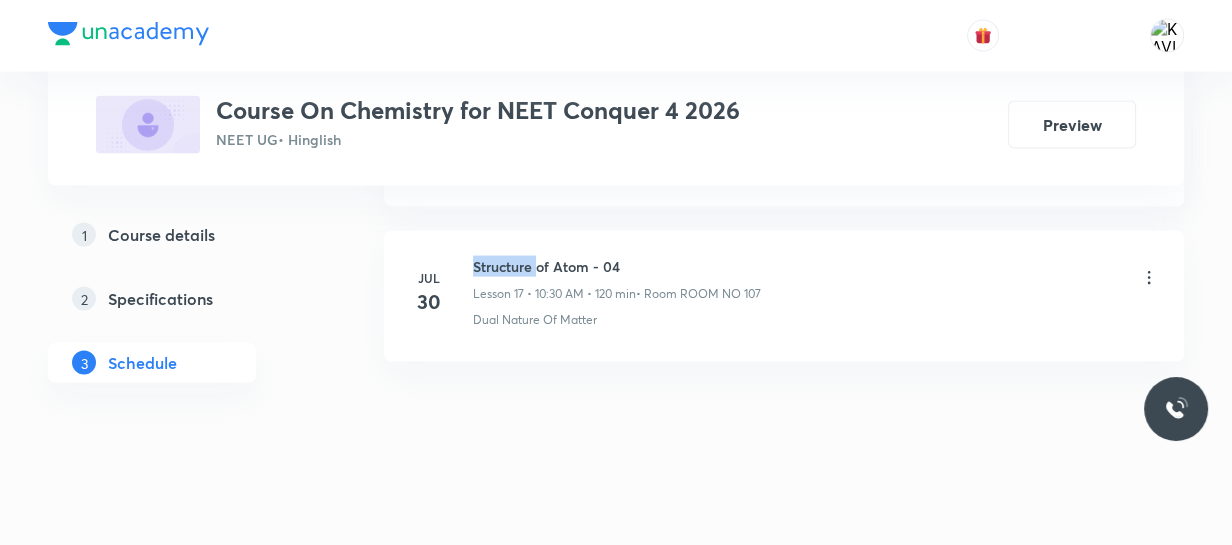 click on "[MONTH] 30 Structure of Atom - 04 Lesson 17 • [TIME] • 120 min  • Room ROOM NO 107 Dual Nature Of Matter" at bounding box center [784, 296] 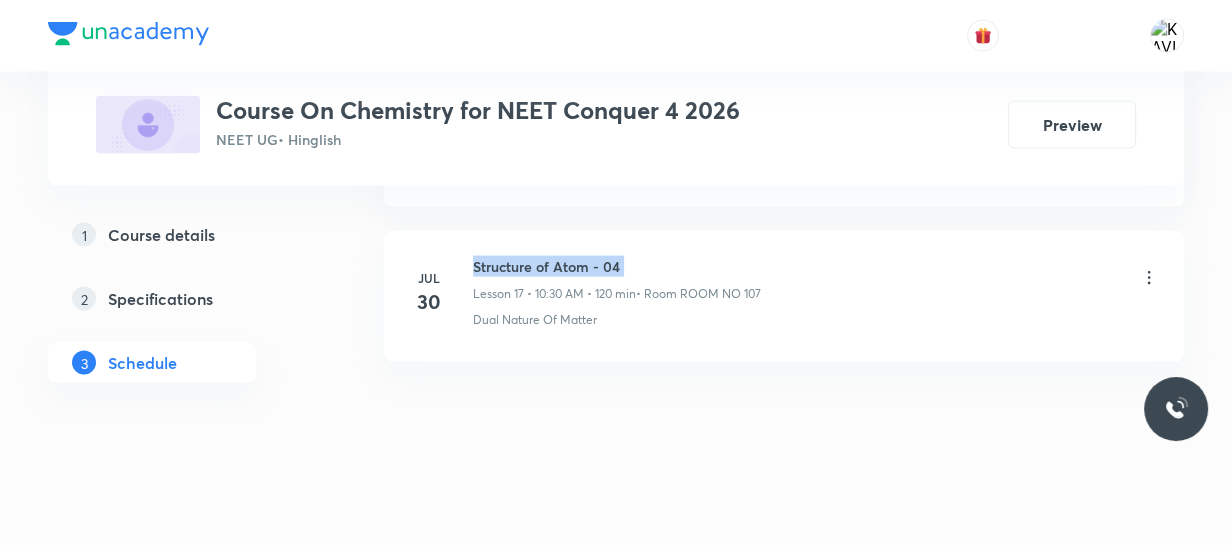 click on "[MONTH] 30 Structure of Atom - 04 Lesson 17 • [TIME] • 120 min  • Room ROOM NO 107 Dual Nature Of Matter" at bounding box center (784, 296) 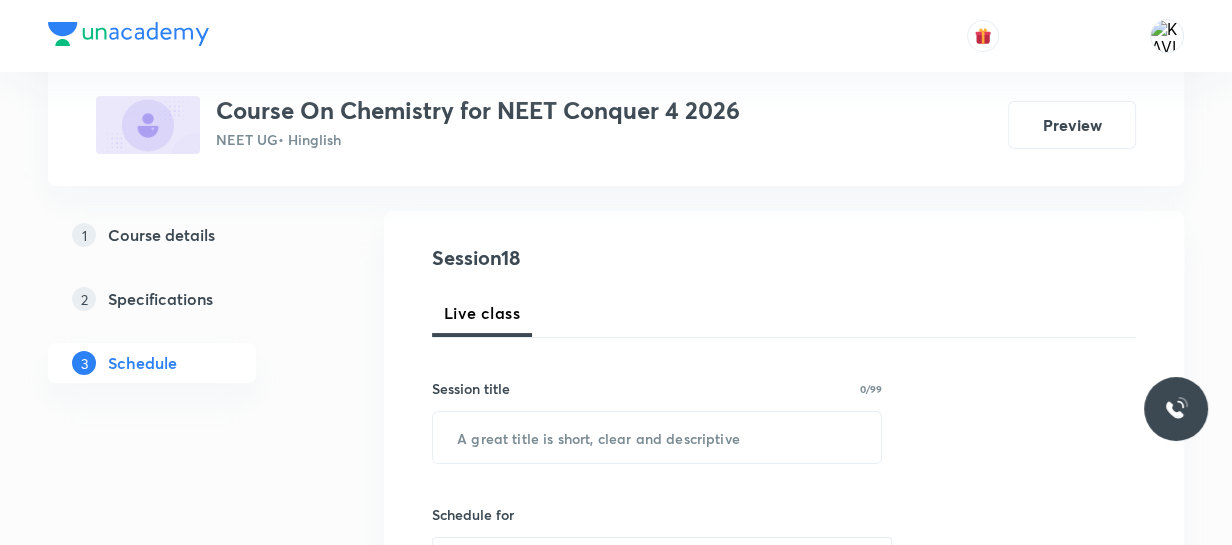 scroll, scrollTop: 190, scrollLeft: 0, axis: vertical 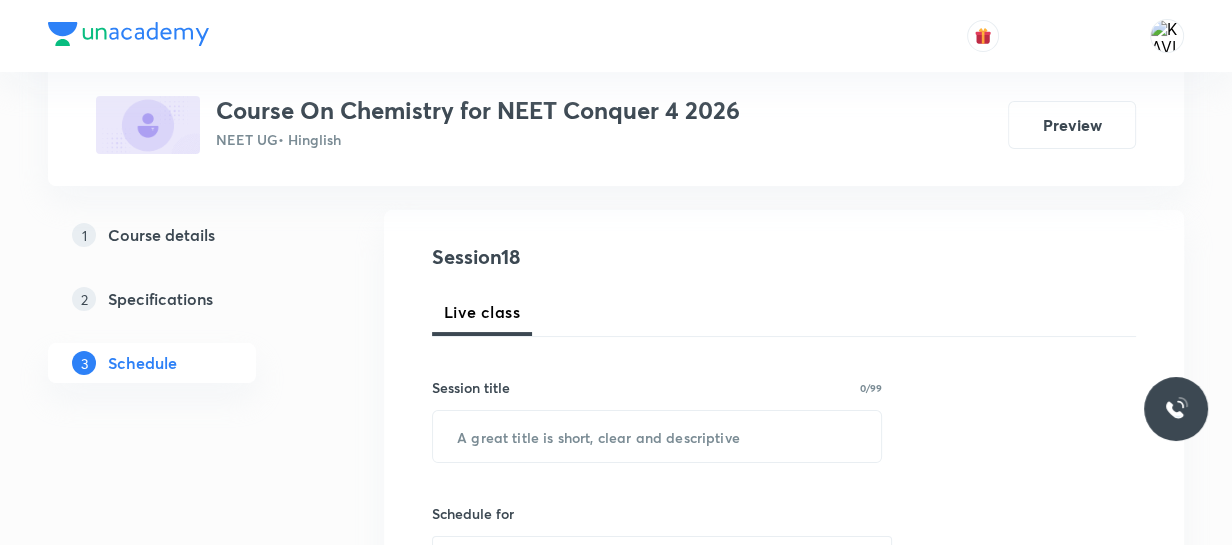 click on "Session title" at bounding box center (471, 387) 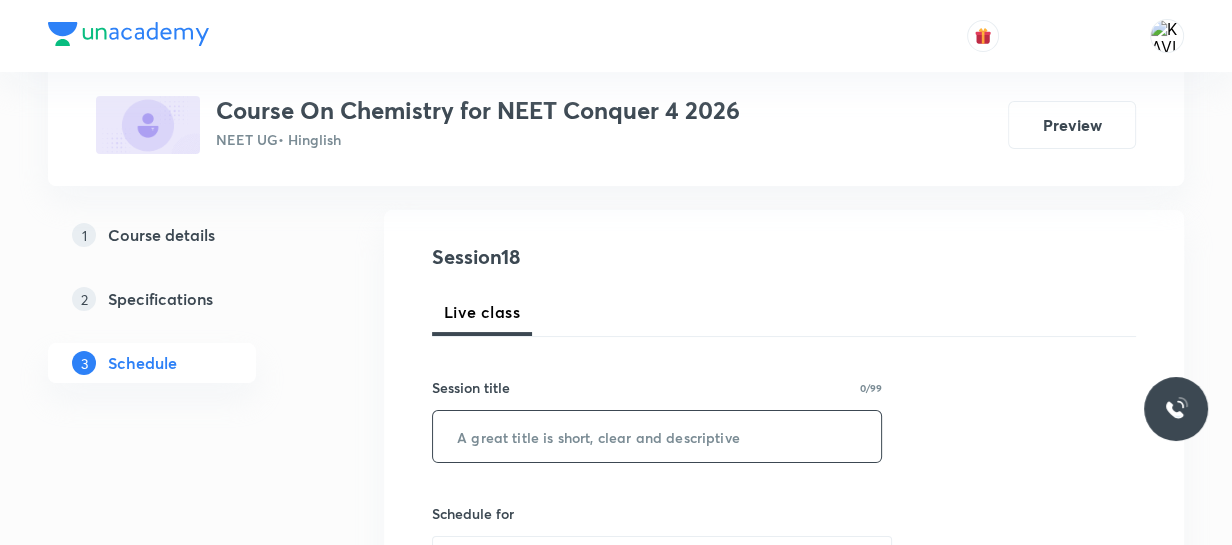 click at bounding box center (657, 436) 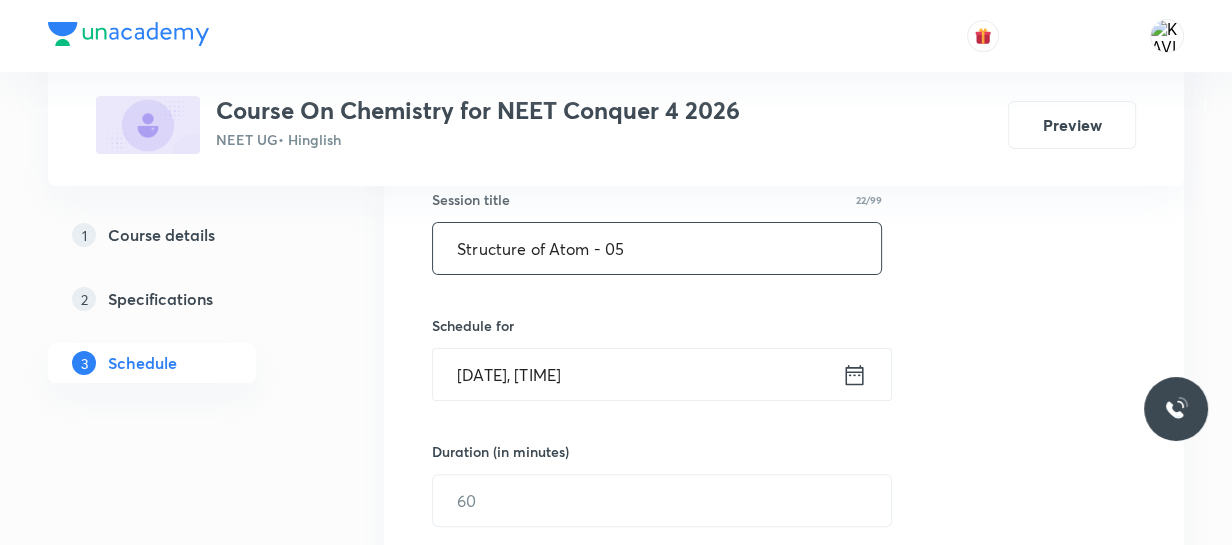 scroll, scrollTop: 389, scrollLeft: 0, axis: vertical 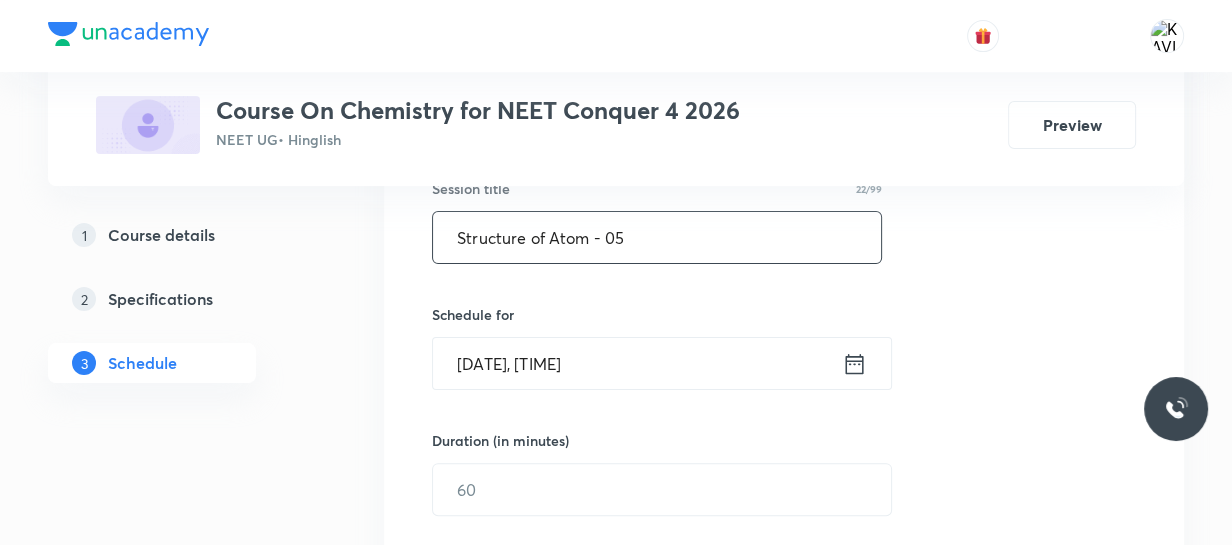 type on "Structure of Atom - 05" 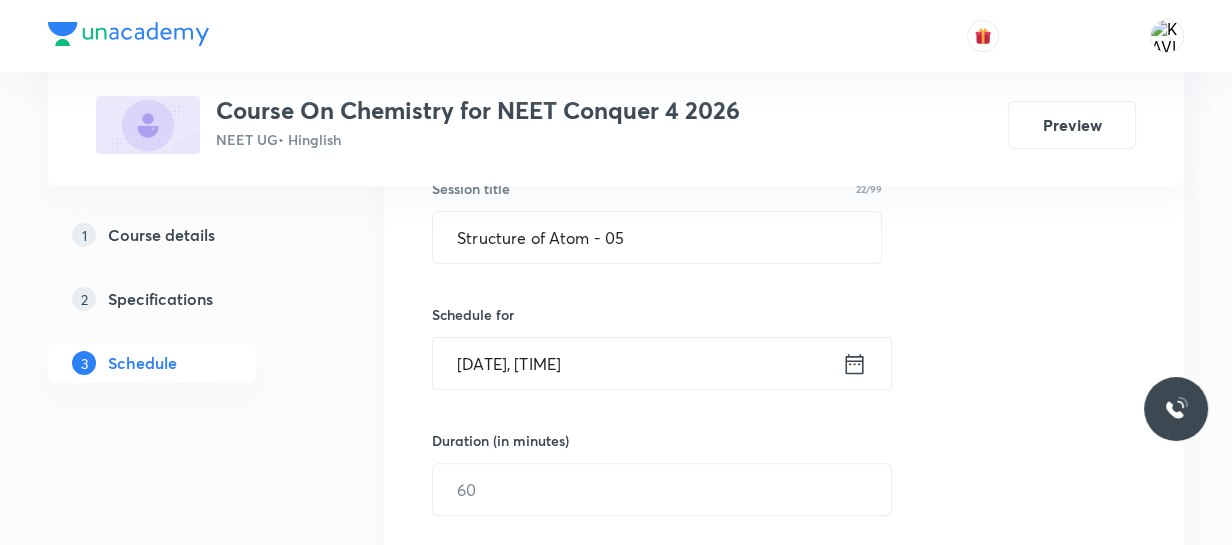 click 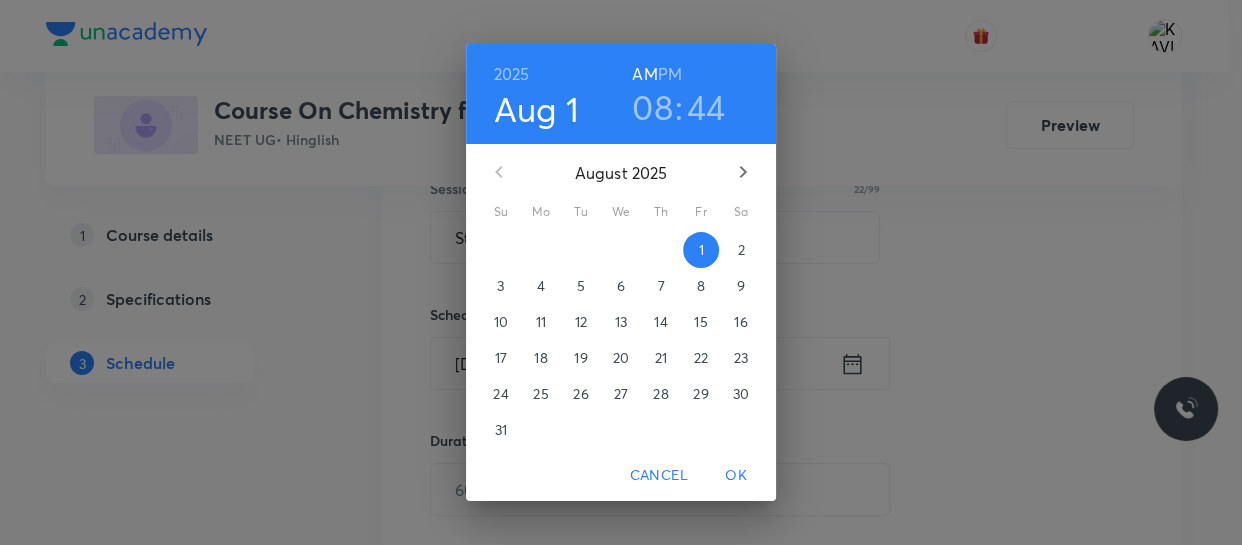 click on "08" at bounding box center (652, 107) 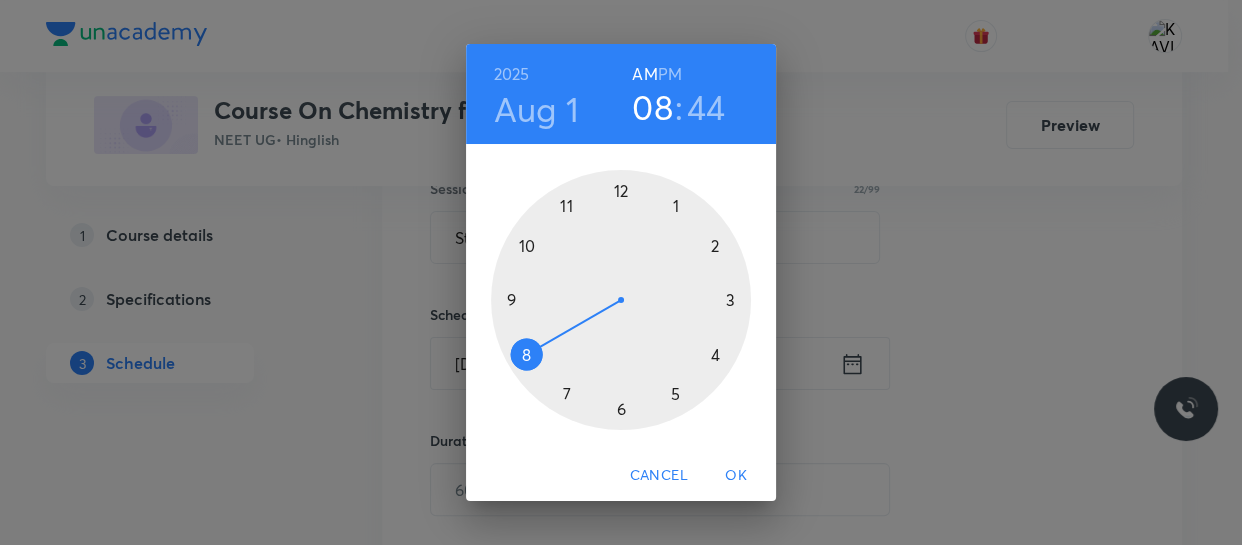 click at bounding box center (621, 300) 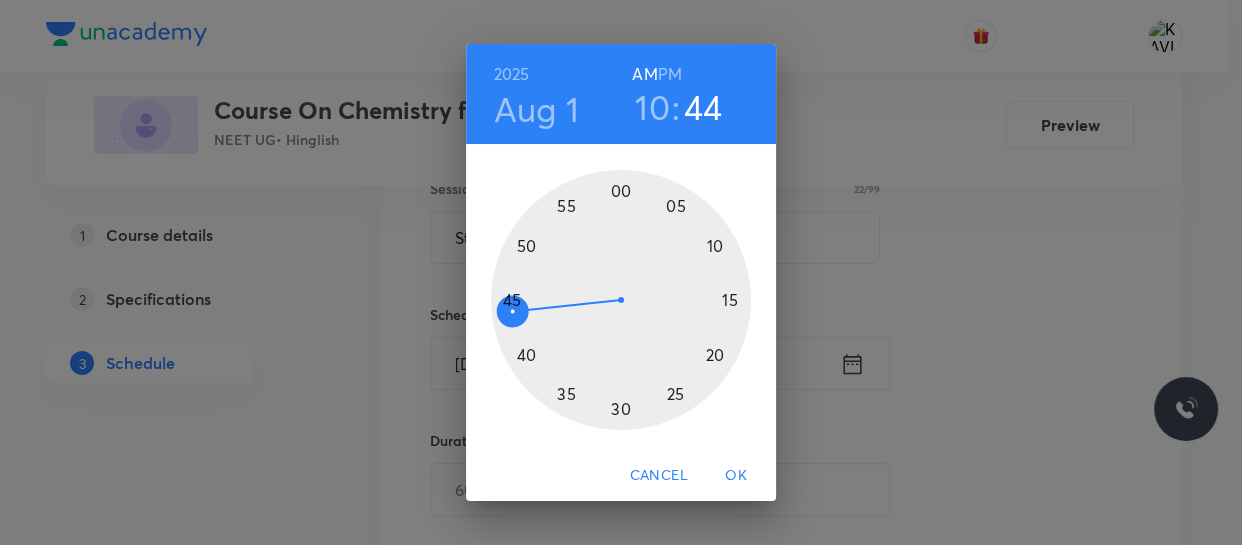 click at bounding box center [621, 300] 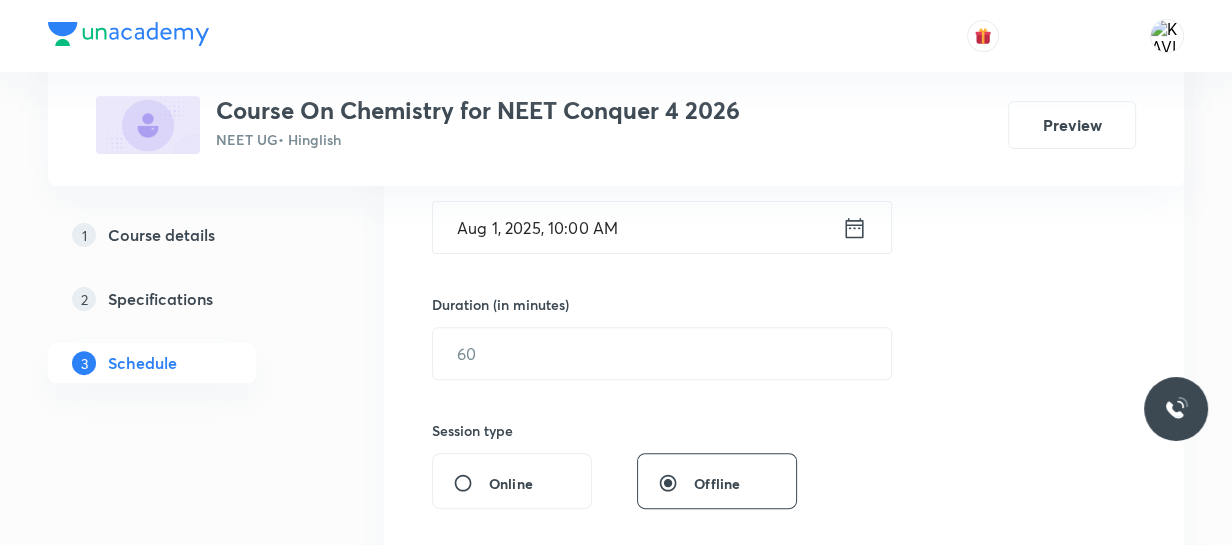 scroll, scrollTop: 528, scrollLeft: 0, axis: vertical 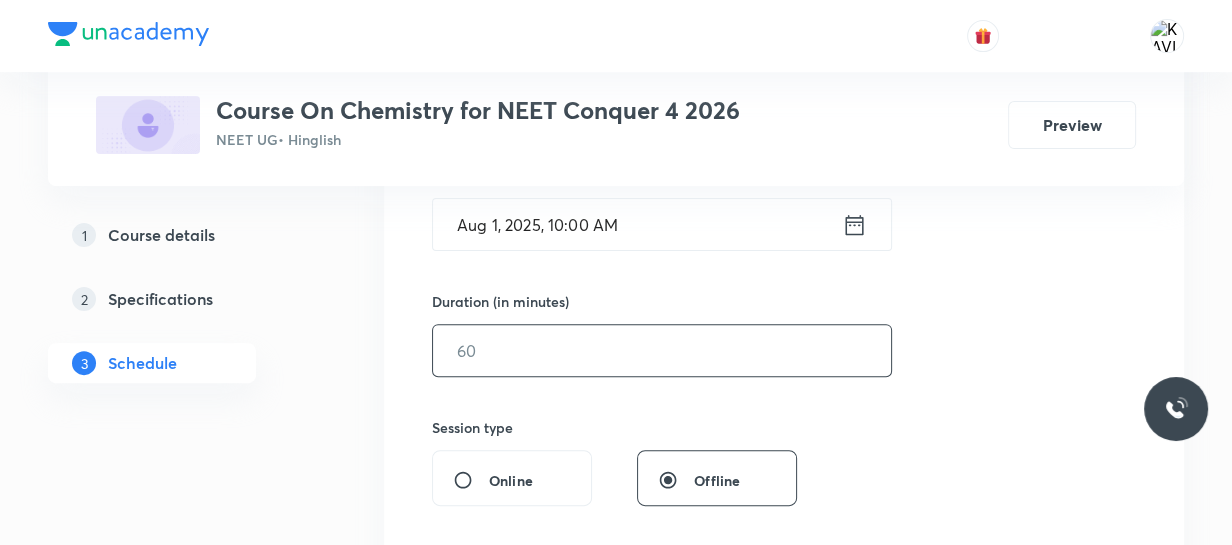 click at bounding box center [662, 350] 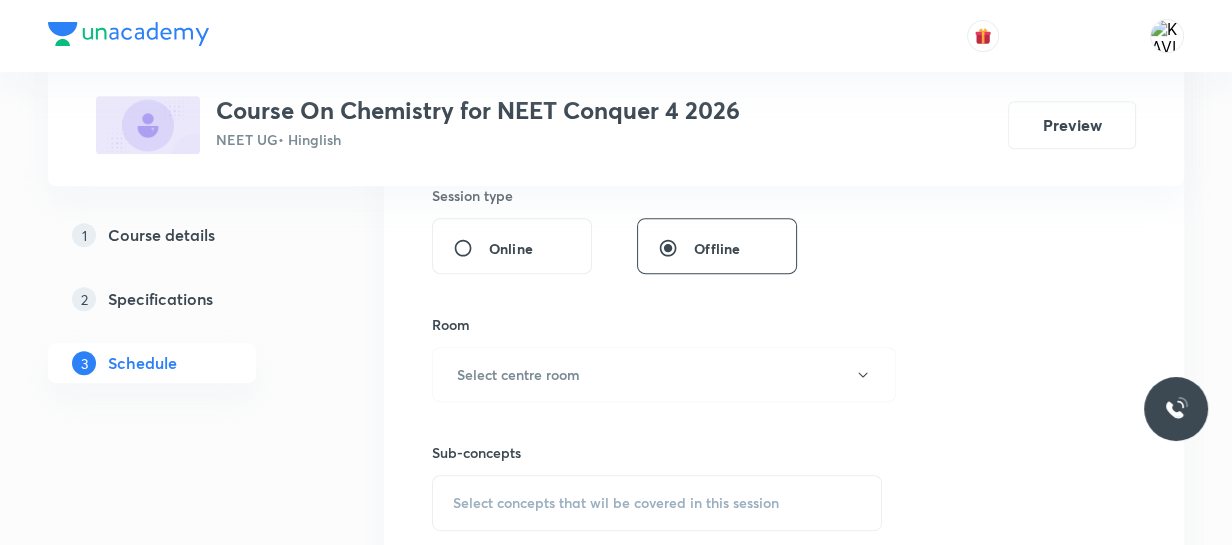 scroll, scrollTop: 778, scrollLeft: 0, axis: vertical 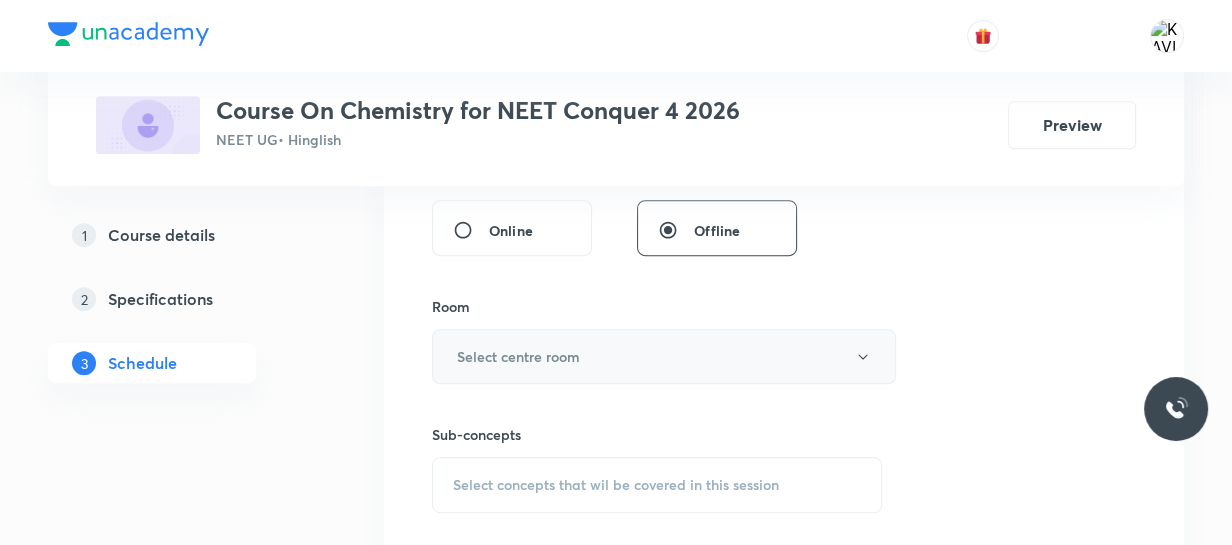 type on "75" 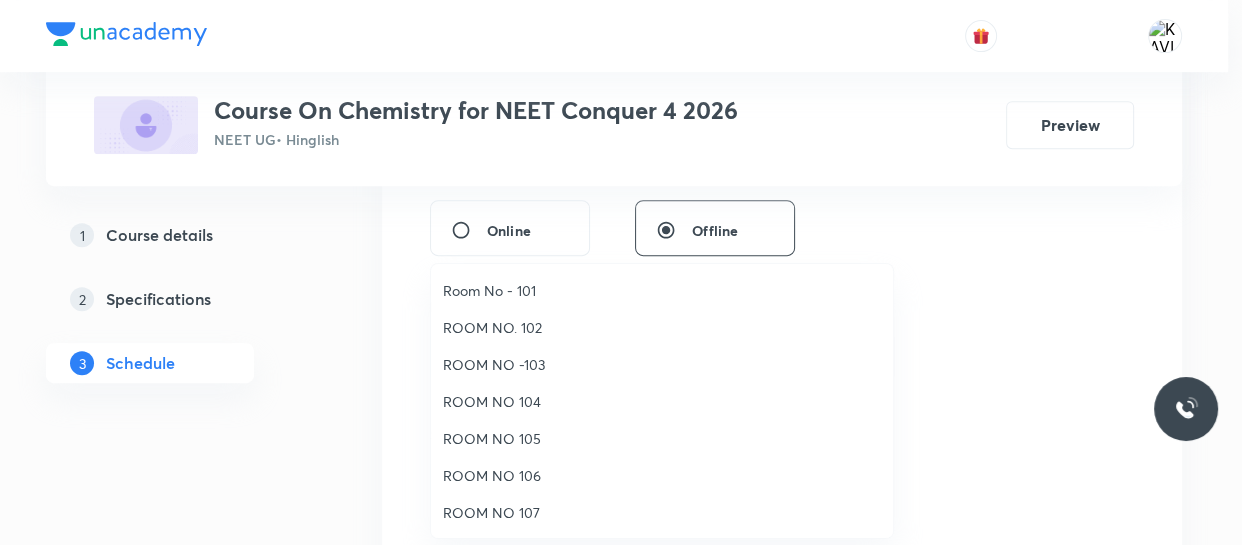 click on "ROOM NO 107" at bounding box center (662, 512) 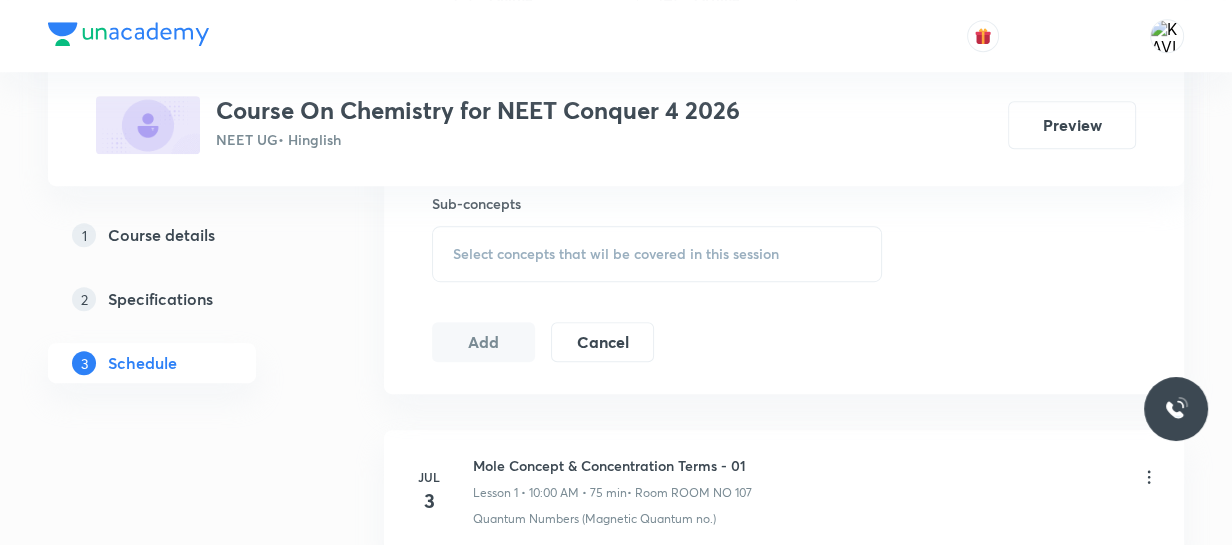 scroll, scrollTop: 1012, scrollLeft: 0, axis: vertical 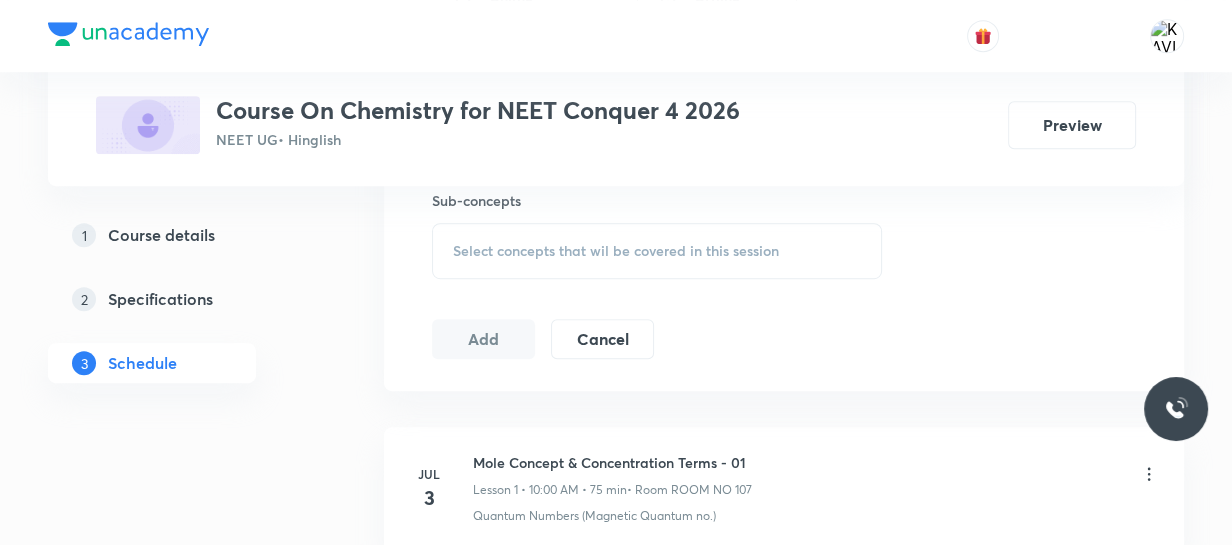 click on "Select concepts that wil be covered in this session" at bounding box center (657, 251) 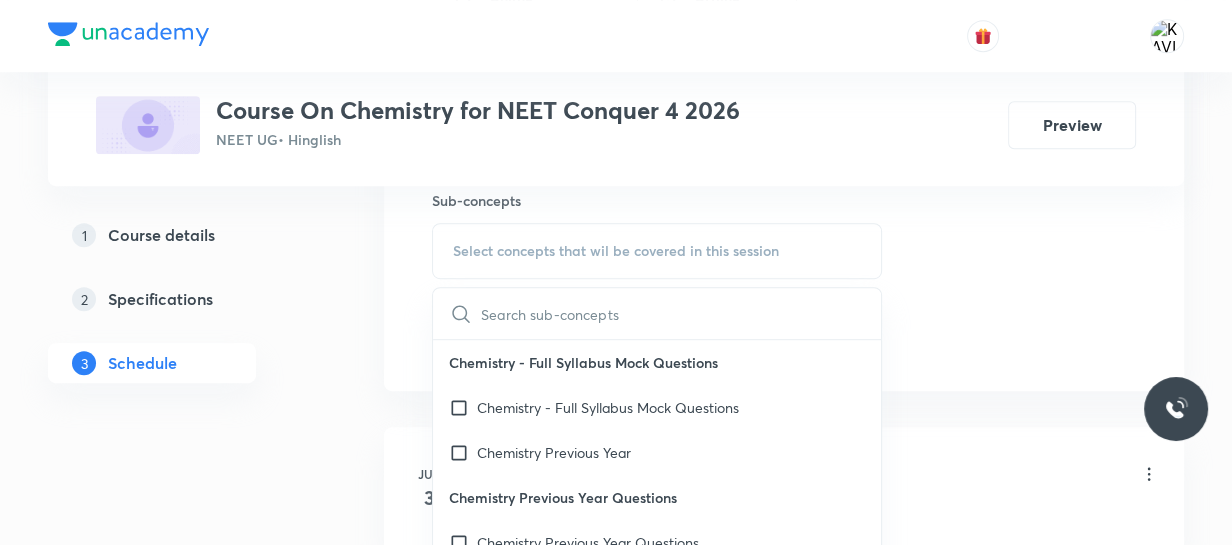 click on "Session  18 Live class Session title 22/99 Structure of Atom - 05 ​ Schedule for [DATE], [TIME] ​ Duration (in minutes) 75 ​   Session type Online Offline Room ROOM NO 107 Sub-concepts Select concepts that wil be covered in this session ​ Chemistry - Full Syllabus Mock Questions Chemistry - Full Syllabus Mock Questions Chemistry Previous Year Chemistry Previous Year Questions Chemistry Previous Year Questions Chemistry Previous Year Questions General Topics & Mole Concept Basic Concepts Mole – Basic Introduction Covered previously Percentage Composition Stoichiometry Principle of Atom Conservation (POAC) Relation between Stoichiometric Quantities Application of Mole Concept: Gravimetric Analysis Electronic Configuration Of Atoms (Hund's rule)  Quantum Numbers (Magnetic Quantum no.) Covered previously Quantum Numbers(Pauli's Exclusion law) Mean Molar Mass or Molecular Mass Covered previously Variation of Conductivity with Concentration Covered previously Mechanism of Corrosion Atomic Structure Discovery Of Electron Spectrum pH" at bounding box center [784, -111] 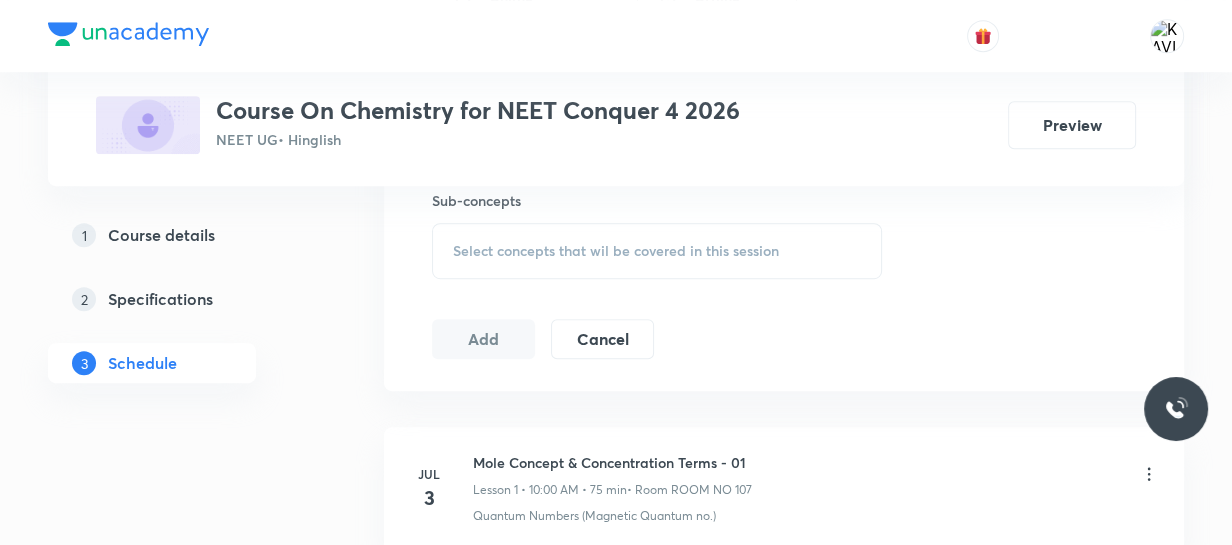 click on "Select concepts that wil be covered in this session" at bounding box center [616, 251] 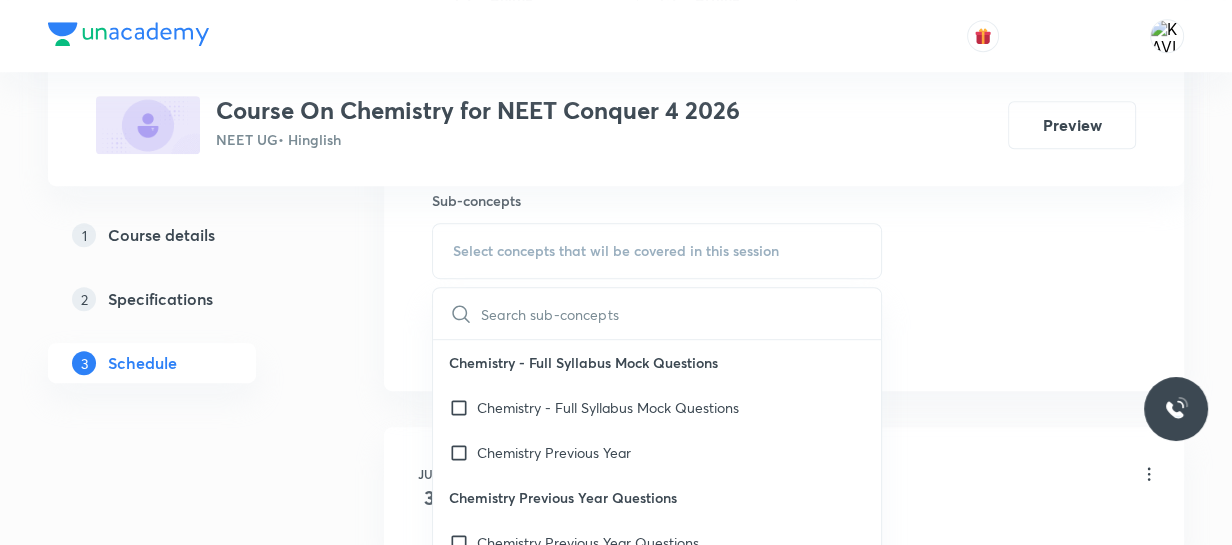 click at bounding box center (681, 313) 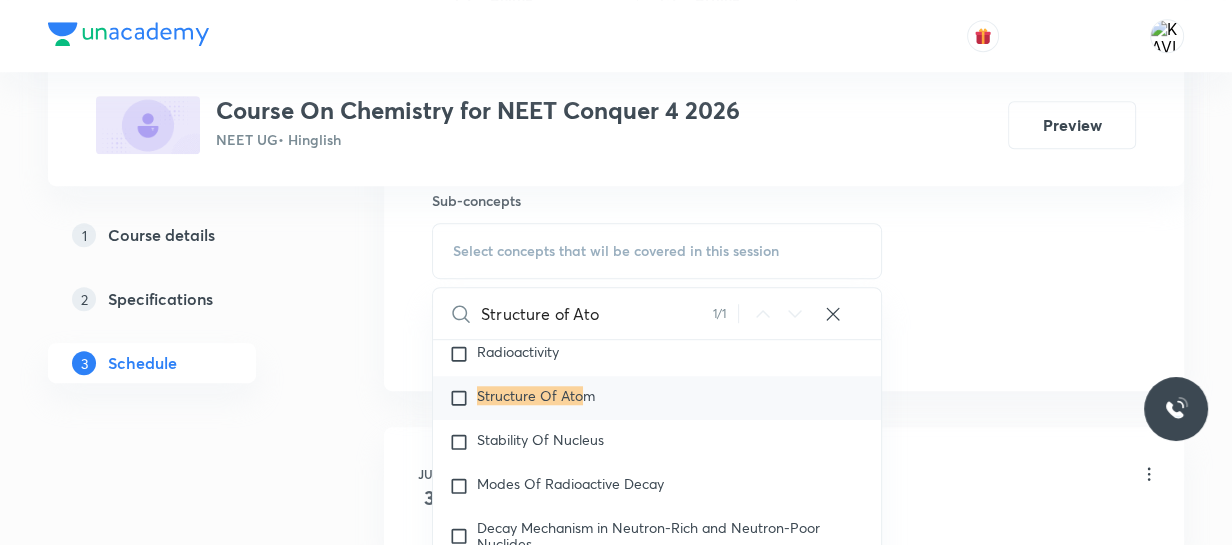 scroll, scrollTop: 15420, scrollLeft: 0, axis: vertical 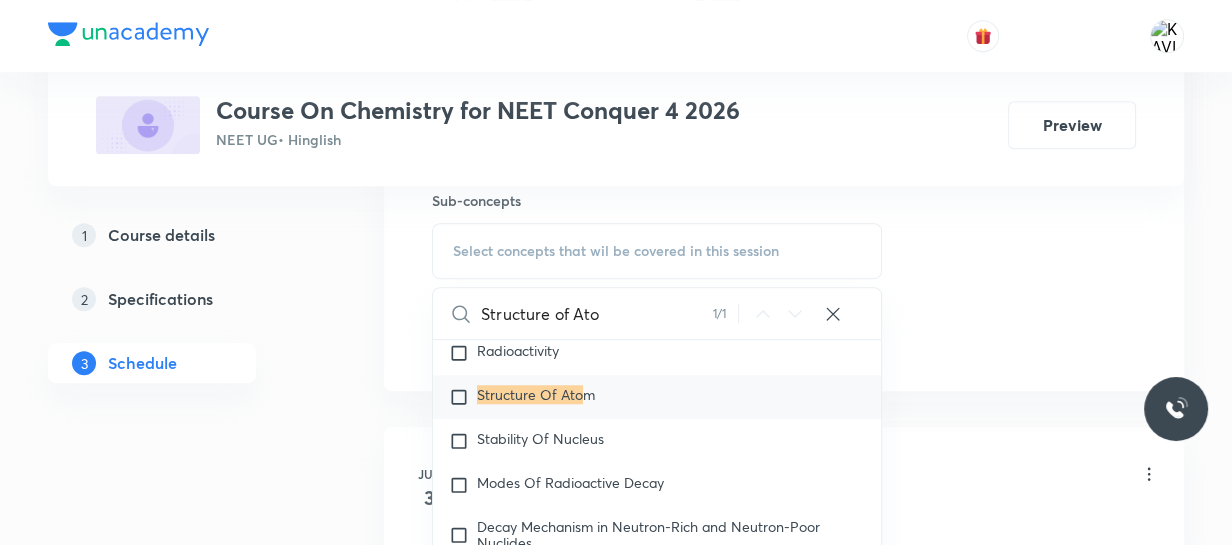 type on "Structure of Ato" 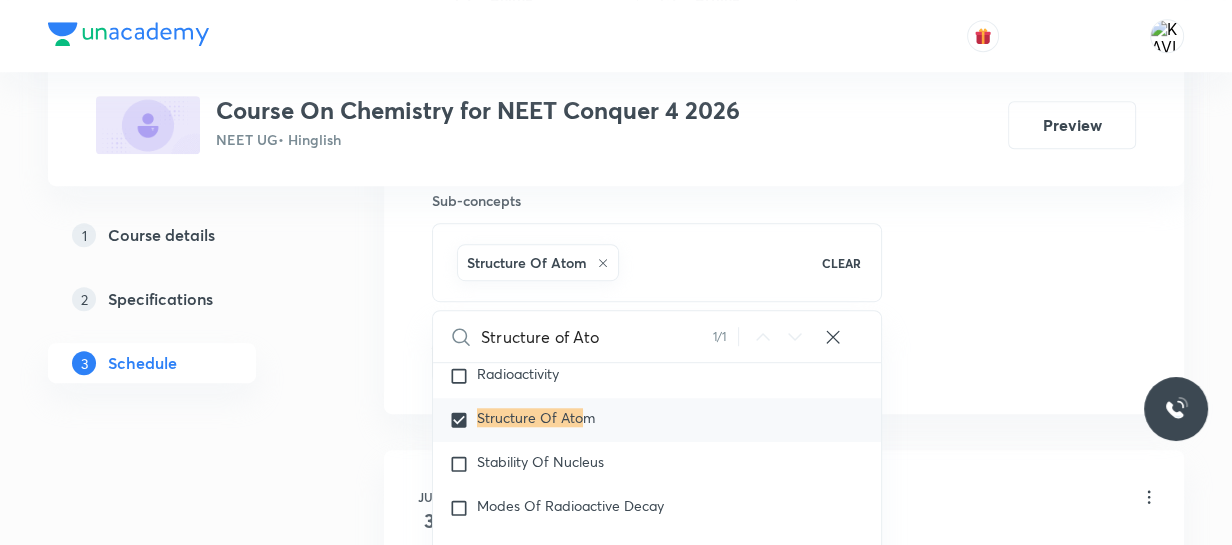 click on "Session  18 Live class Session title 22/99 Structure of Atom - 05 ​ Schedule for [DATE], [TIME] ​ Duration (in minutes) 75 ​   Session type Online Offline Room ROOM NO 107 Sub-concepts Structure Of Atom CLEAR Structure of Ato 1 / 1 ​ Chemistry - Full Syllabus Mock Questions Chemistry - Full Syllabus Mock Questions Chemistry Previous Year Chemistry Previous Year Questions Chemistry Previous Year Questions Chemistry Previous Year Questions General Topics & Mole Concept Basic Concepts Mole – Basic Introduction Covered previously Percentage Composition Stoichiometry Principle of Atom Conservation (POAC) Relation between Stoichiometric Quantities Application of Mole Concept: Gravimetric Analysis Electronic Configuration Of Atoms (Hund's rule)  Quantum Numbers (Magnetic Quantum no.) Covered previously Quantum Numbers(Pauli's Exclusion law) Mean Molar Mass or Molecular Mass Covered previously Variation of Conductivity with Concentration Covered previously Mechanism of Corrosion Atomic Structure Discovery Of Electron Atomic Models pH" at bounding box center (784, -99) 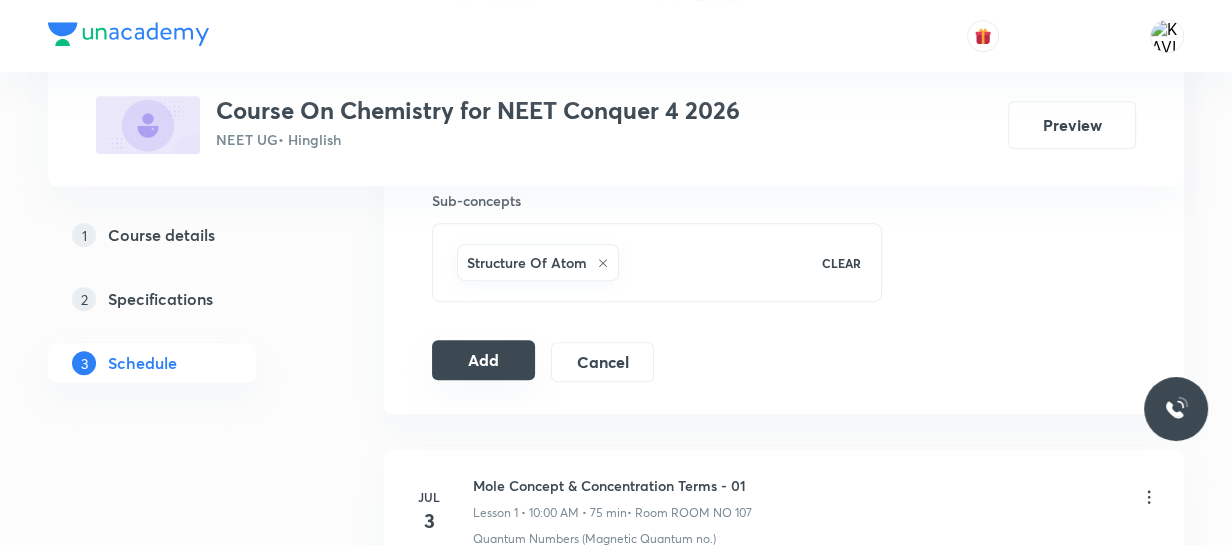 click on "Add" at bounding box center [483, 360] 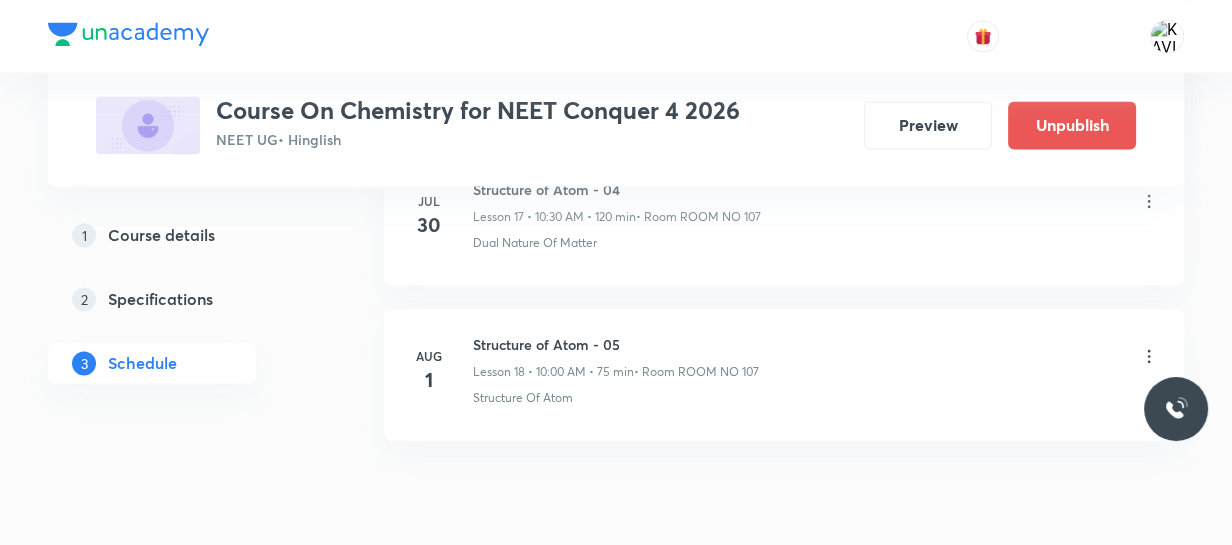 scroll, scrollTop: 2925, scrollLeft: 0, axis: vertical 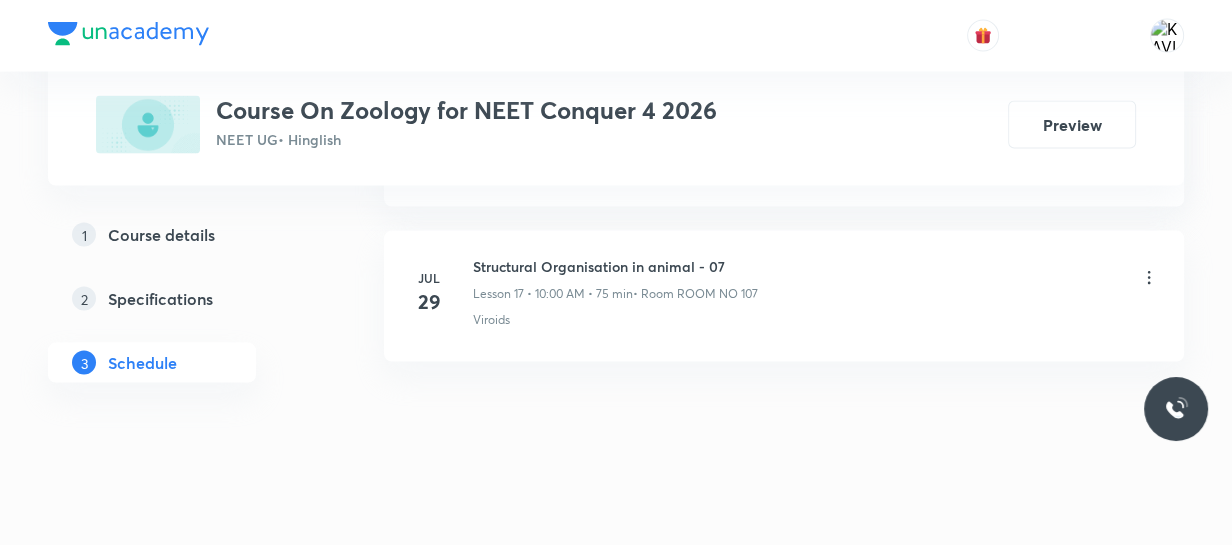 click on "Structural Organisation in animal - 07" at bounding box center [615, 266] 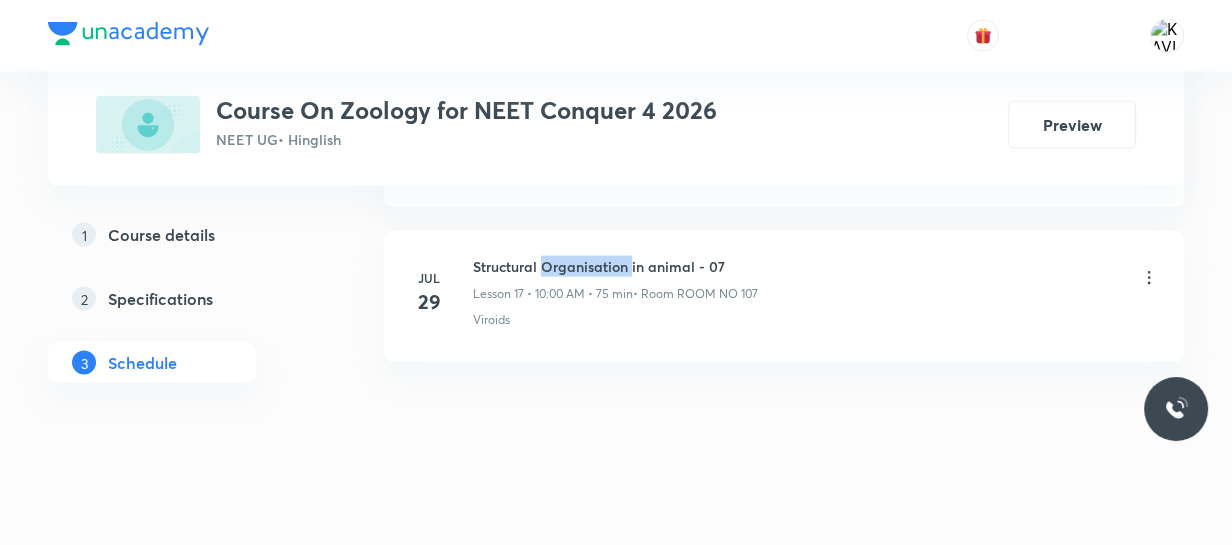 click on "Structural Organisation in animal - 07" at bounding box center (615, 266) 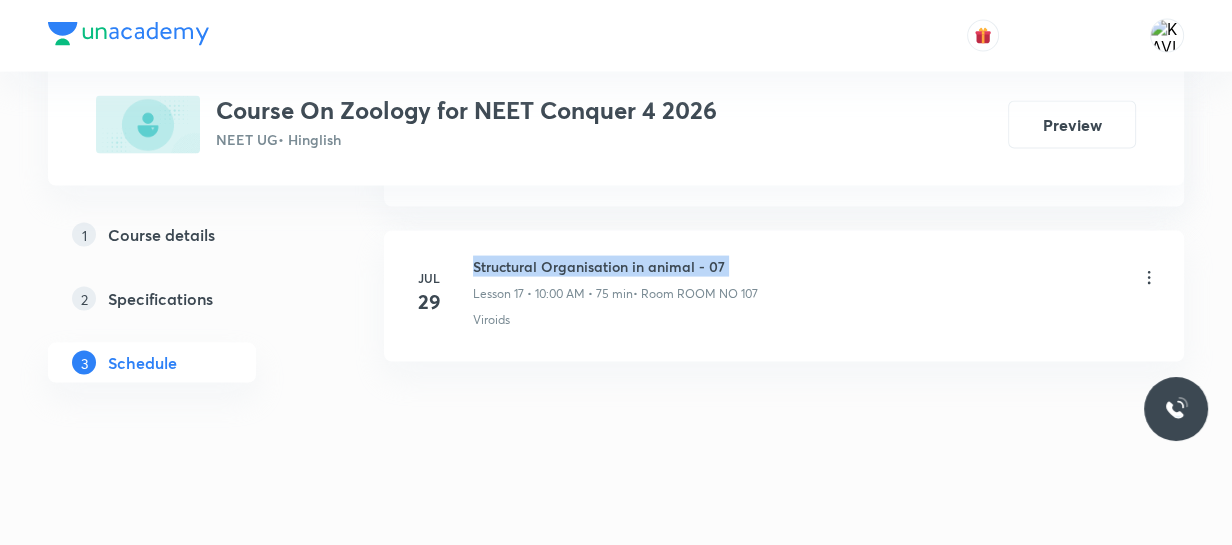 click on "Structural Organisation in animal - 07" at bounding box center [615, 266] 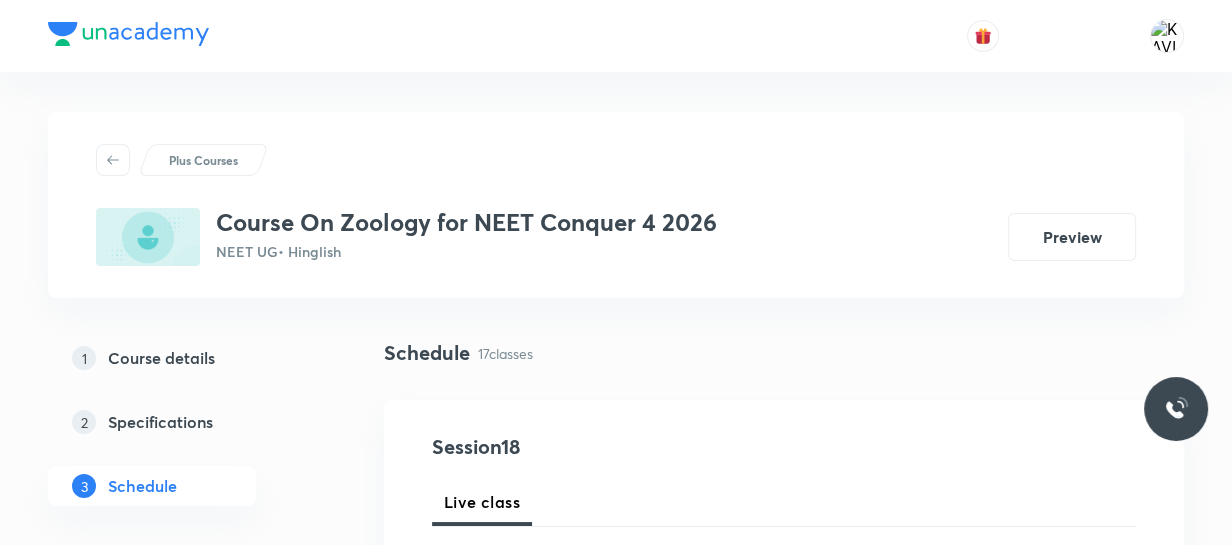 scroll, scrollTop: 340, scrollLeft: 0, axis: vertical 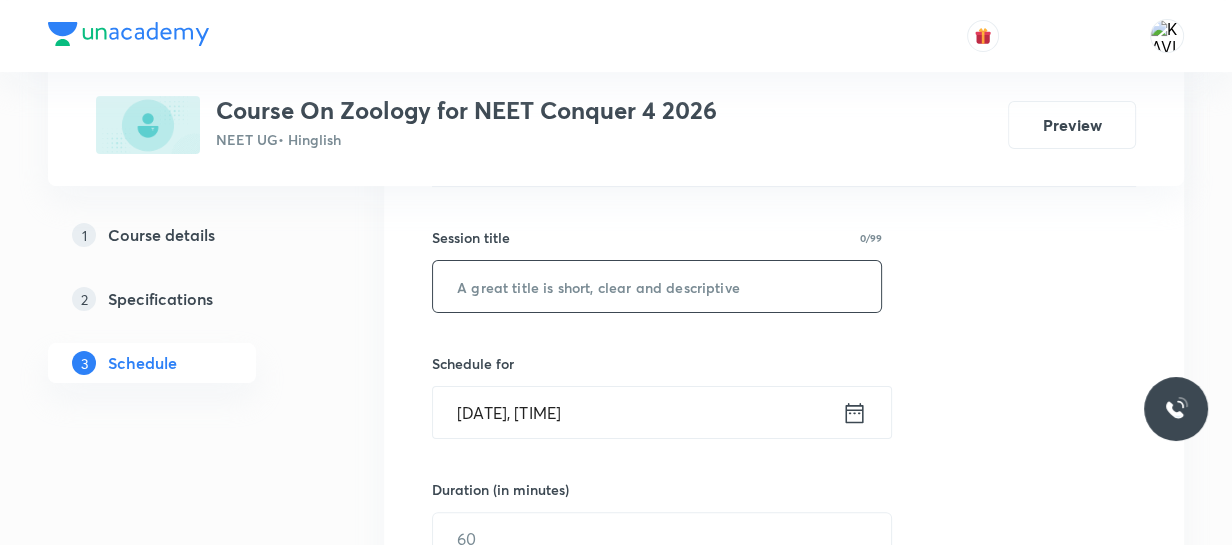 click at bounding box center [657, 286] 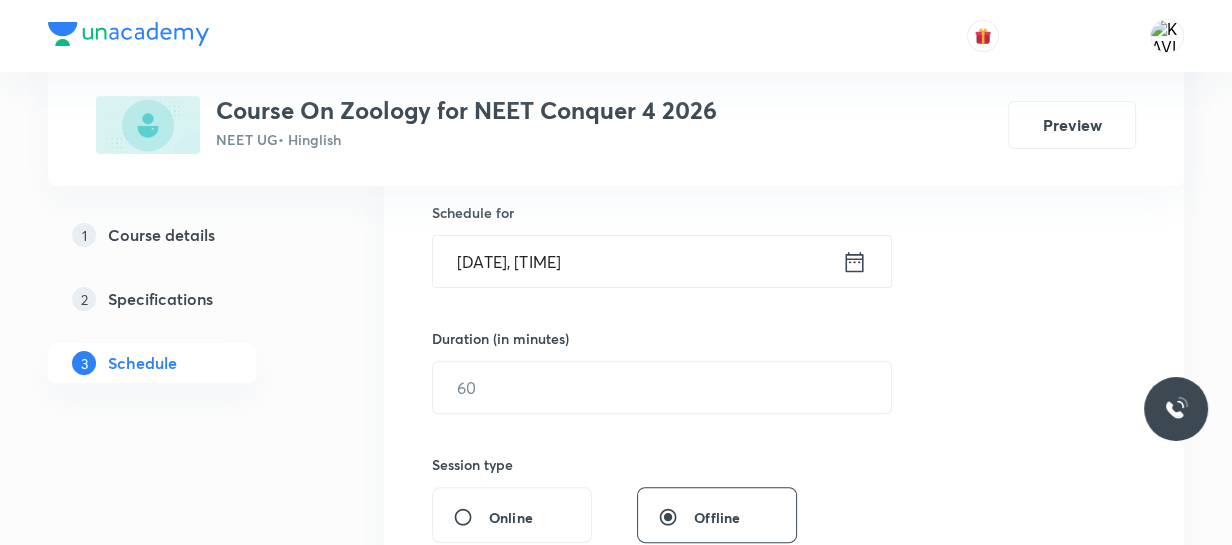 scroll, scrollTop: 500, scrollLeft: 0, axis: vertical 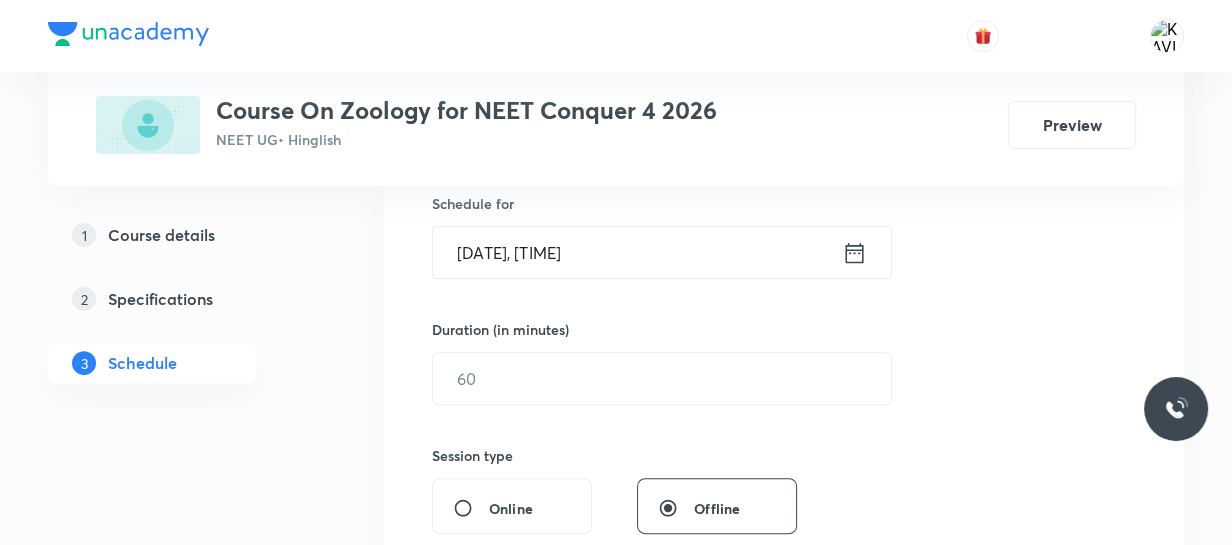 type on "Structural Organisation in animal - 08" 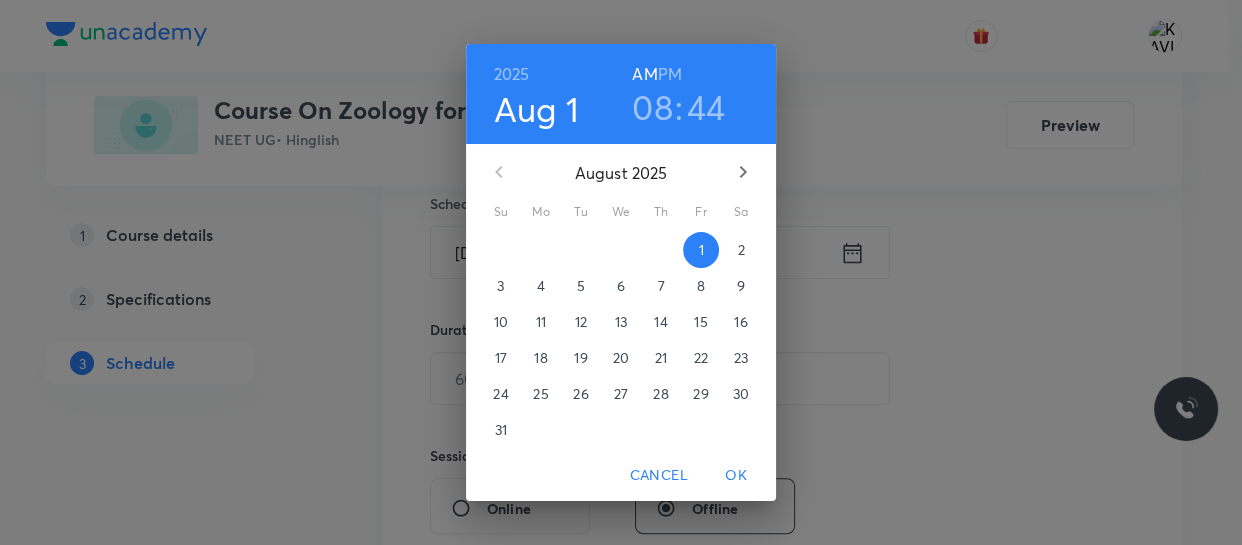 click on "08" at bounding box center (652, 107) 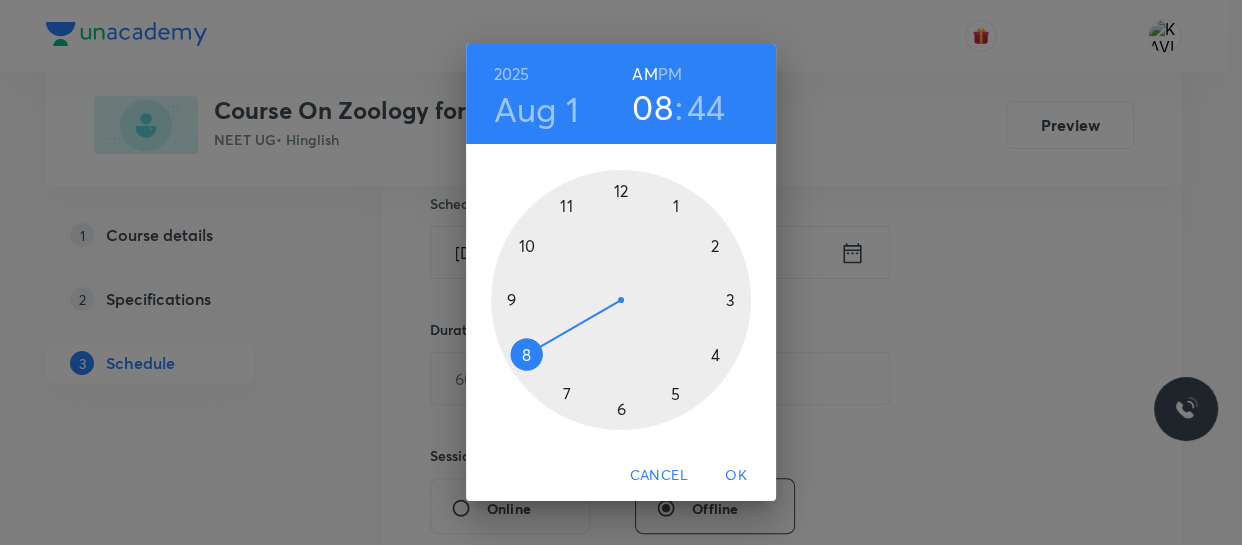 click at bounding box center [621, 300] 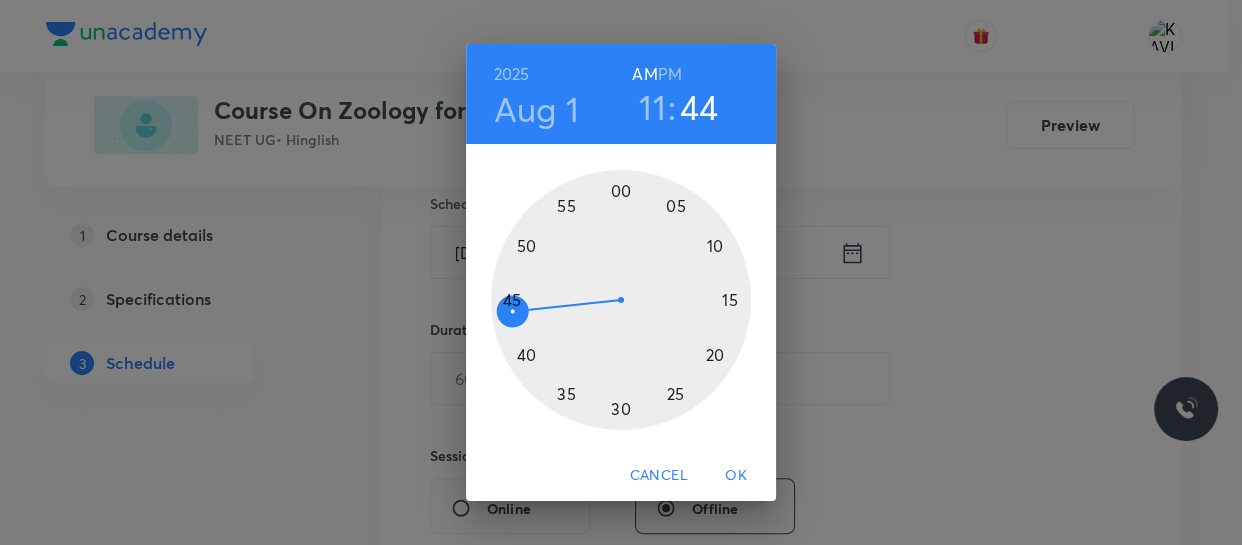 click at bounding box center [621, 300] 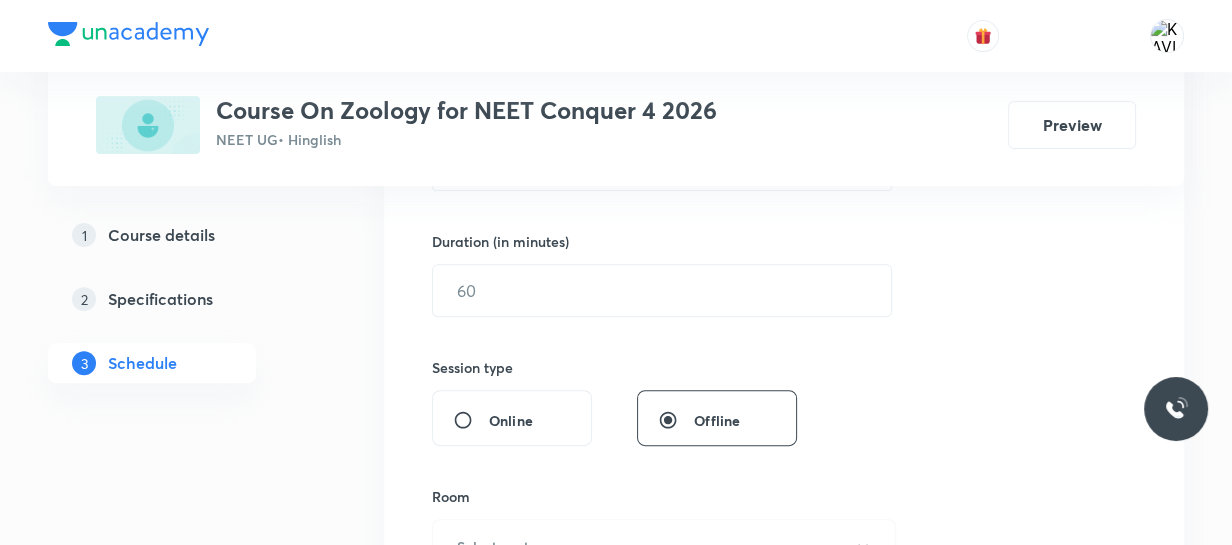 scroll, scrollTop: 589, scrollLeft: 0, axis: vertical 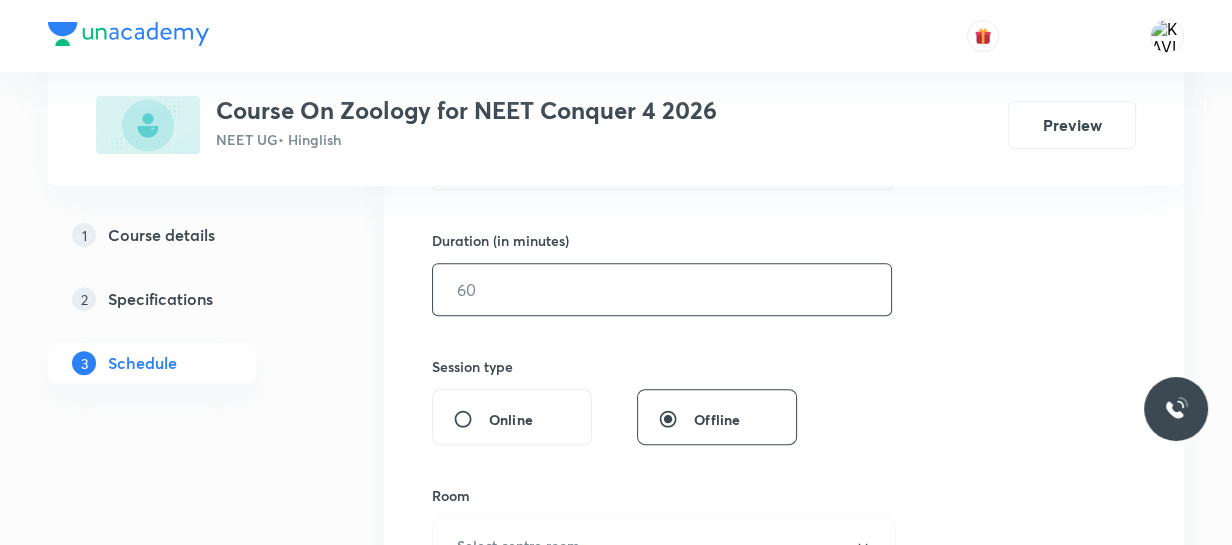 click at bounding box center (662, 289) 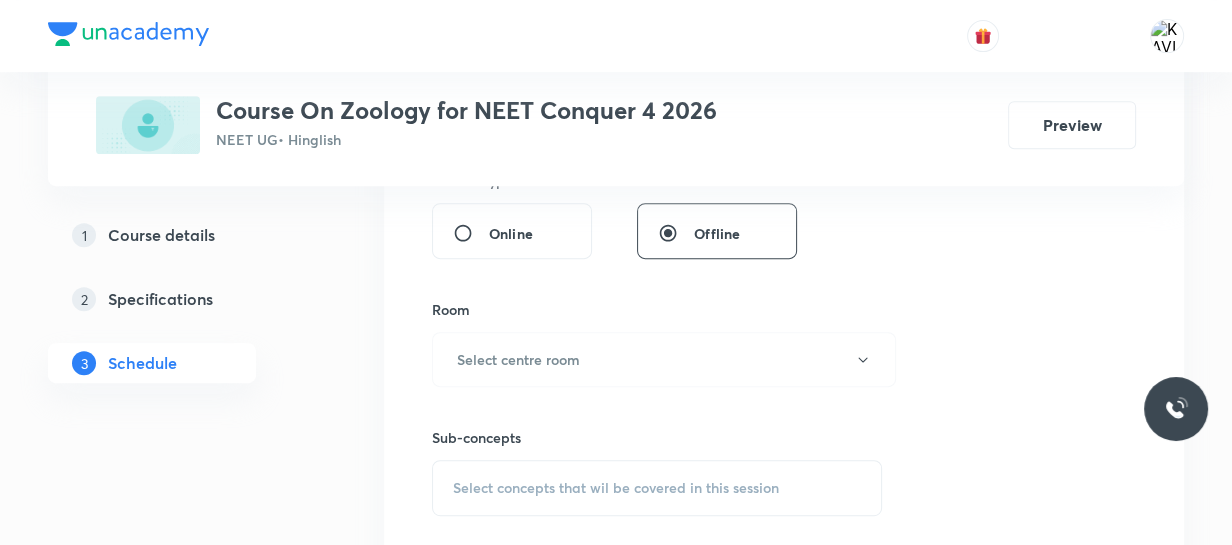 scroll, scrollTop: 778, scrollLeft: 0, axis: vertical 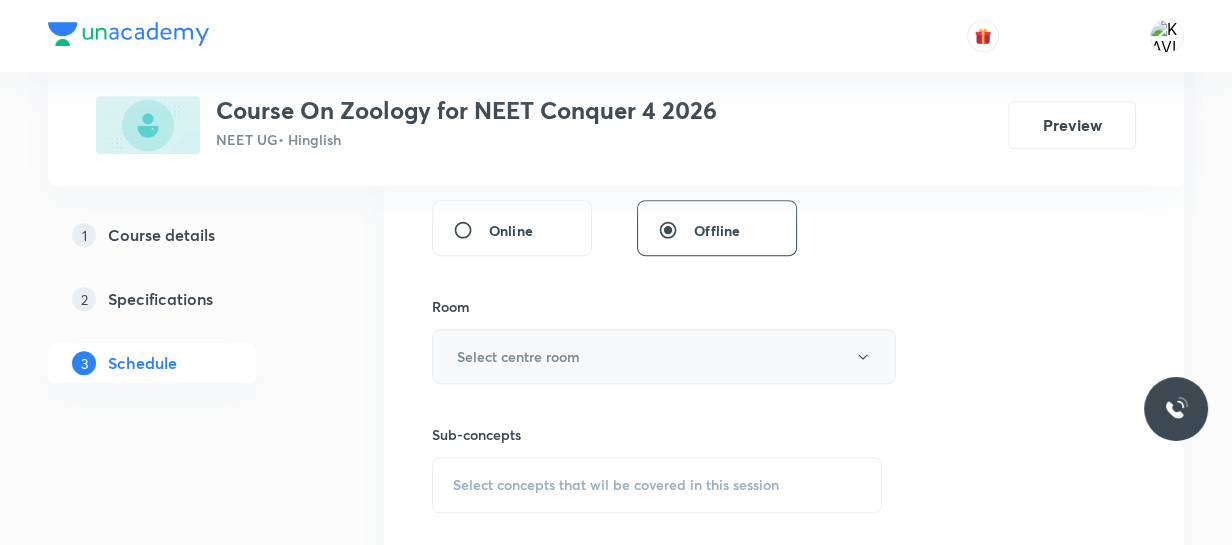 type on "75" 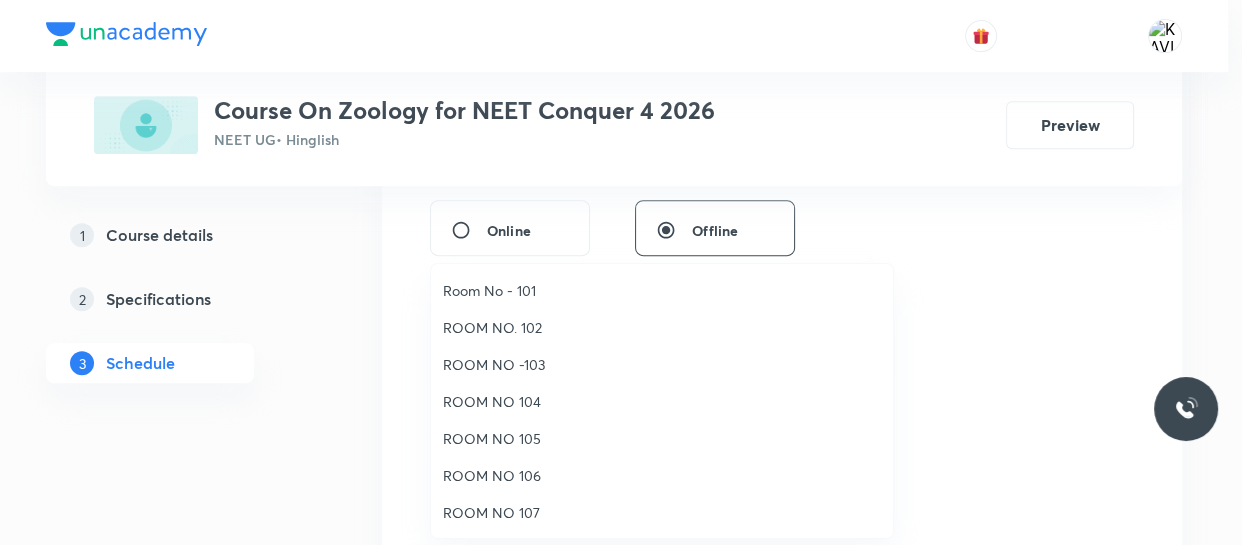 click on "ROOM NO 107" at bounding box center (662, 512) 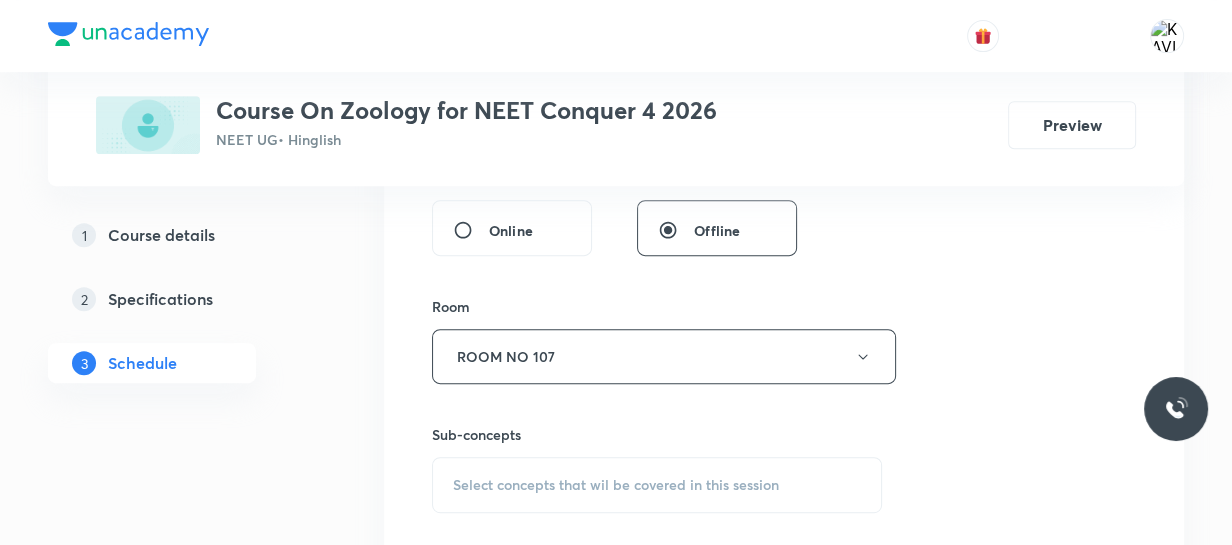 scroll, scrollTop: 908, scrollLeft: 0, axis: vertical 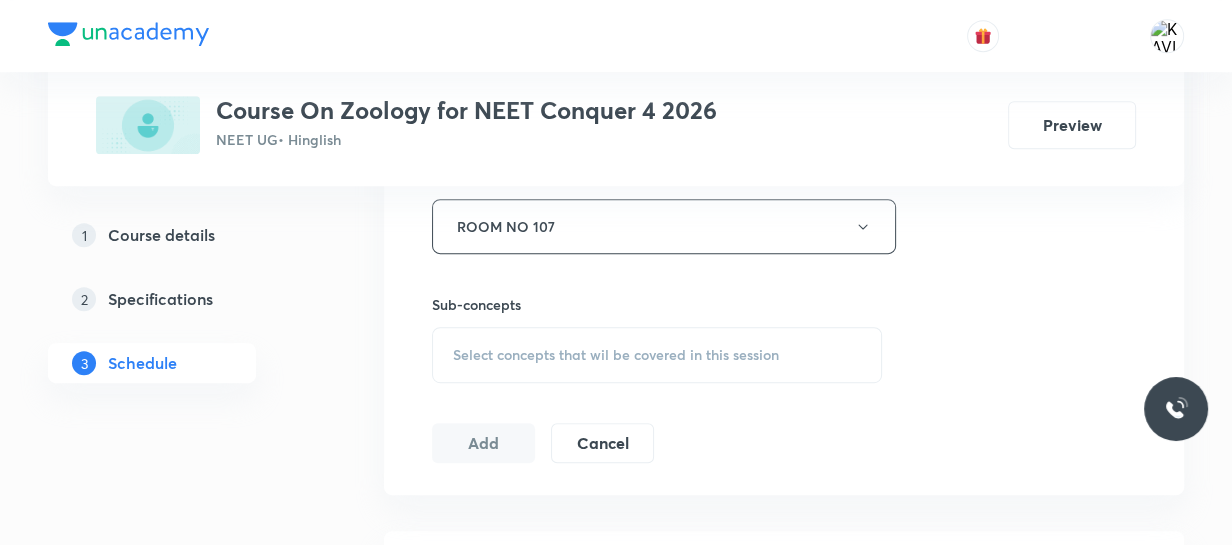 click on "Select concepts that wil be covered in this session" at bounding box center (616, 355) 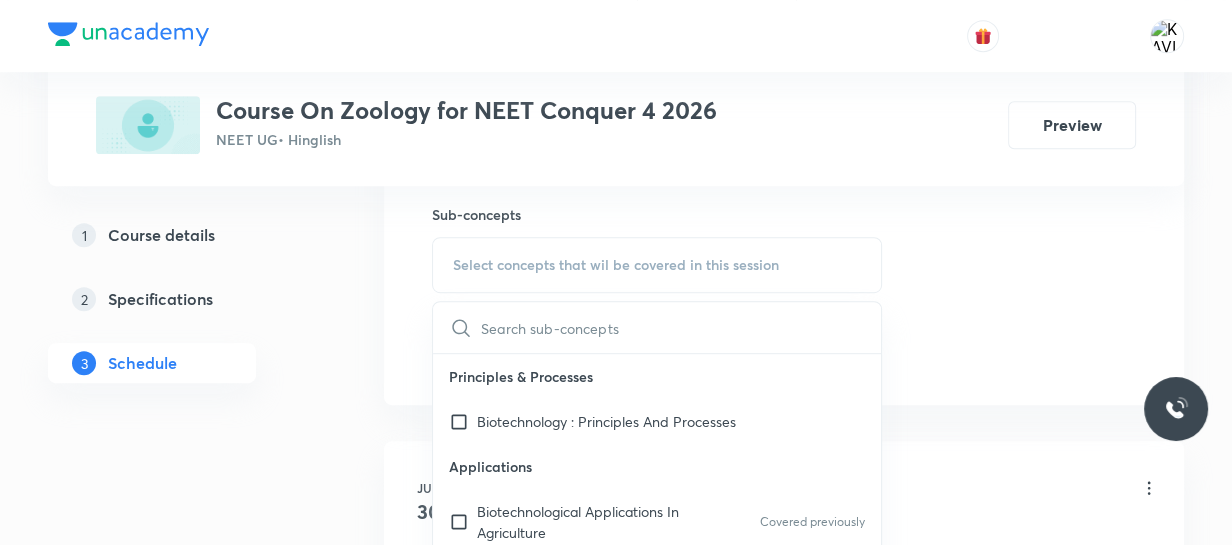scroll, scrollTop: 999, scrollLeft: 0, axis: vertical 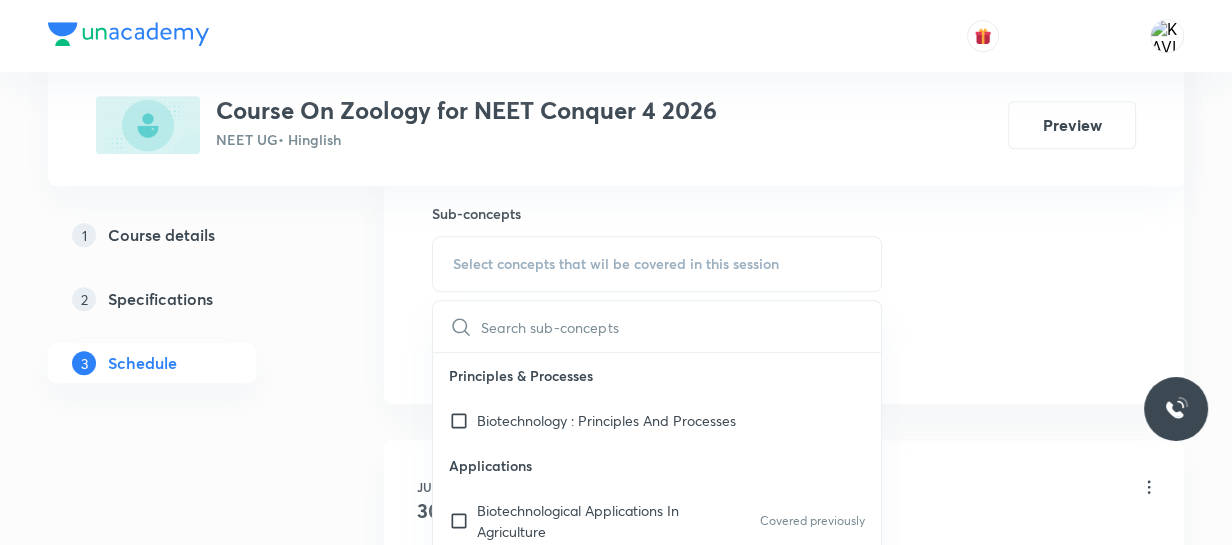 click at bounding box center (681, 326) 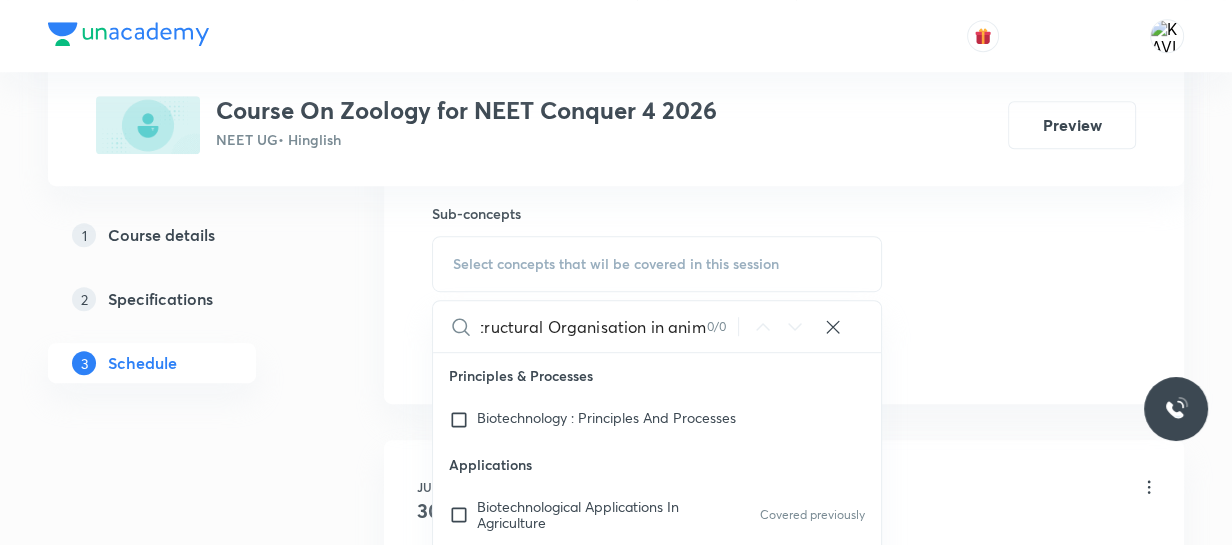 scroll, scrollTop: 0, scrollLeft: 10, axis: horizontal 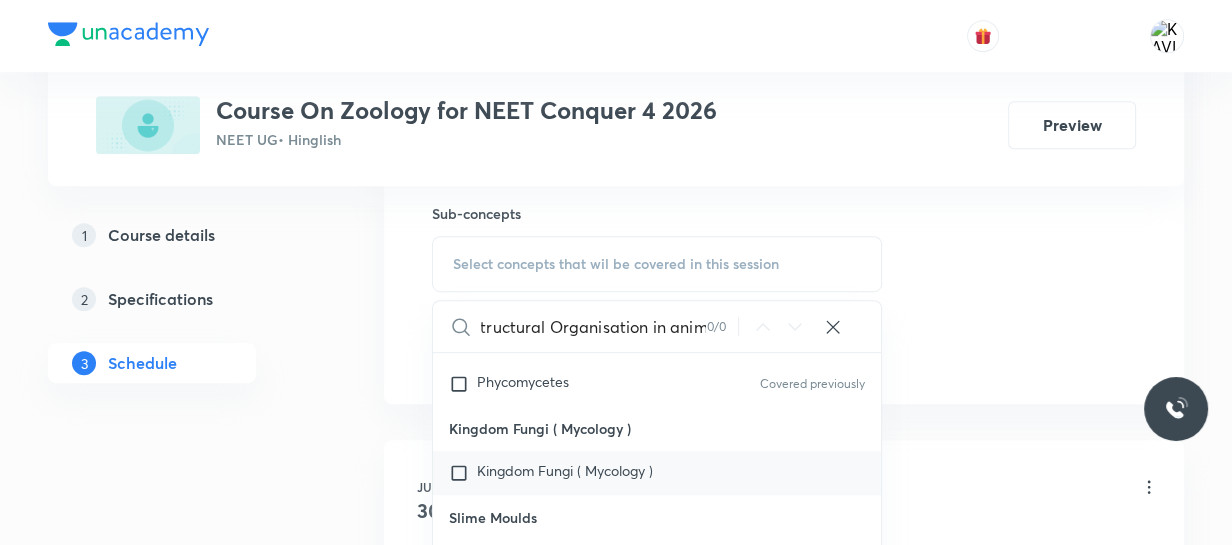 type on "Structural Organisation in anim" 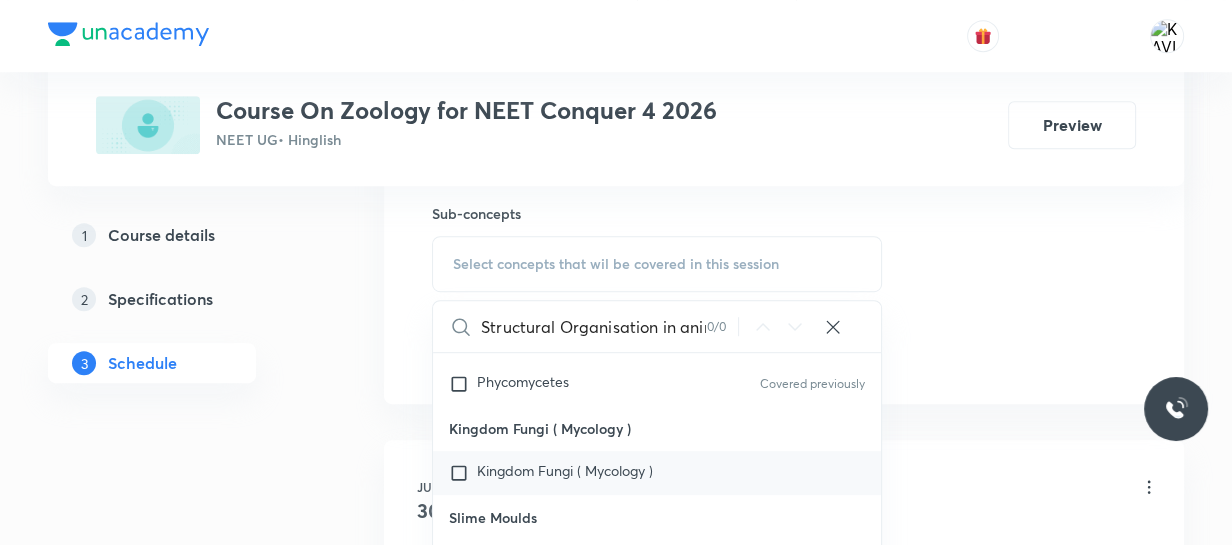 click on "Kingdom Fungi ( Mycology )" at bounding box center (565, 470) 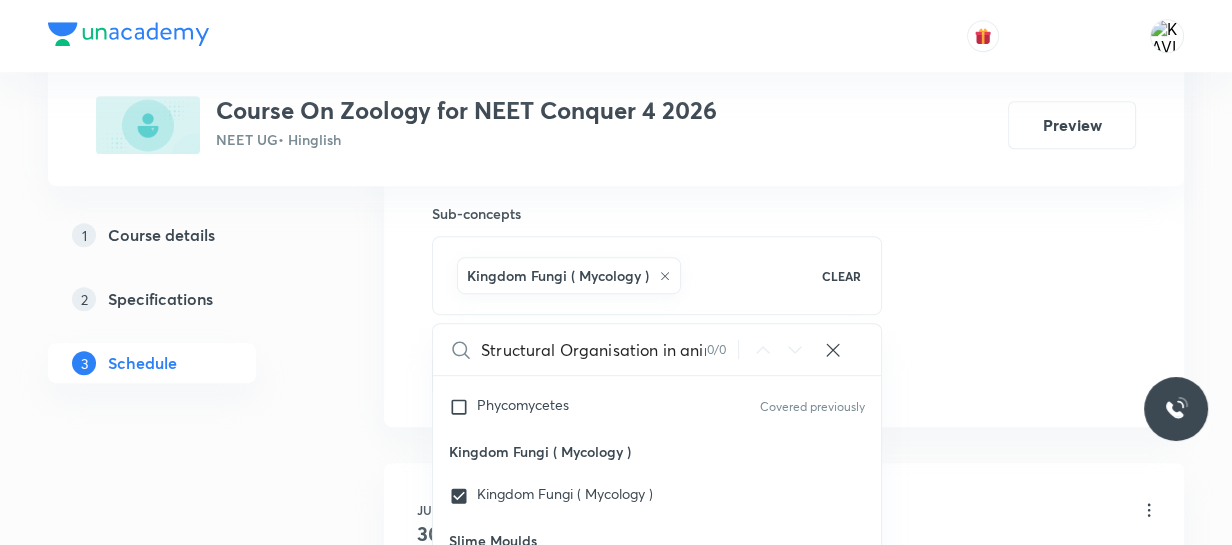 click on "Session  18 Live class Session title 38/99 Structural Organisation in animal - 08 ​ Schedule for Aug 1, 2025, 11:25 AM ​ Duration (in minutes) 75 ​   Session type Online Offline Room ROOM NO 107 Sub-concepts Kingdom Fungi ( Mycology ) CLEAR Structural Organisation in anim 0 / 0 ​ Principles & Processes Biotechnology : Principles And Processes Applications Biotechnological Applications In Agriculture Covered previously Biotechnological Applications In Medicine Transgenic Animals Ethical Issues Industrial Biotechnology Biosafety Issues Kingdom Protista Kingdom Protista Covered previously Prions and Lichens Prions and Lichens Covered previously Viroids Viroids Covered previously Viruses Viruses Covered previously Deuteromycetes Deuteromycetes Covered previously Basidiomycetes Basidiomycetes Covered previously Ascomycetes Ascomycetes Covered previously Phycomycetes Phycomycetes Covered previously Kingdom Fungi ( Mycology ) Kingdom Fungi ( Mycology ) Slime Moulds Slime Moulds Division - Pyrrophyta Placenta" at bounding box center [784, -86] 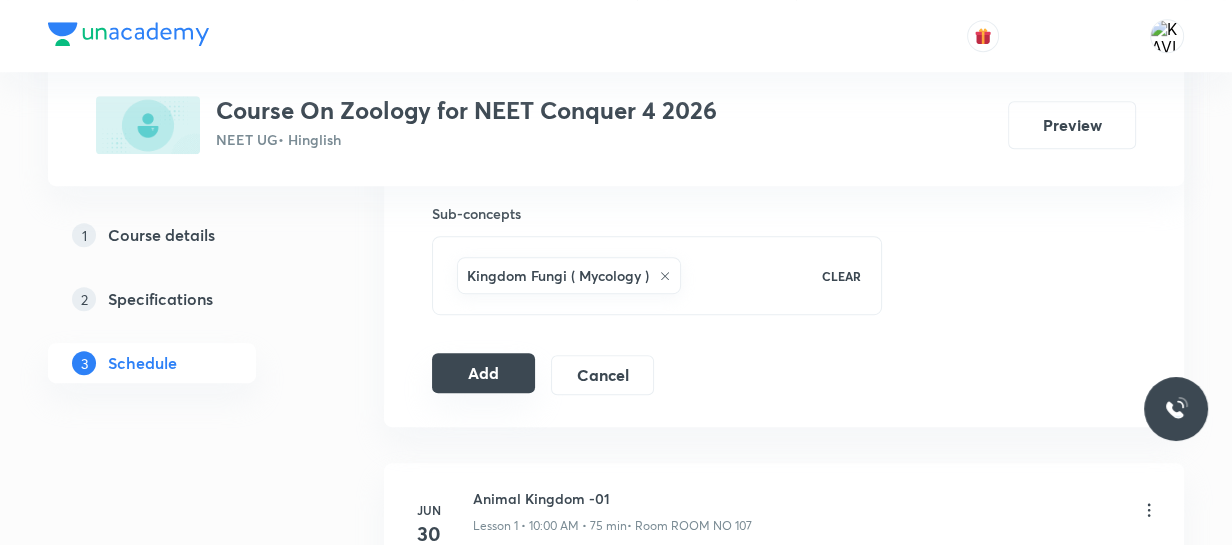 click on "Add" at bounding box center [483, 373] 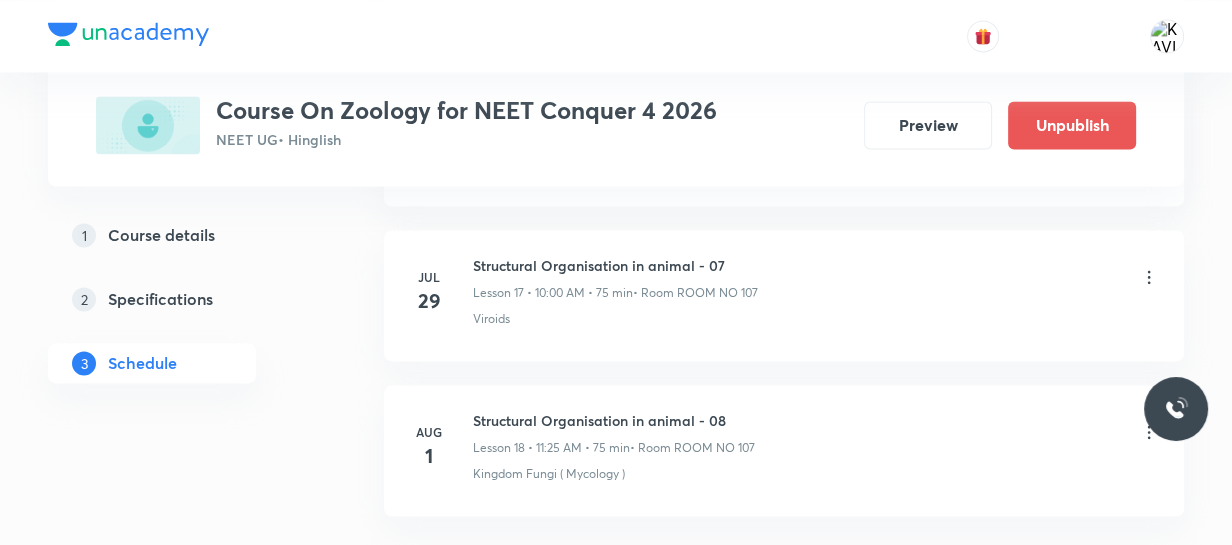 scroll, scrollTop: 2925, scrollLeft: 0, axis: vertical 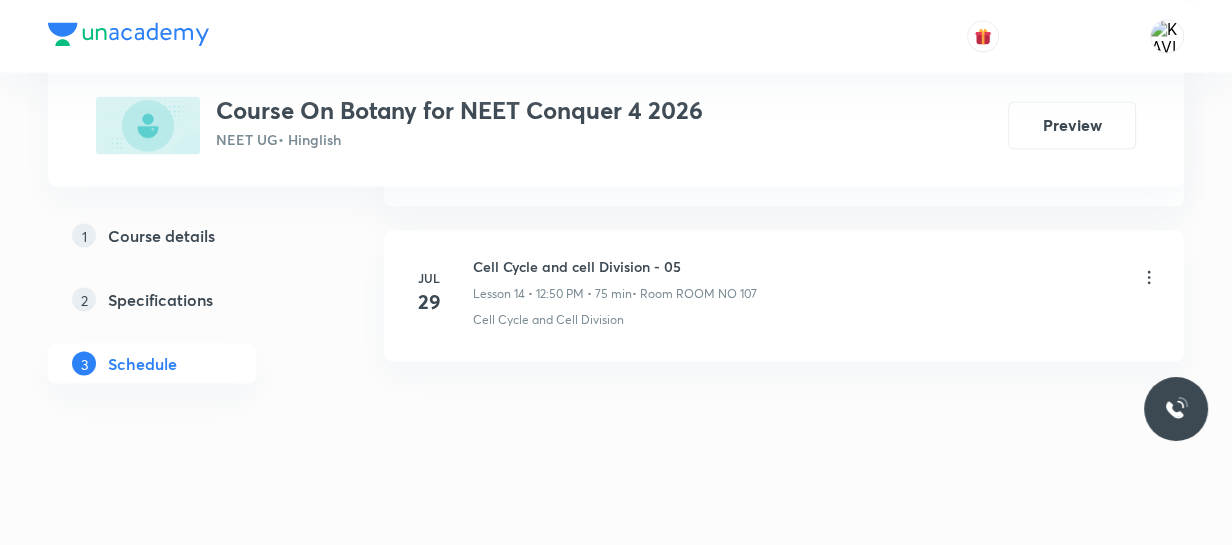 click on "Jul 29 Cell Cycle and cell Division - 05 Lesson 14 • [TIME] • [DURATION]  • Room ROOM NO 107 Cell Cycle and Cell Division" at bounding box center [784, 295] 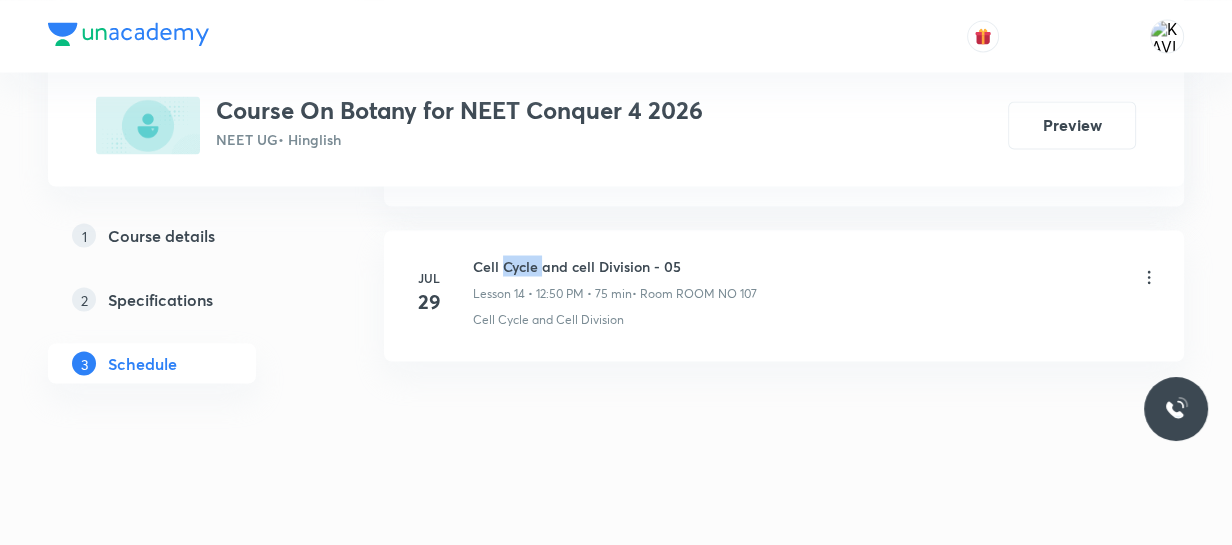 click on "Jul 29 Cell Cycle and cell Division - 05 Lesson 14 • 12:50 PM • 75 min  • Room ROOM NO 107 Cell Cycle and Cell Division" at bounding box center (784, 295) 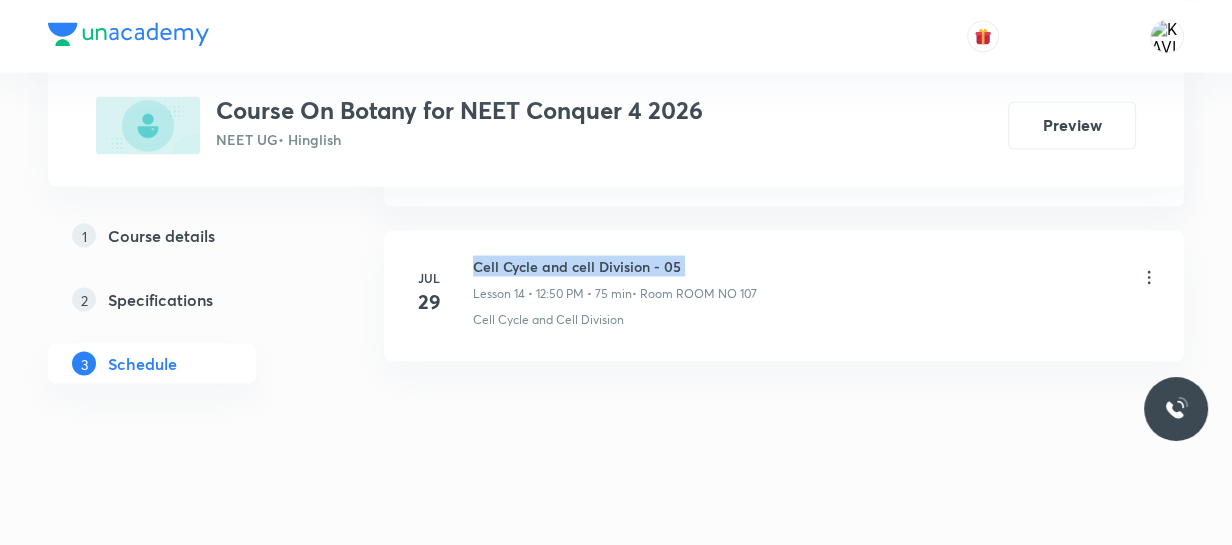 click on "Jul 29 Cell Cycle and cell Division - 05 Lesson 14 • 12:50 PM • 75 min  • Room ROOM NO 107 Cell Cycle and Cell Division" at bounding box center (784, 295) 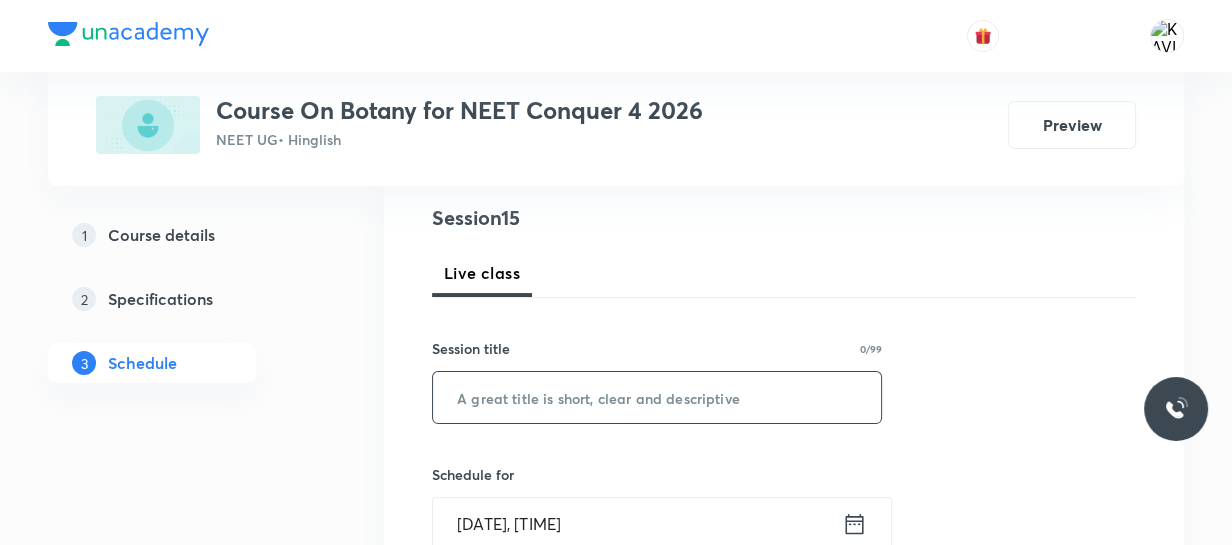 scroll, scrollTop: 233, scrollLeft: 0, axis: vertical 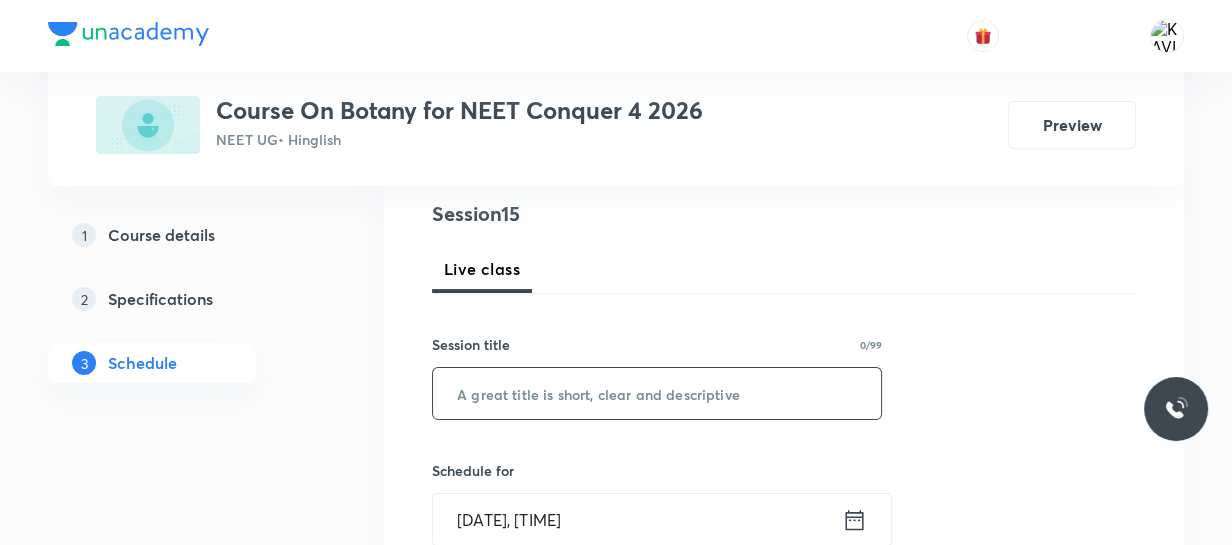 click at bounding box center (657, 393) 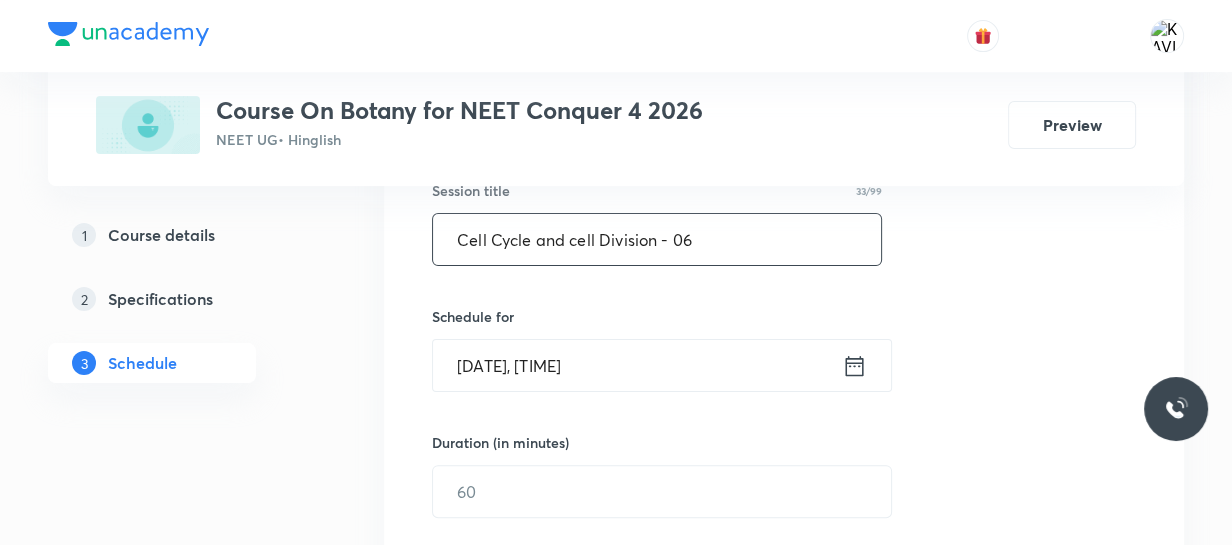 scroll, scrollTop: 400, scrollLeft: 0, axis: vertical 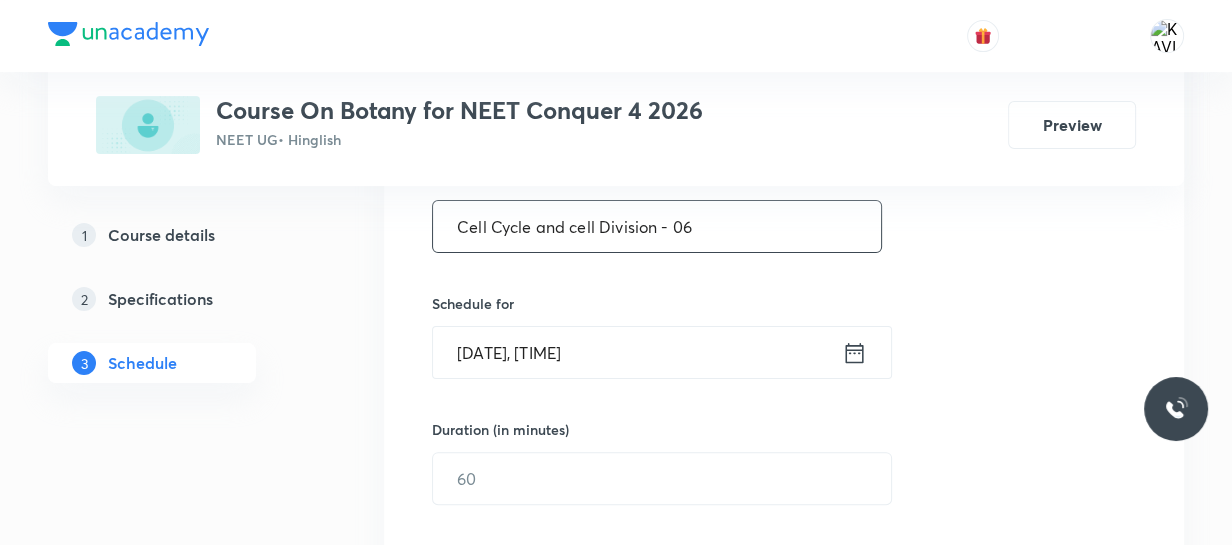 type on "Cell Cycle and cell Division - 06" 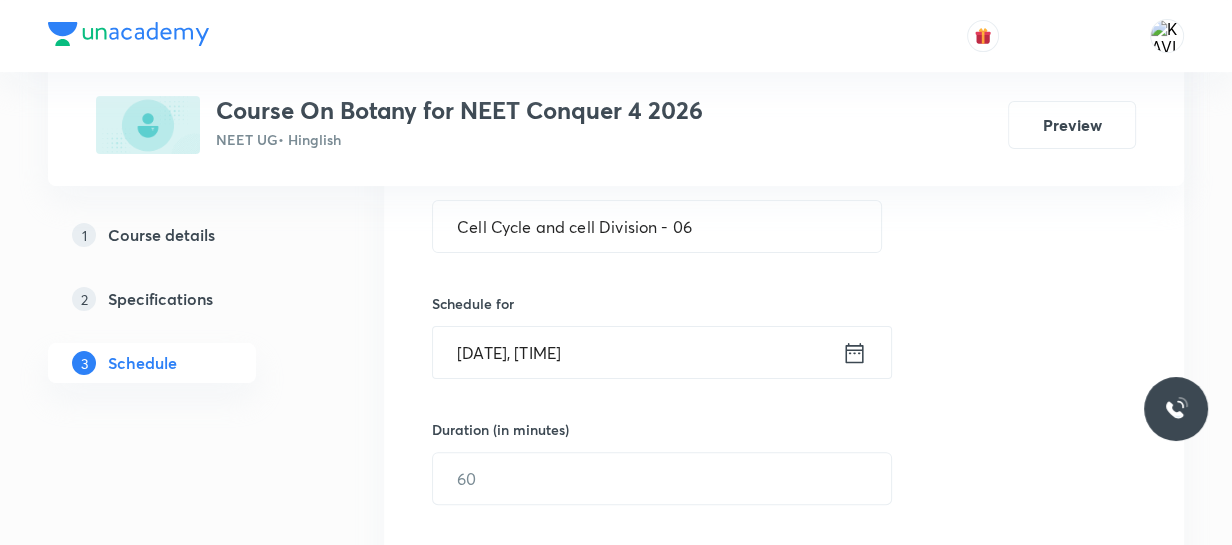 click 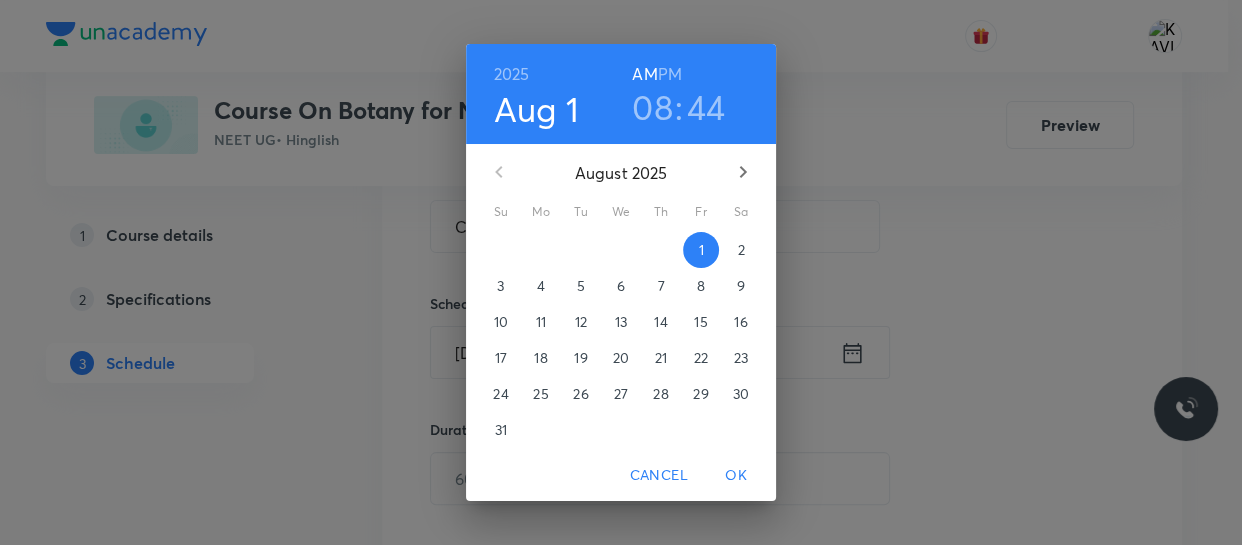 click on "PM" at bounding box center [670, 74] 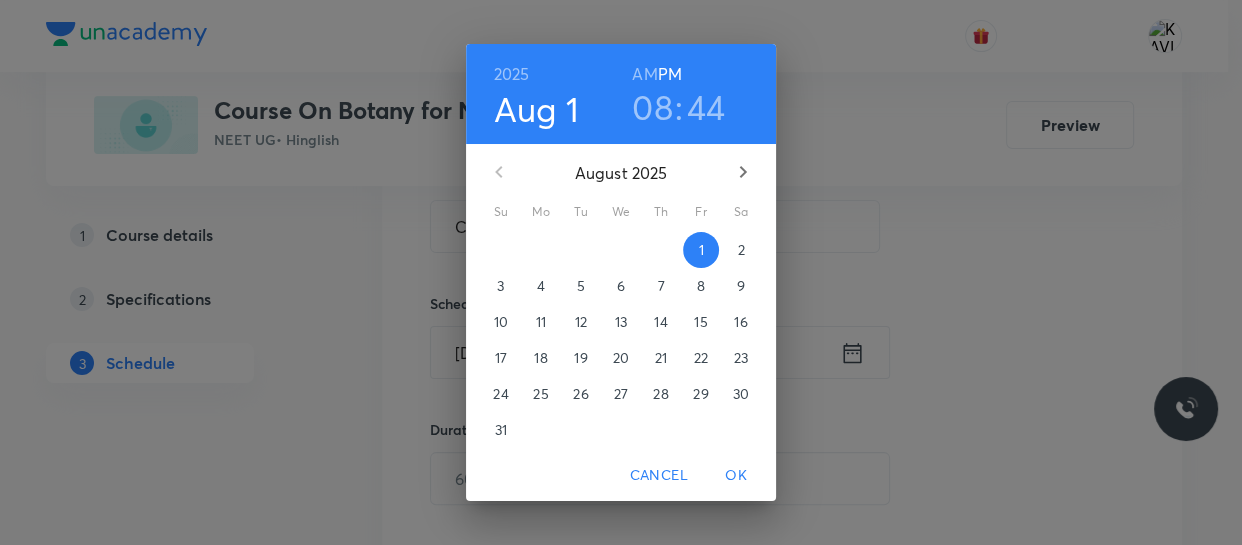 click on "08" at bounding box center [652, 107] 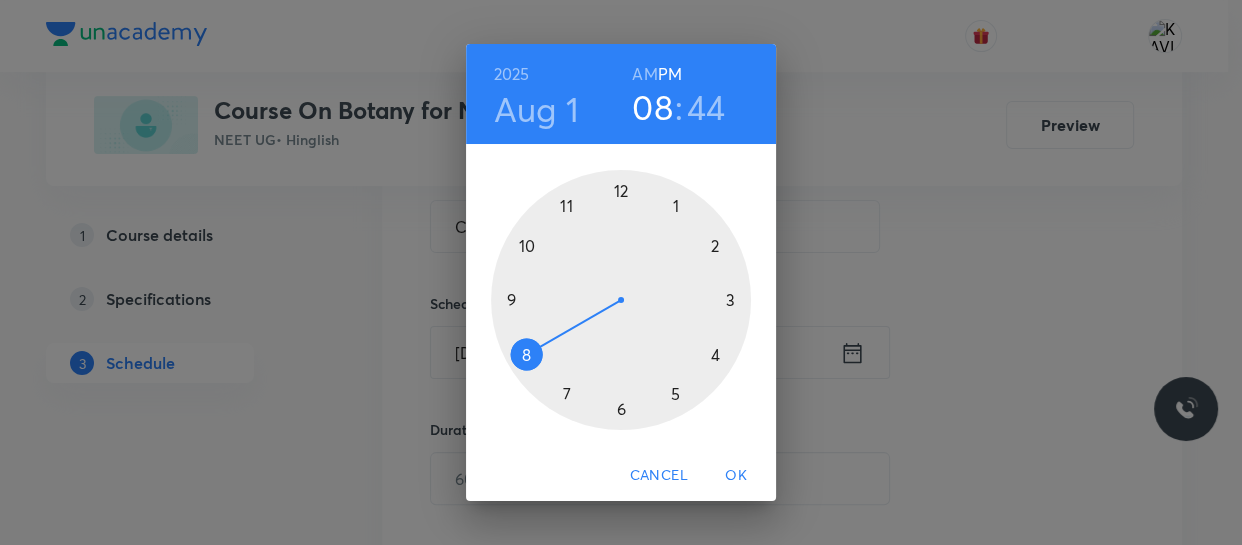 click at bounding box center (621, 300) 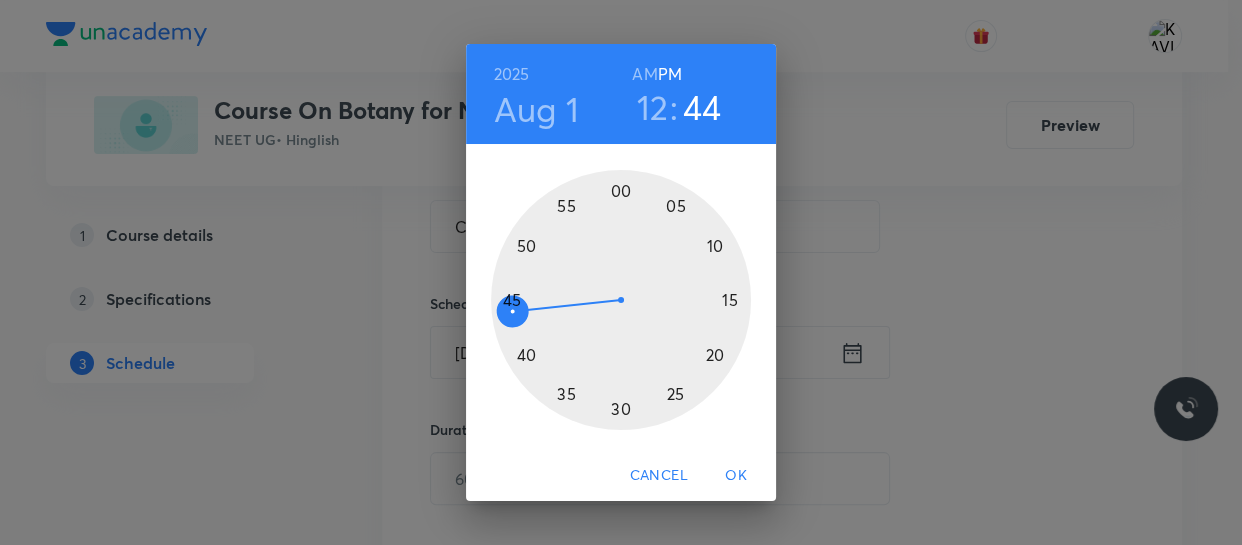 click at bounding box center [621, 300] 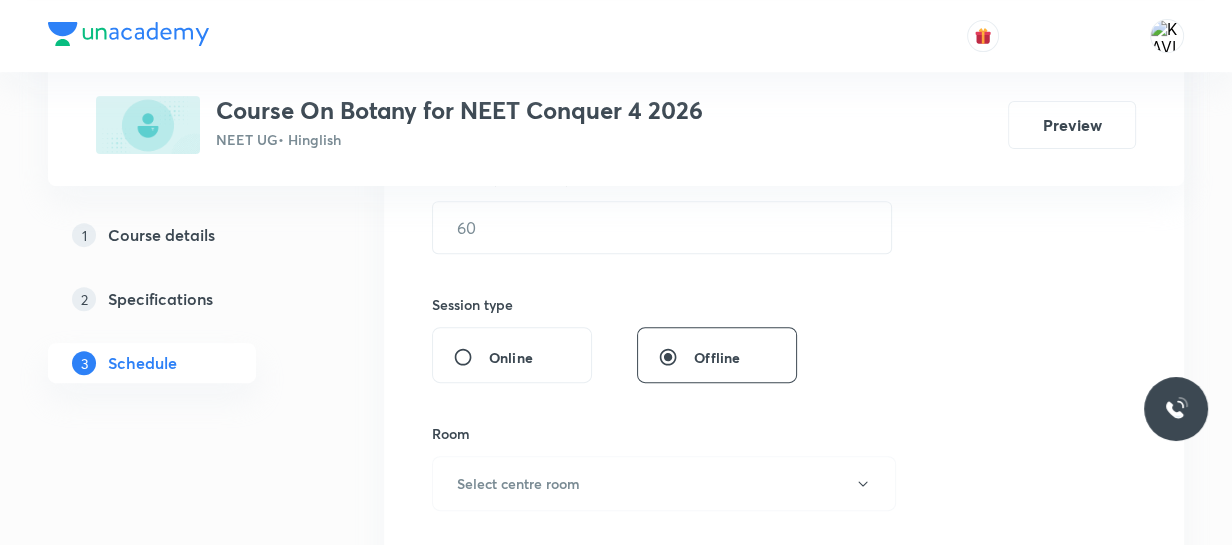 scroll, scrollTop: 649, scrollLeft: 0, axis: vertical 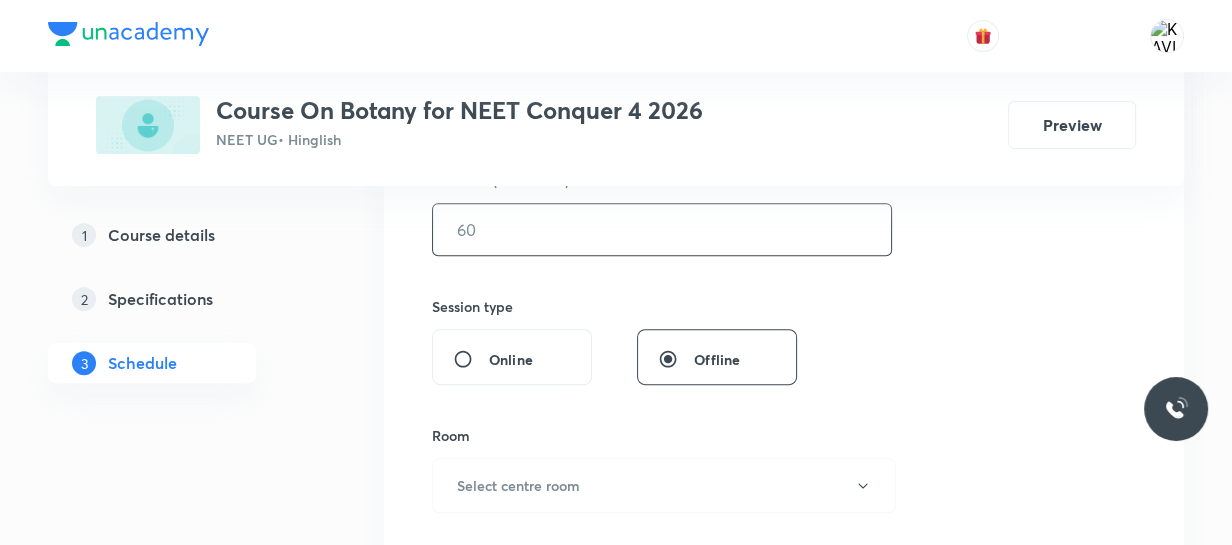 click at bounding box center (662, 229) 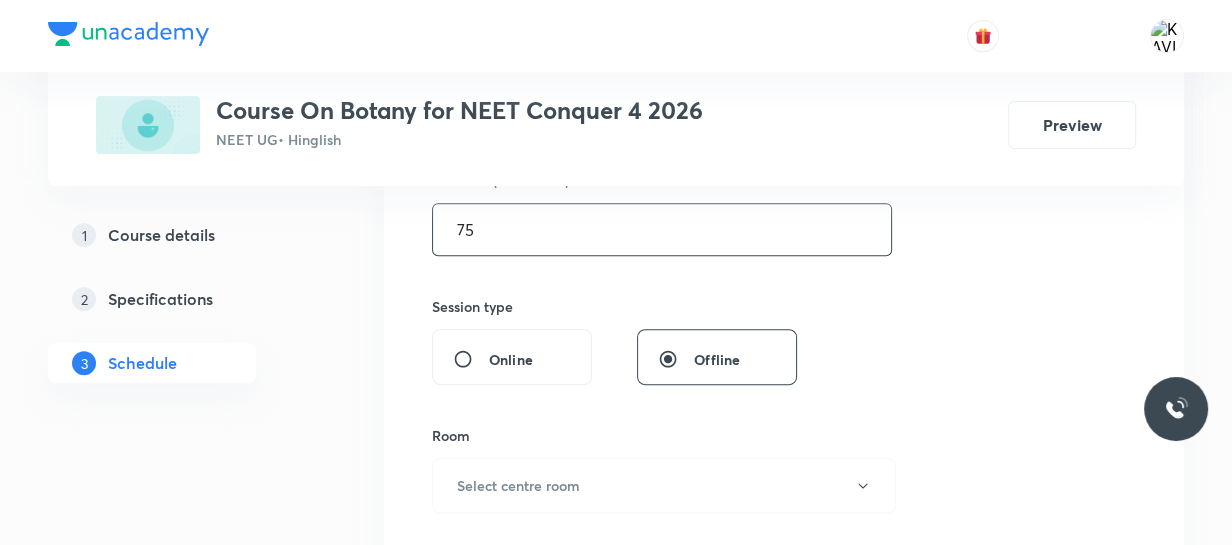 scroll, scrollTop: 873, scrollLeft: 0, axis: vertical 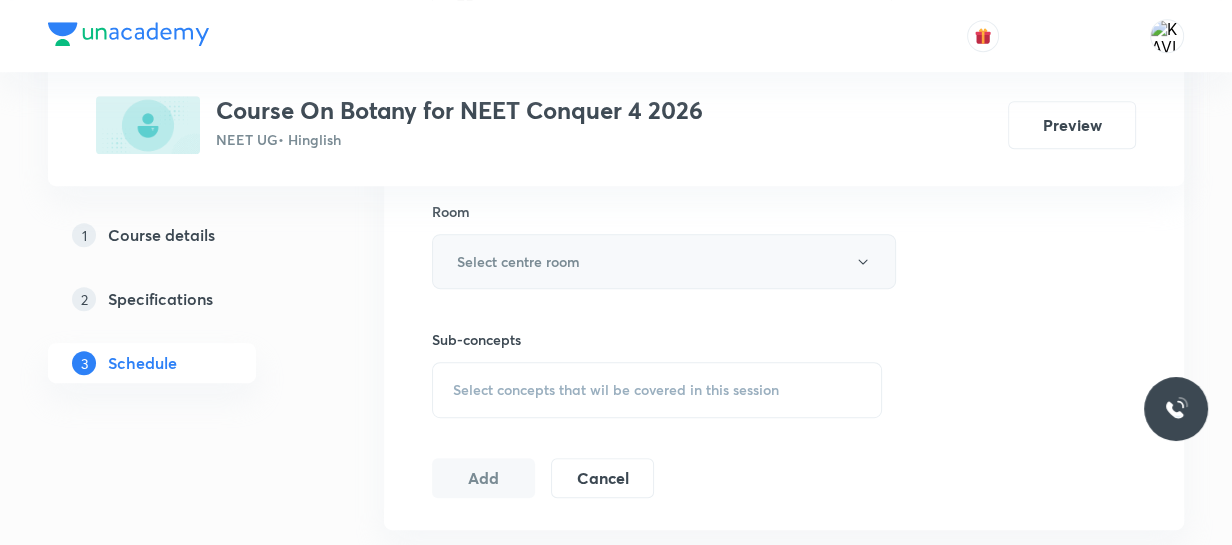 type on "75" 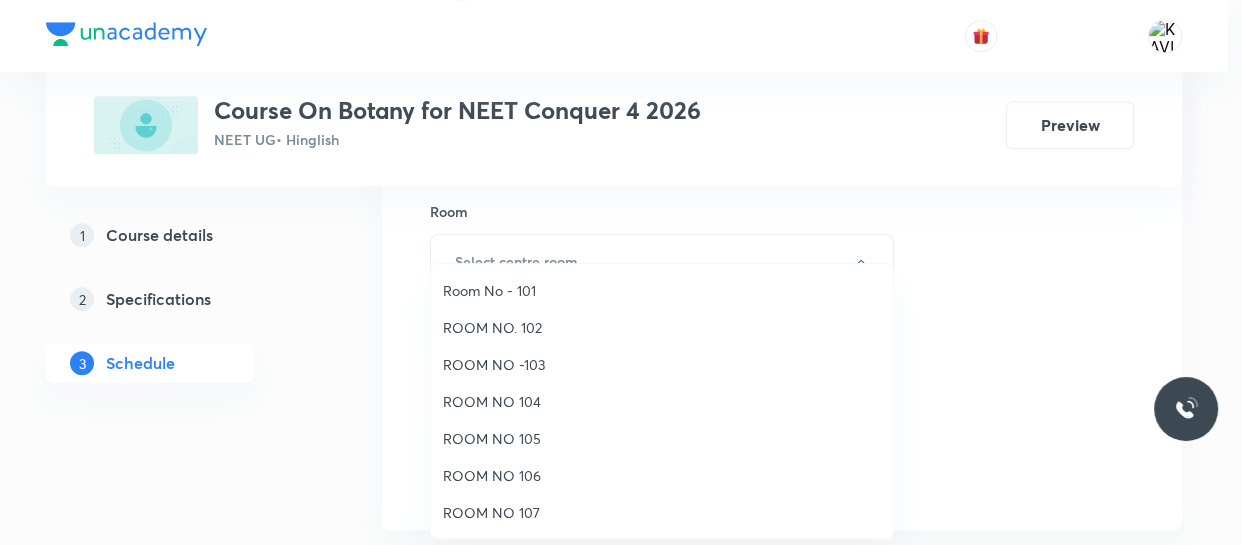 click on "ROOM NO 107" at bounding box center (662, 512) 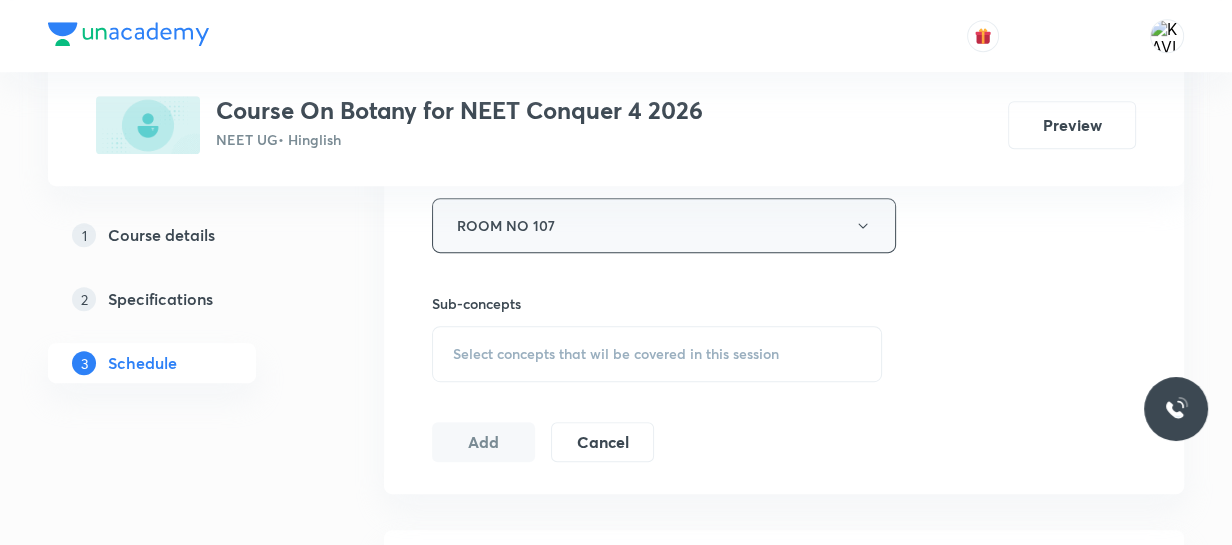 scroll, scrollTop: 910, scrollLeft: 0, axis: vertical 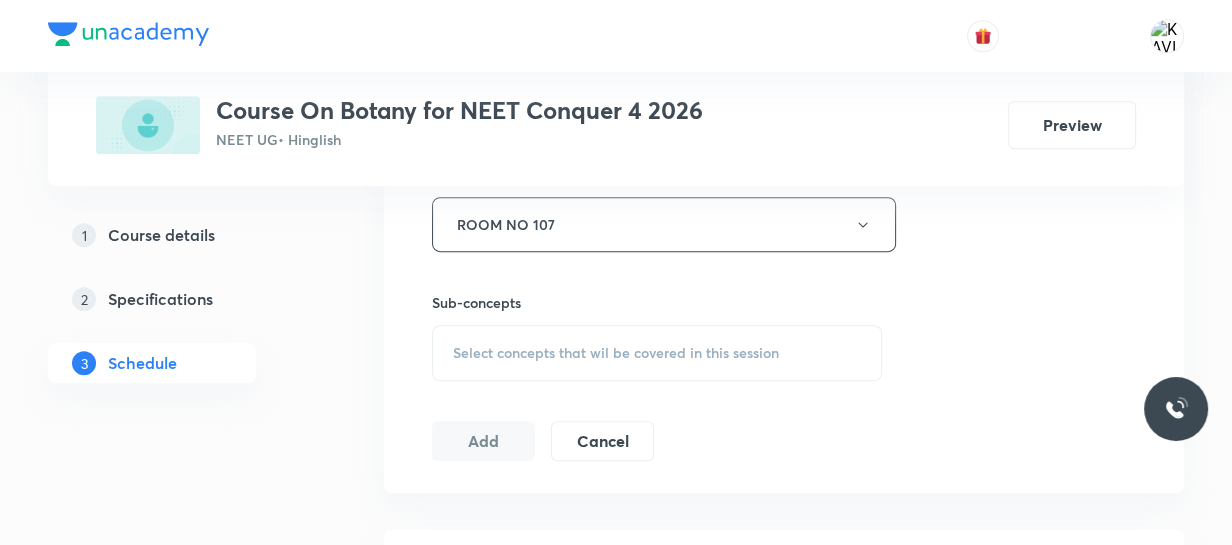 click on "Select concepts that wil be covered in this session" at bounding box center (616, 353) 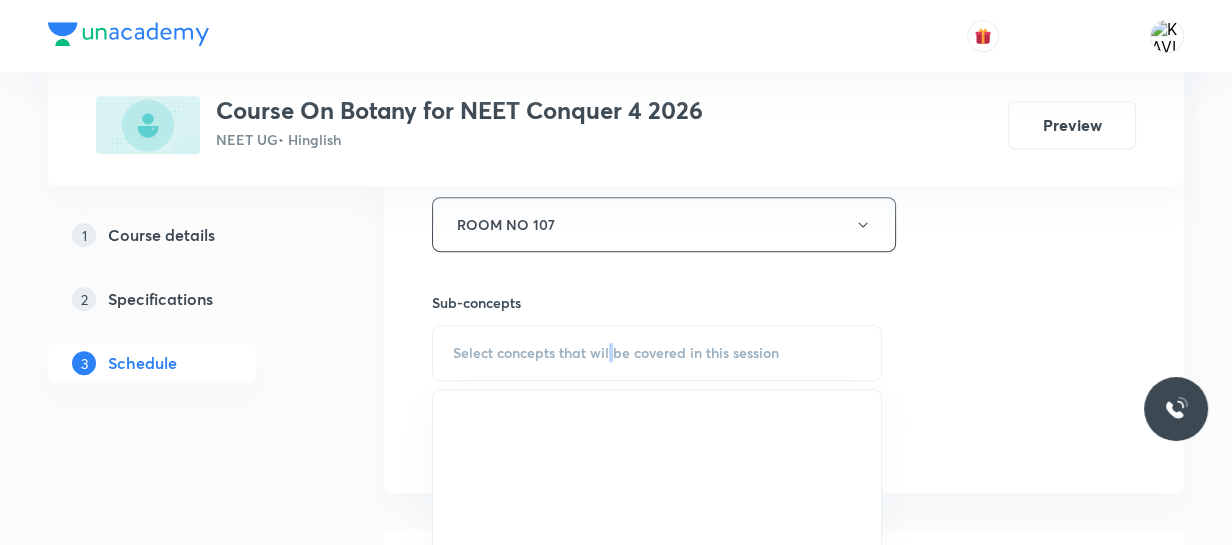 click on "Select concepts that wil be covered in this session" at bounding box center (616, 353) 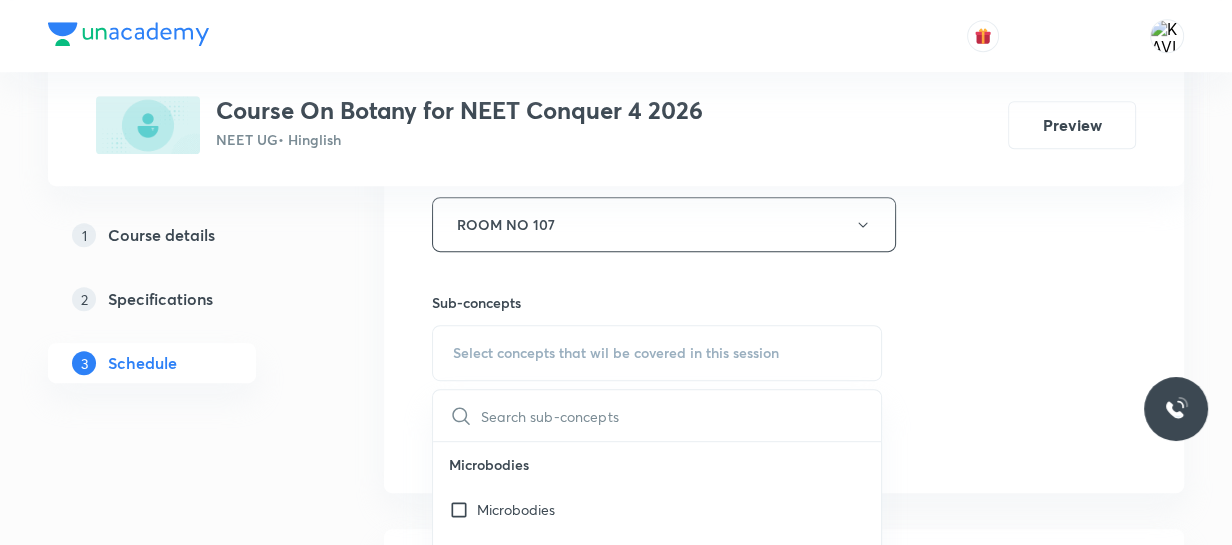 scroll, scrollTop: 1040, scrollLeft: 0, axis: vertical 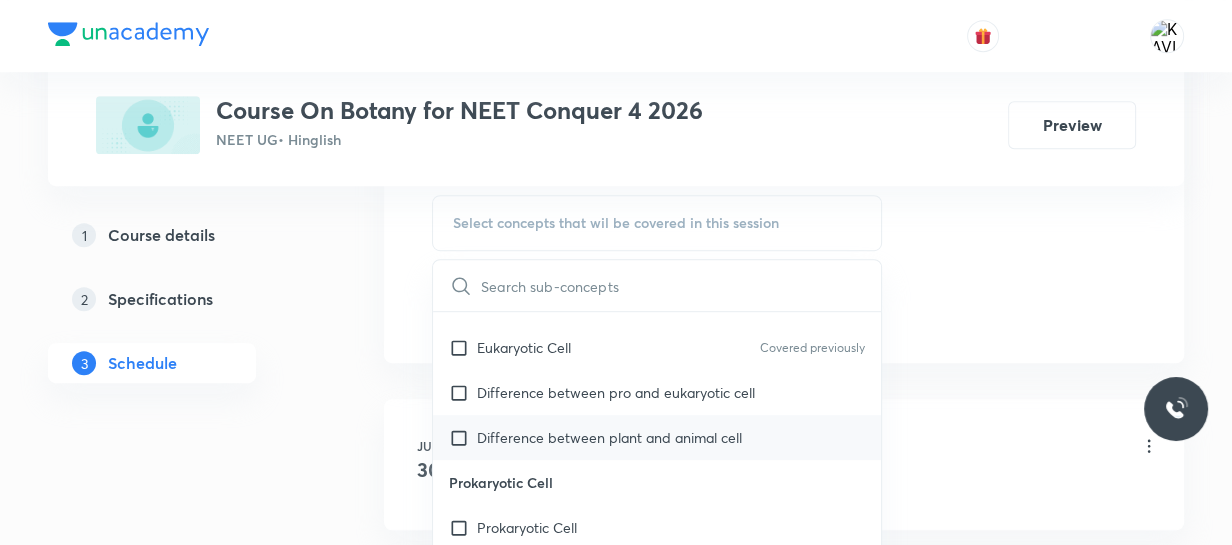 click on "Difference between plant and animal cell" at bounding box center [609, 437] 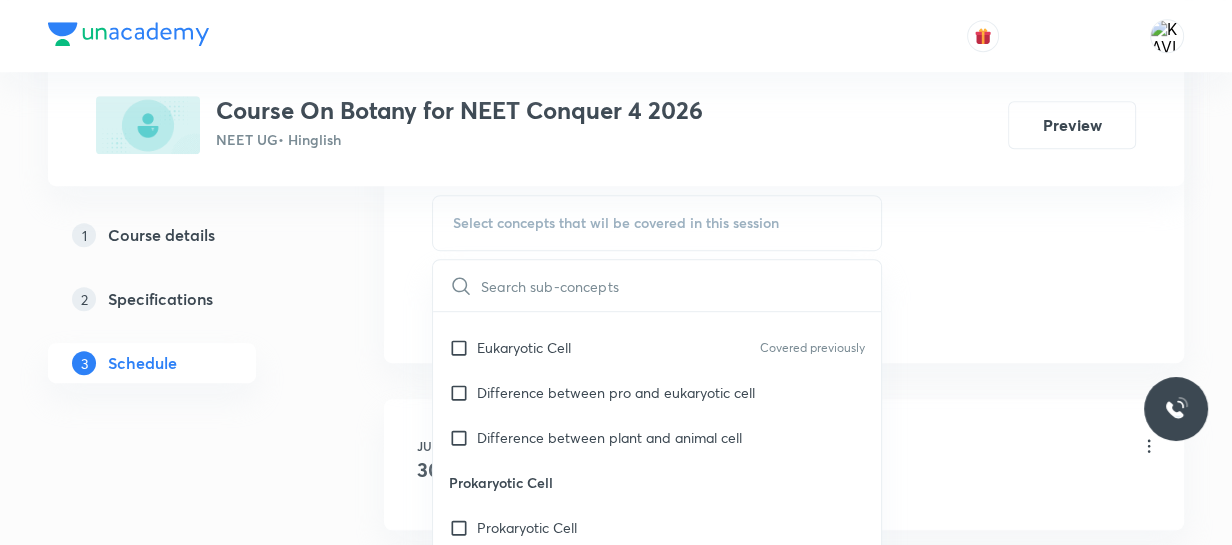checkbox on "true" 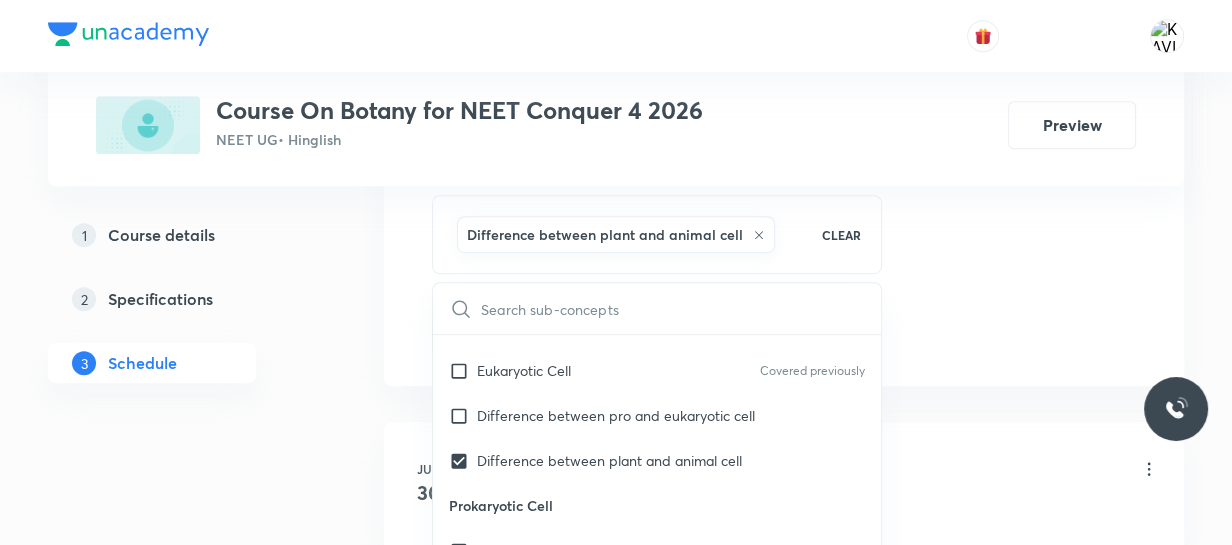 click on "Session  15 Live class Session title 33/99 Cell Cycle and cell Division - 06 ​ Schedule for Aug 1, 2025, 12:50 PM ​ Duration (in minutes) 75 ​   Session type Online Offline Room ROOM NO 107 Sub-concepts Difference between plant and animal cell CLEAR ​ Microbodies Microbodies Microbodies Plastids Plastids Occurrence Leucoplast Chloroplast Chloroplast Number Endomembrane System Endomembrane System Covered previously Cell Organelles Functions ER GB Covered previously Lysosome Vacuole Cell Wall Cell Wall Compositon Type of Cell wall Different Types Plasmodesmata Cell Membrane Cell Membrane Covered previously Fluid Mosaic Model Types of proteins Types of lipids Covered previously Eukaryotic Cell Eukaryotic Cell Covered previously Difference between pro and eukaryotic cell Difference between plant and animal cell Prokaryotic Cell Prokaryotic Cell Different Shapes An overview of Cell An overview of Cell Cytoplasm is Main Arena Covered previously Cell Theory Cell Theory What is Cell What is Cell Introduction" at bounding box center (784, -127) 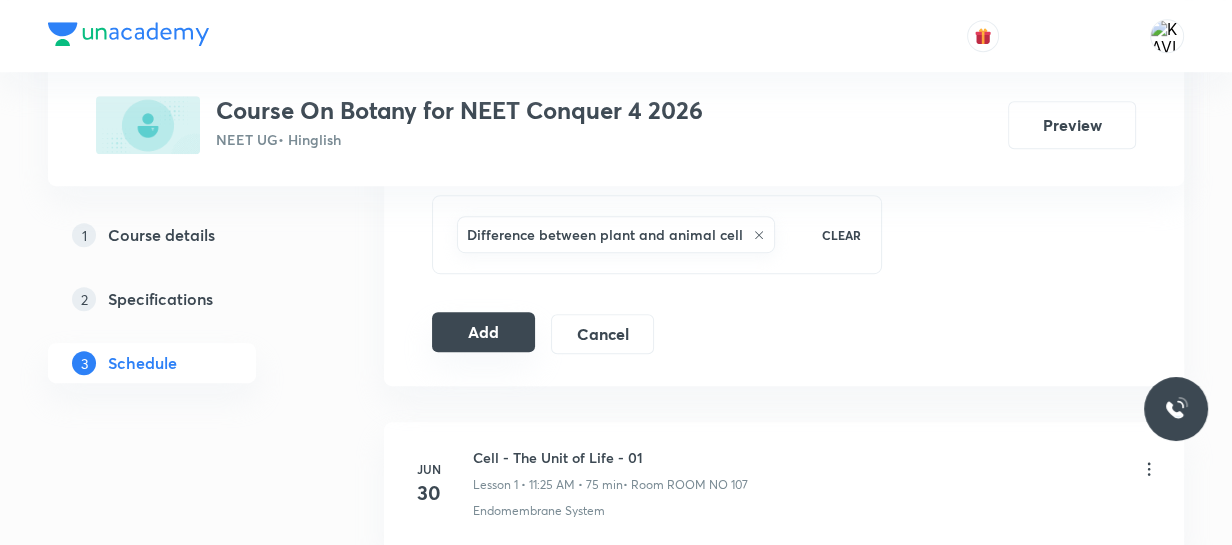 click on "Add" at bounding box center [483, 332] 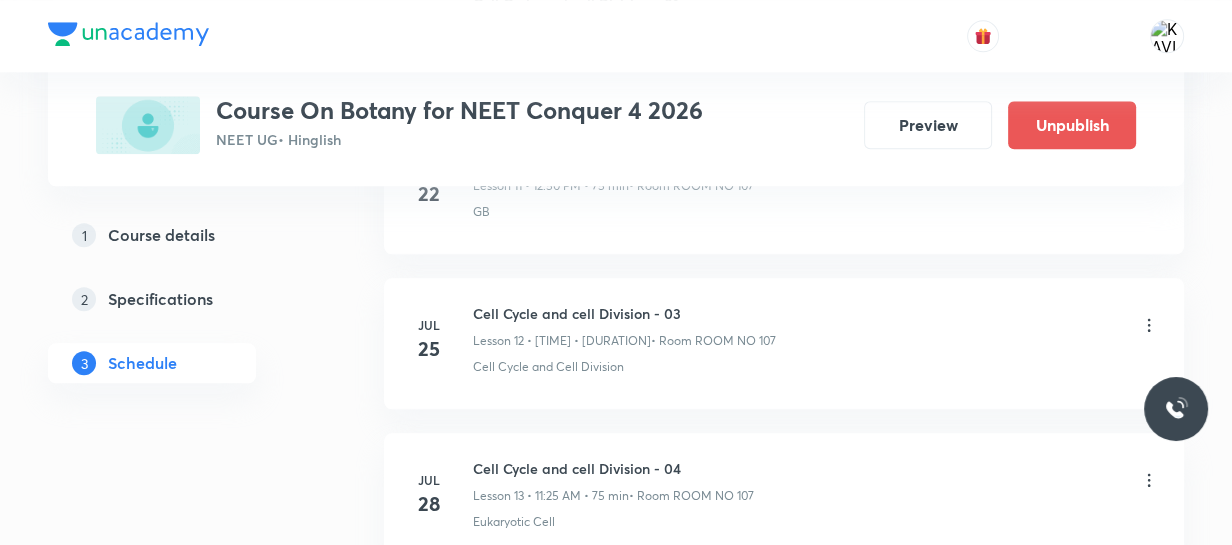 scroll, scrollTop: 2460, scrollLeft: 0, axis: vertical 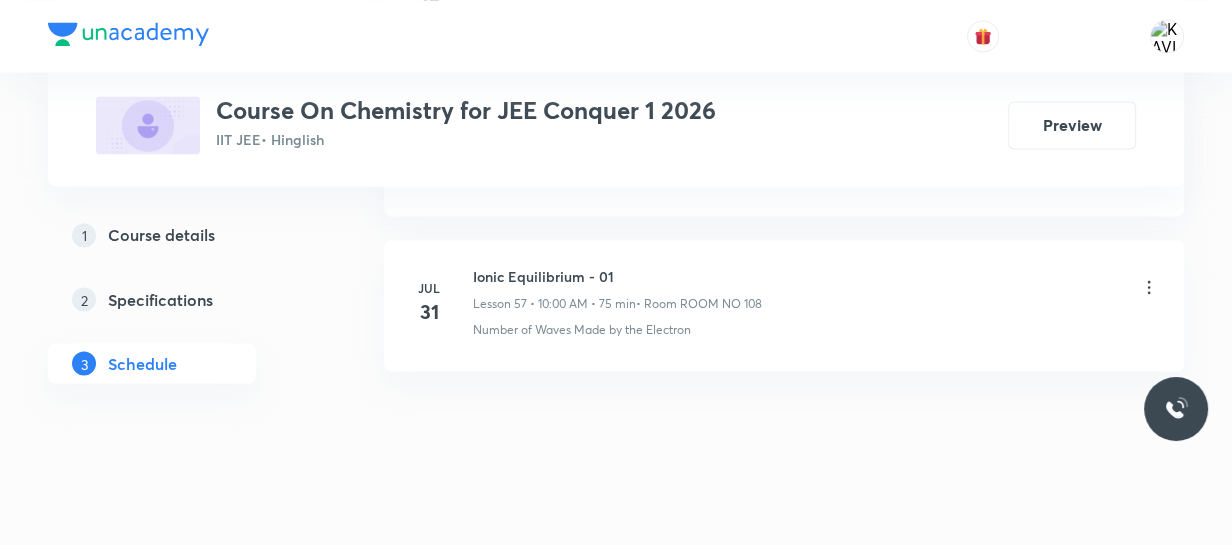 click on "Ionic Equilibrium - 01" at bounding box center (617, 275) 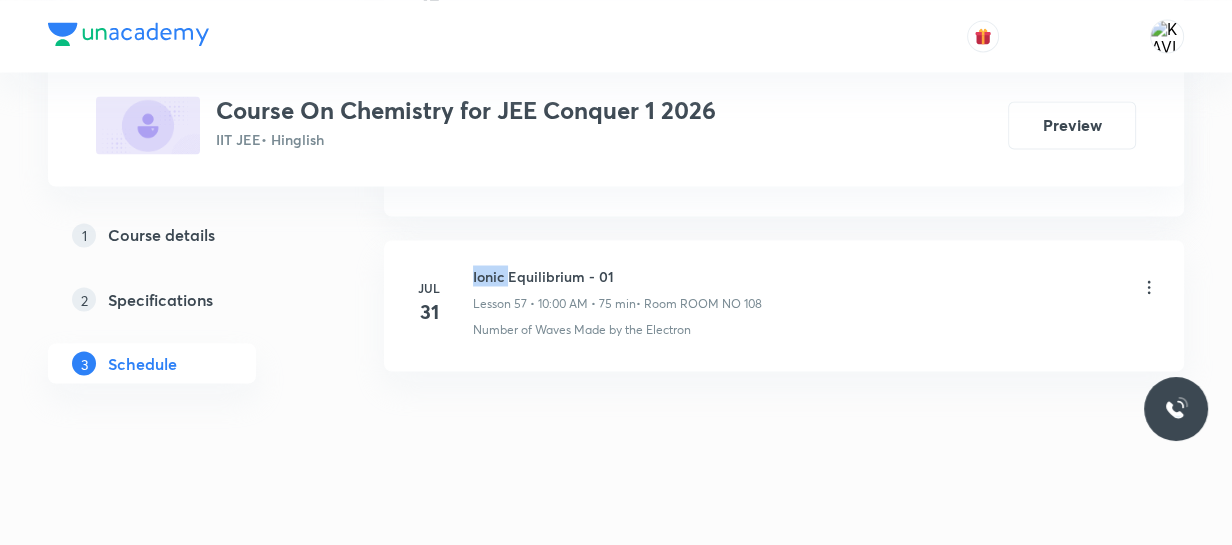 click on "Ionic Equilibrium - 01" at bounding box center [617, 275] 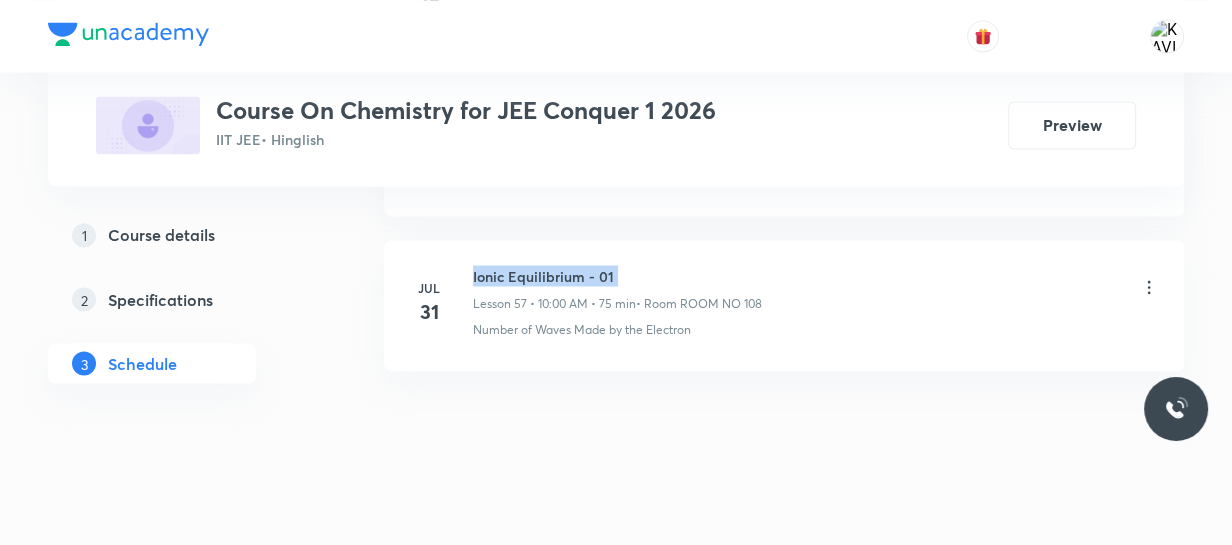 click on "Ionic Equilibrium - 01" at bounding box center (617, 275) 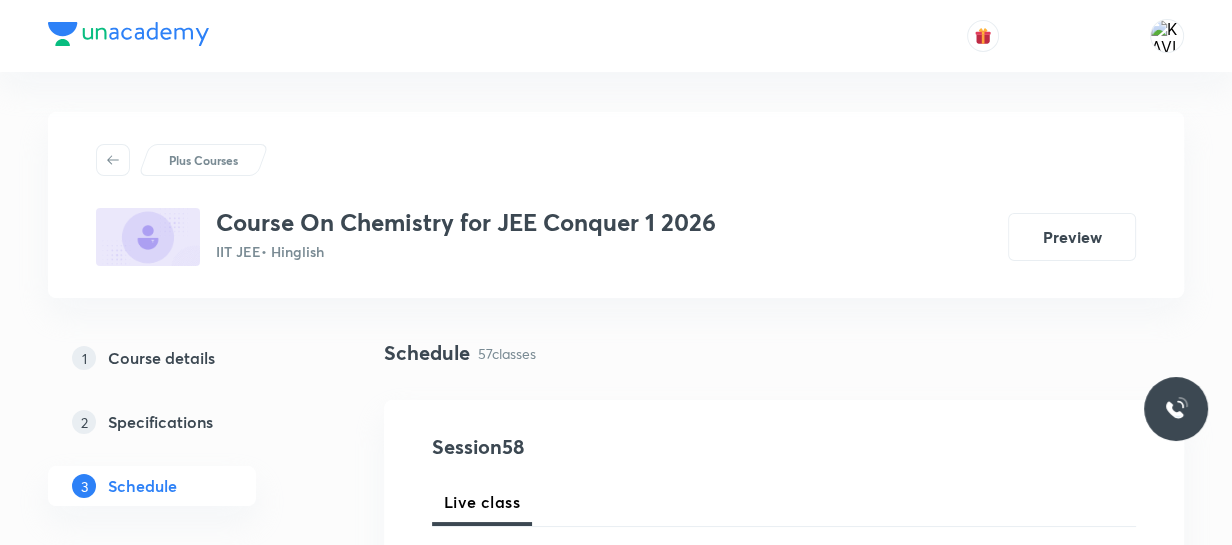 scroll, scrollTop: 240, scrollLeft: 0, axis: vertical 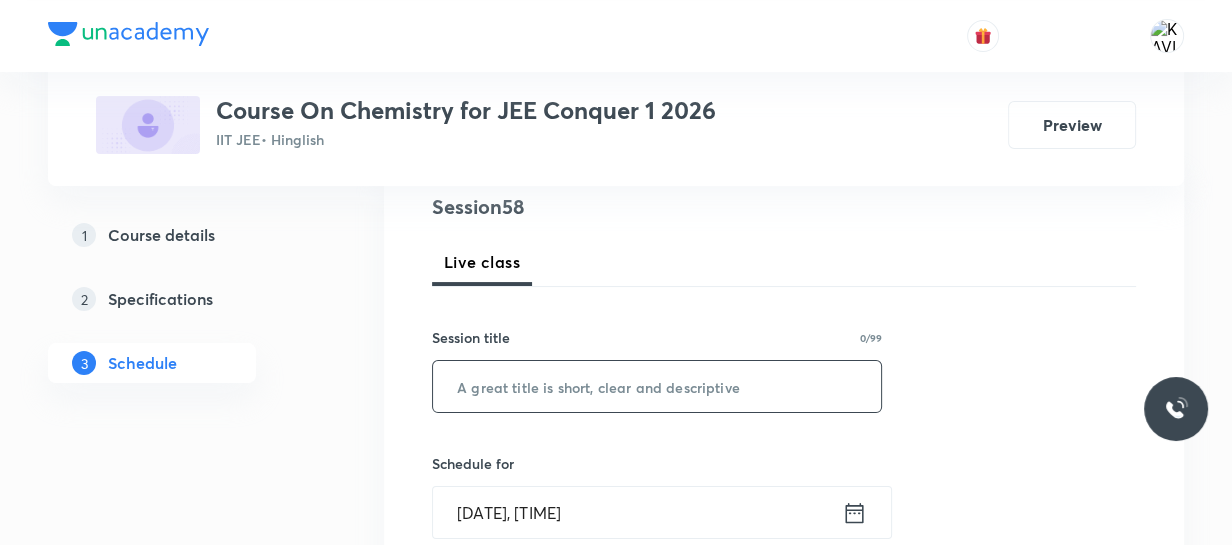 click at bounding box center (657, 386) 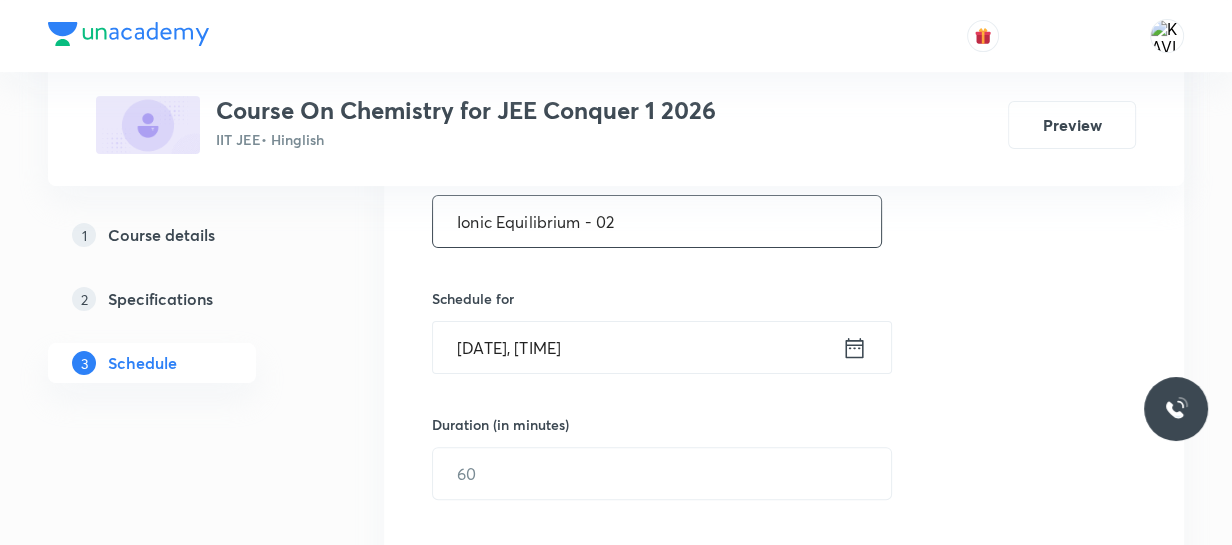 scroll, scrollTop: 408, scrollLeft: 0, axis: vertical 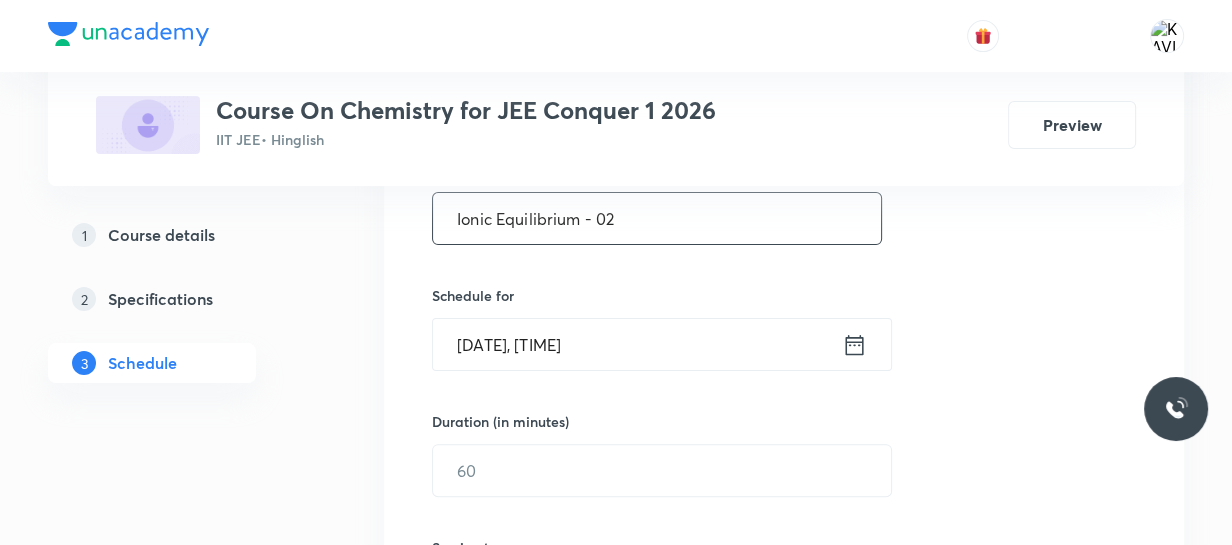 type on "Ionic Equilibrium - 02" 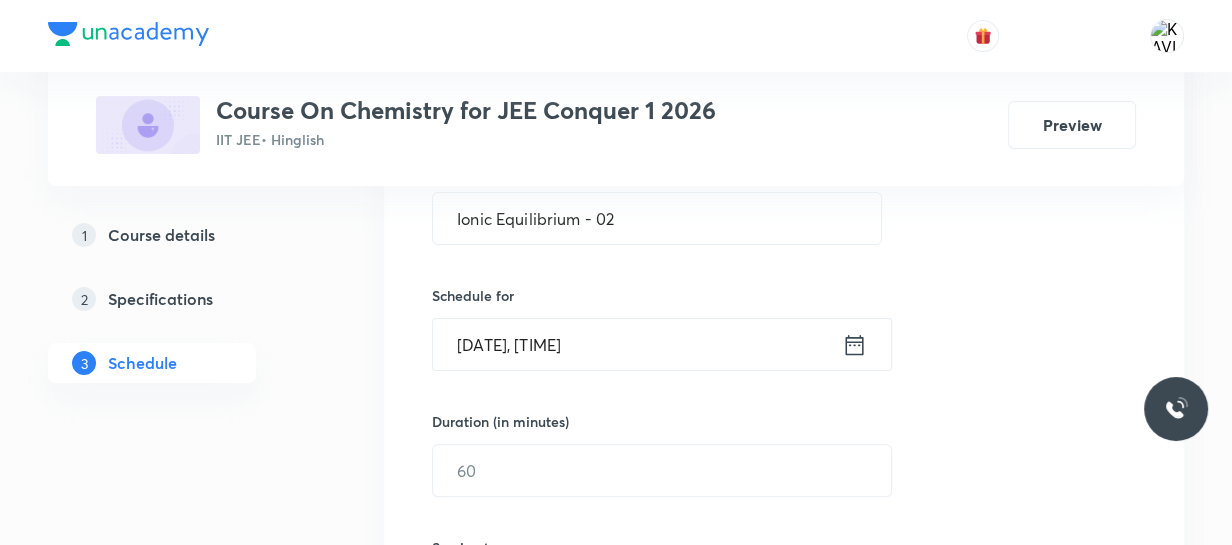 click 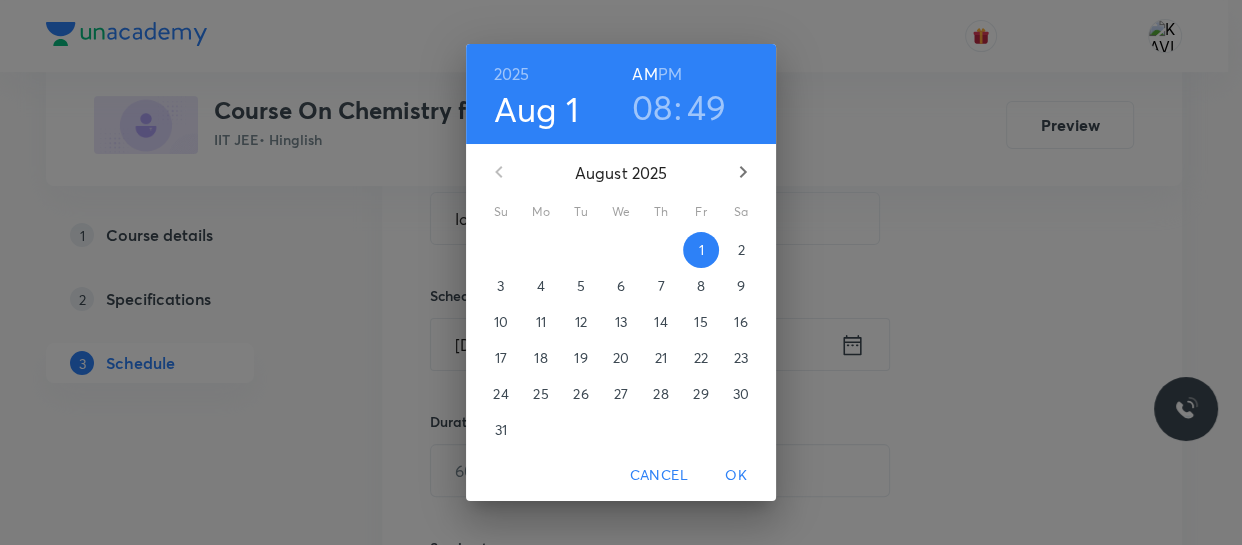 click on "08" at bounding box center (652, 107) 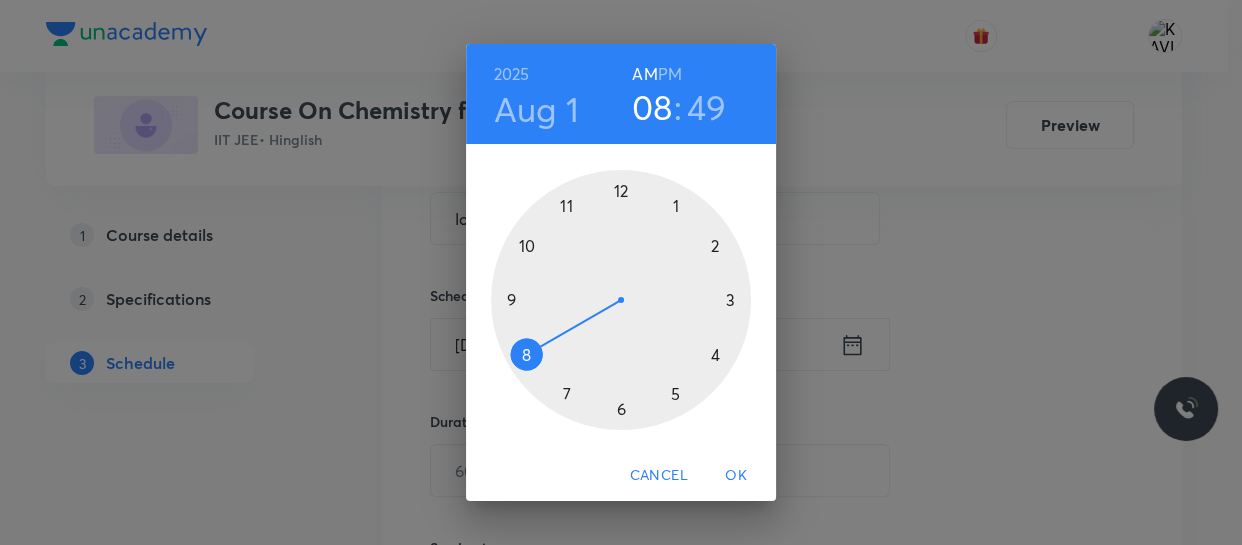 click at bounding box center [621, 300] 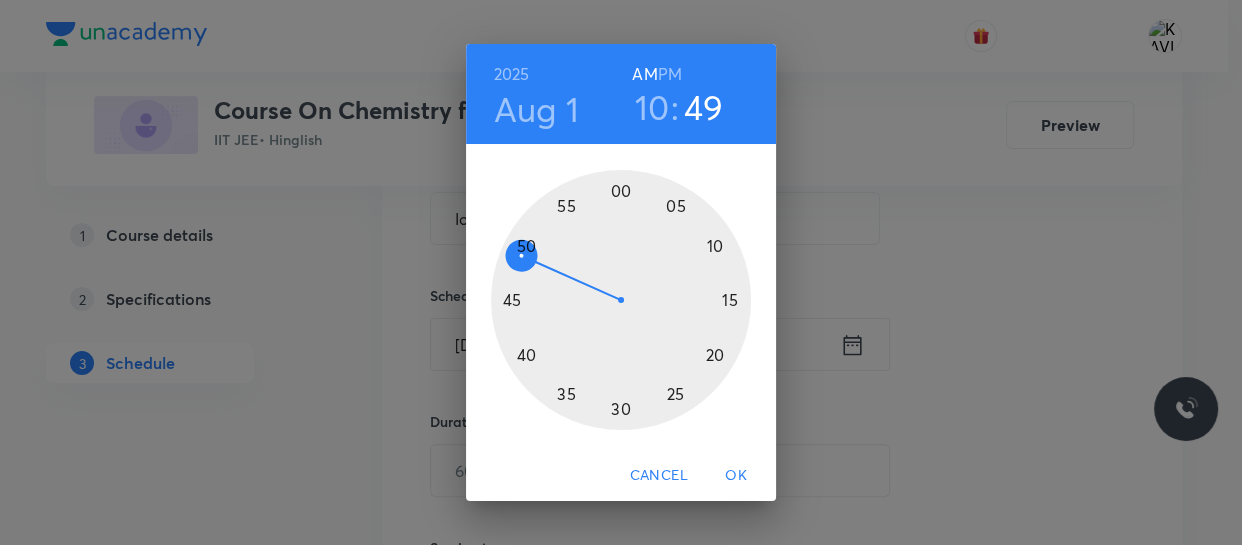 click at bounding box center (621, 300) 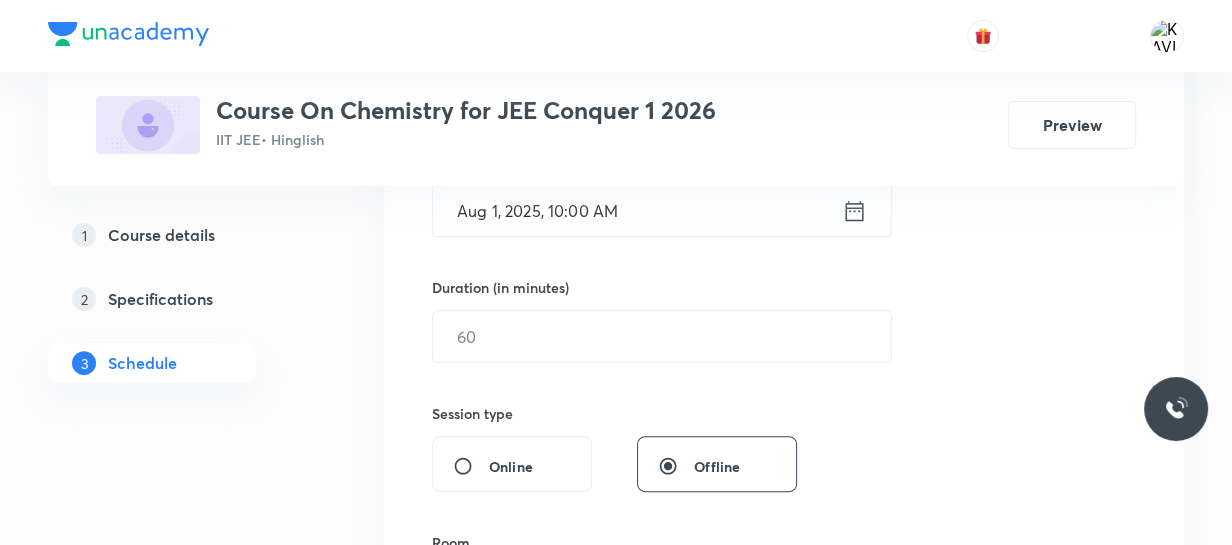 scroll, scrollTop: 549, scrollLeft: 0, axis: vertical 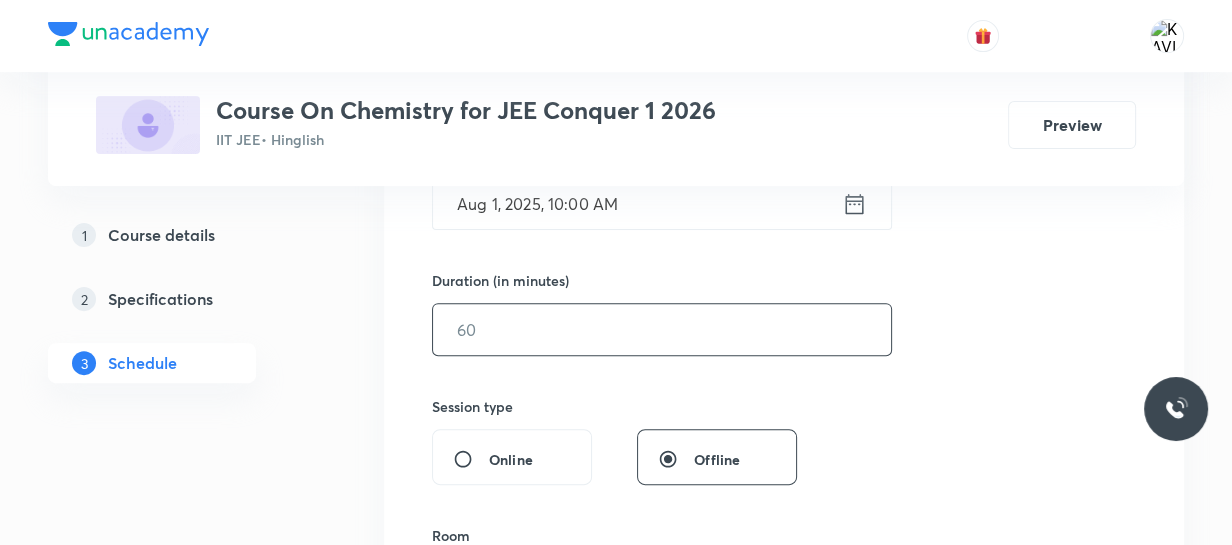 click at bounding box center [662, 329] 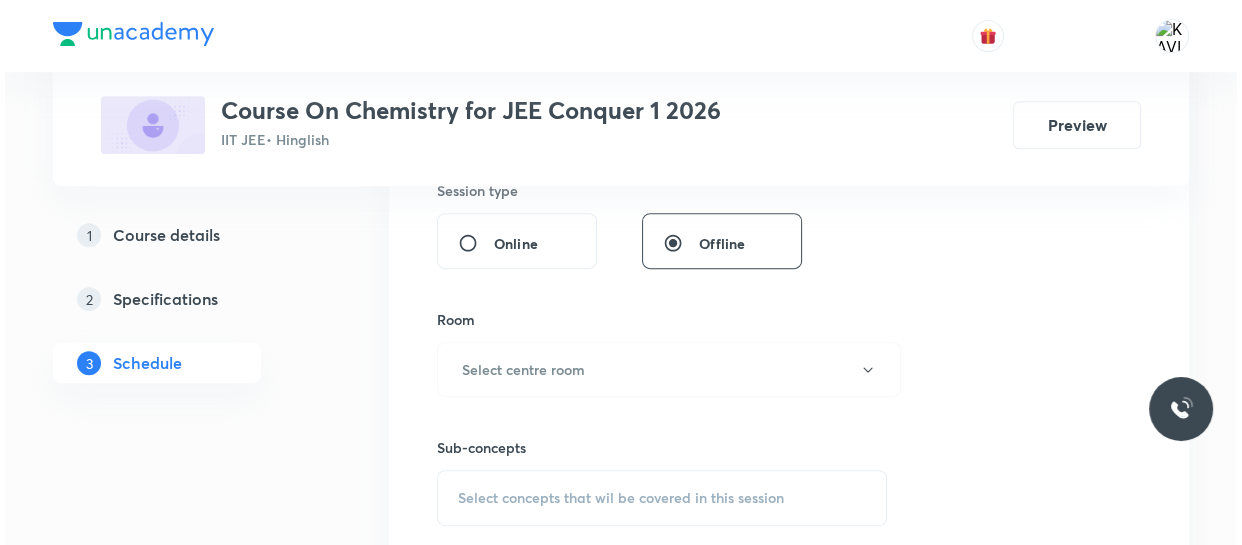 scroll, scrollTop: 770, scrollLeft: 0, axis: vertical 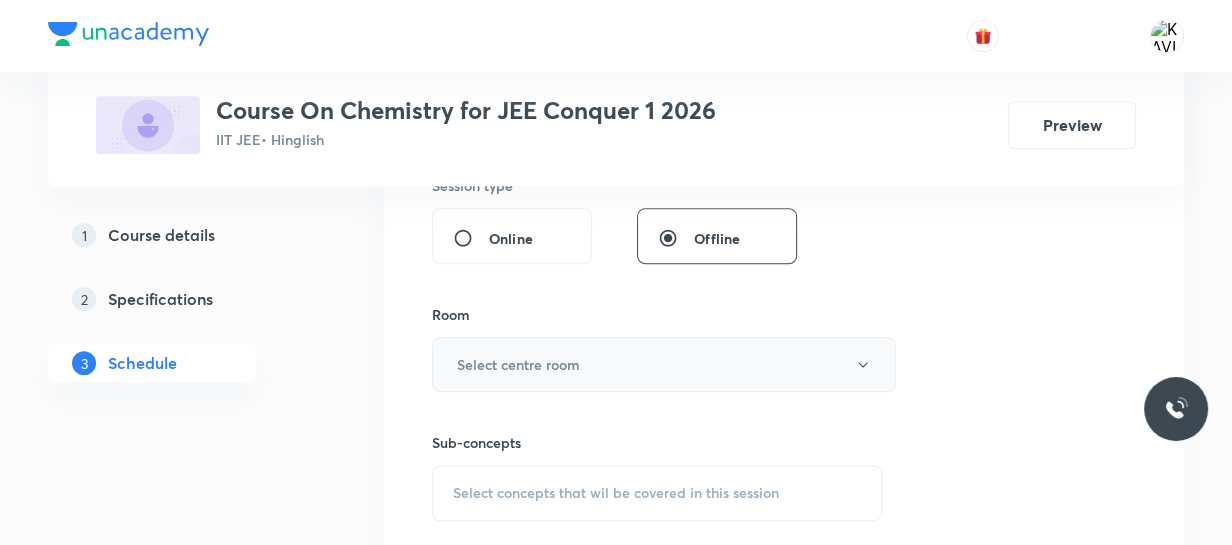 type on "75" 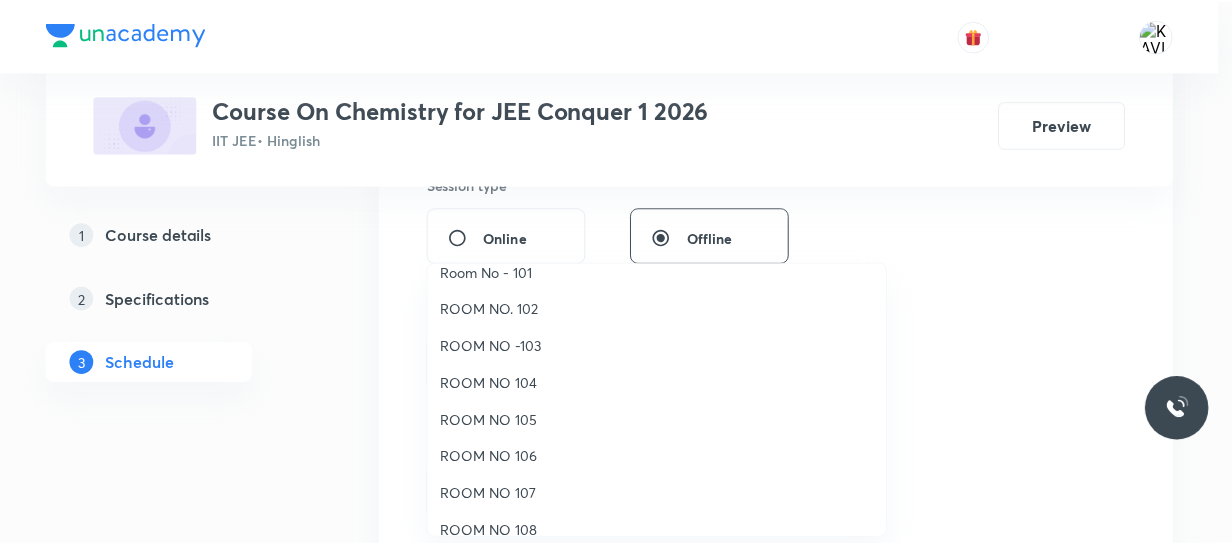 scroll, scrollTop: 21, scrollLeft: 0, axis: vertical 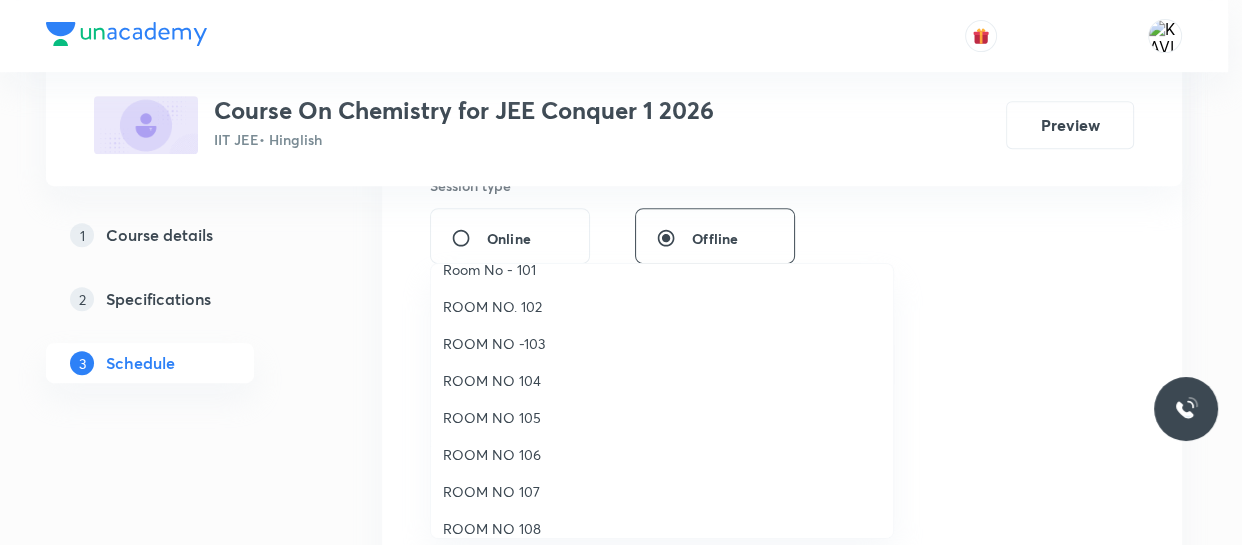 click on "ROOM NO 108" at bounding box center [662, 528] 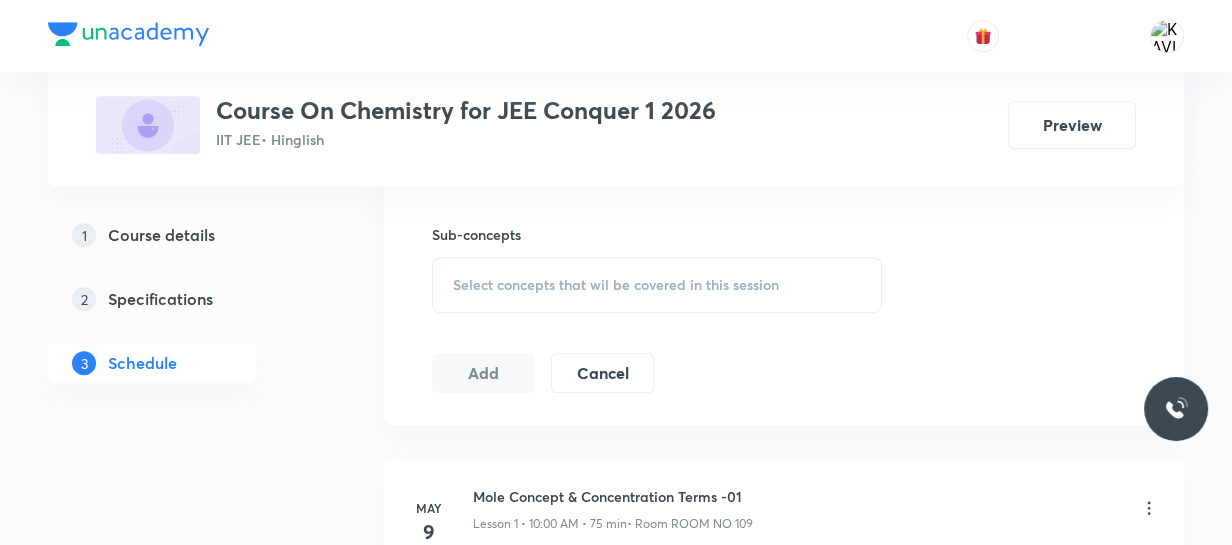scroll, scrollTop: 979, scrollLeft: 0, axis: vertical 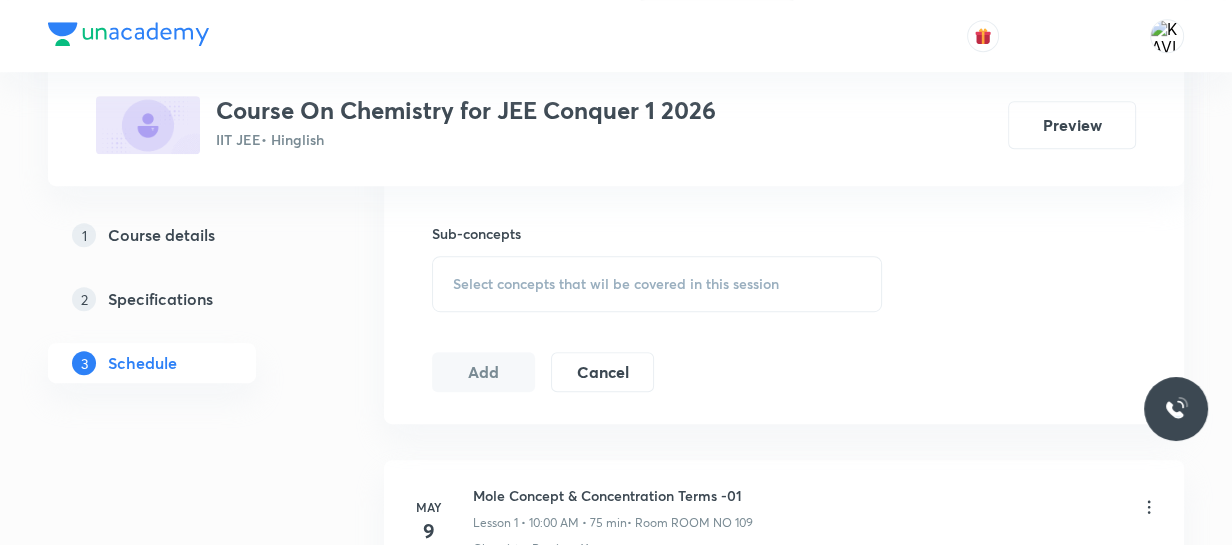 click on "Select concepts that wil be covered in this session" at bounding box center [616, 284] 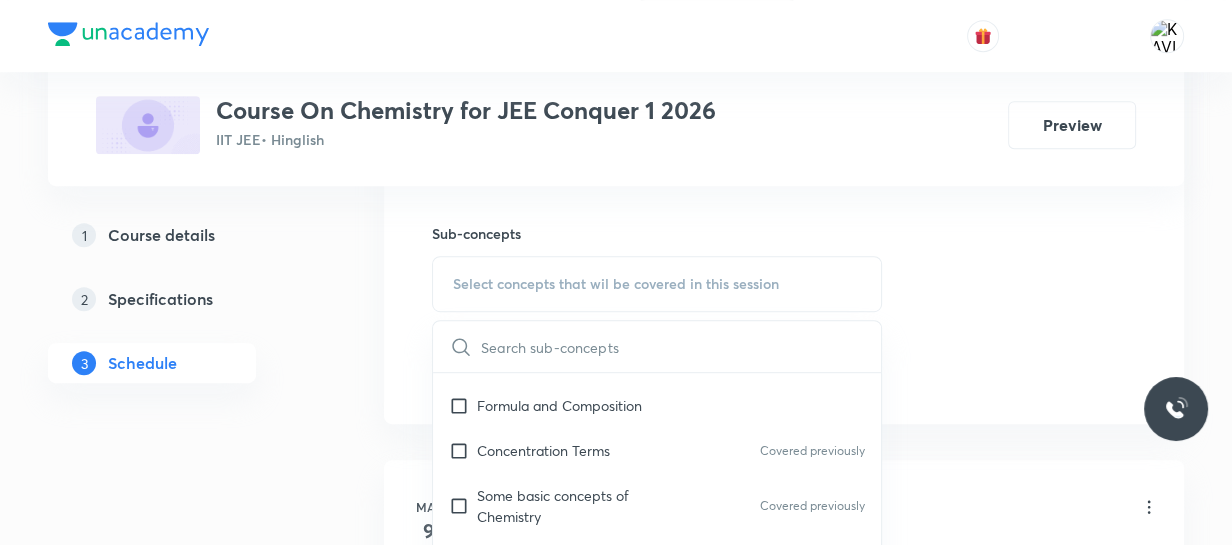 scroll, scrollTop: 720, scrollLeft: 0, axis: vertical 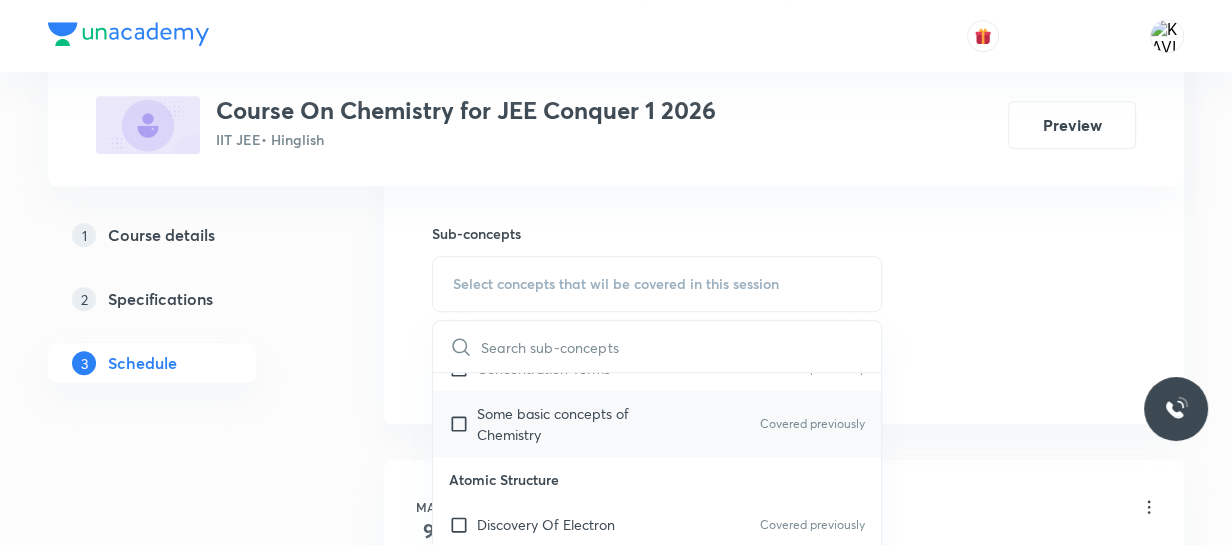 click on "Some basic concepts of Chemistry Covered previously" at bounding box center (657, 424) 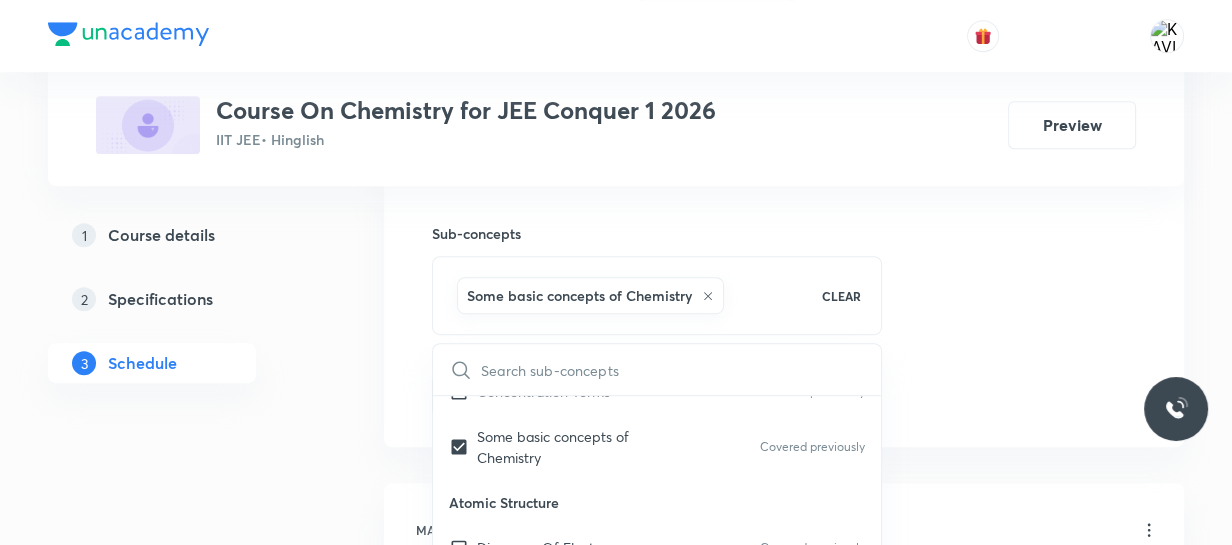click on "Plus Courses Course On Chemistry for JEE Conquer 1 2026 IIT JEE  • Hinglish Preview" at bounding box center [616, 93] 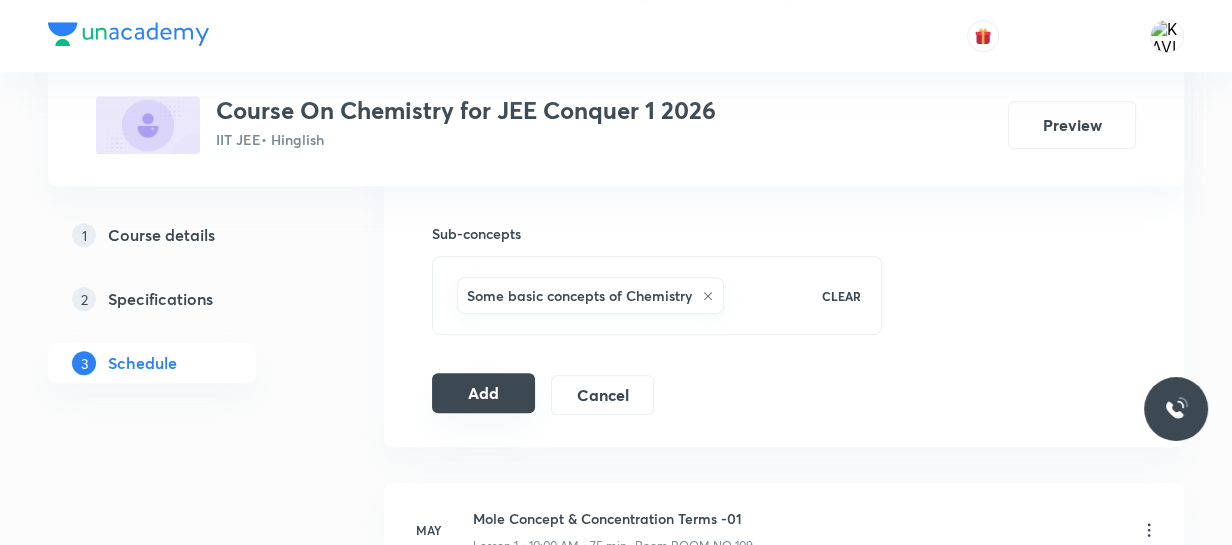 click on "Add" at bounding box center [483, 393] 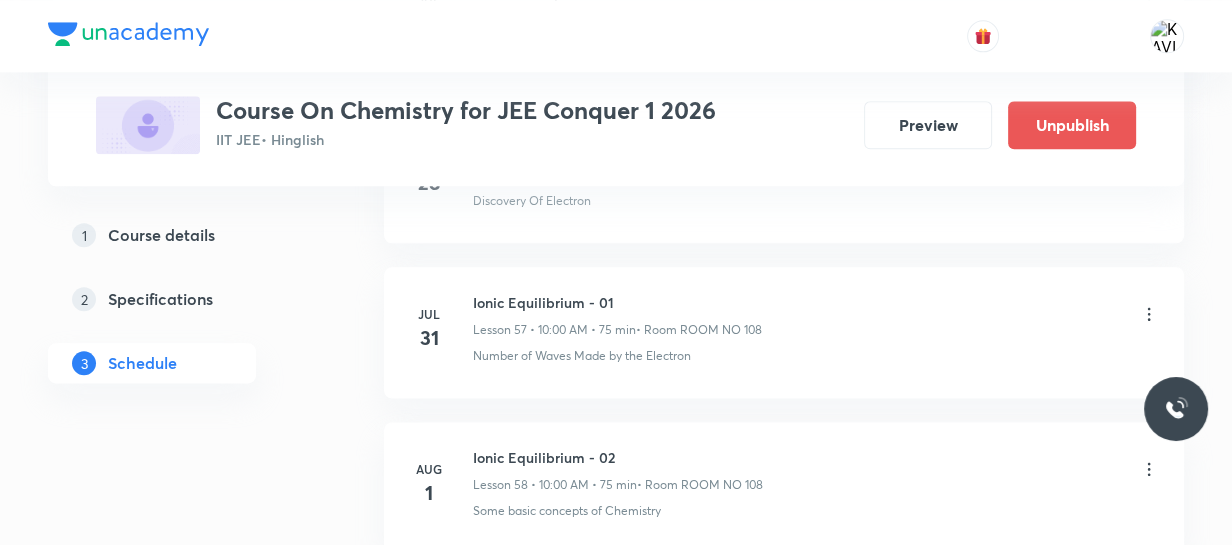 scroll, scrollTop: 9116, scrollLeft: 0, axis: vertical 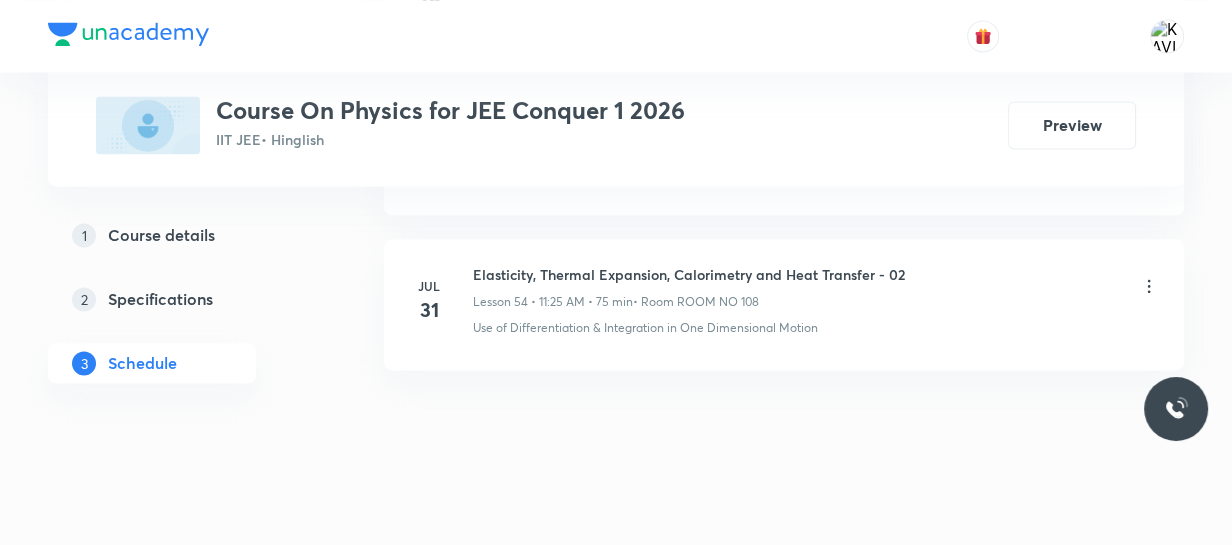 click on "Elasticity, Thermal Expansion, Calorimetry and Heat Transfer - 02" at bounding box center [689, 274] 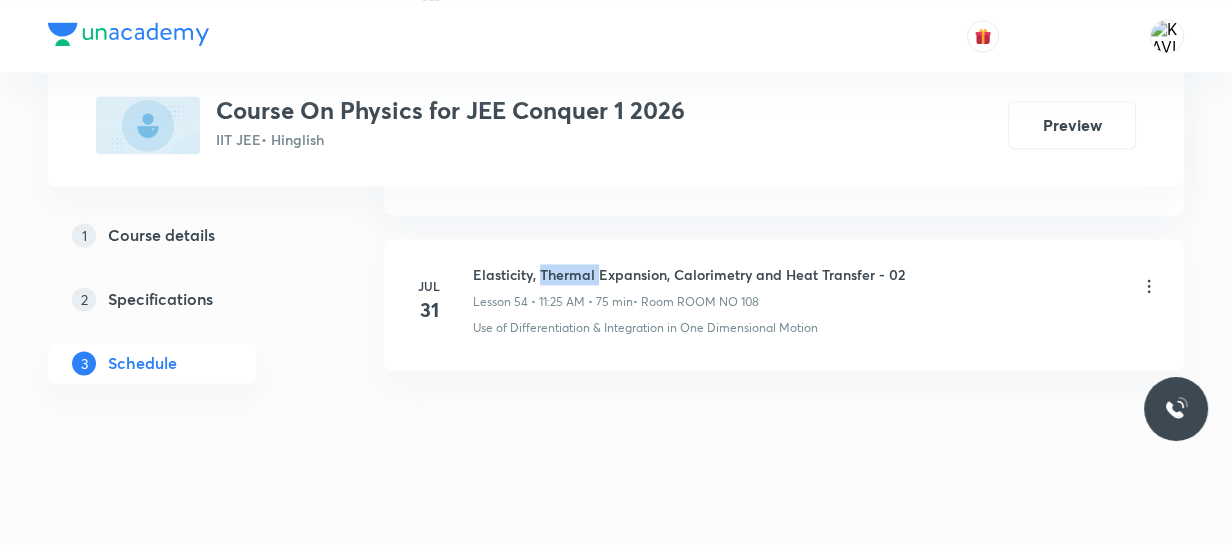 click on "Elasticity, Thermal Expansion, Calorimetry and Heat Transfer - 02" at bounding box center (689, 274) 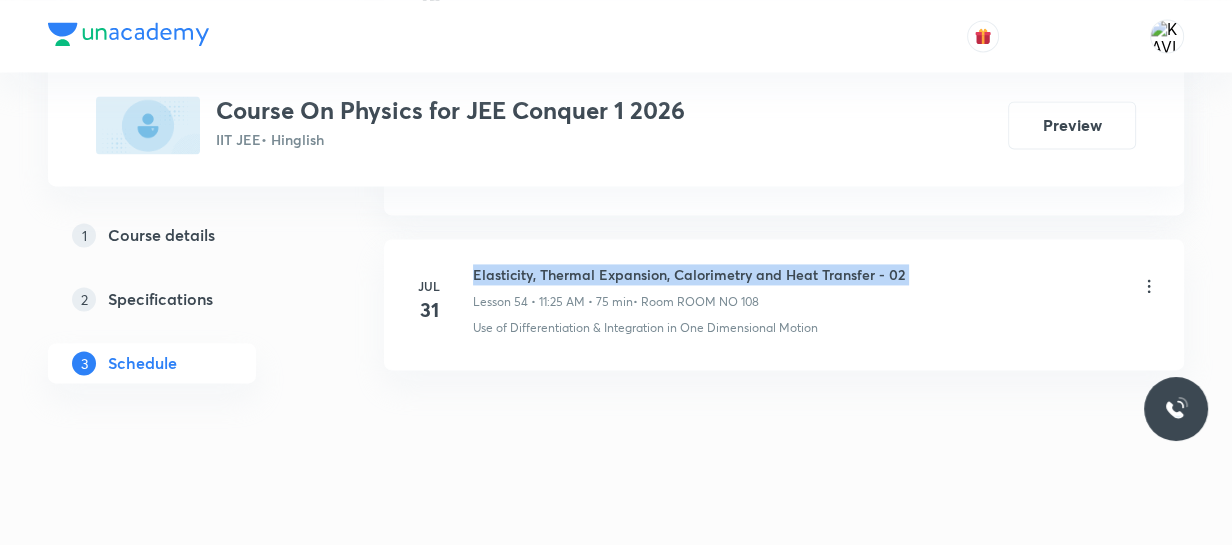 click on "Elasticity, Thermal Expansion, Calorimetry and Heat Transfer - 02" at bounding box center (689, 274) 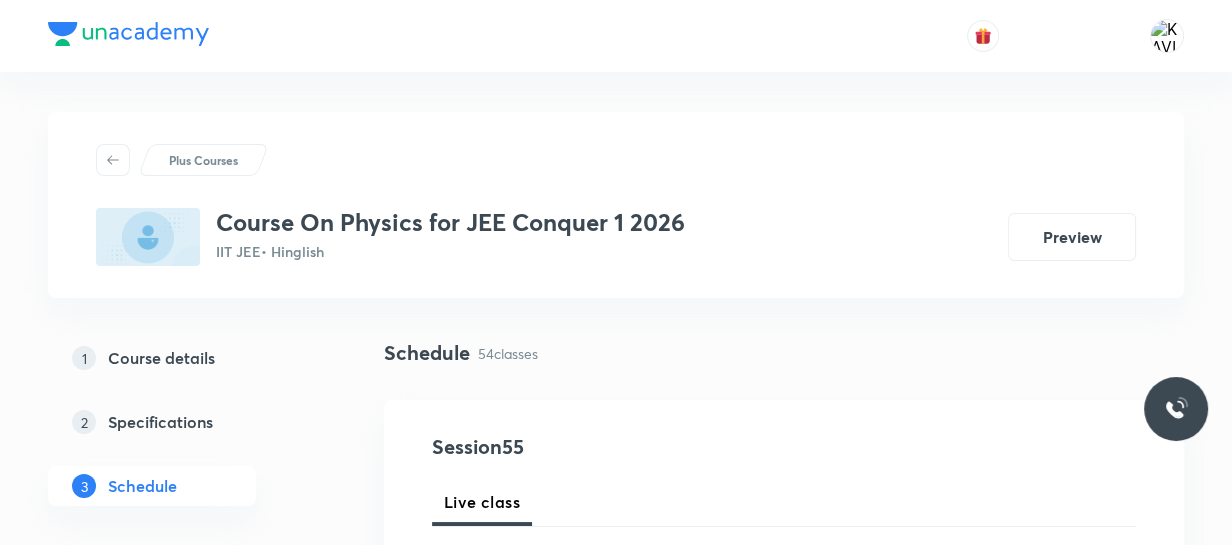 scroll, scrollTop: 250, scrollLeft: 0, axis: vertical 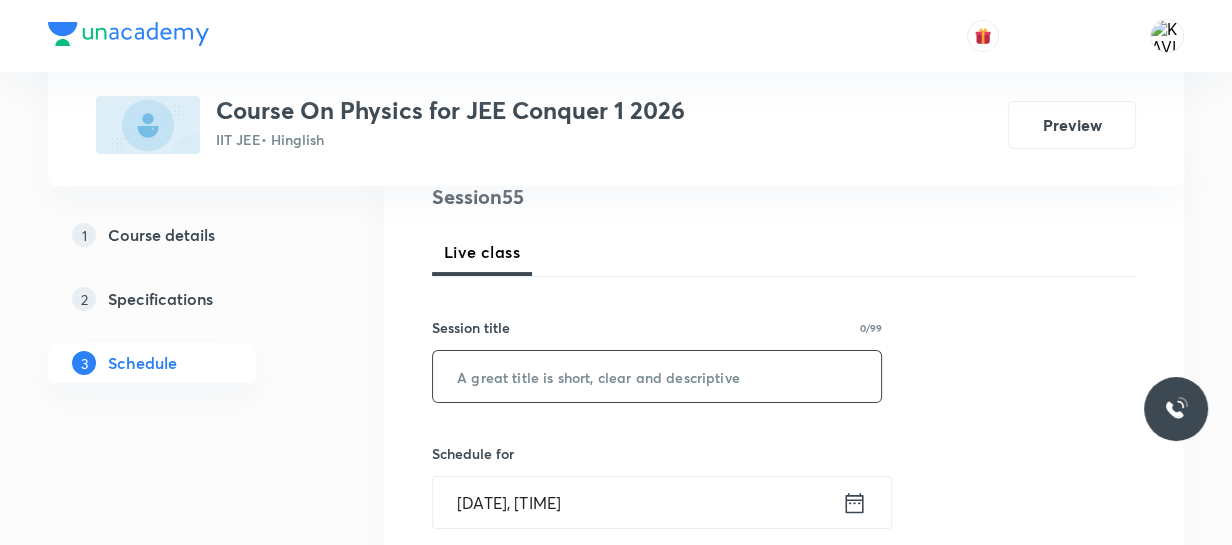 click at bounding box center (657, 376) 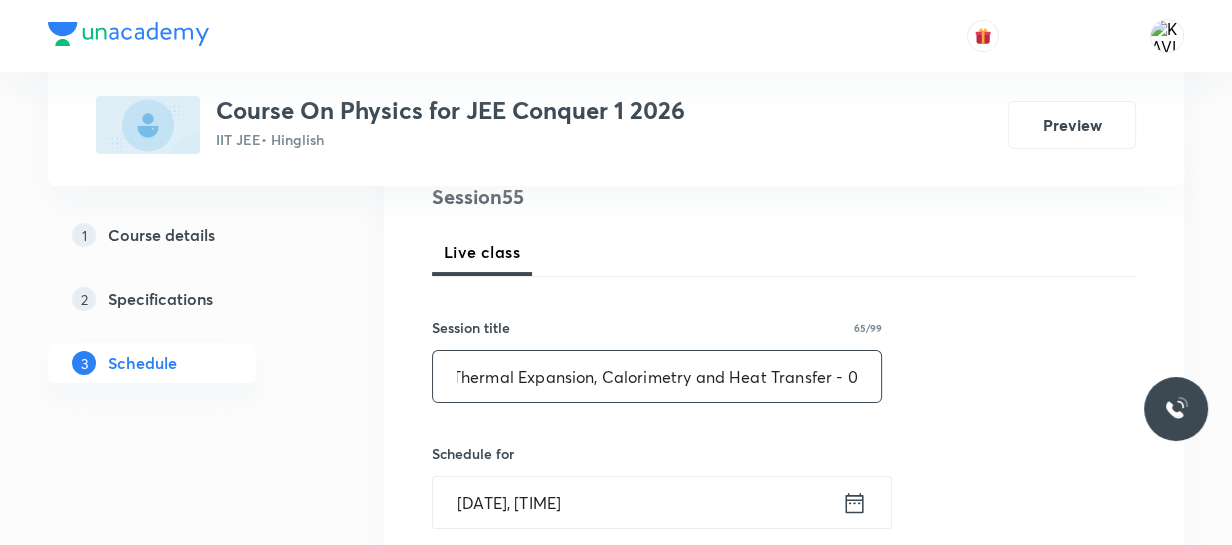 scroll, scrollTop: 0, scrollLeft: 89, axis: horizontal 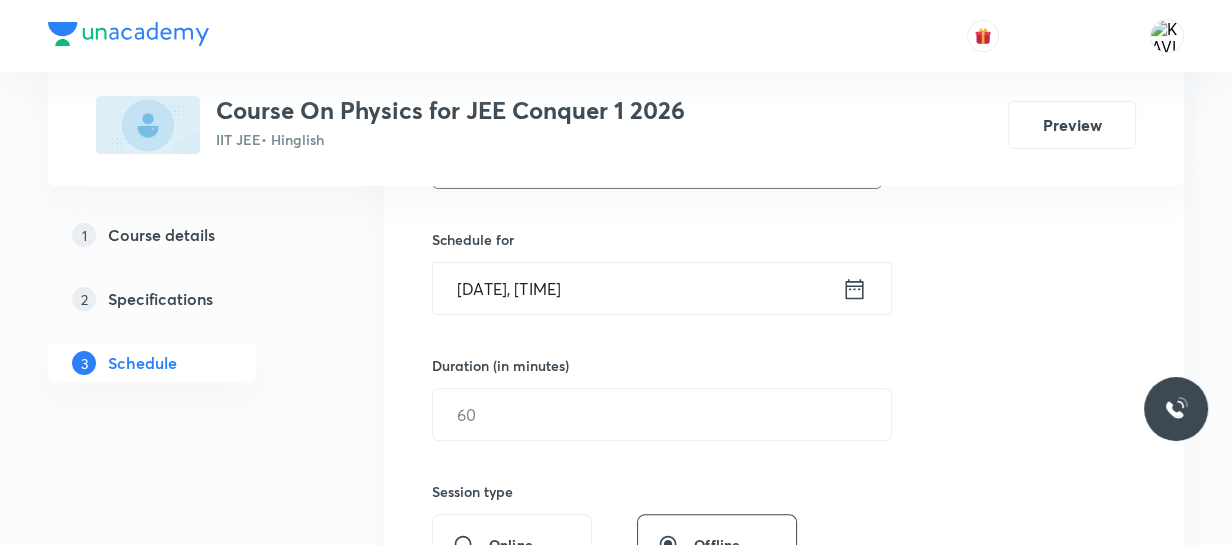 type on "Elasticity, Thermal Expansion, Calorimetry and Heat Transfer - 03" 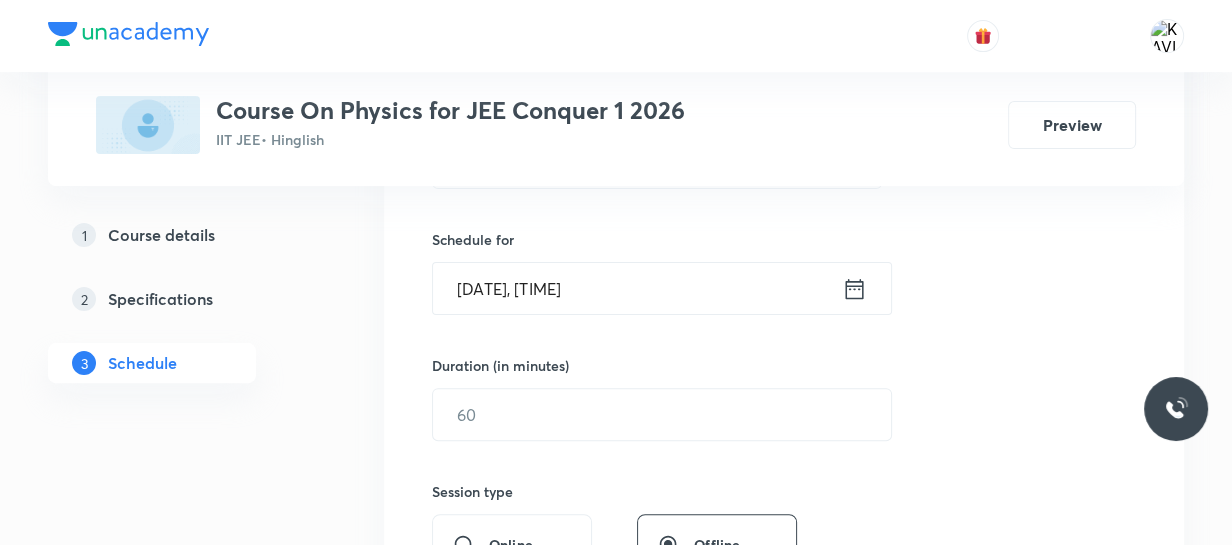 click 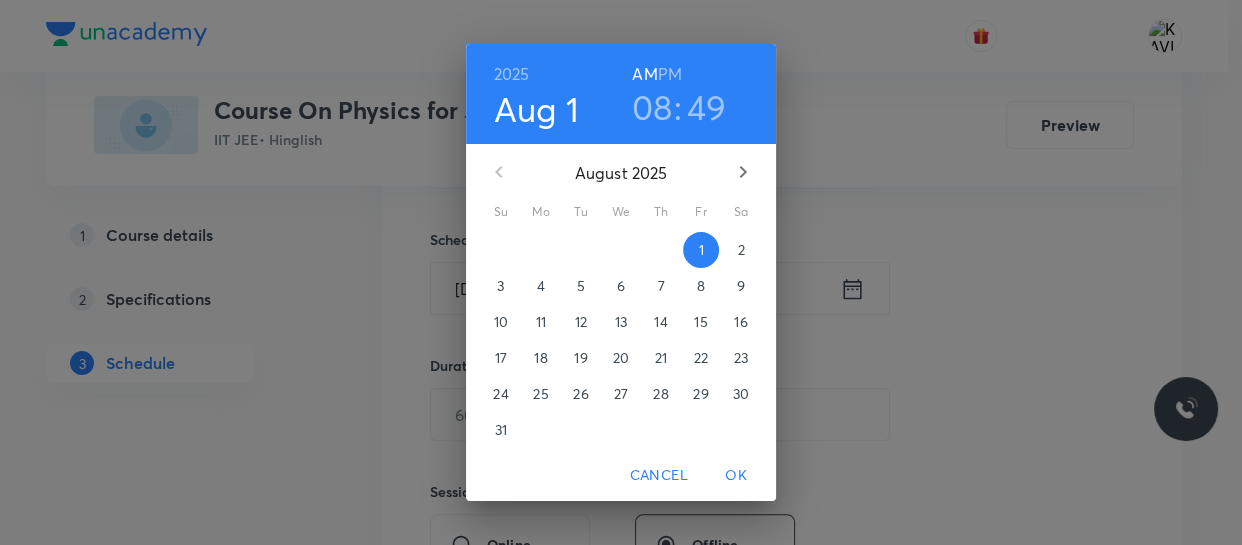 click on "08" at bounding box center (652, 107) 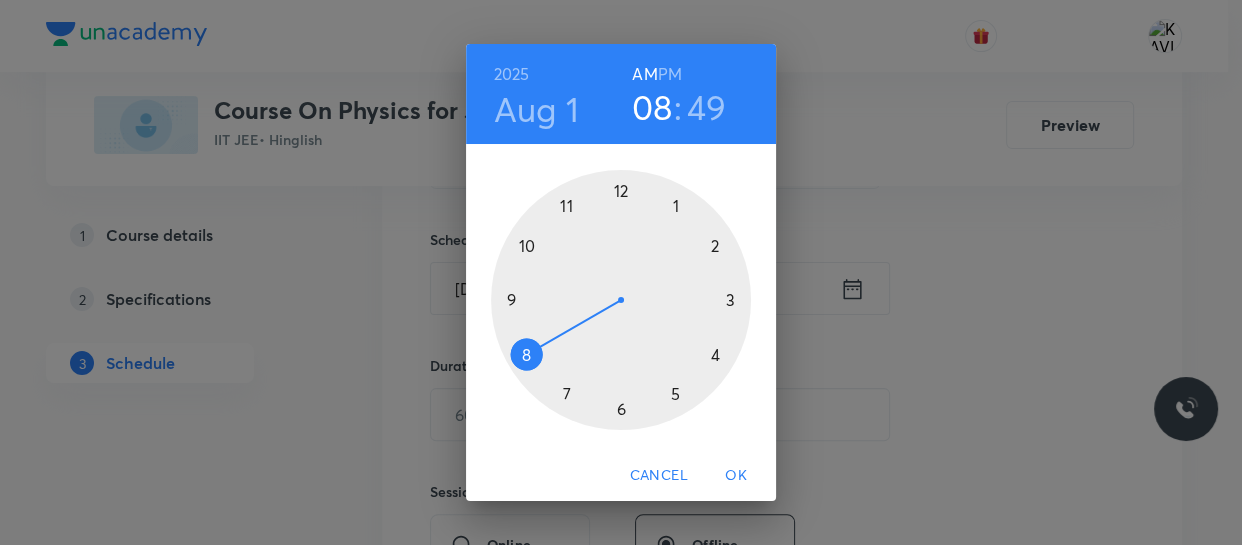click at bounding box center (621, 300) 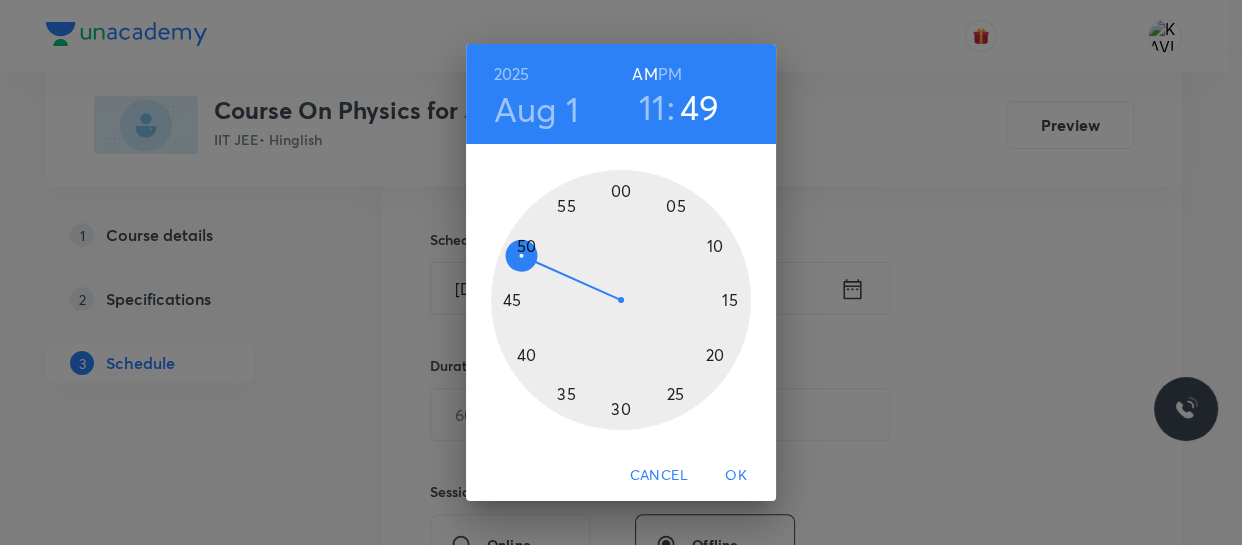 click at bounding box center [621, 300] 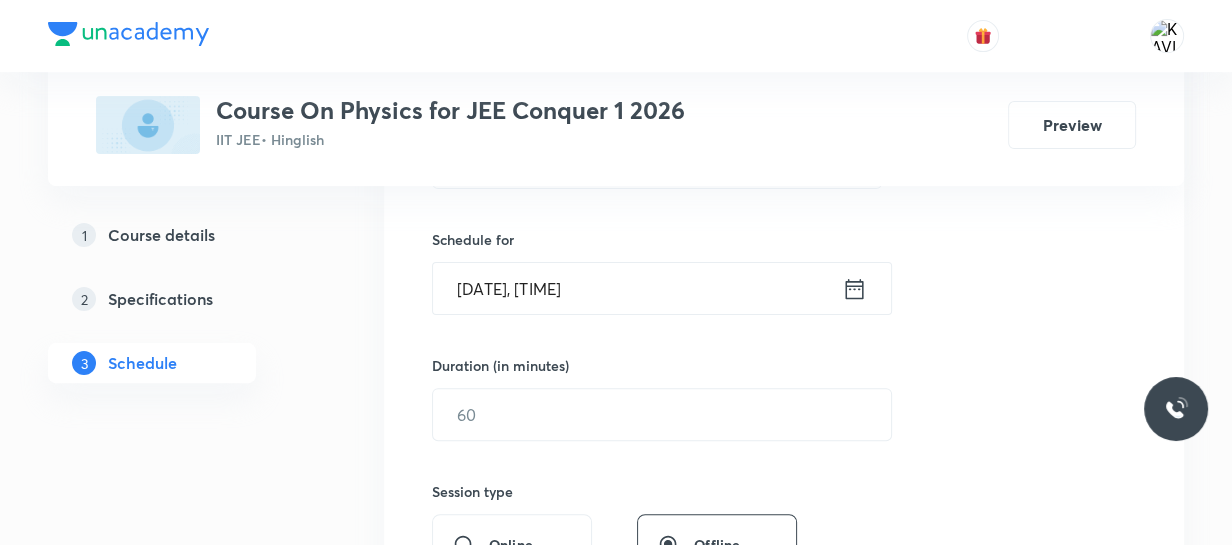 click 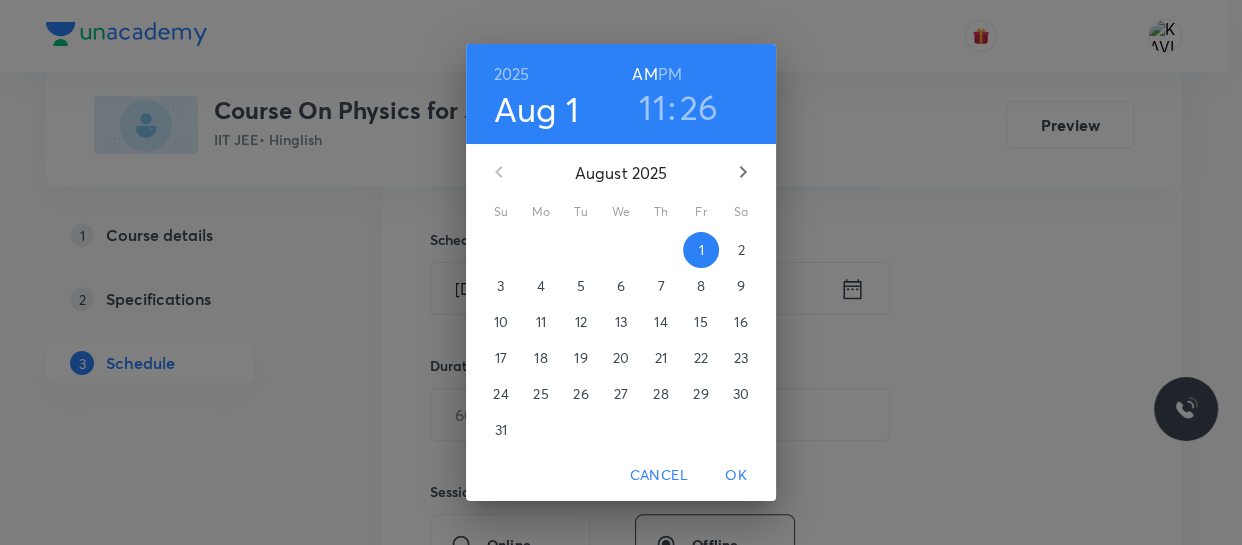 click on "26" at bounding box center (699, 107) 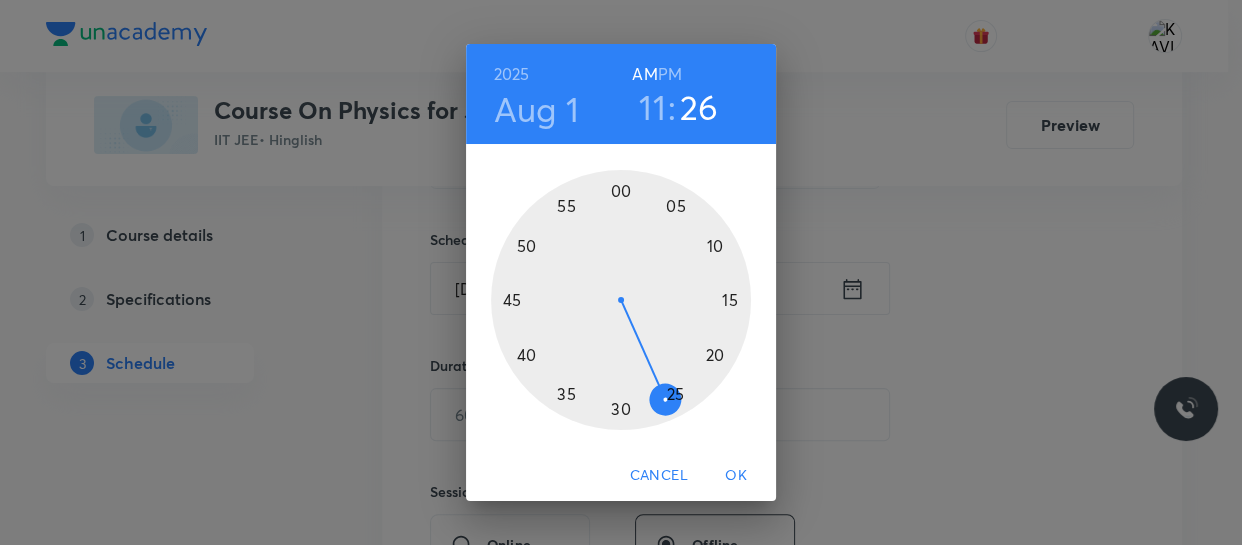 click at bounding box center [621, 300] 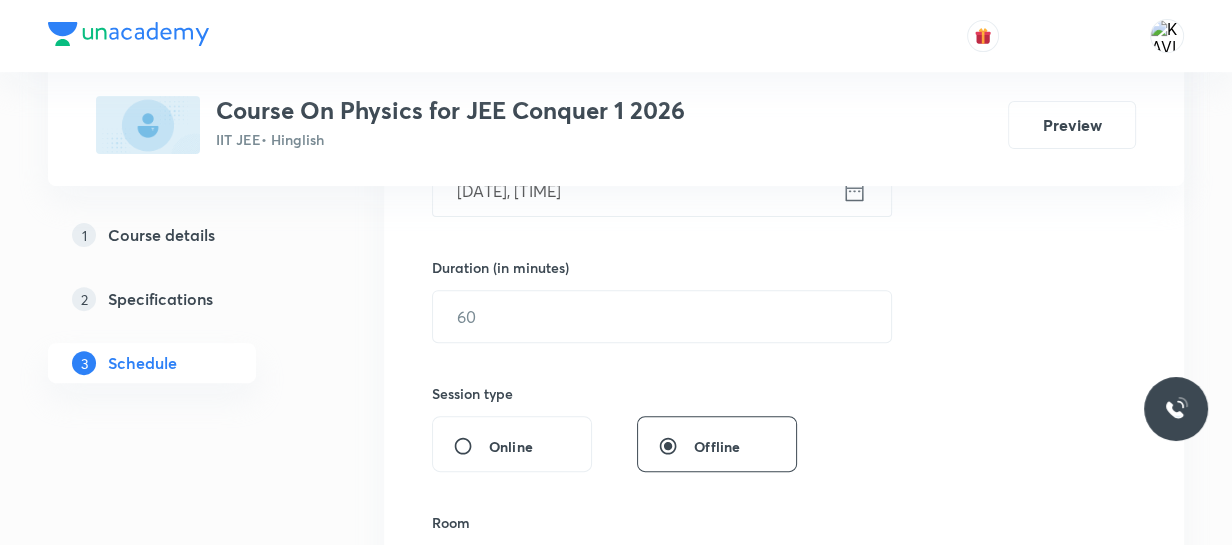 scroll, scrollTop: 563, scrollLeft: 0, axis: vertical 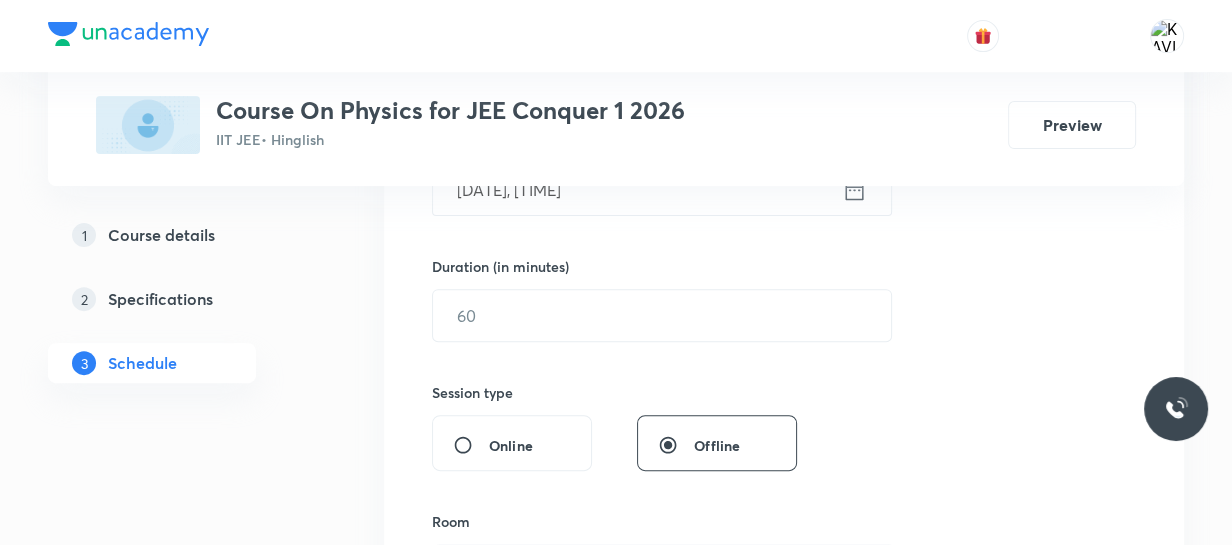 click on "Duration (in minutes) ​" at bounding box center (614, 299) 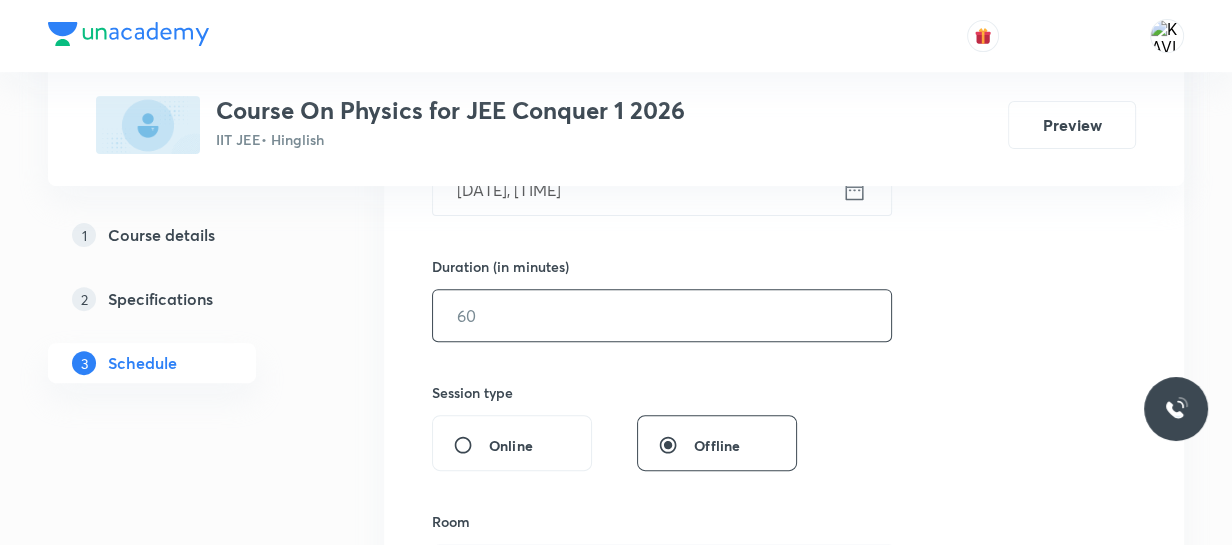 click at bounding box center (662, 315) 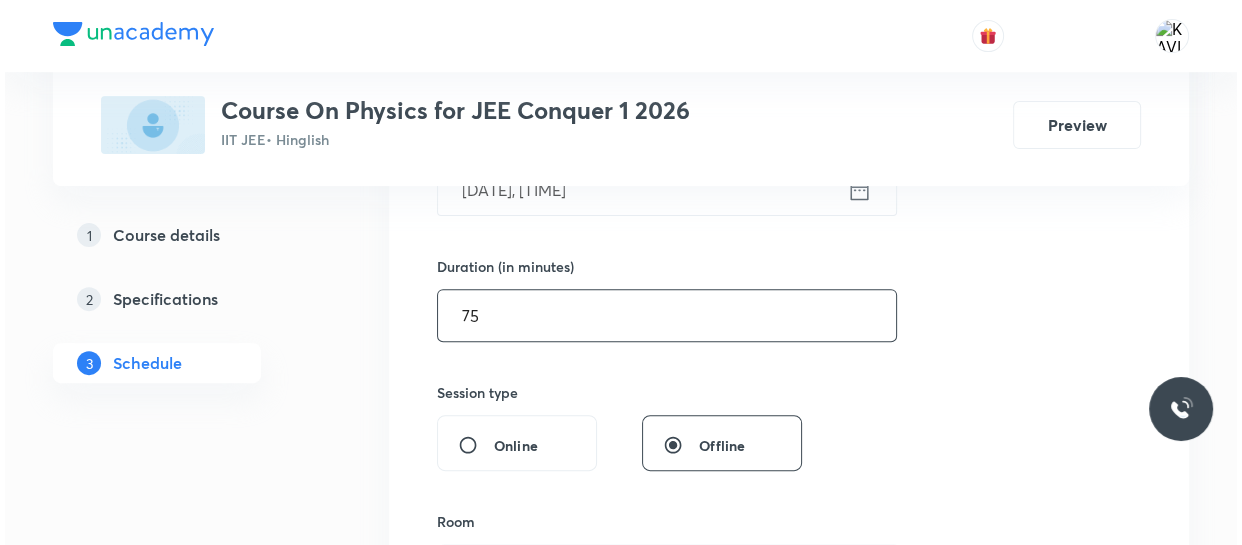 scroll, scrollTop: 766, scrollLeft: 0, axis: vertical 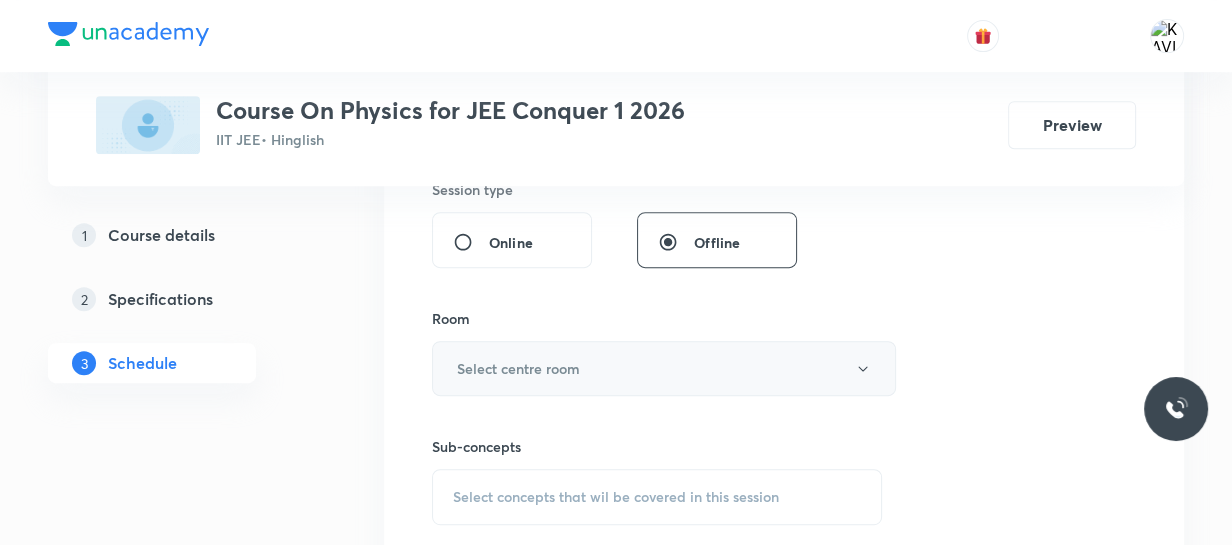 type on "75" 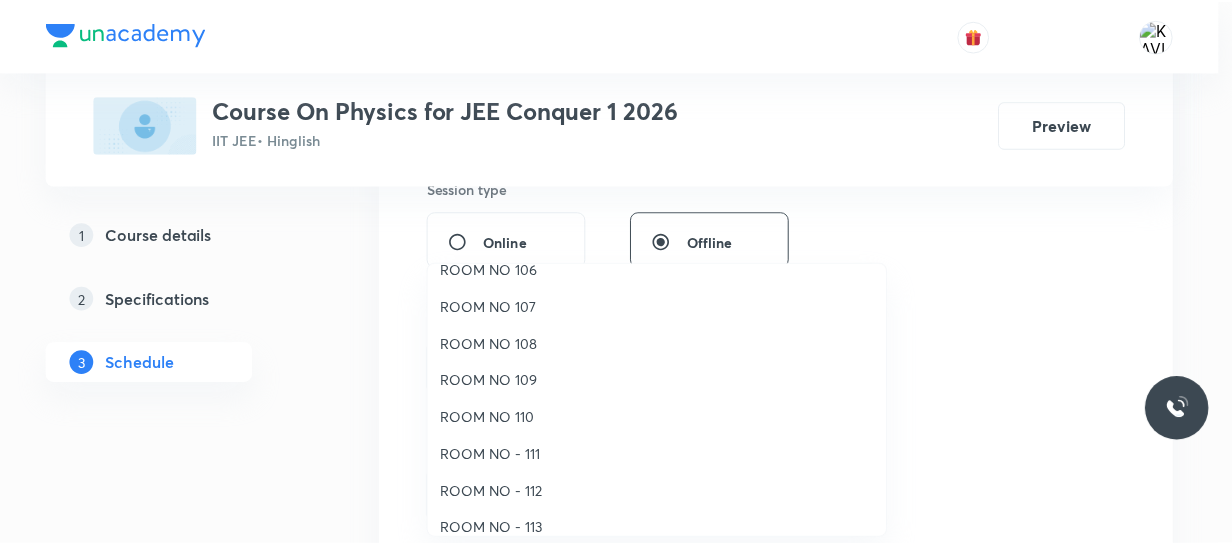 scroll, scrollTop: 208, scrollLeft: 0, axis: vertical 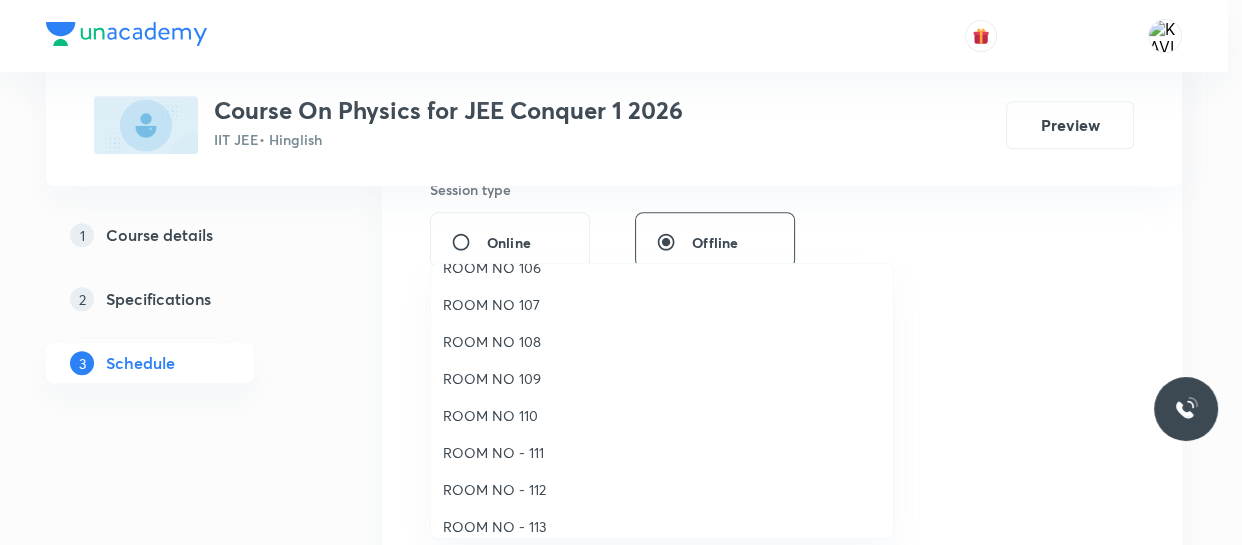 click on "ROOM NO 108" at bounding box center (662, 341) 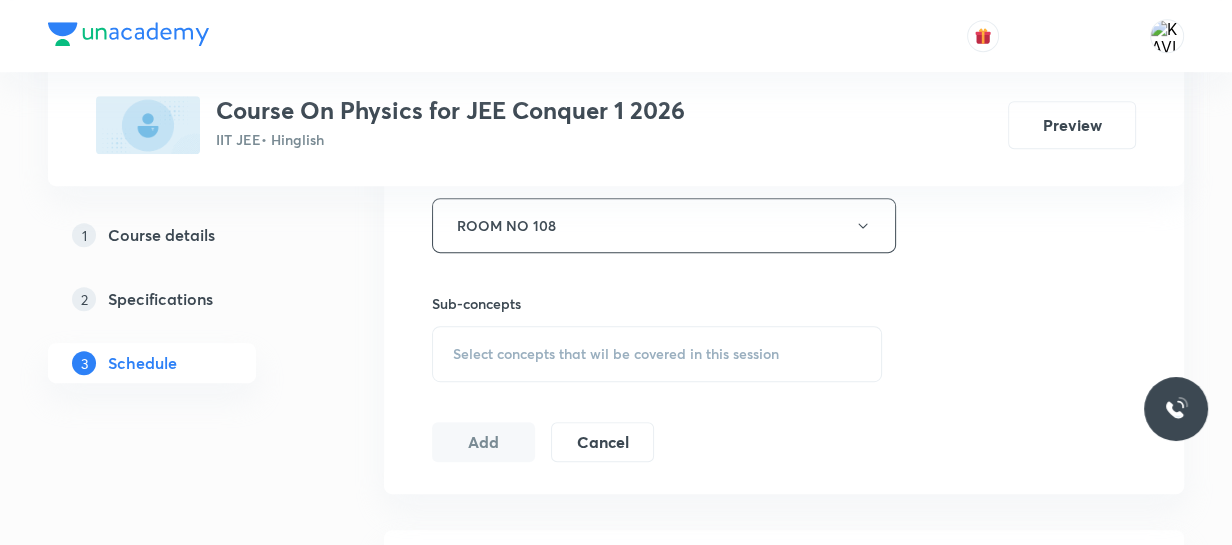 scroll, scrollTop: 910, scrollLeft: 0, axis: vertical 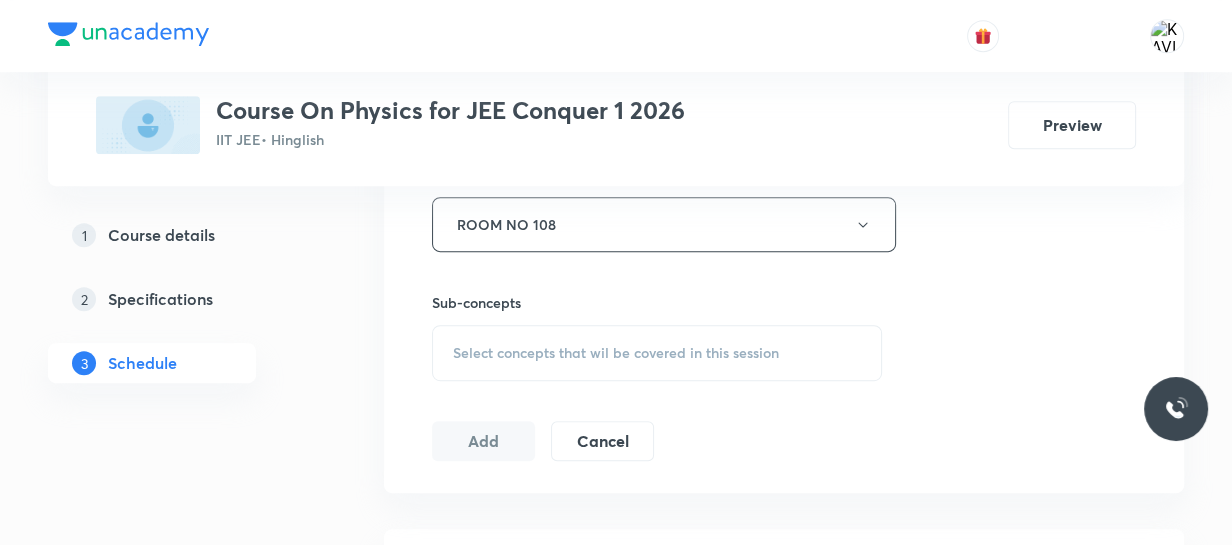 click on "Select concepts that wil be covered in this session" at bounding box center (616, 353) 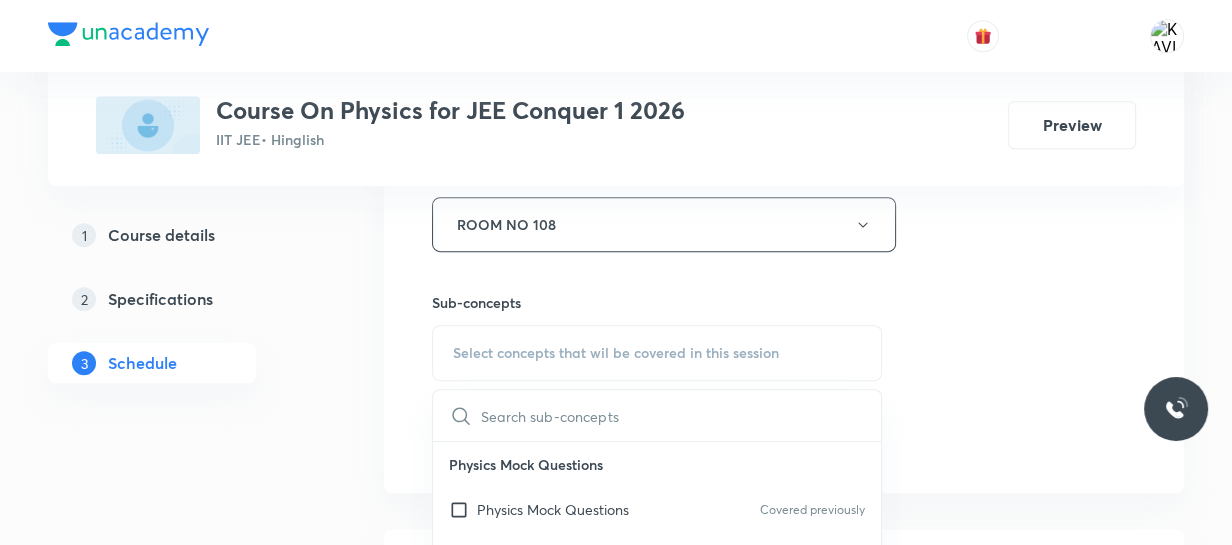 scroll, scrollTop: 1006, scrollLeft: 0, axis: vertical 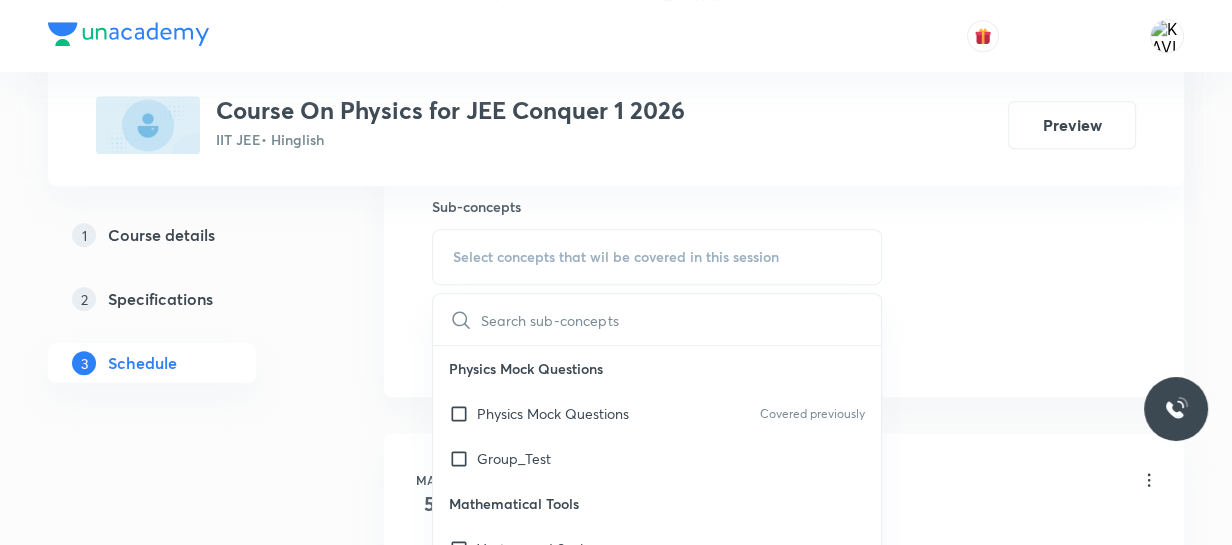 click at bounding box center [681, 319] 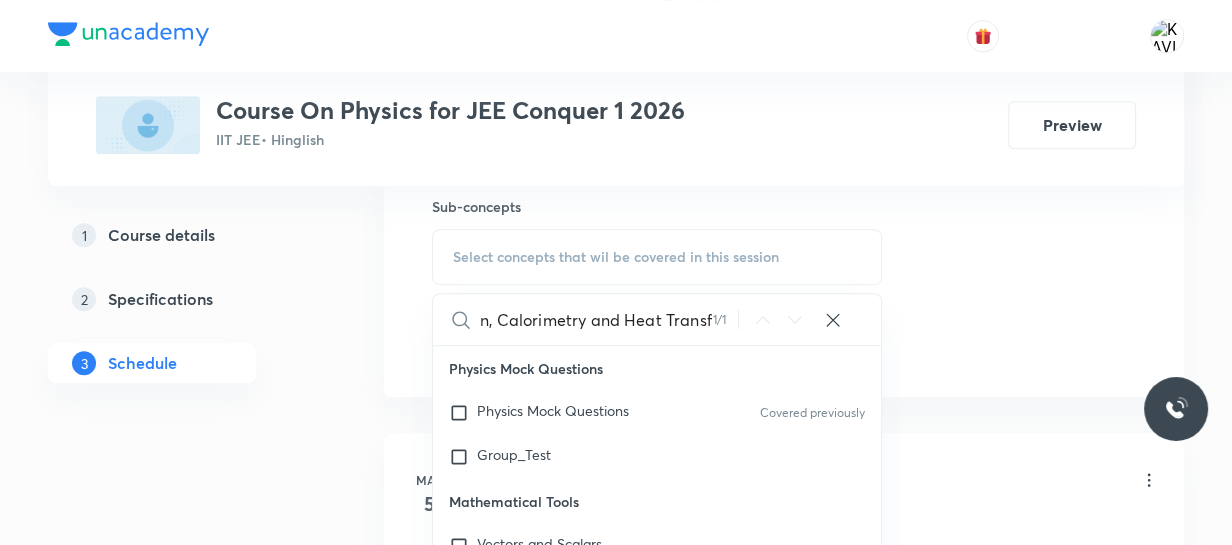 scroll, scrollTop: 0, scrollLeft: 209, axis: horizontal 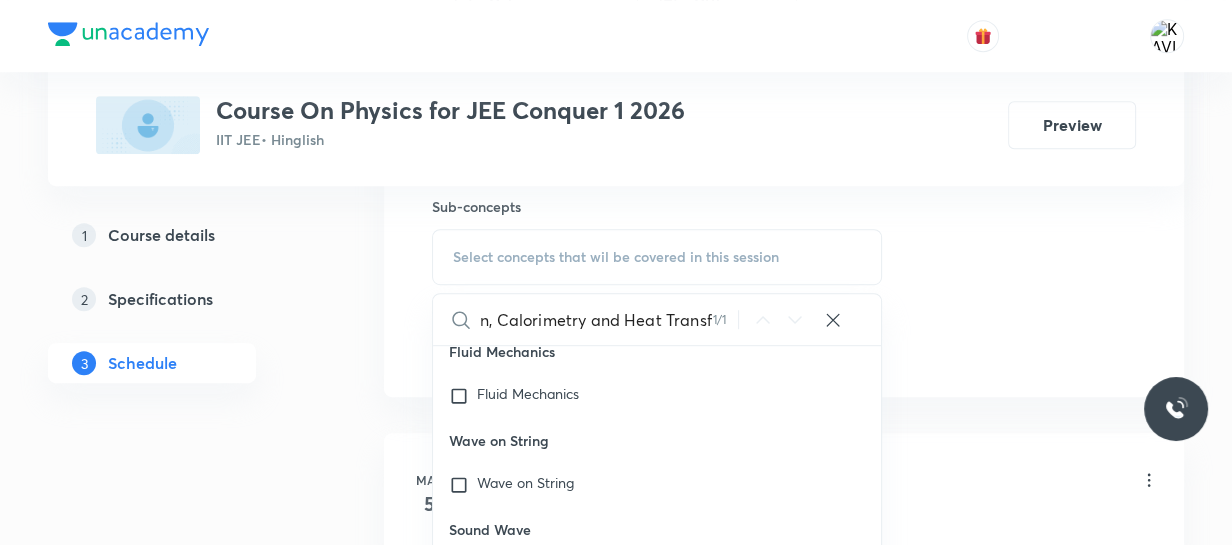 type on "Elasticity, Thermal Expansion, Calorimetry and Heat Transf" 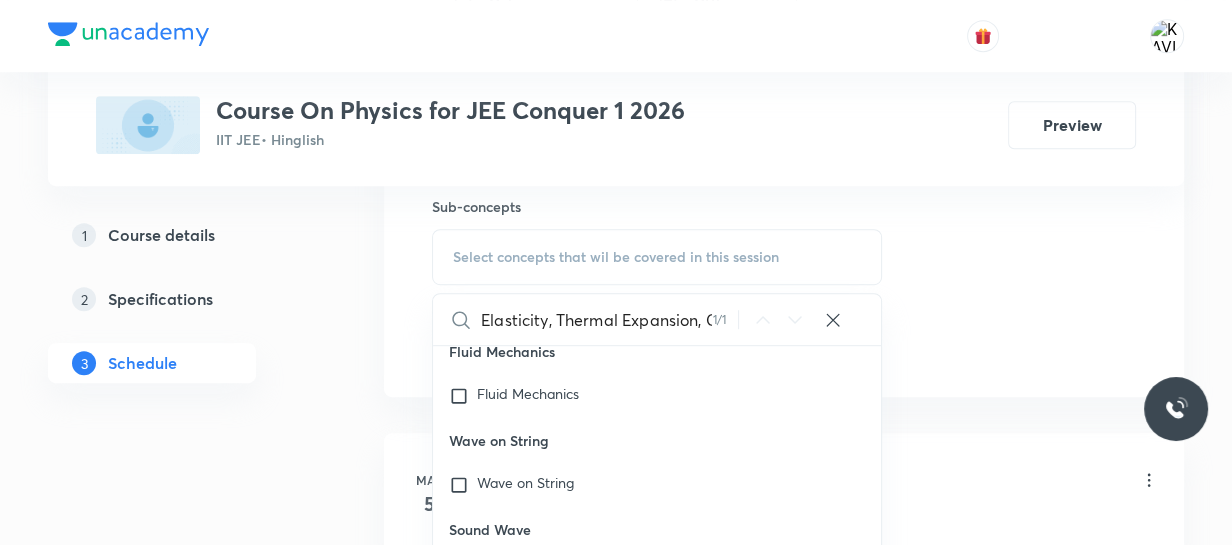 click on "Elasticity, Thermal Expansion, Calorimetry and Heat Transf" at bounding box center [662, 215] 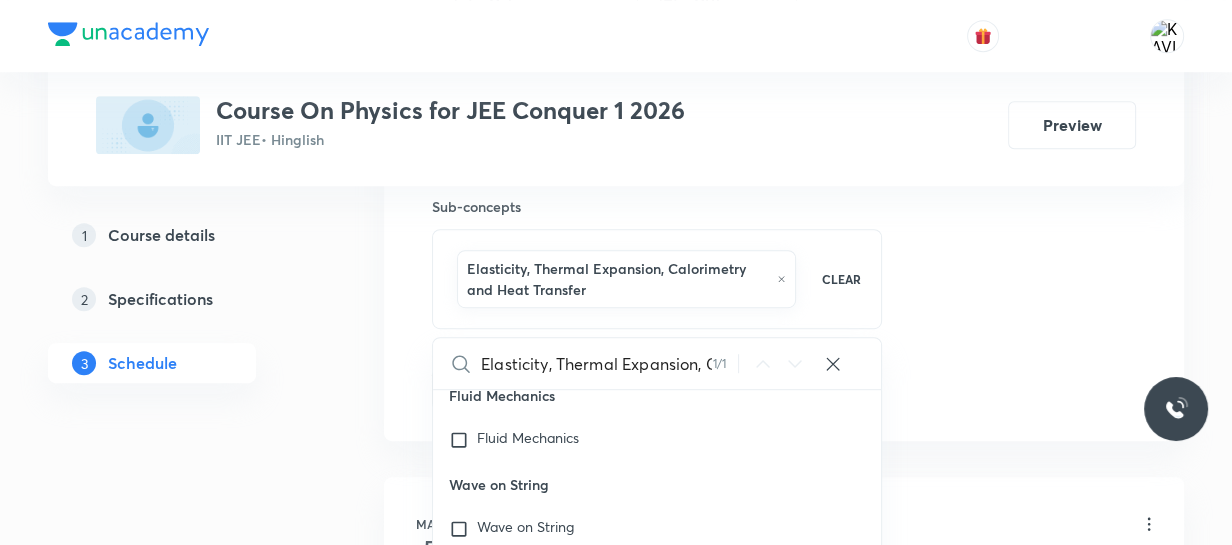click on "Session  55 Live class Session title 65/99 Elasticity, Thermal Expansion, Calorimetry and Heat Transfer - 03 ​ Schedule for Aug 1, 2025, 11:25 AM ​ Duration (in minutes) 75 ​   Session type Online Offline Room ROOM NO 108 Sub-concepts Elasticity, Thermal Expansion, Calorimetry and Heat Transfer CLEAR Elasticity, Thermal Expansion, Calorimetry and Heat Transf 1 / 1 ​ Physics Mock Questions Physics Mock Questions Covered previously Group_Test Mathematical Tools Vectors and Scalars  Elementary Algebra Covered previously Basic Trigonometry Covered previously Addition of Vectors Covered previously 2D and 3D Geometry Covered previously Representation of Vector  Covered previously Components of a Vector Covered previously Functions Unit Vectors Covered previously Differentiation Covered previously Integration Covered previously Rectangular Components of a Vector in Three Dimensions Position Vector Covered previously Use of Differentiation & Integration in One Dimensional Motion Covered previously Vectors er" at bounding box center (784, -83) 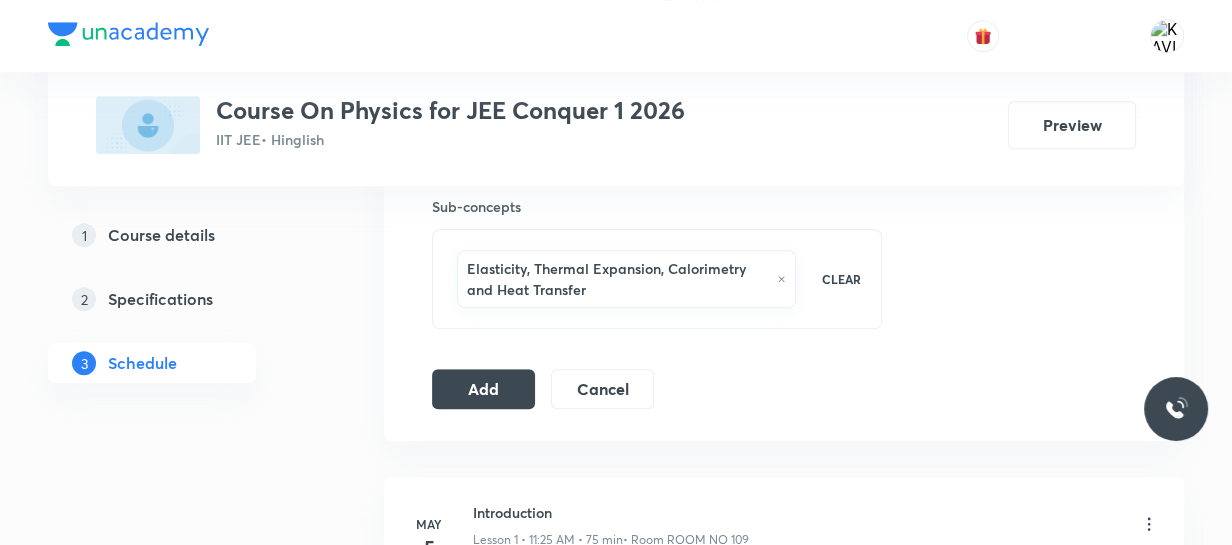 click on "Session  55 Live class Session title 65/99 Elasticity, Thermal Expansion, Calorimetry and Heat Transfer - 03 ​ Schedule for Aug 1, 2025, 11:25 AM ​ Duration (in minutes) 75 ​   Session type Online Offline Room ROOM NO 108 Sub-concepts Elasticity, Thermal Expansion, Calorimetry and Heat Transfer CLEAR Add Cancel" at bounding box center [784, -83] 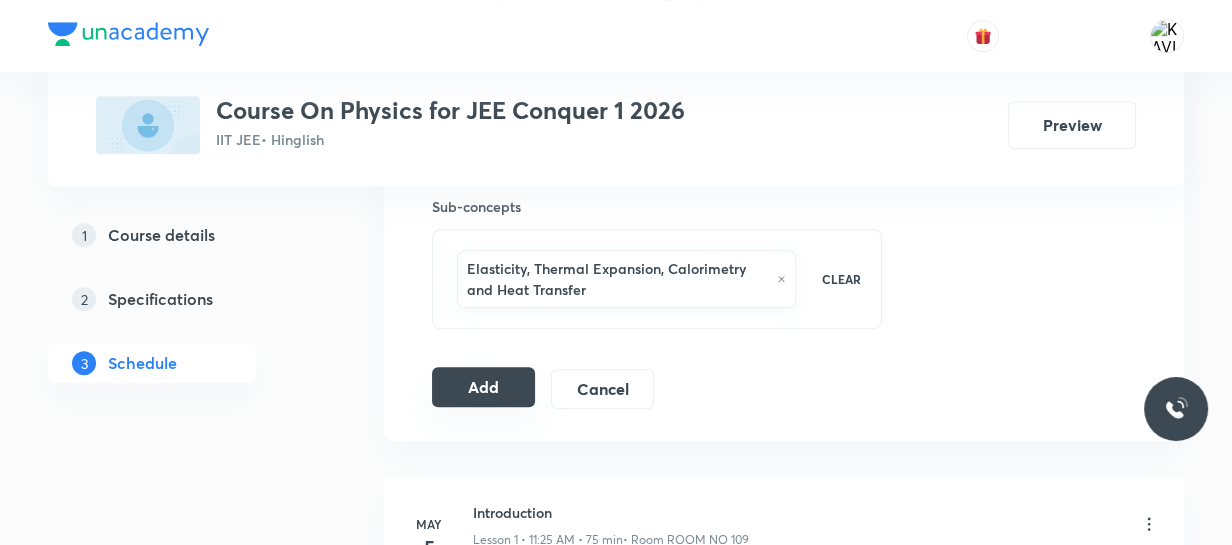 click on "Add" at bounding box center (483, 387) 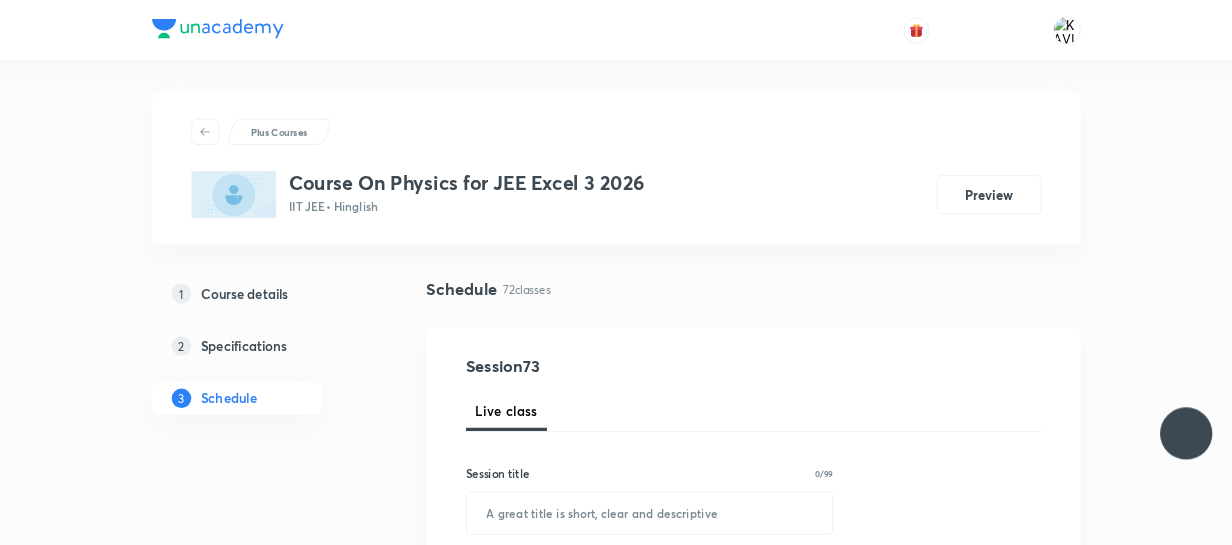 scroll, scrollTop: 0, scrollLeft: 0, axis: both 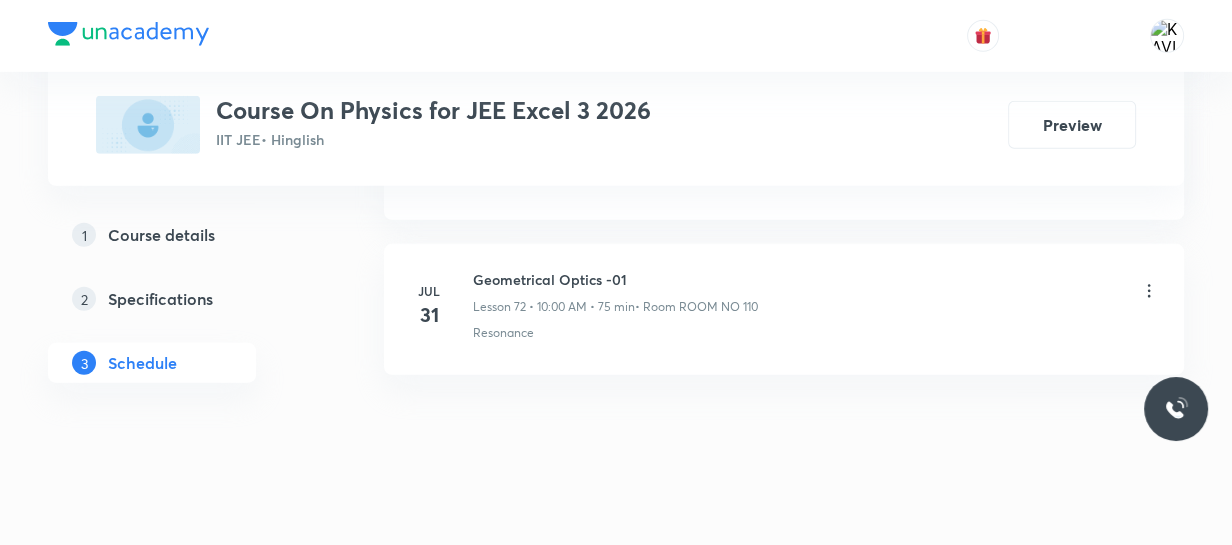 click on "Geometrical Optics -01" at bounding box center (615, 279) 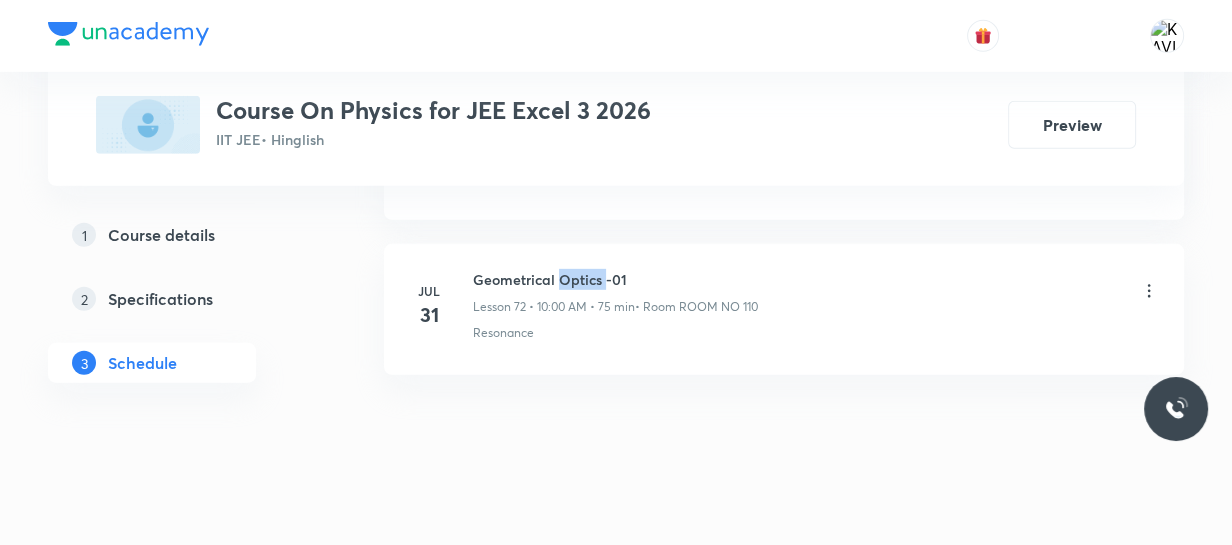 click on "Geometrical Optics -01" at bounding box center [615, 279] 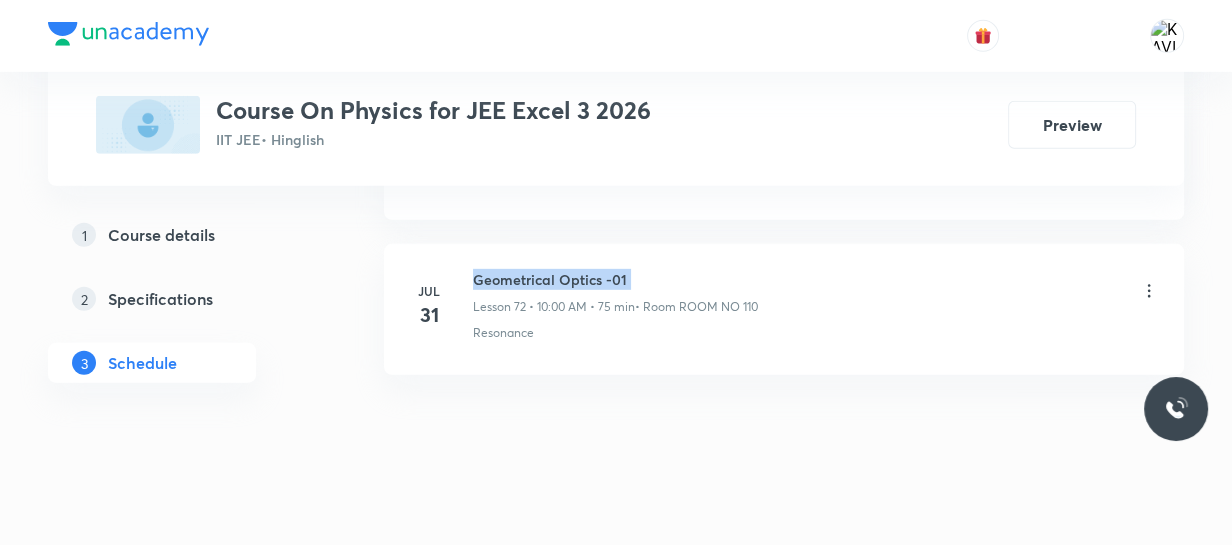 click on "Geometrical Optics -01" at bounding box center [615, 279] 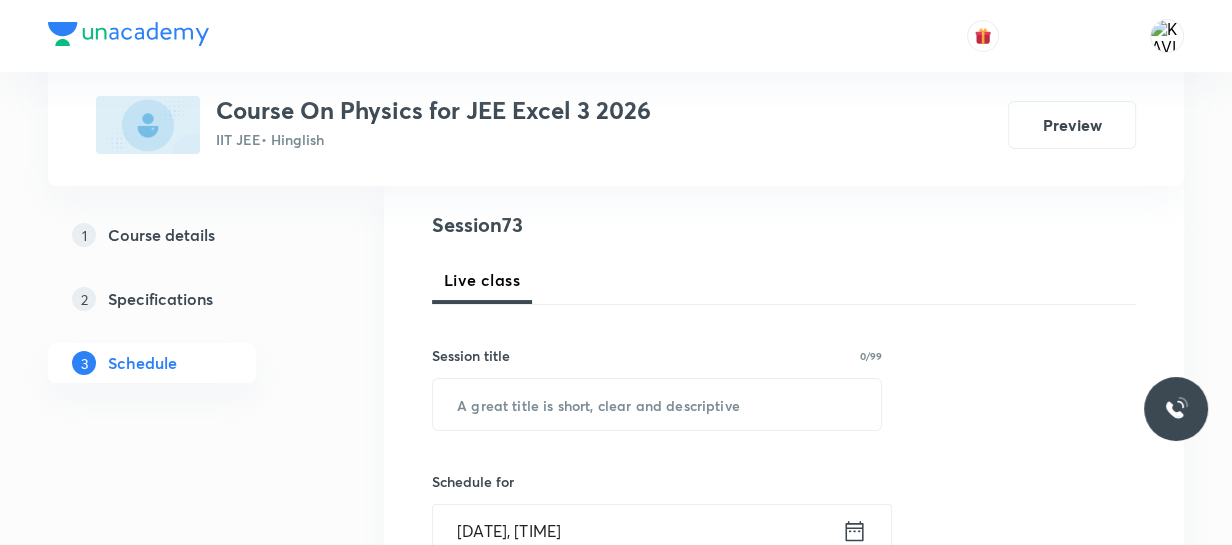 scroll, scrollTop: 224, scrollLeft: 0, axis: vertical 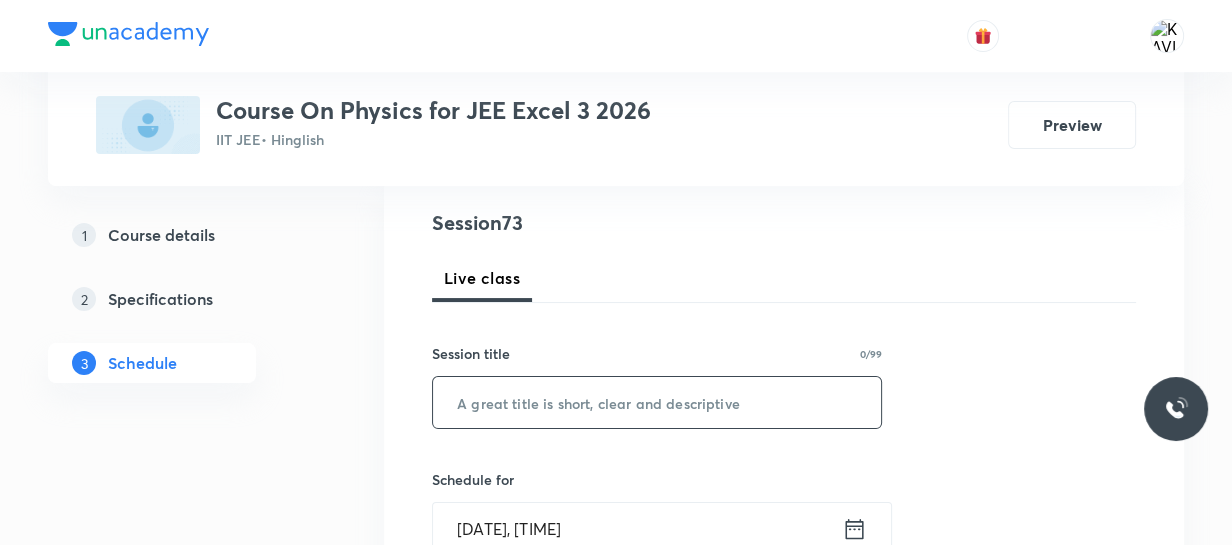 click at bounding box center (657, 402) 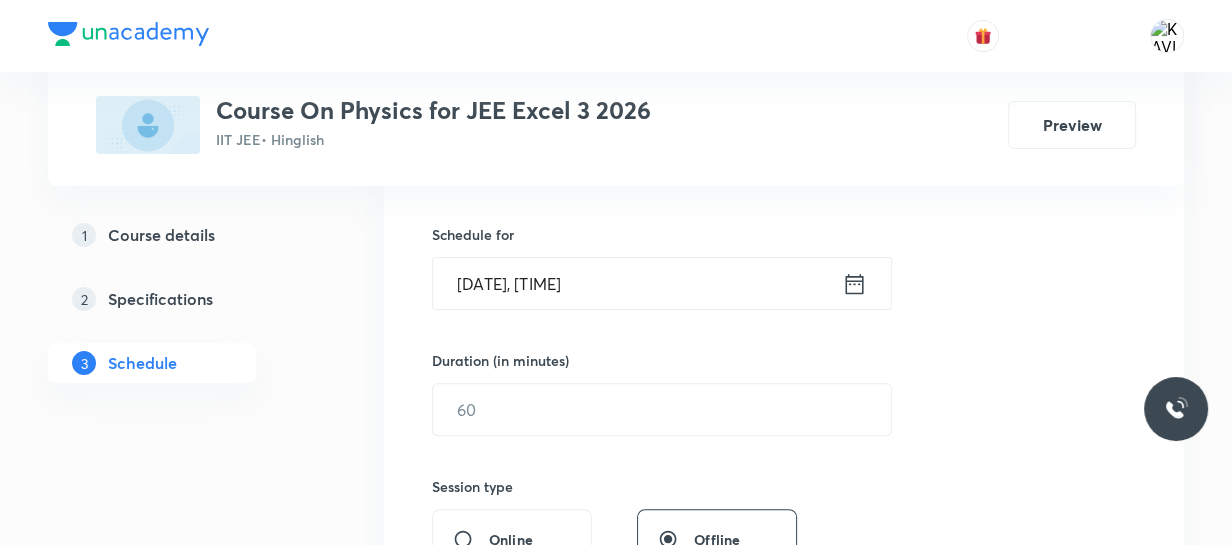 scroll, scrollTop: 470, scrollLeft: 0, axis: vertical 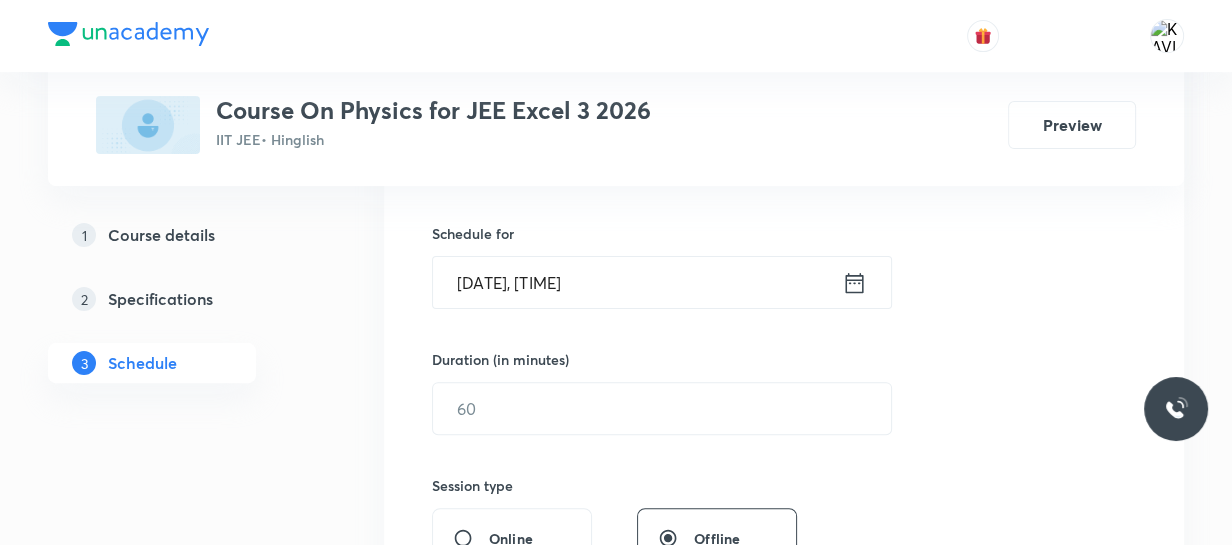 type on "Geometrical Optics -02" 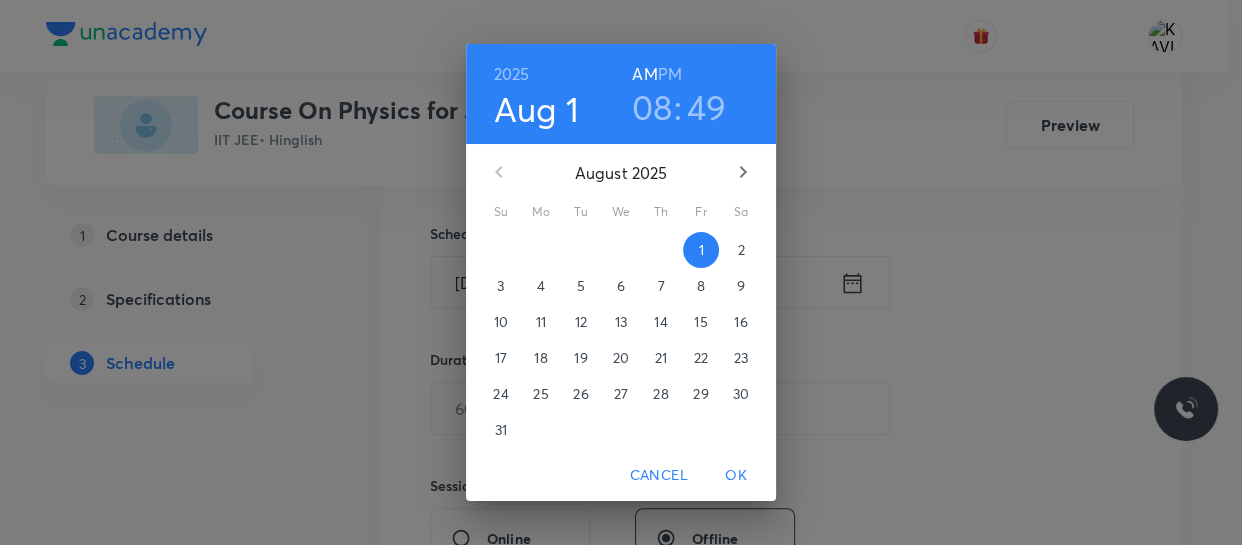 click on "08" at bounding box center (652, 107) 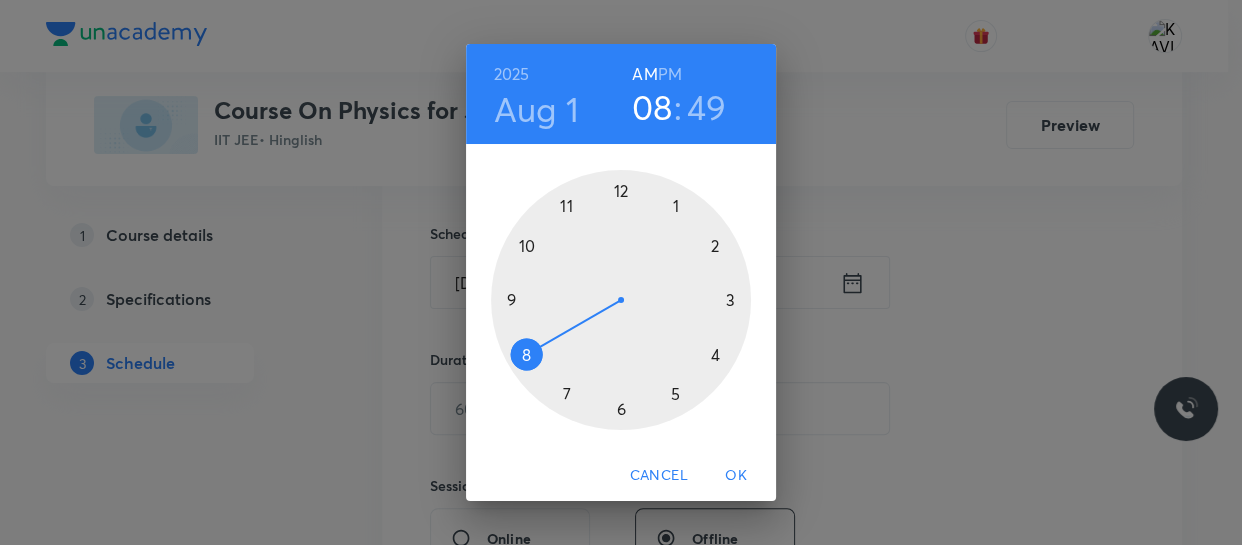click at bounding box center (621, 300) 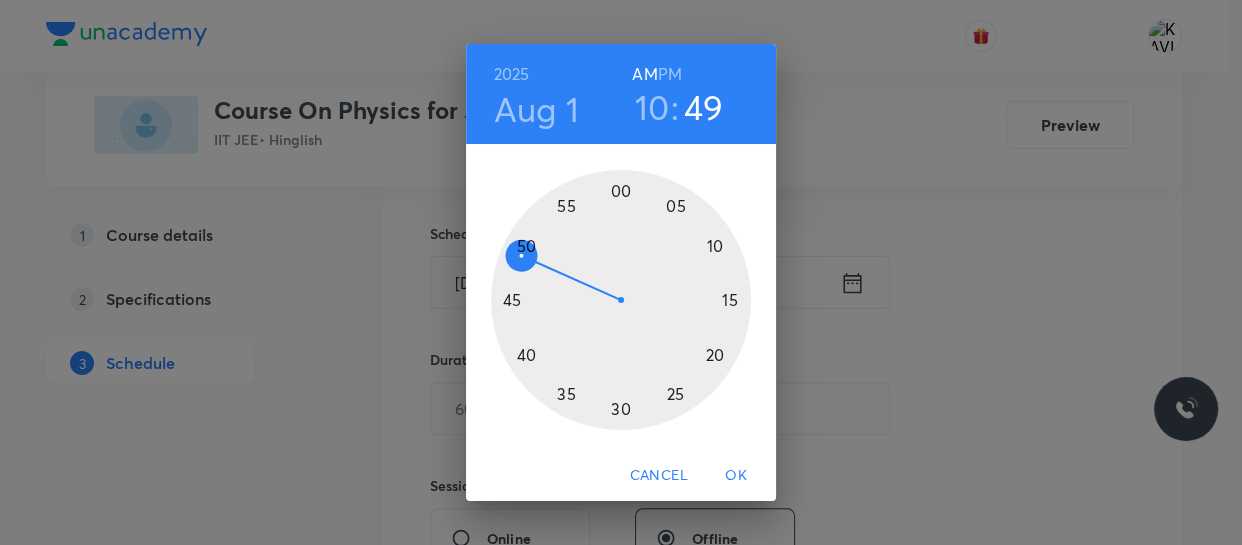 click at bounding box center [621, 300] 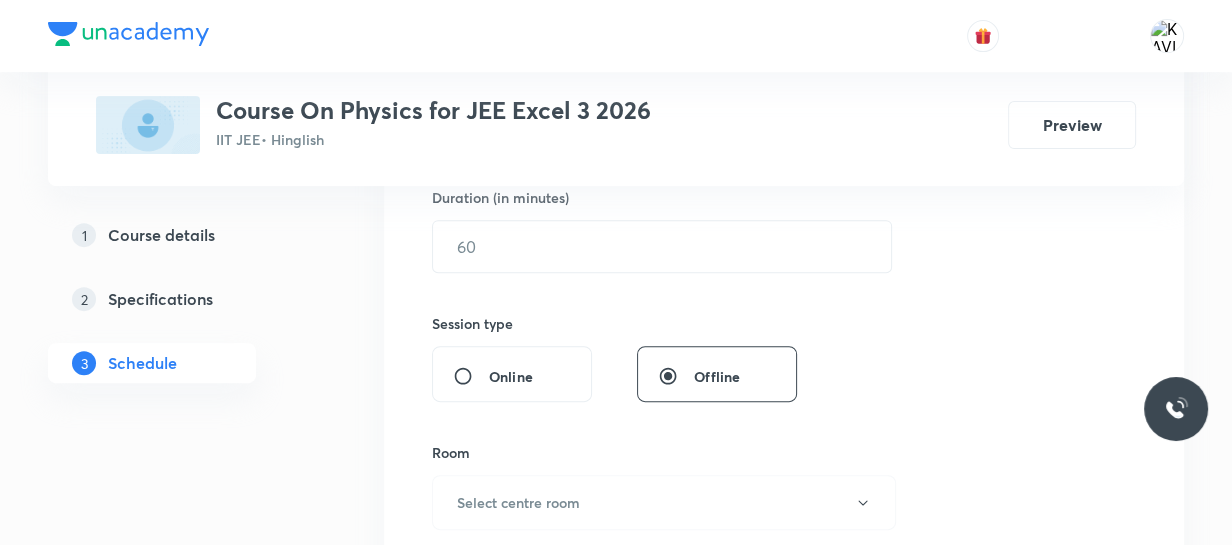 scroll, scrollTop: 633, scrollLeft: 0, axis: vertical 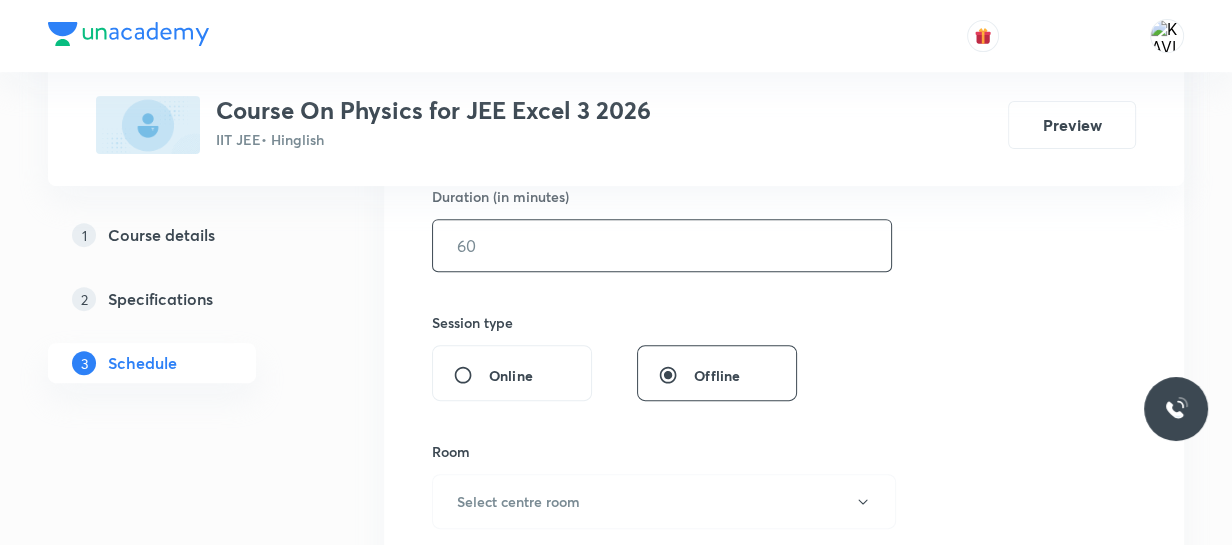 click at bounding box center (662, 245) 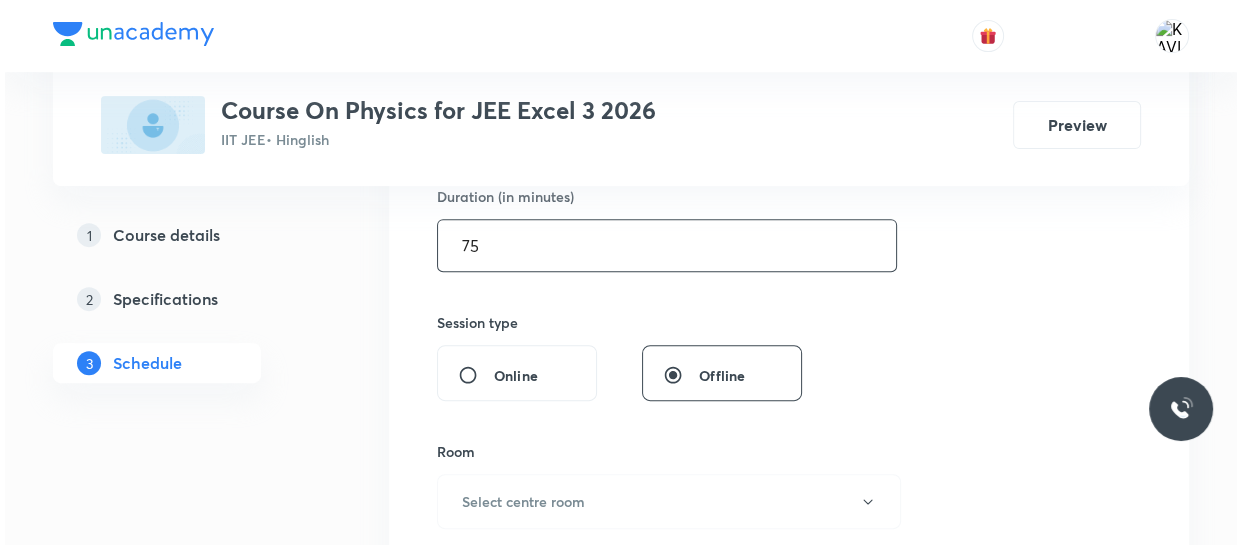 scroll, scrollTop: 754, scrollLeft: 0, axis: vertical 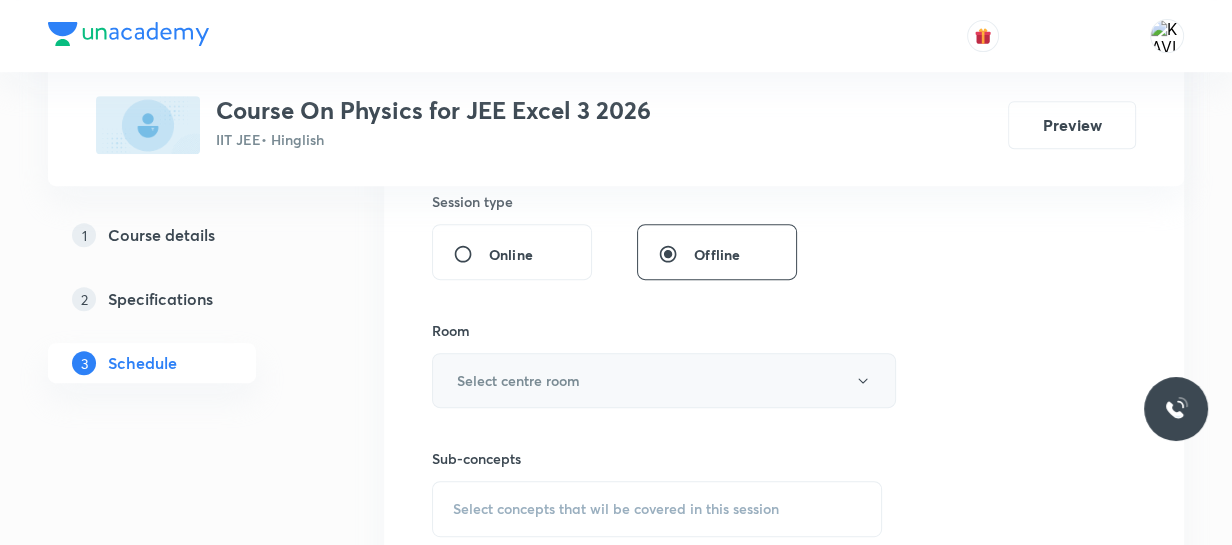type on "75" 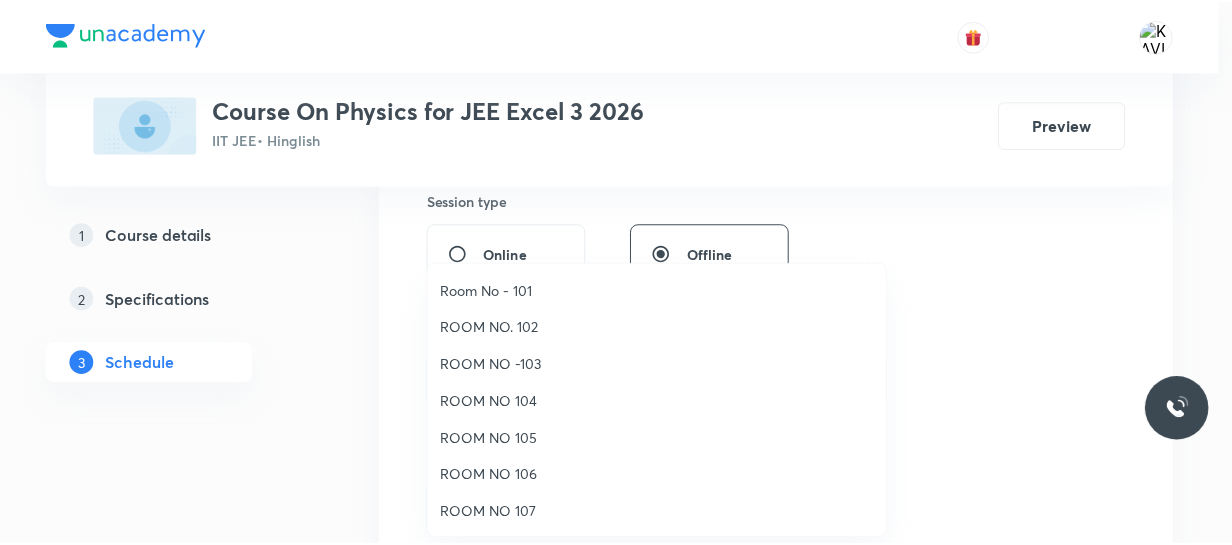 scroll, scrollTop: 222, scrollLeft: 0, axis: vertical 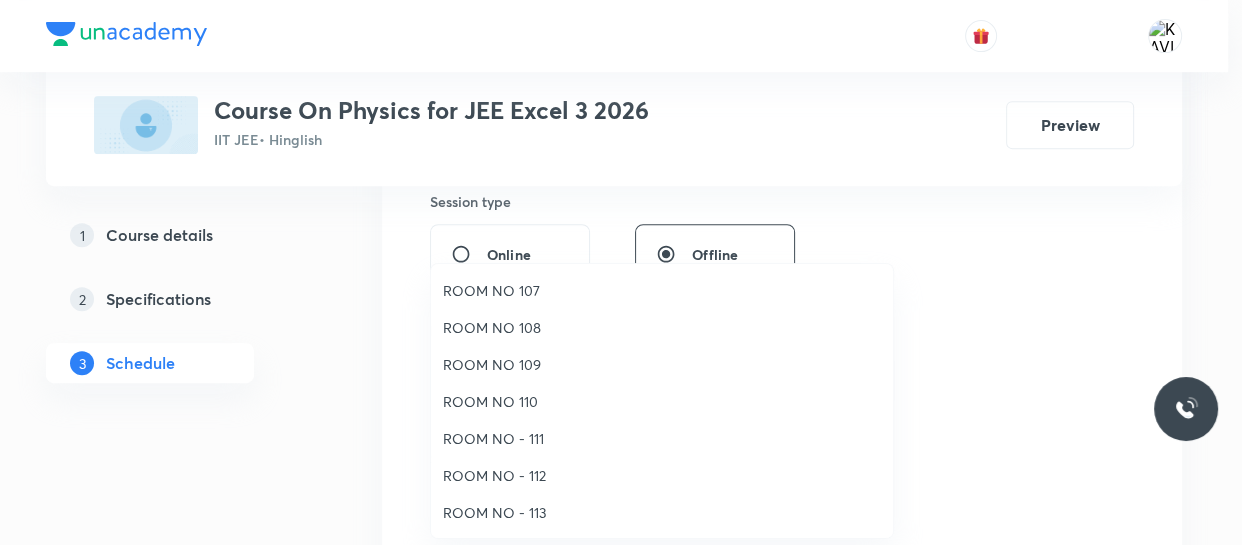 click on "ROOM NO 110" at bounding box center [662, 401] 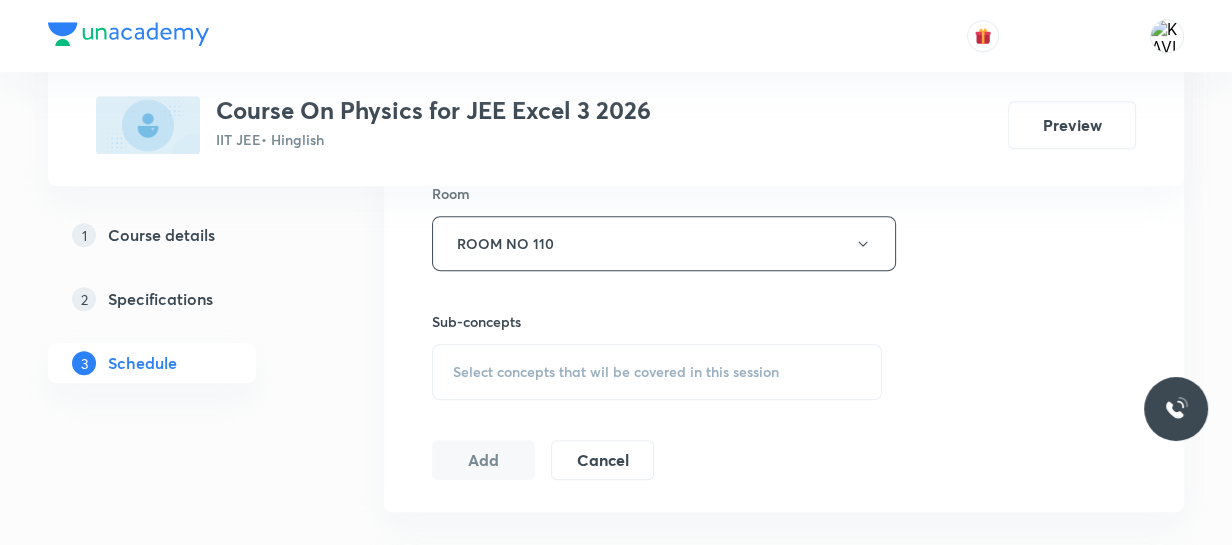 scroll, scrollTop: 893, scrollLeft: 0, axis: vertical 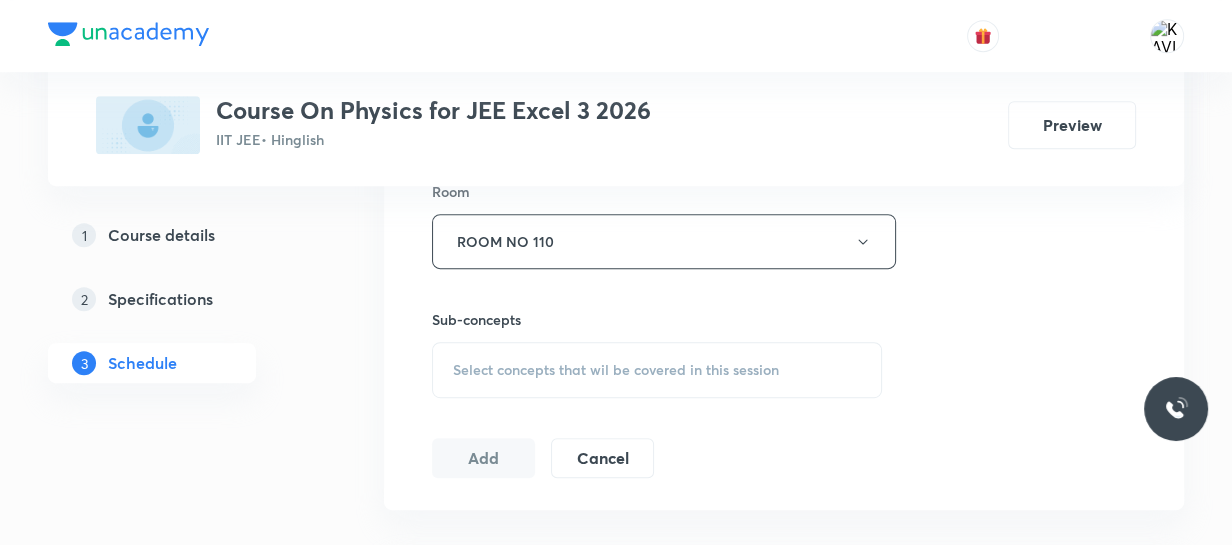 click on "Select concepts that wil be covered in this session" at bounding box center (657, 370) 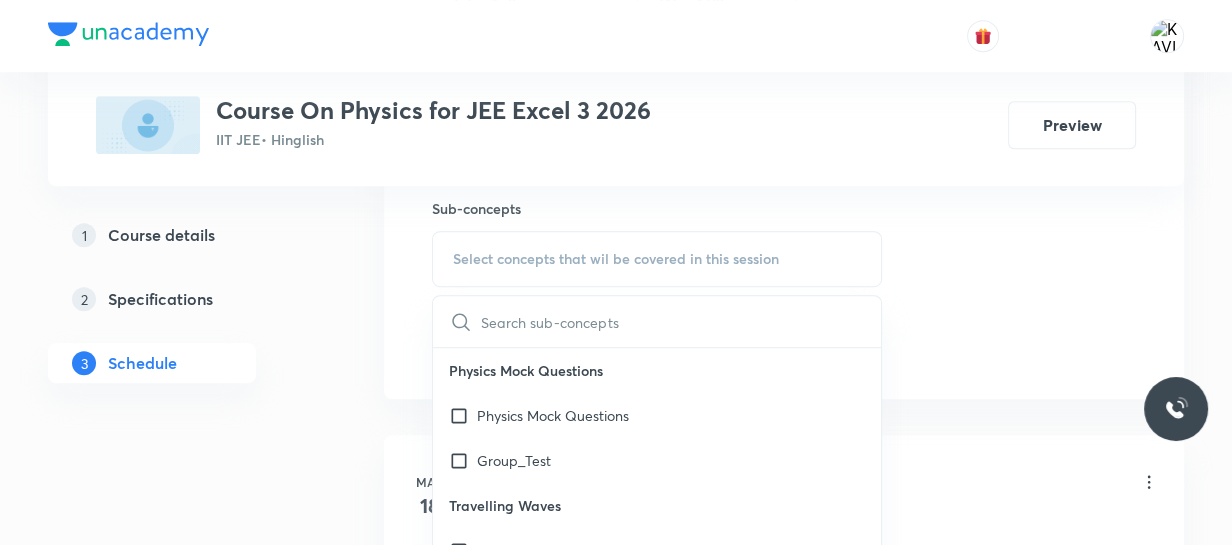 scroll, scrollTop: 1006, scrollLeft: 0, axis: vertical 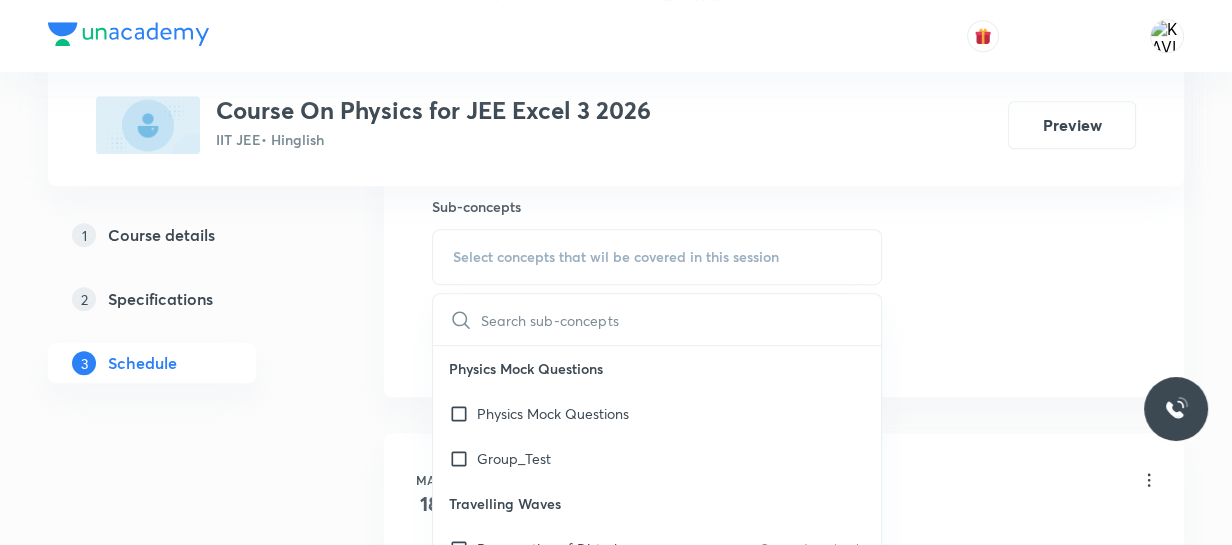 click at bounding box center (681, 319) 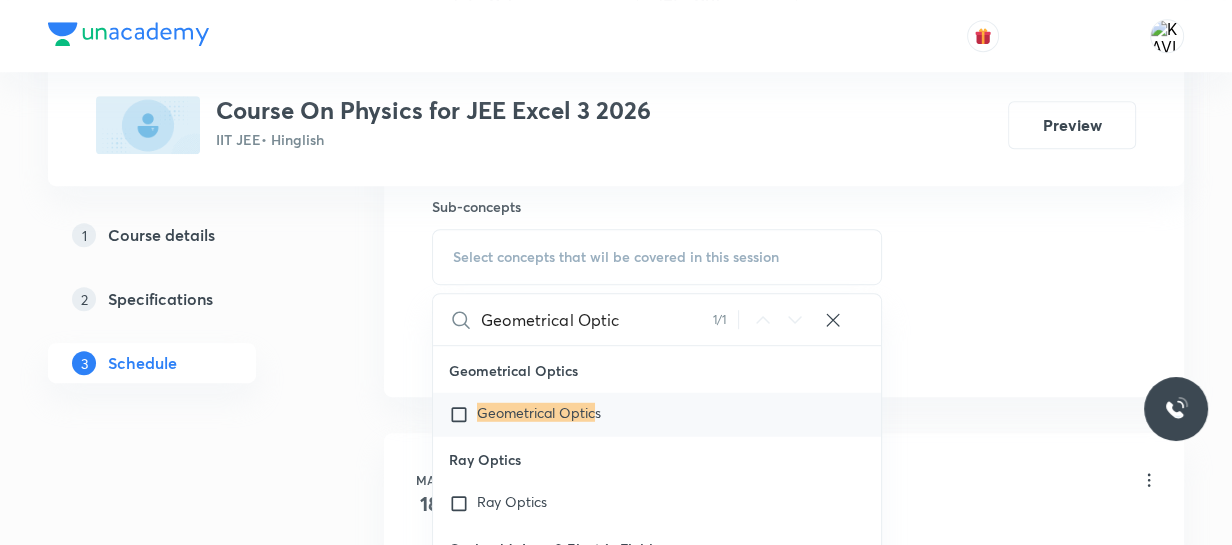 scroll, scrollTop: 5157, scrollLeft: 0, axis: vertical 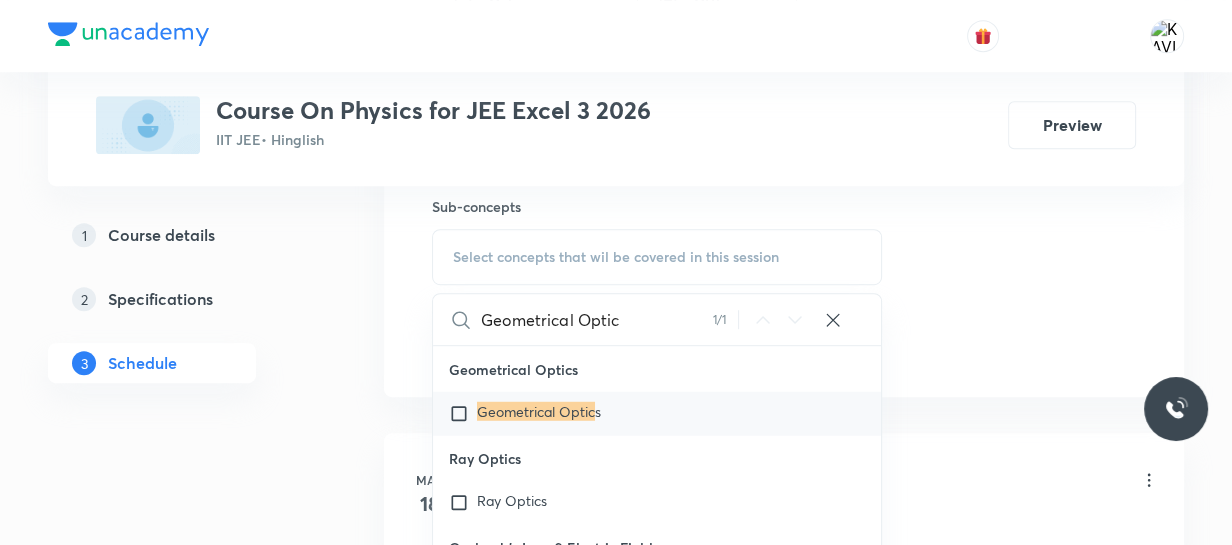 type on "Geometrical Optic" 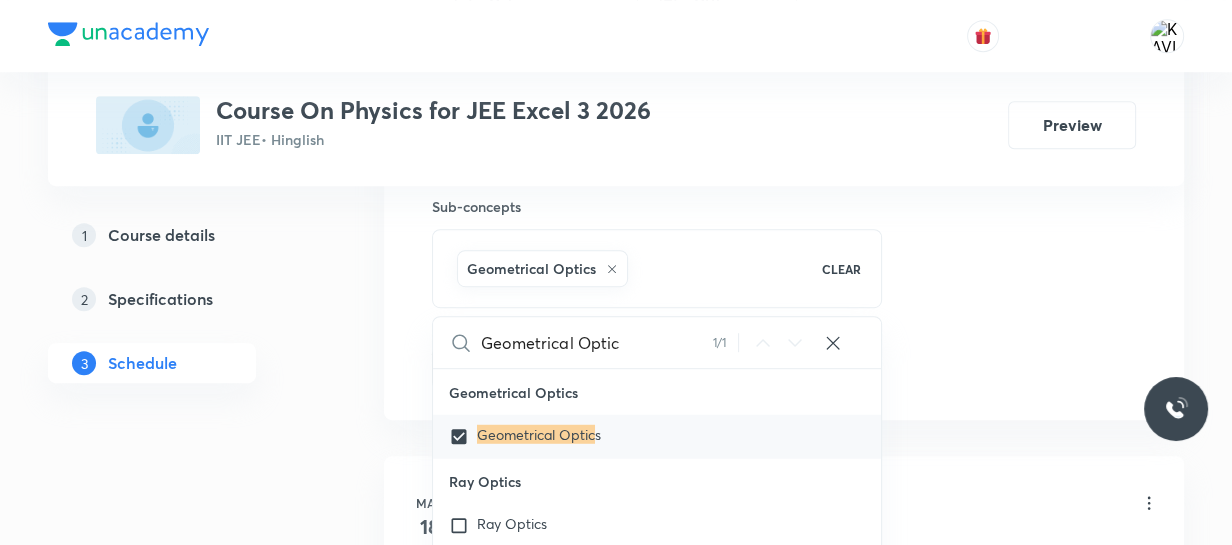 click on "Session  73 Live class Session title 22/99 Geometrical Optics -02 ​ Schedule for Aug 1, 2025, 10:00 AM ​ Duration (in minutes) 75 ​   Session type Online Offline Room ROOM NO 110 Sub-concepts Geometrical Optics CLEAR Geometrical Optic 1 / 1 ​ Physics Mock Questions Physics Mock Questions Group_Test Travelling Waves Propagation of Disturbance Covered previously Wave Function  Covered previously Equation of a Plane Progressive Wave (Travelling Wave) Travelling Wave Model Sinusoidal Waves on strings  Covered previously Speed of Waves on String  Rate of Energy Transfer by sinusoidal waves on String Covered previously Interpretation of dy/dx in Longitudinal Waves and transverse wave  Covered previously Superposition & Reflection Sound Waves Covered previously Superposition of Sinusoidal Waves Propagation of Sound Waves Covered previously Interference of the Waves Covered previously Speed of Sound Waves Covered previously Quinck's Tube Covered previously Speed of Sound:Newton's Formula Covered previously s" at bounding box center [784, -93] 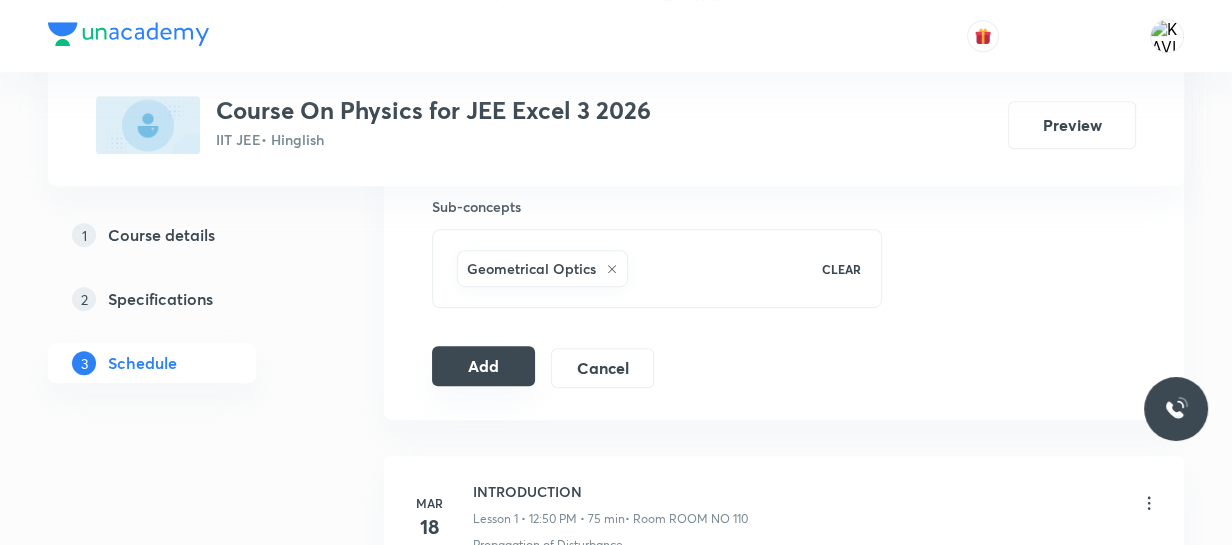 click on "Add" at bounding box center [483, 366] 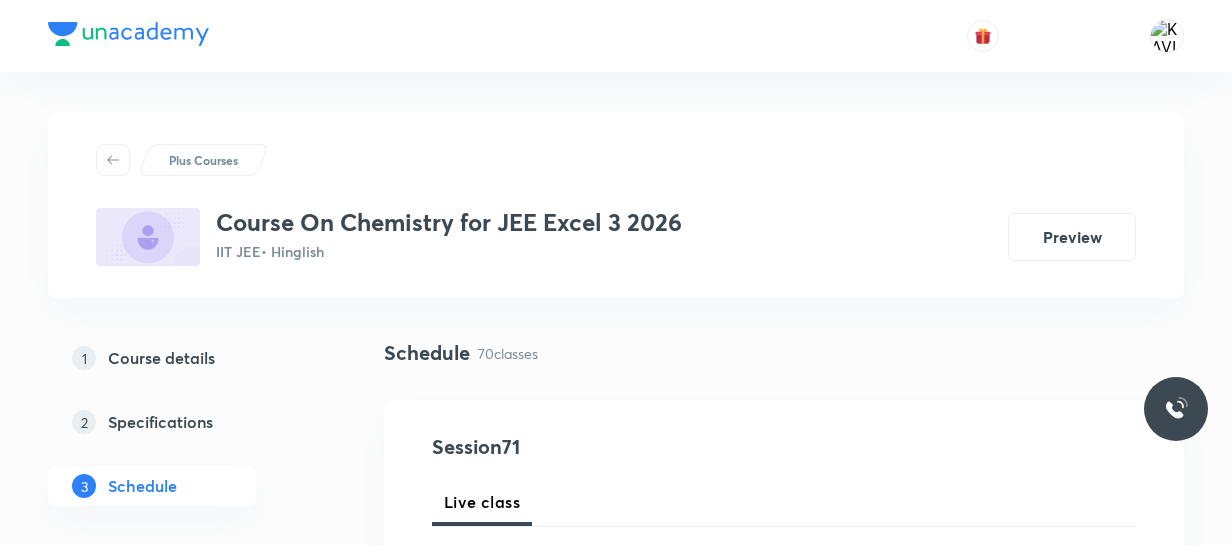 scroll, scrollTop: 0, scrollLeft: 0, axis: both 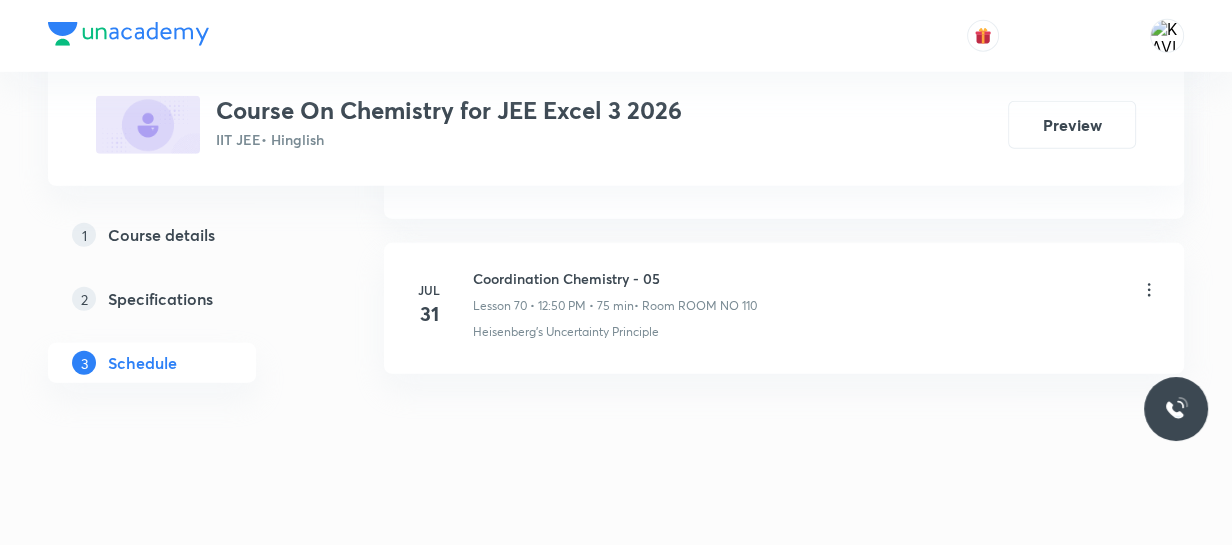 click on "Coordination Chemistry - 05" at bounding box center (615, 278) 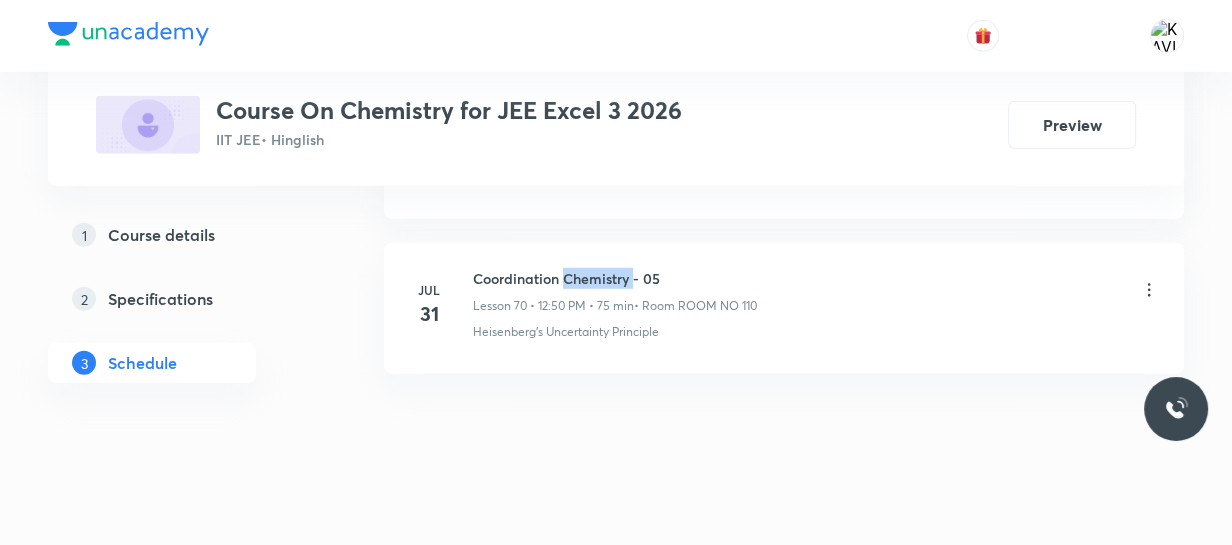 click on "Coordination Chemistry - 05" at bounding box center [615, 278] 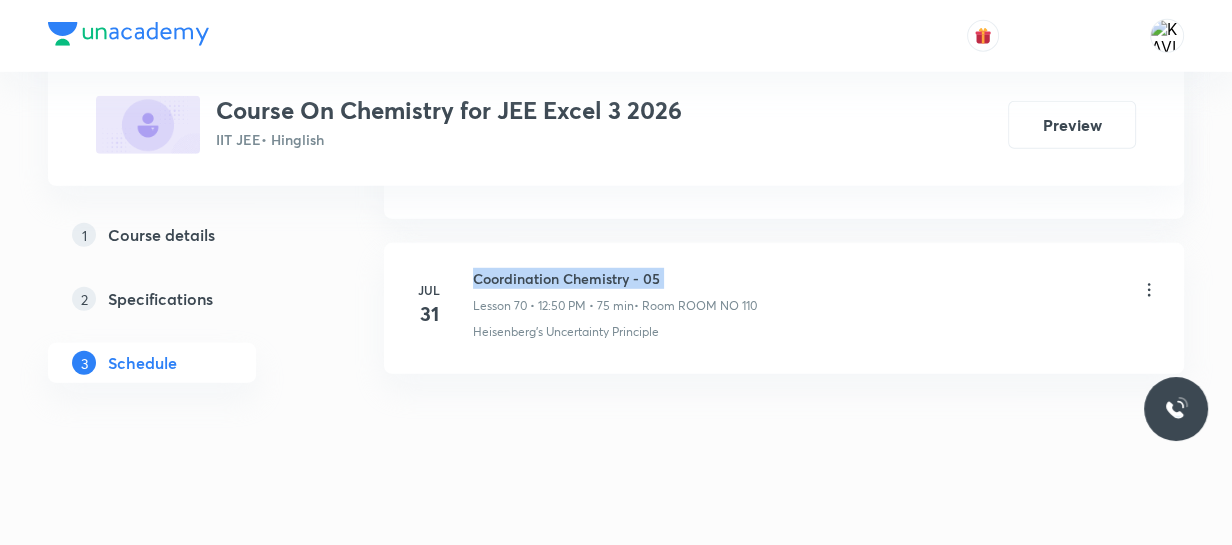 click on "Coordination Chemistry - 05" at bounding box center [615, 278] 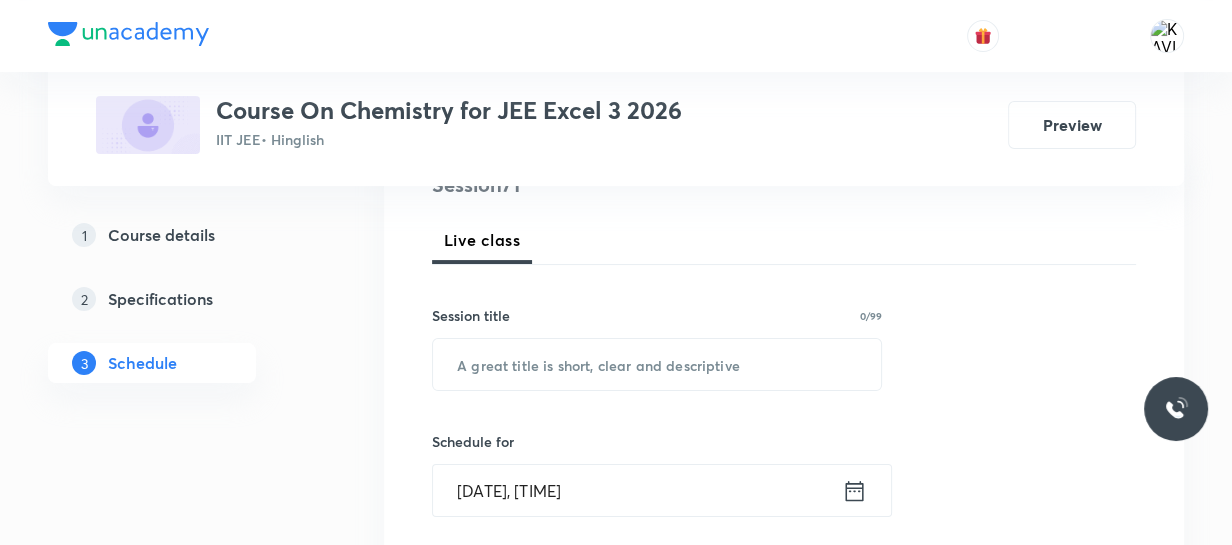 scroll, scrollTop: 263, scrollLeft: 0, axis: vertical 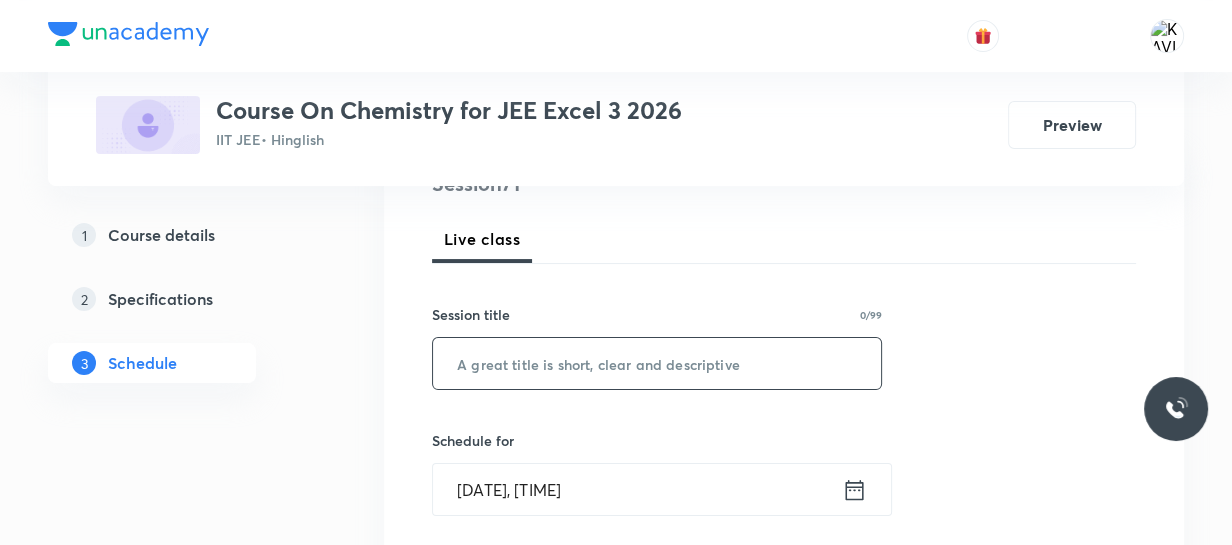 click at bounding box center (657, 363) 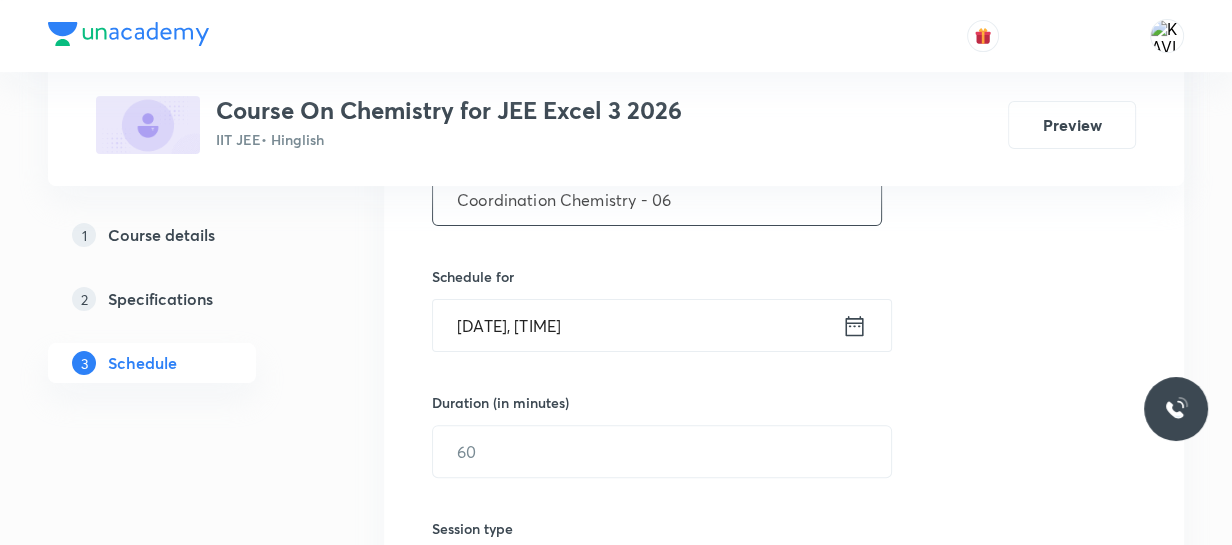 scroll, scrollTop: 428, scrollLeft: 0, axis: vertical 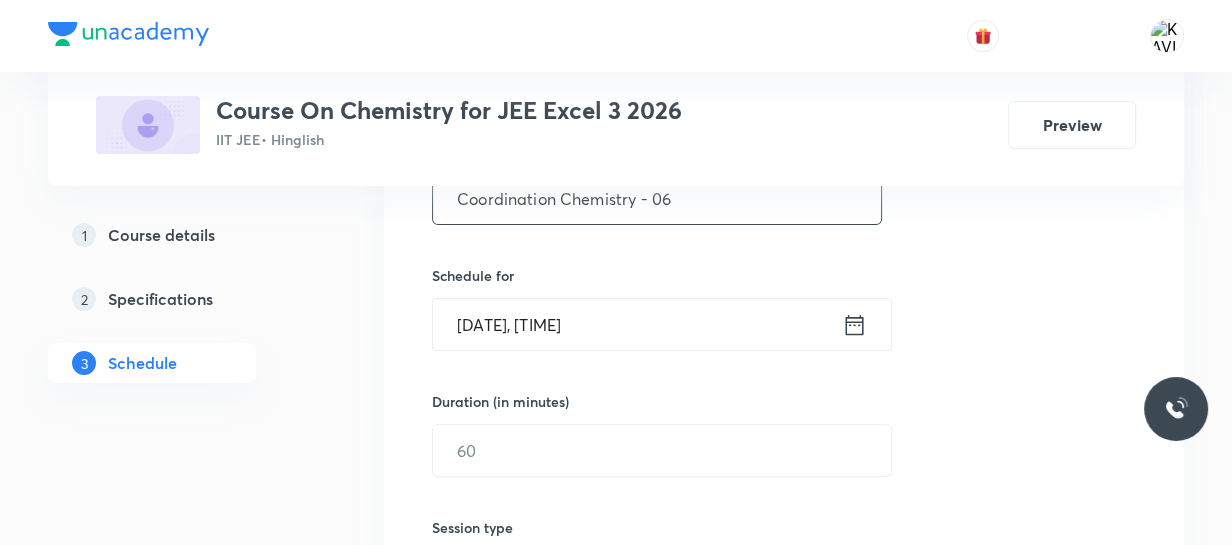 type on "Coordination Chemistry - 06" 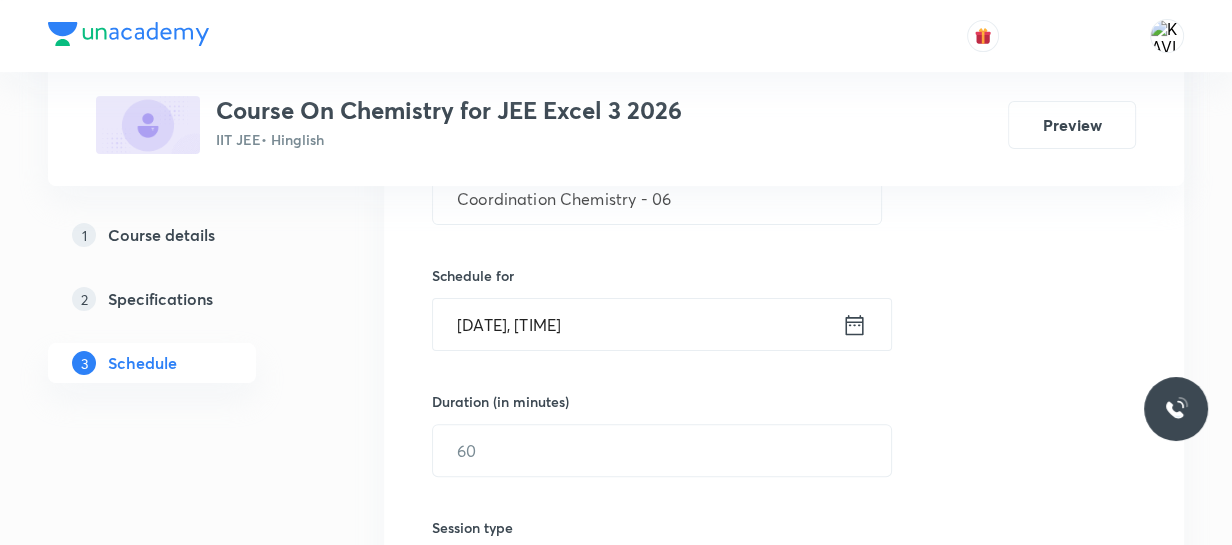 click 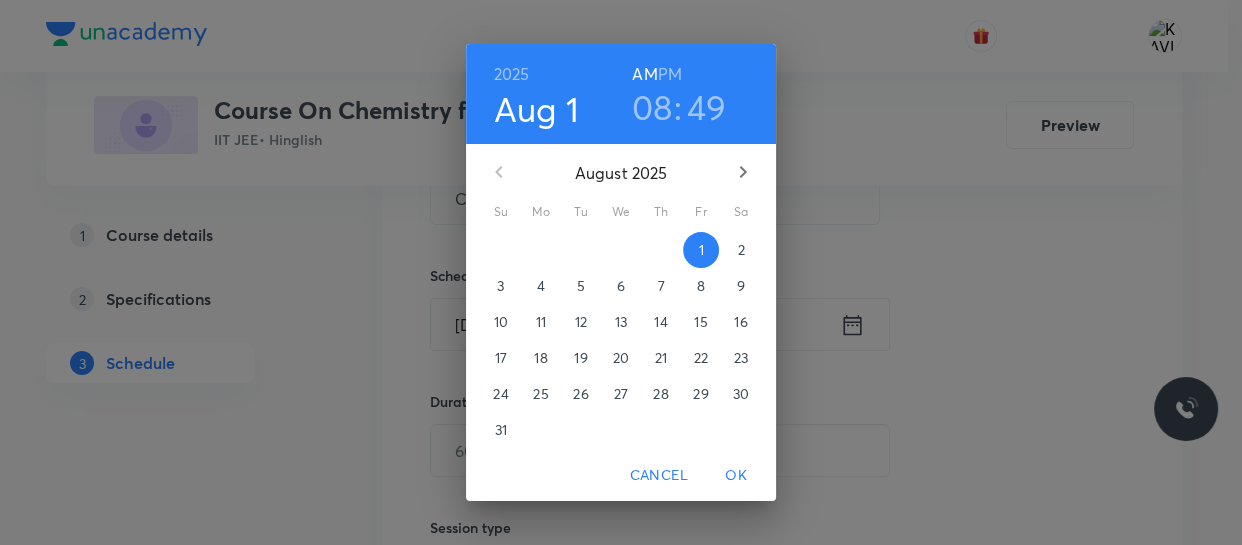 click on "08" at bounding box center [652, 107] 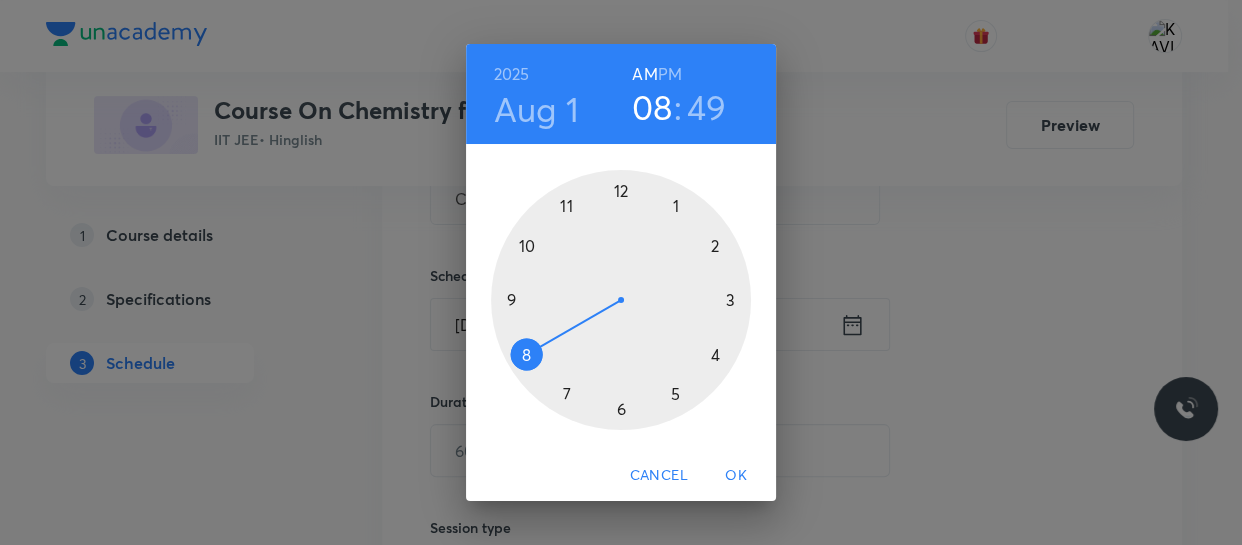 click at bounding box center (621, 300) 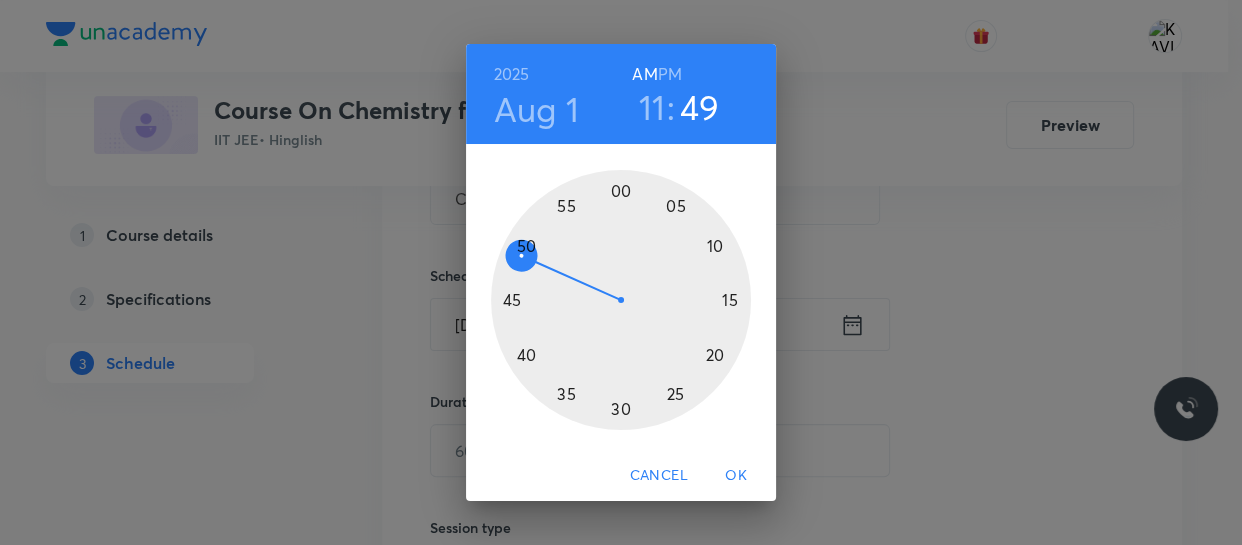 click at bounding box center (621, 300) 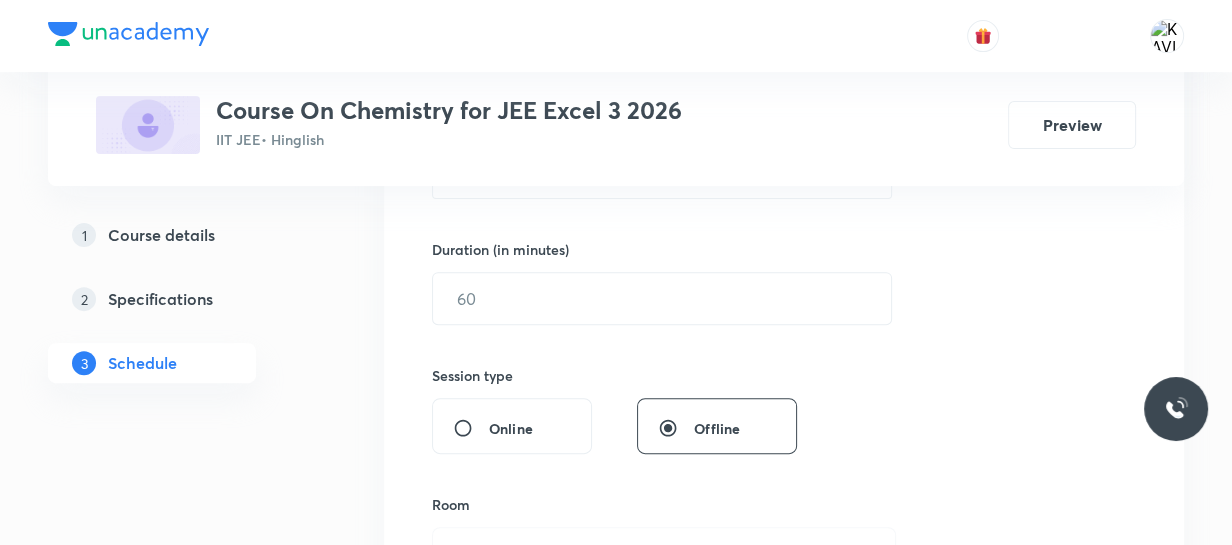 scroll, scrollTop: 583, scrollLeft: 0, axis: vertical 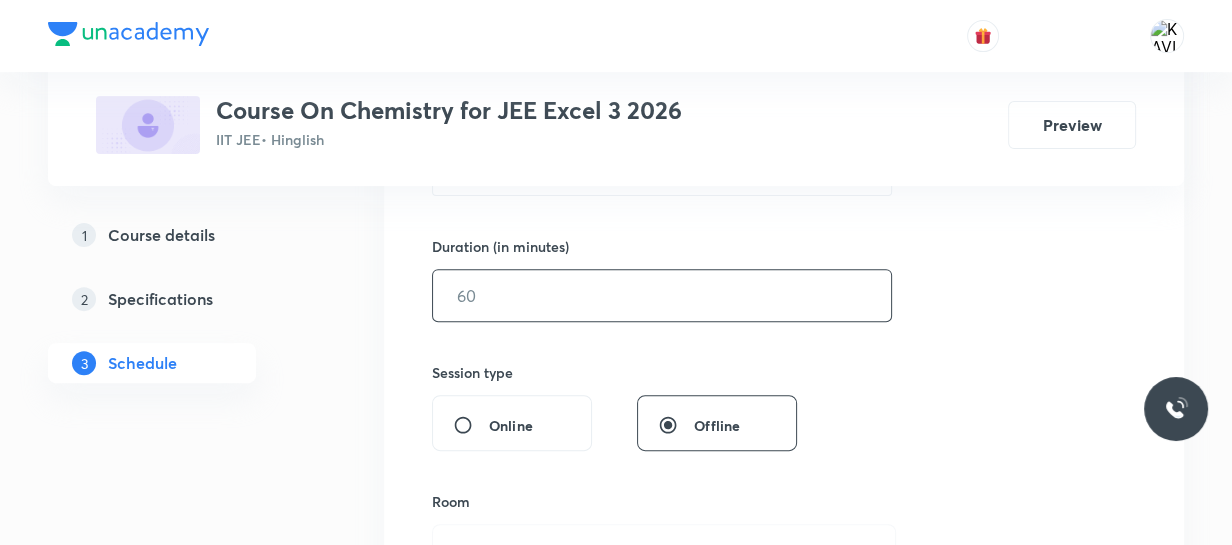 click at bounding box center (662, 295) 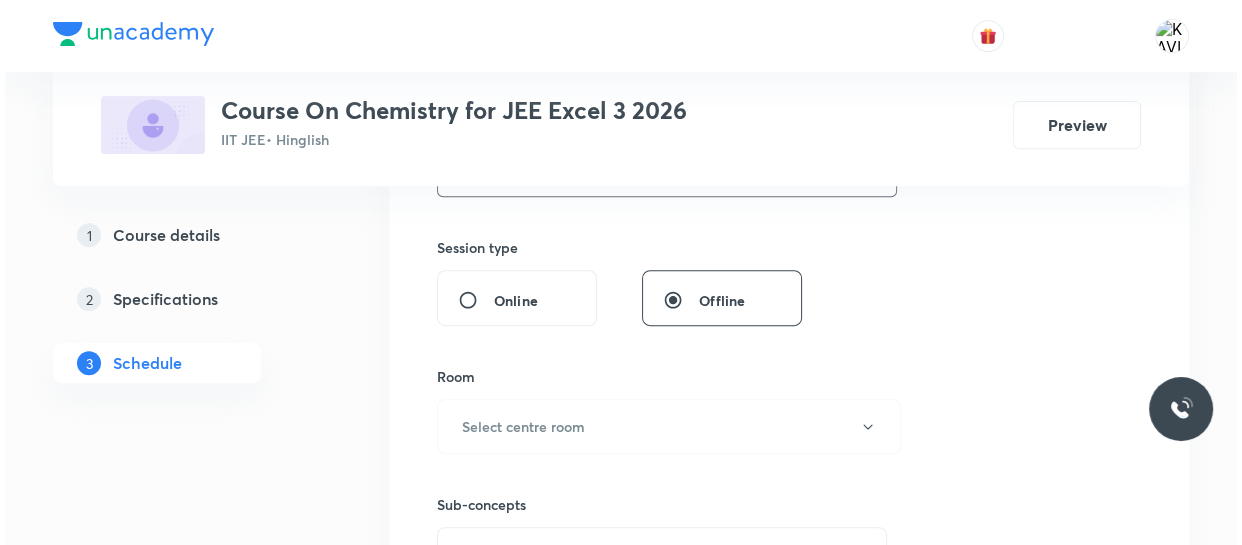 scroll, scrollTop: 710, scrollLeft: 0, axis: vertical 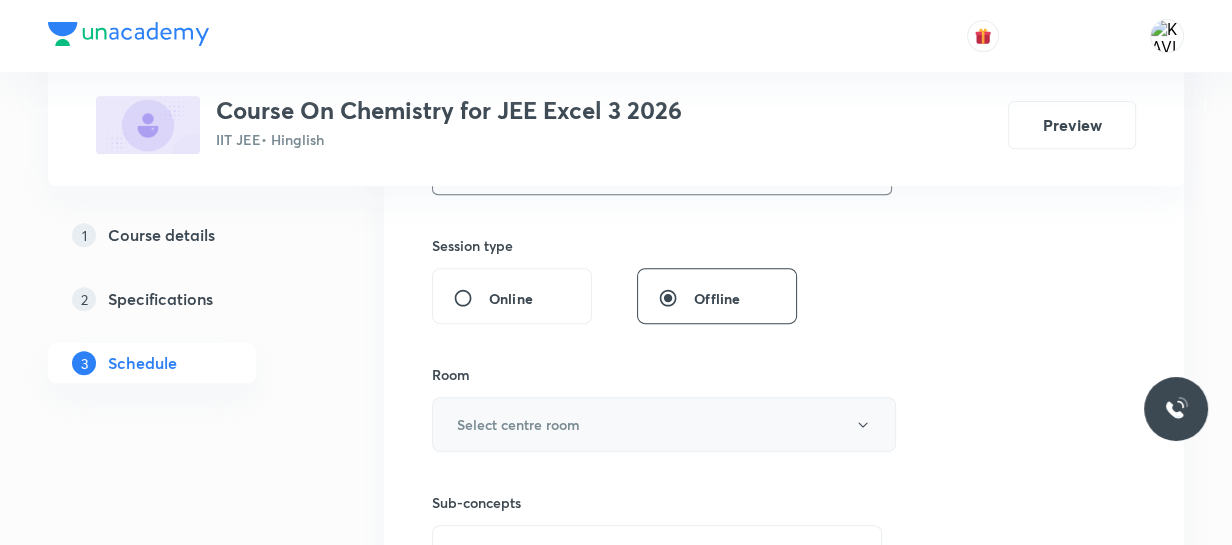 type on "75" 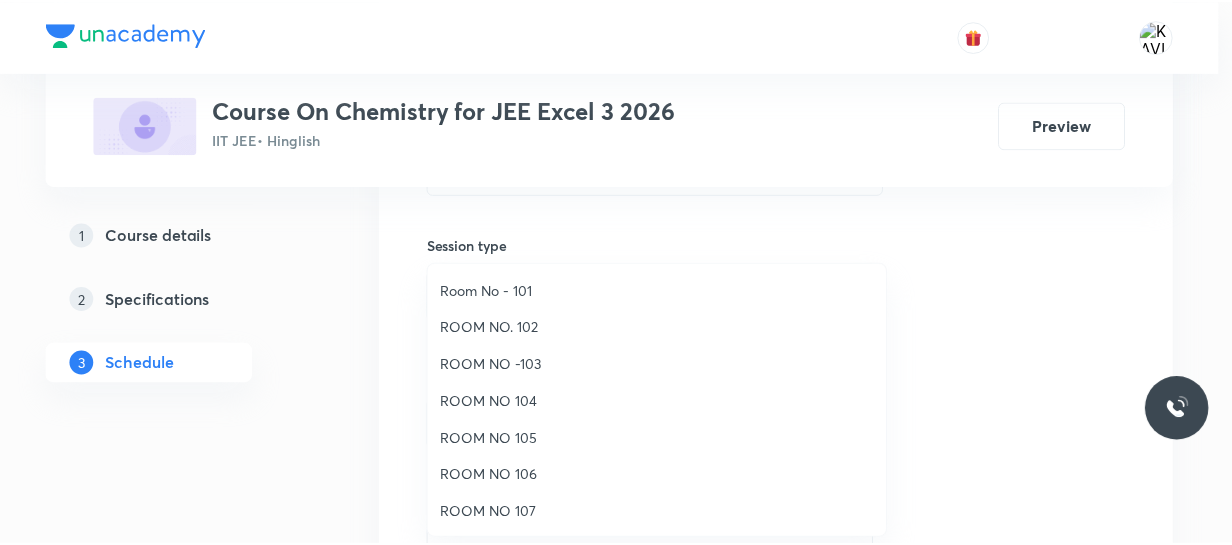 scroll, scrollTop: 222, scrollLeft: 0, axis: vertical 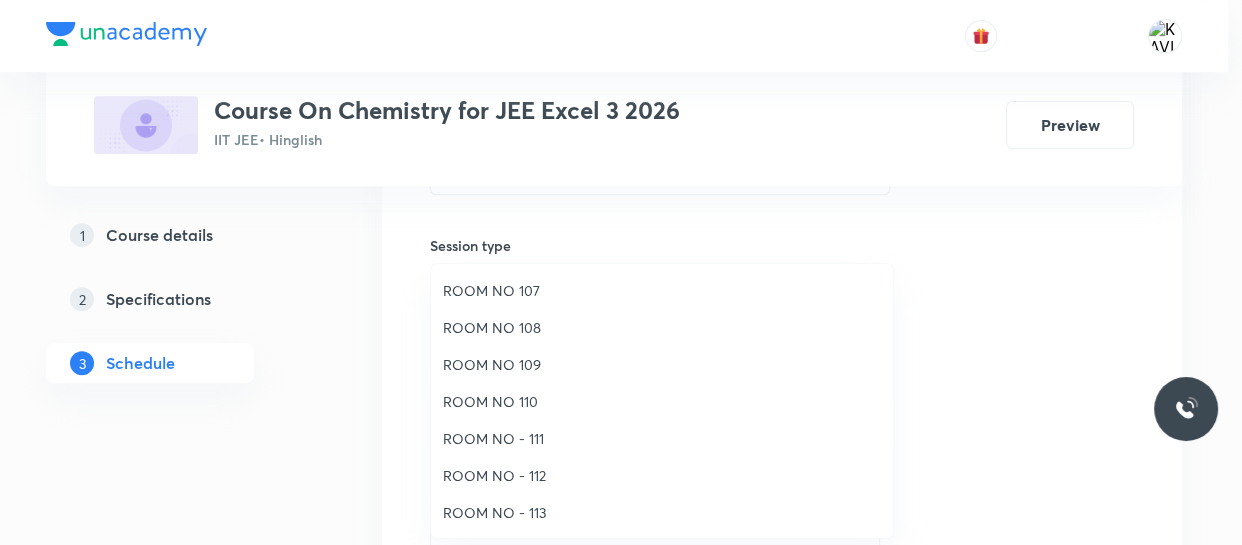 click on "ROOM NO 110" at bounding box center (662, 401) 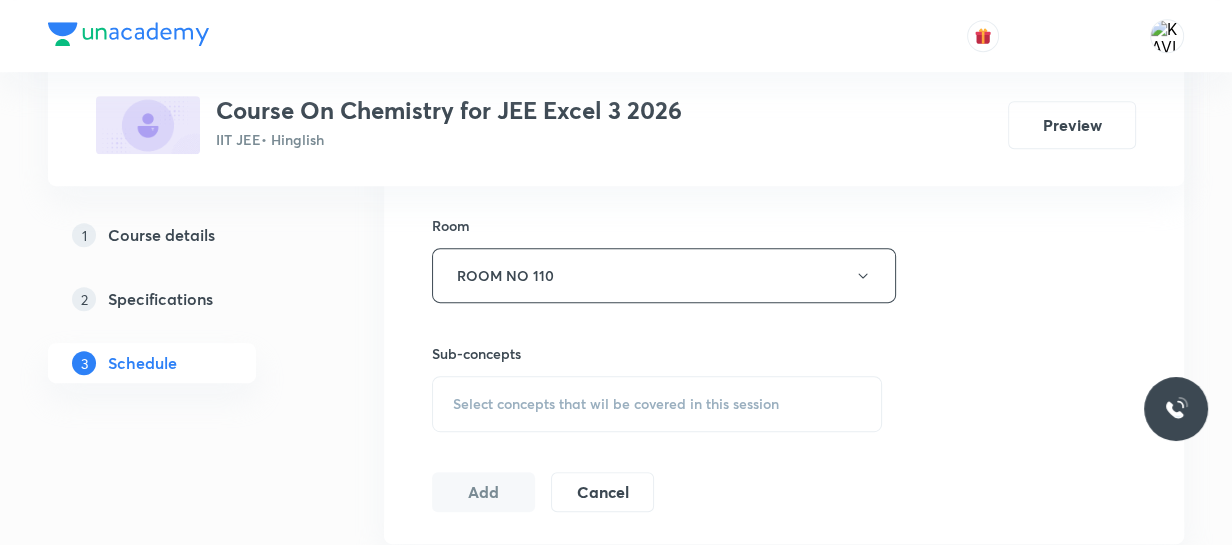 scroll, scrollTop: 865, scrollLeft: 0, axis: vertical 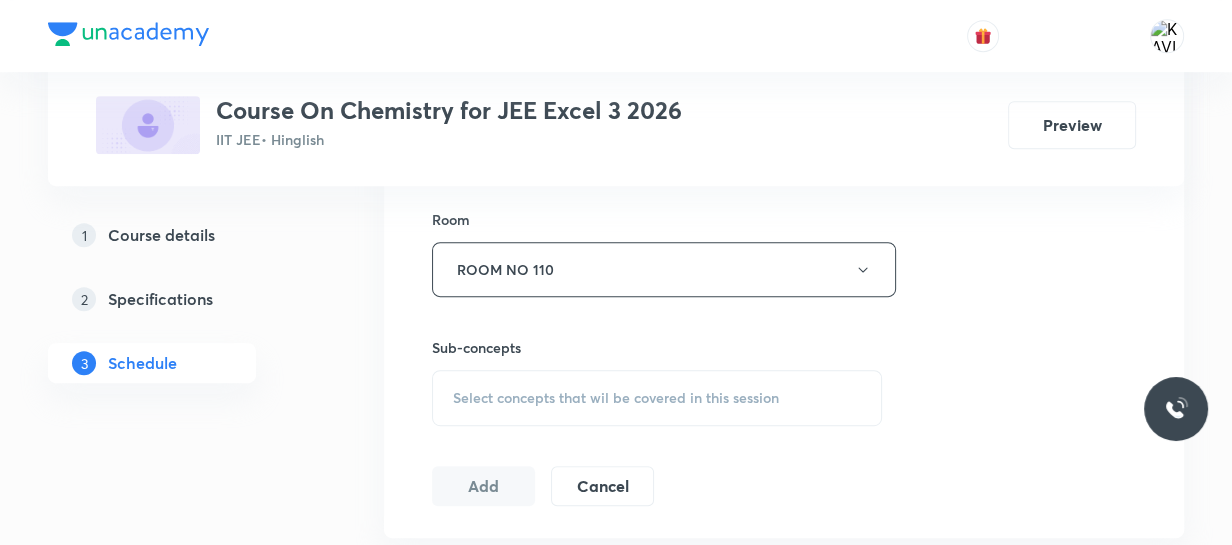 click on "Select concepts that wil be covered in this session" at bounding box center (657, 398) 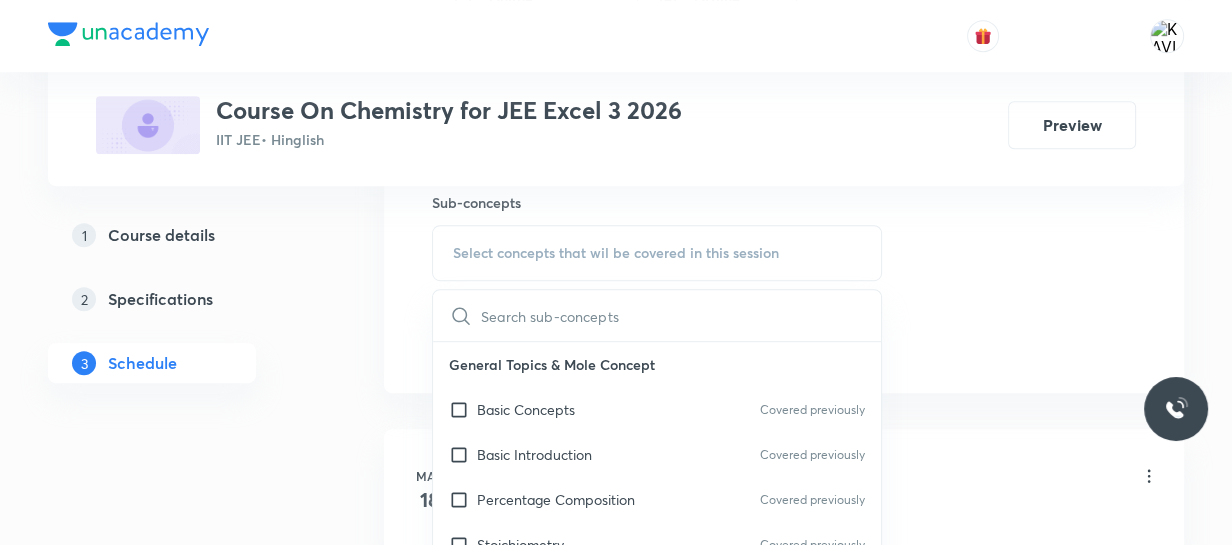 scroll, scrollTop: 1012, scrollLeft: 0, axis: vertical 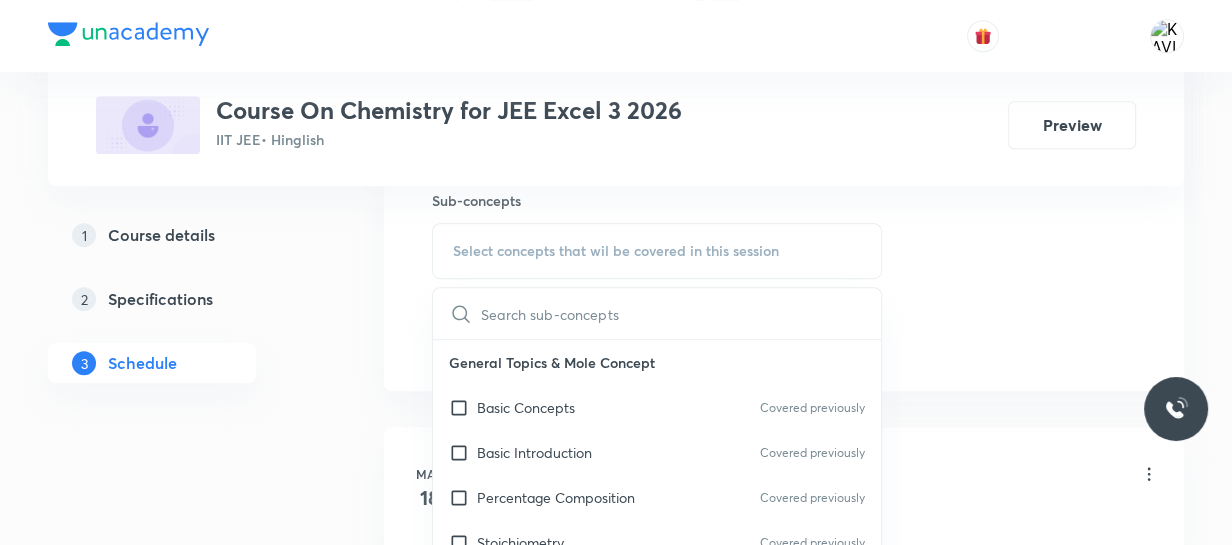 click at bounding box center [681, 313] 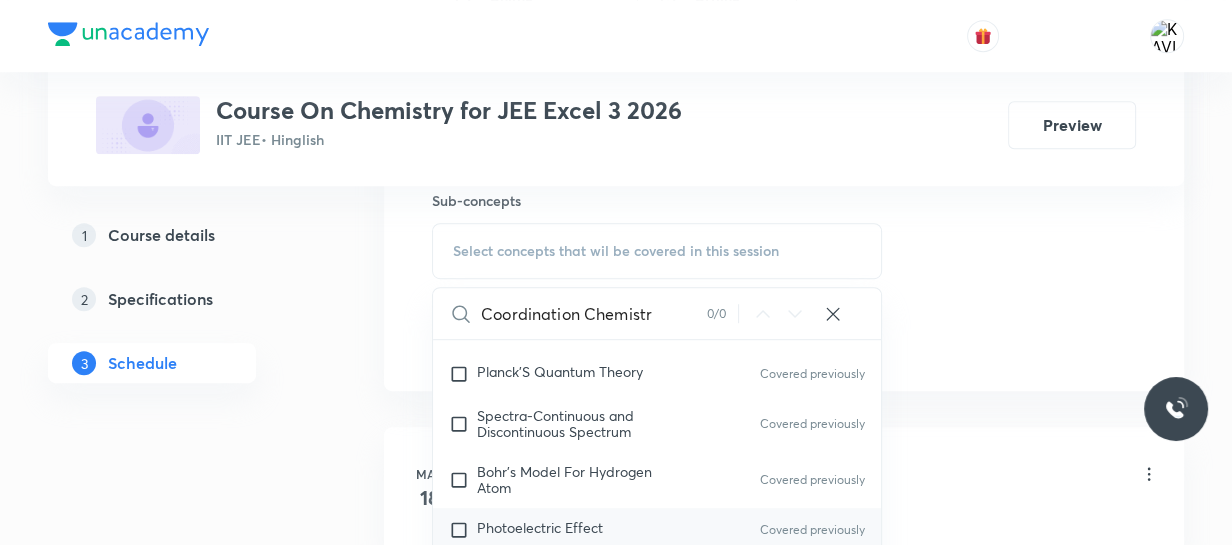 scroll, scrollTop: 962, scrollLeft: 0, axis: vertical 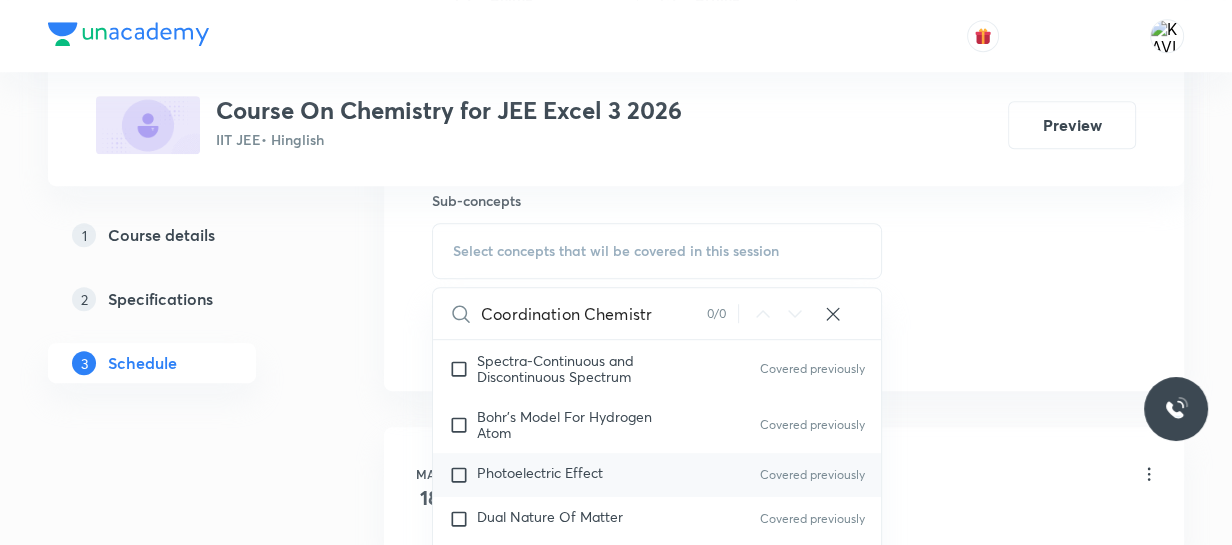 type on "Coordination Chemistr" 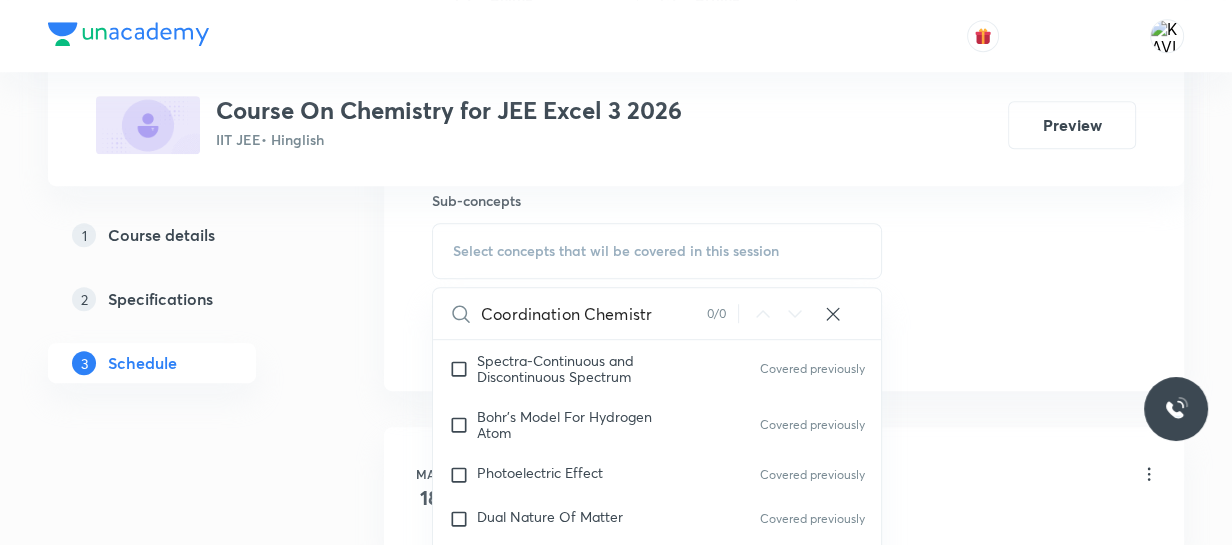 checkbox on "true" 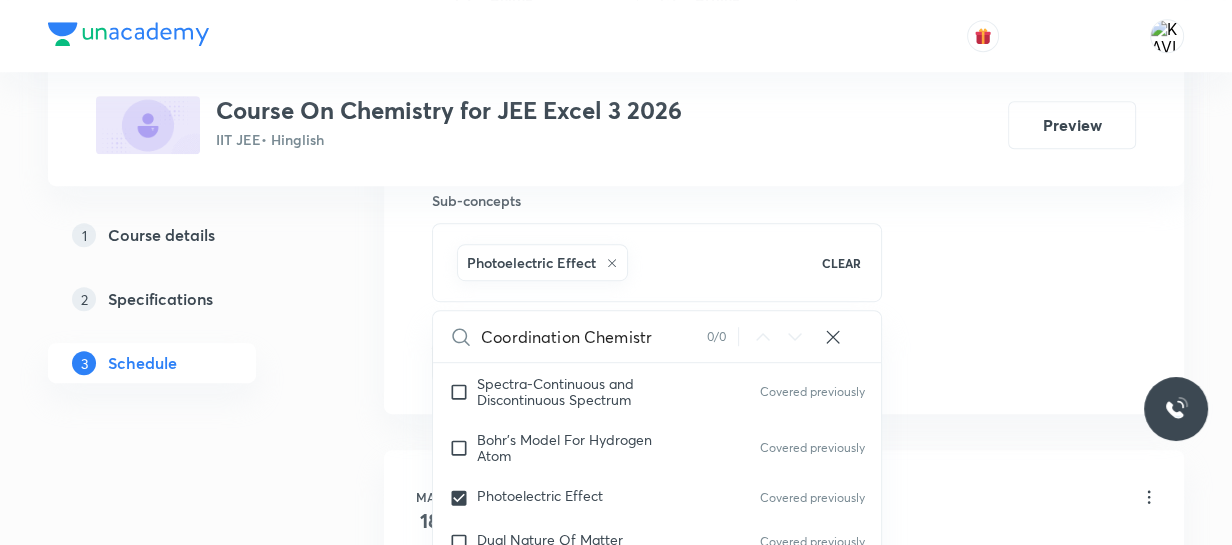 click on "Session  71 Live class Session title 27/99 Coordination Chemistry - 06 ​ Schedule for [DATE], [TIME] ​ Duration (in minutes) 75 ​   Session type Online Offline Room ROOM NO 110 Sub-concepts Photoelectric Effect CLEAR Coordination Chemistr 0 / 0 ​ General Topics & Mole Concept Basic Concepts Covered previously Basic Introduction Covered previously Percentage Composition Covered previously Stoichiometry Covered previously Principle of Atom Conservation (POAC) Covered previously Relation between Stoichiometric Quantities Application of Mole Concept: Gravimetric Analysis Different Laws Formula and Composition Covered previously Concentration Terms Some basic concepts of Chemistry Atomic Structure Discovery Of Electron Covered previously Some Prerequisites of Physics Covered previously Discovery Of Protons And Neutrons Covered previously Atomic Models and Theories Covered previously Representation Of Atom With Electrons And Neutrons Covered previously Nature of Waves Covered previously Bohr's Model" at bounding box center (784, -99) 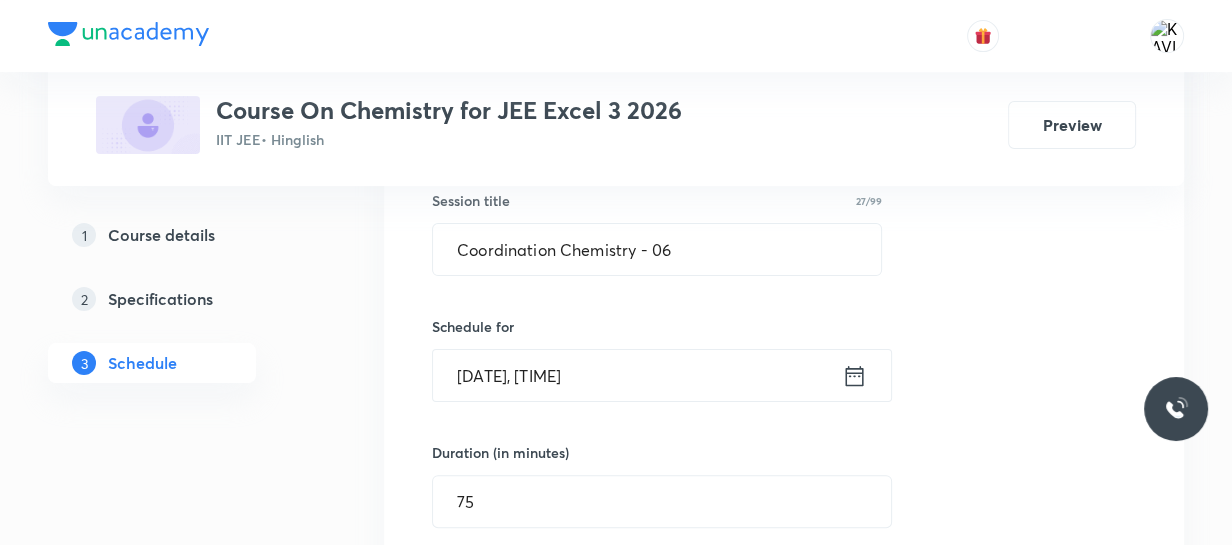scroll, scrollTop: 378, scrollLeft: 0, axis: vertical 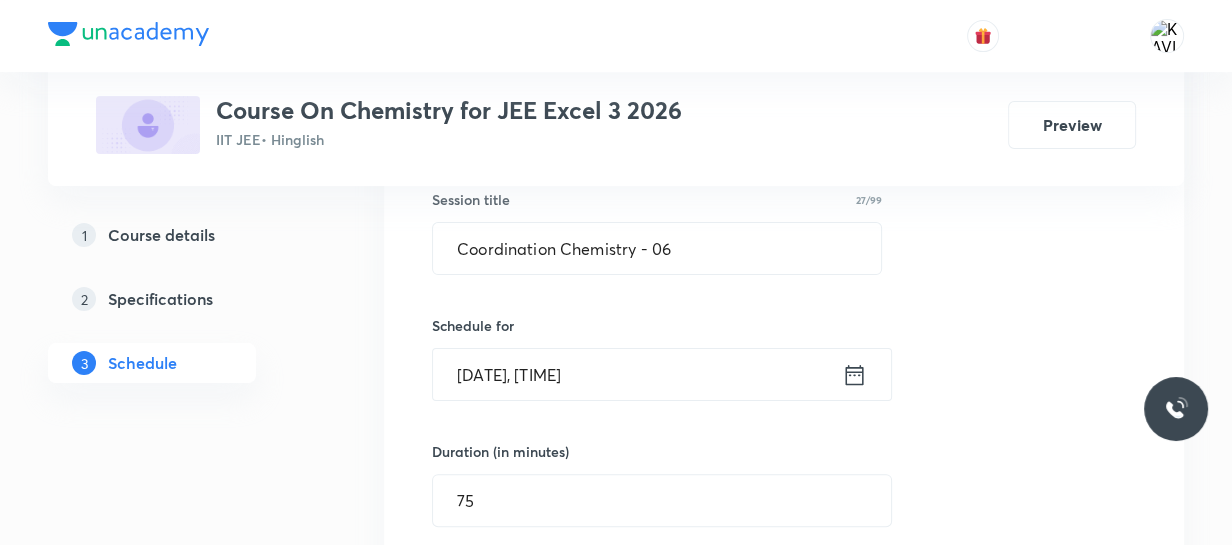 click 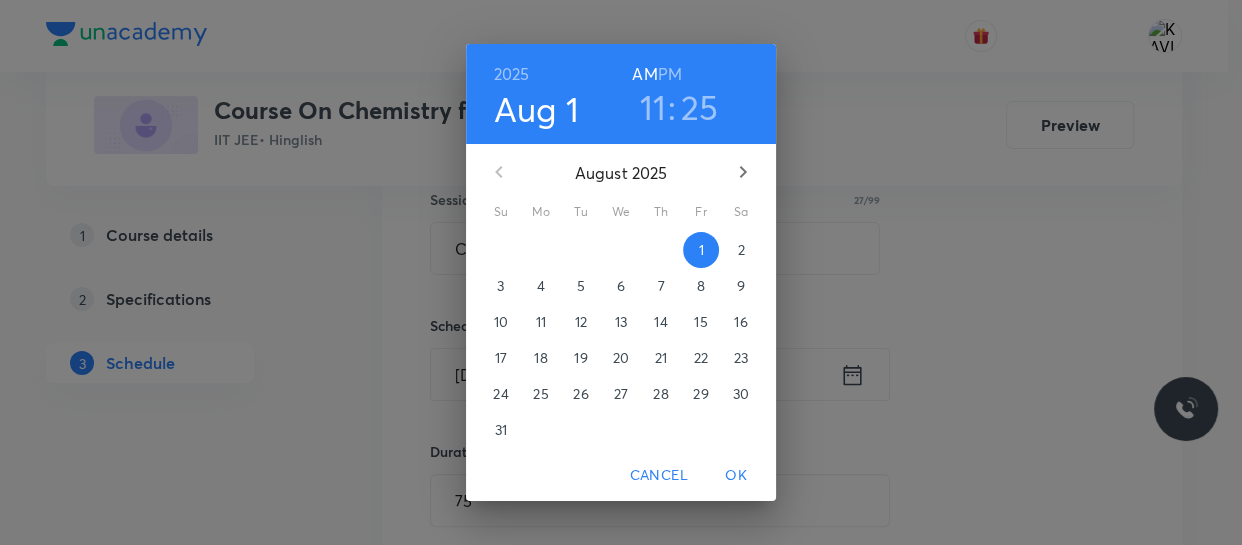 click on "PM" at bounding box center [670, 74] 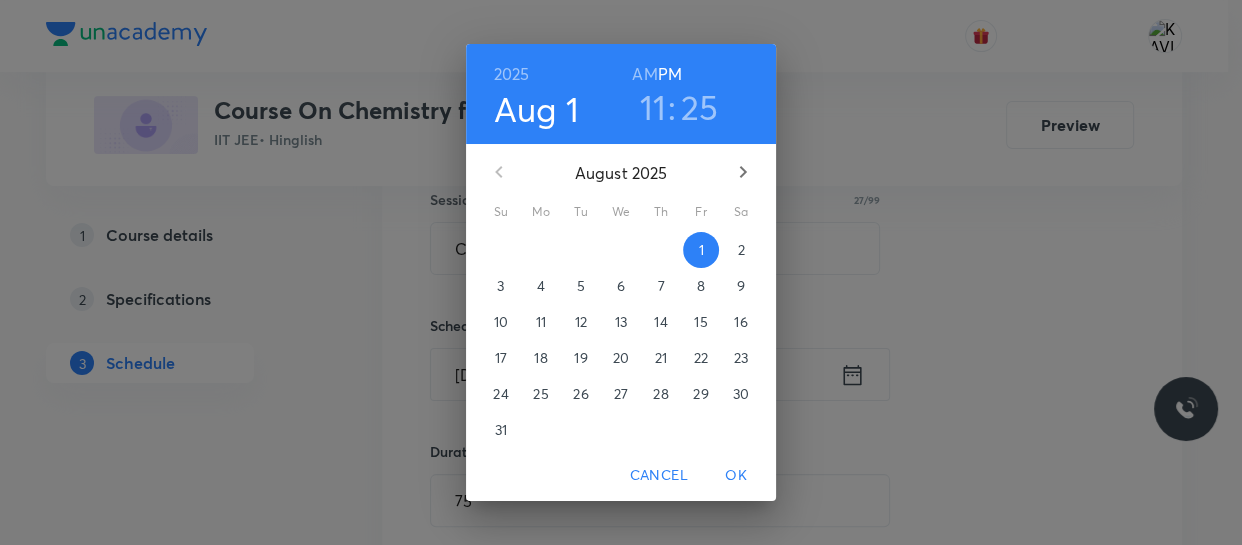 click on "11" at bounding box center [653, 107] 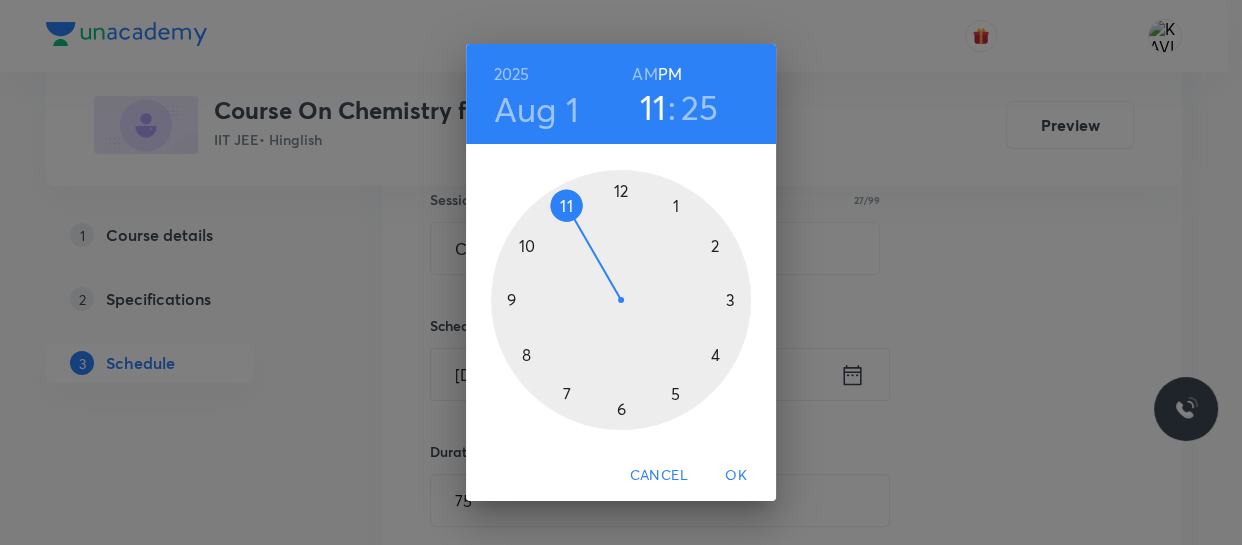 click at bounding box center [621, 300] 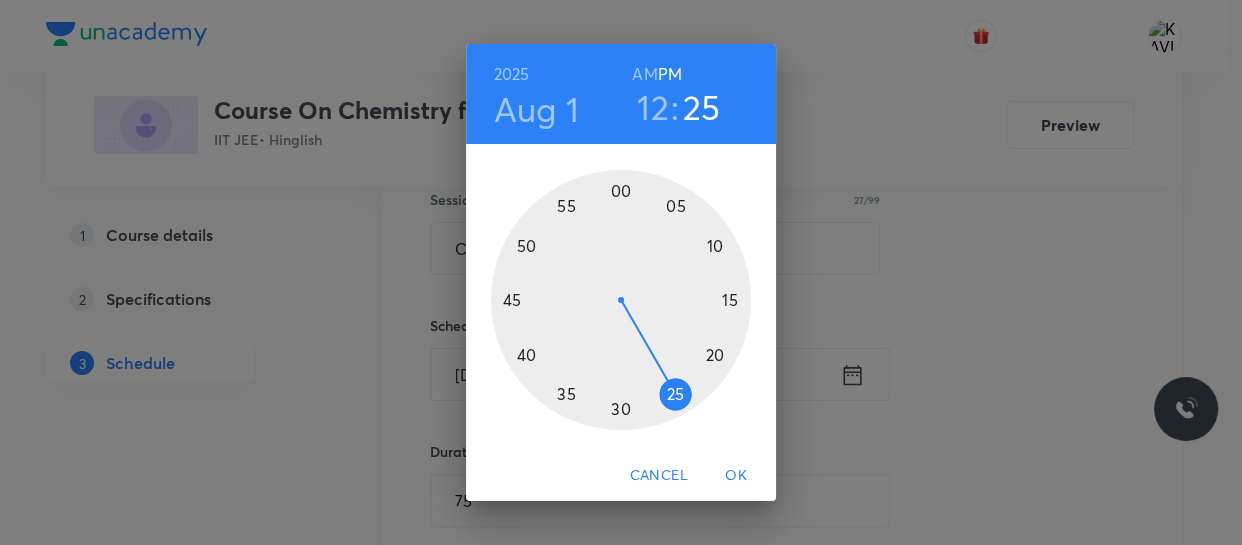 click at bounding box center [621, 300] 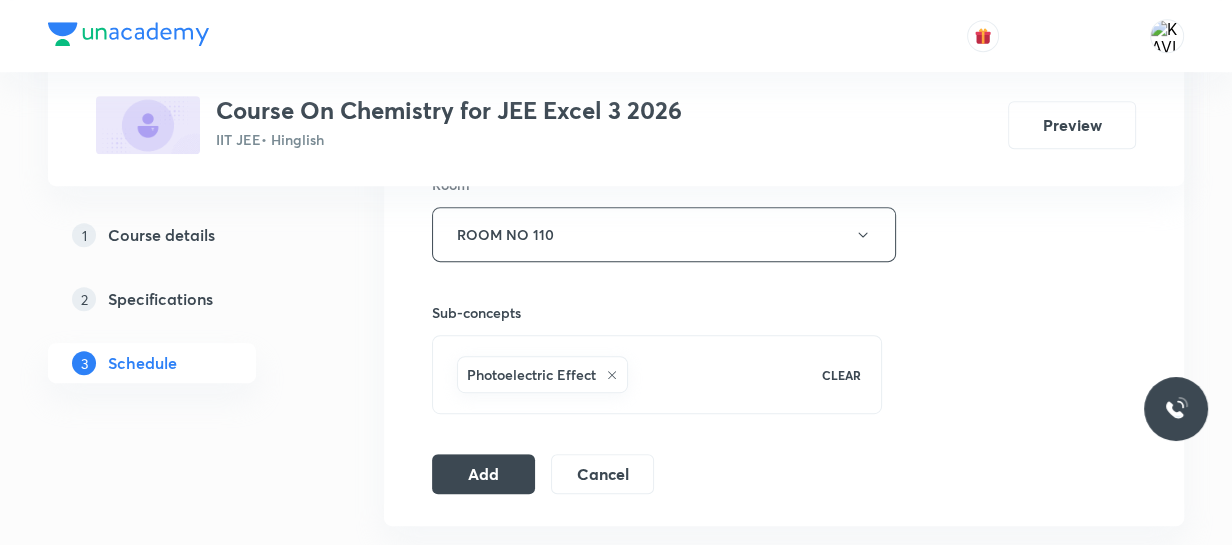 scroll, scrollTop: 1096, scrollLeft: 0, axis: vertical 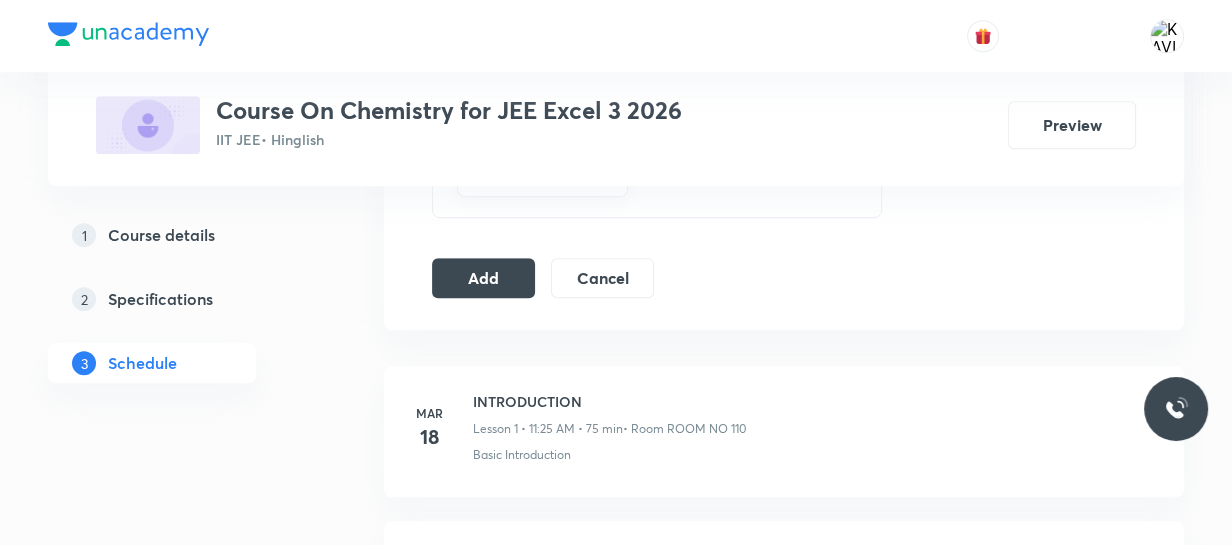 click on "Session  71 Live class Session title 27/99 Coordination Chemistry - 06 ​ Schedule for [DATE], [TIME] ​ Duration (in minutes) 75 ​   Session type Online Offline Room ROOM NO 110 Sub-concepts Photoelectric Effect CLEAR Add Cancel" at bounding box center (784, -183) 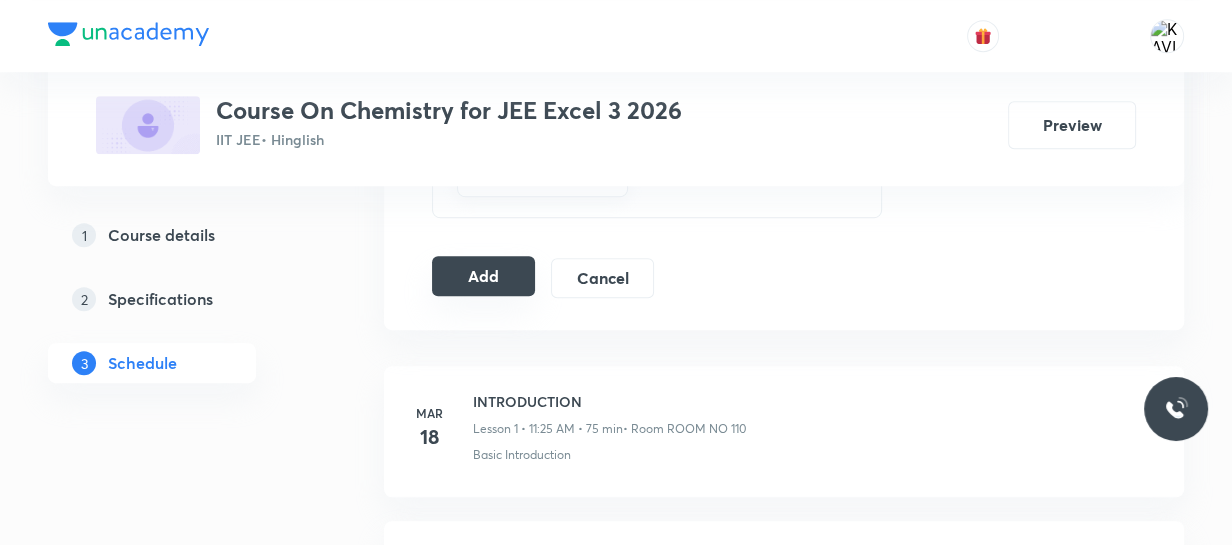 click on "Add" at bounding box center (483, 276) 